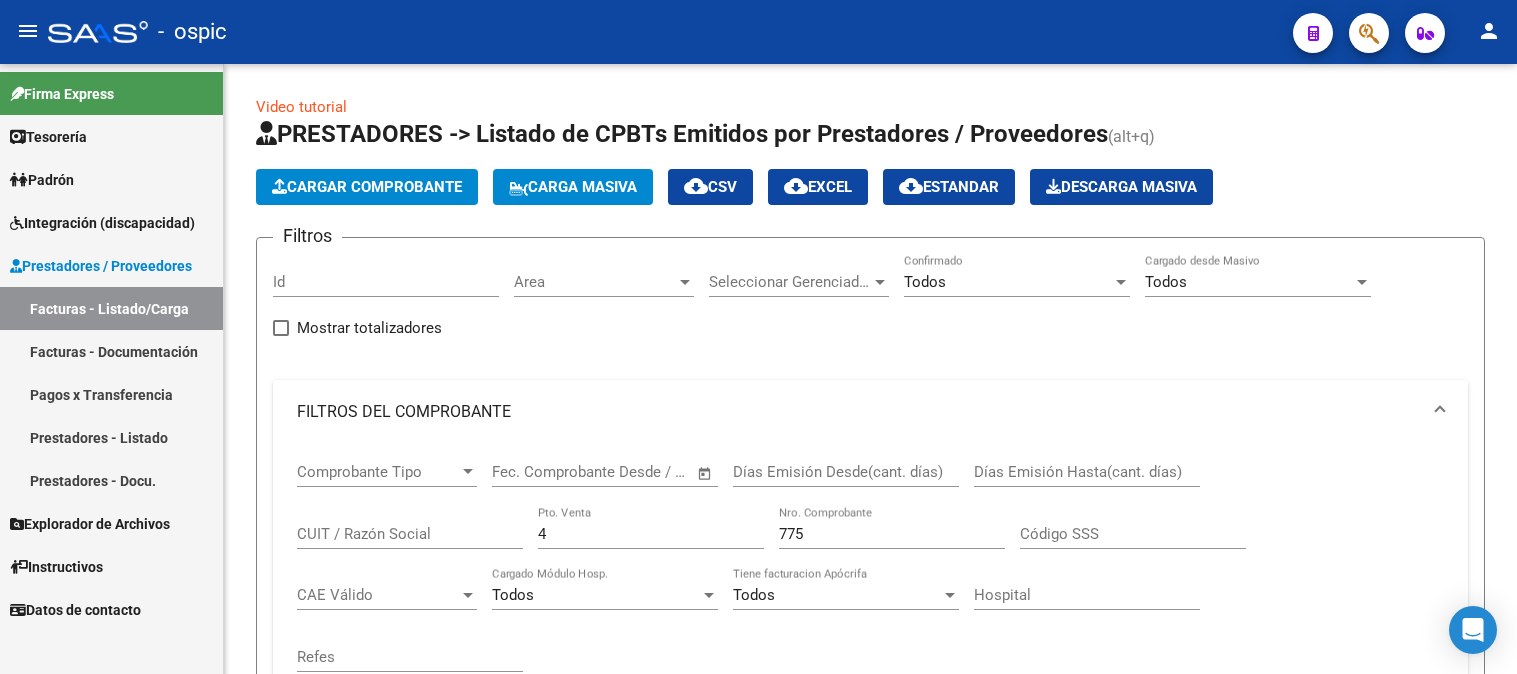 scroll, scrollTop: 0, scrollLeft: 0, axis: both 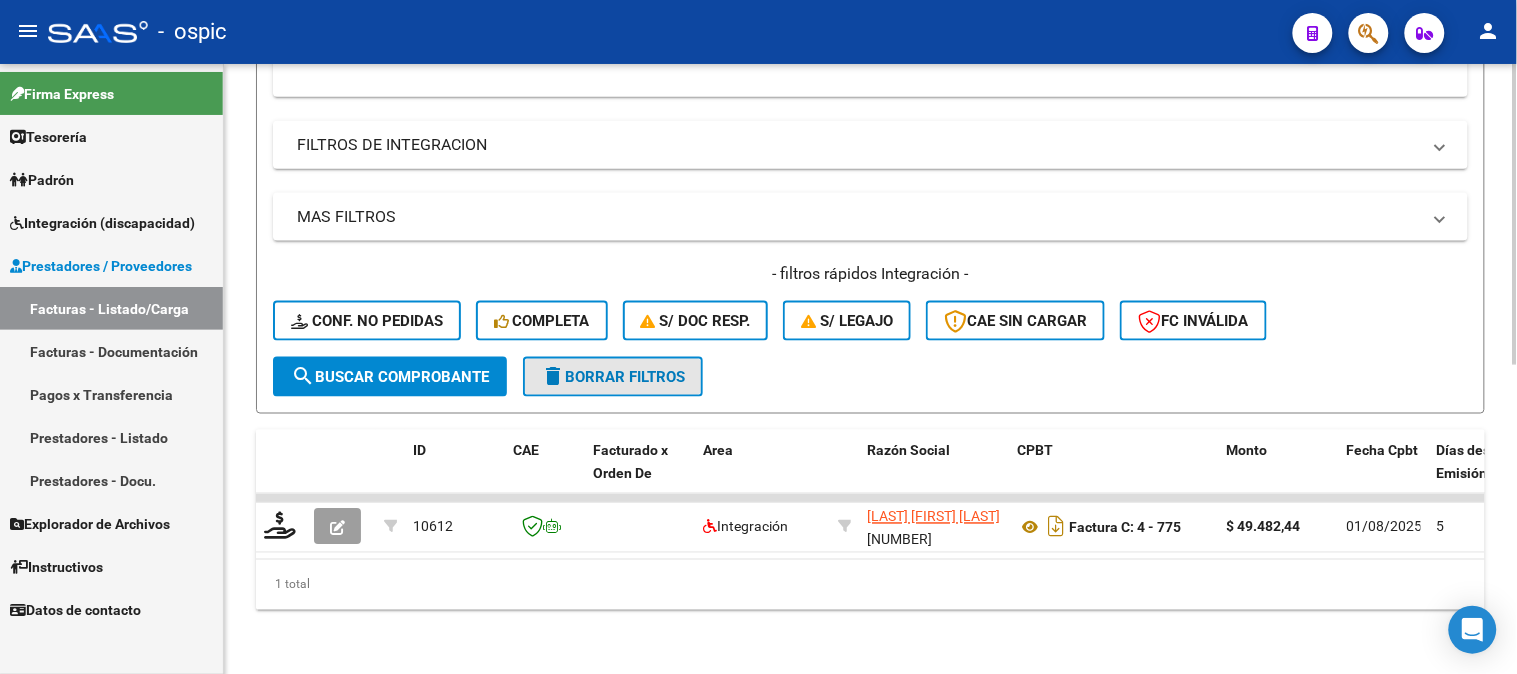 click on "delete  Borrar Filtros" 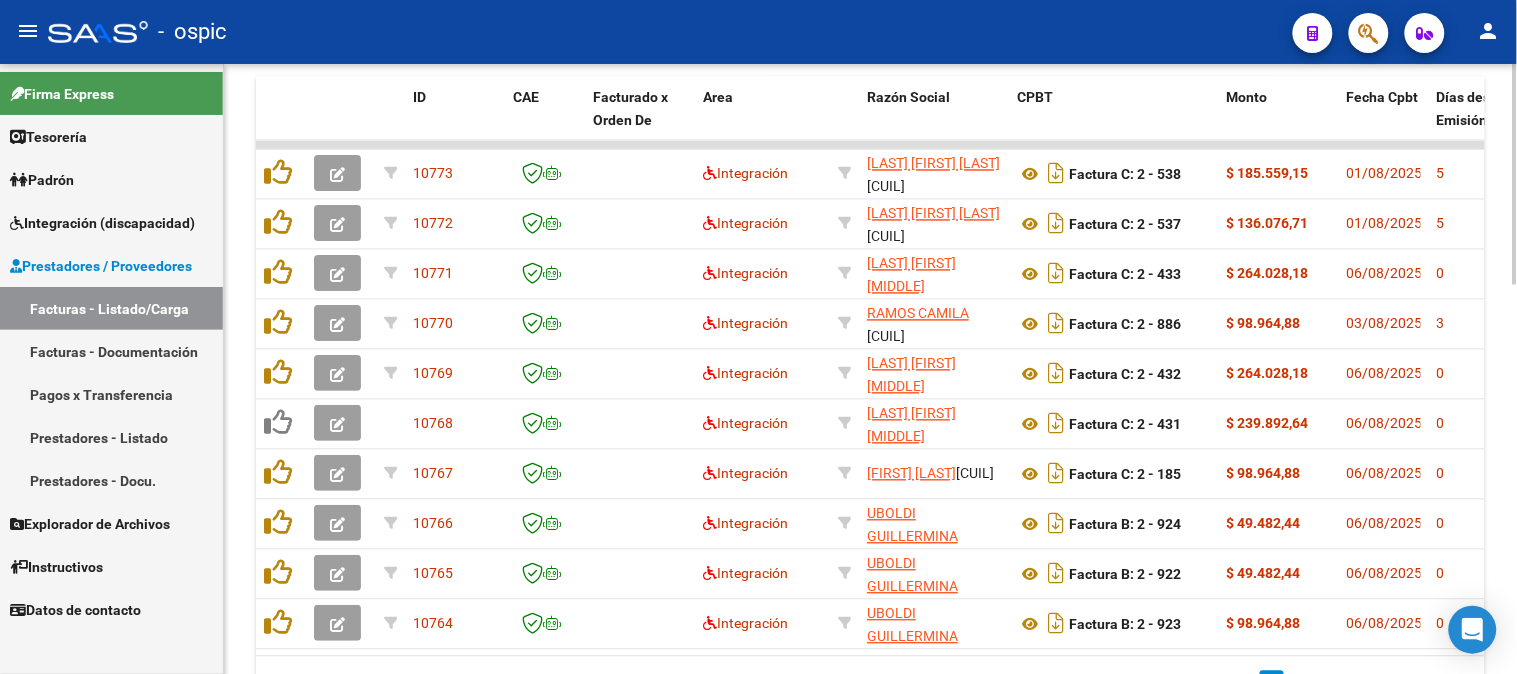 scroll, scrollTop: 975, scrollLeft: 0, axis: vertical 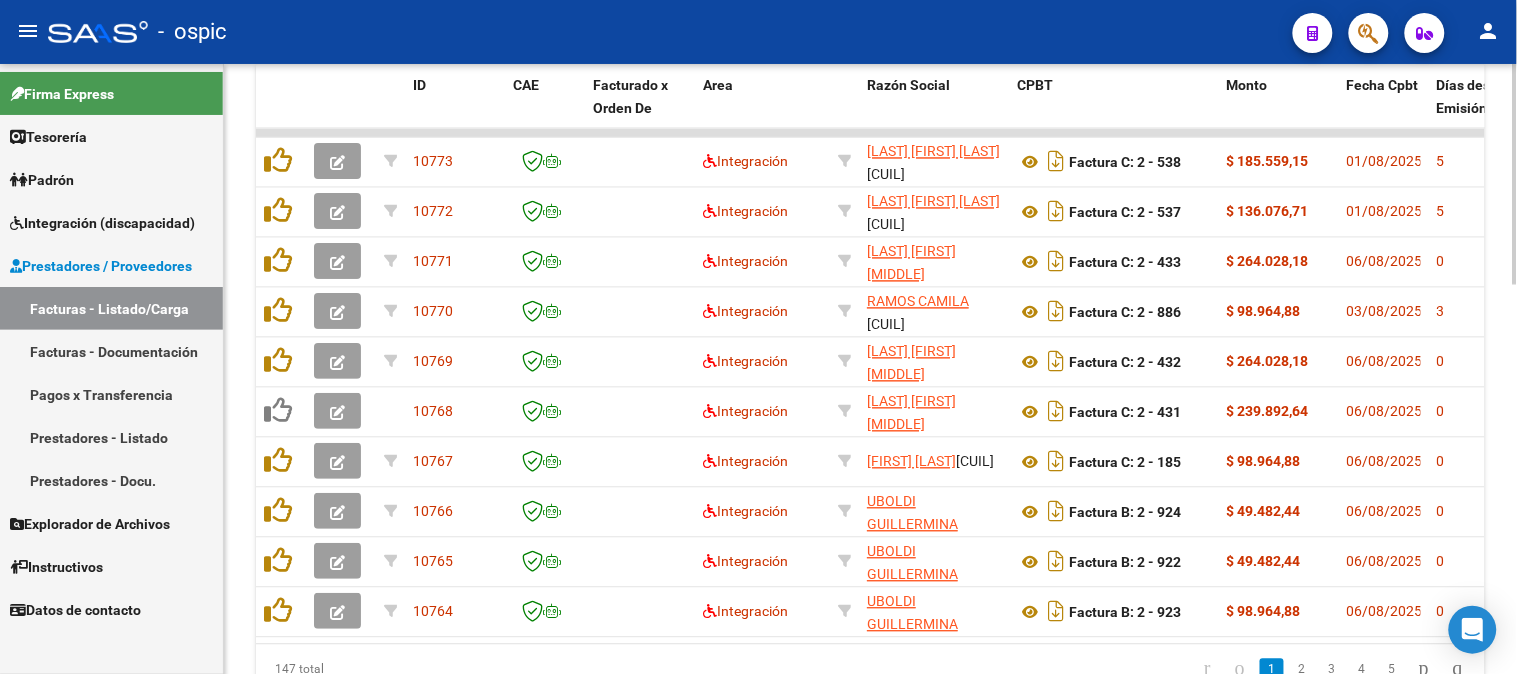 click 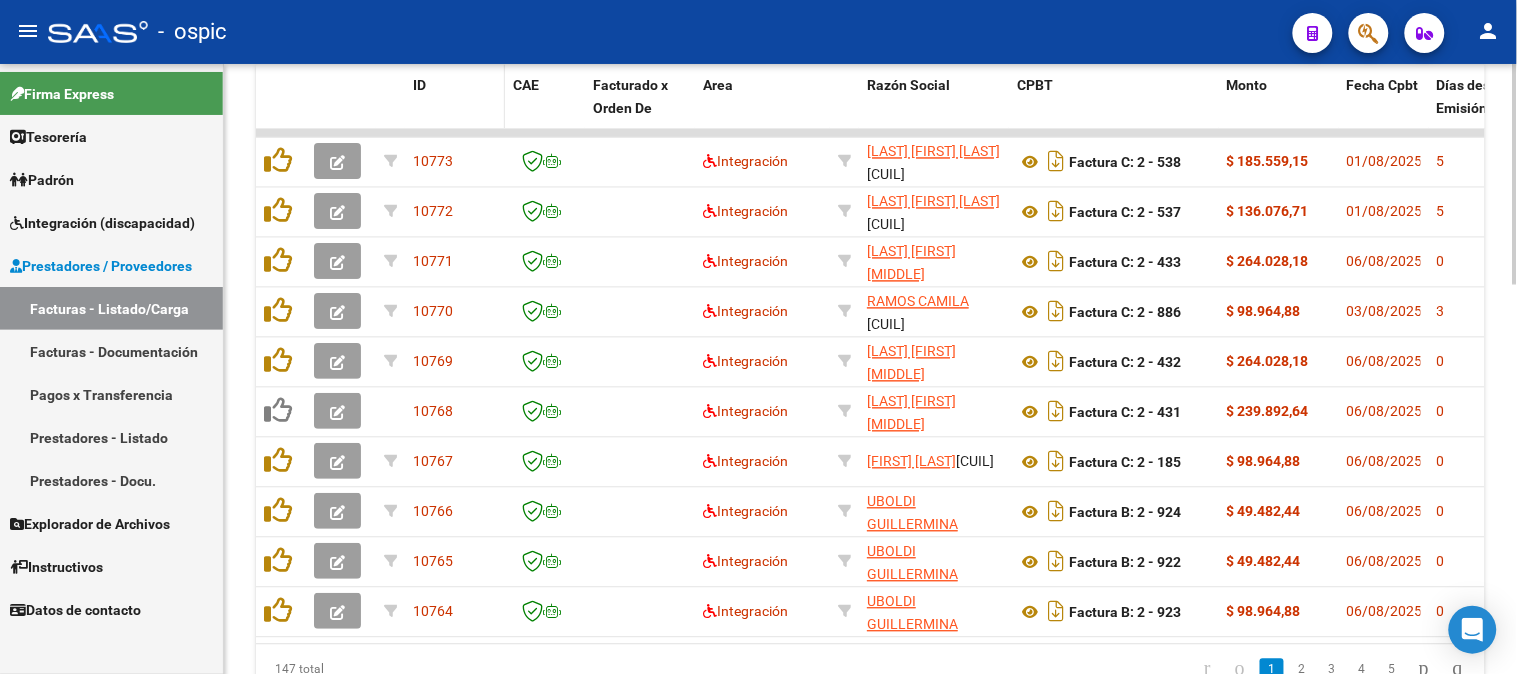 scroll, scrollTop: 753, scrollLeft: 0, axis: vertical 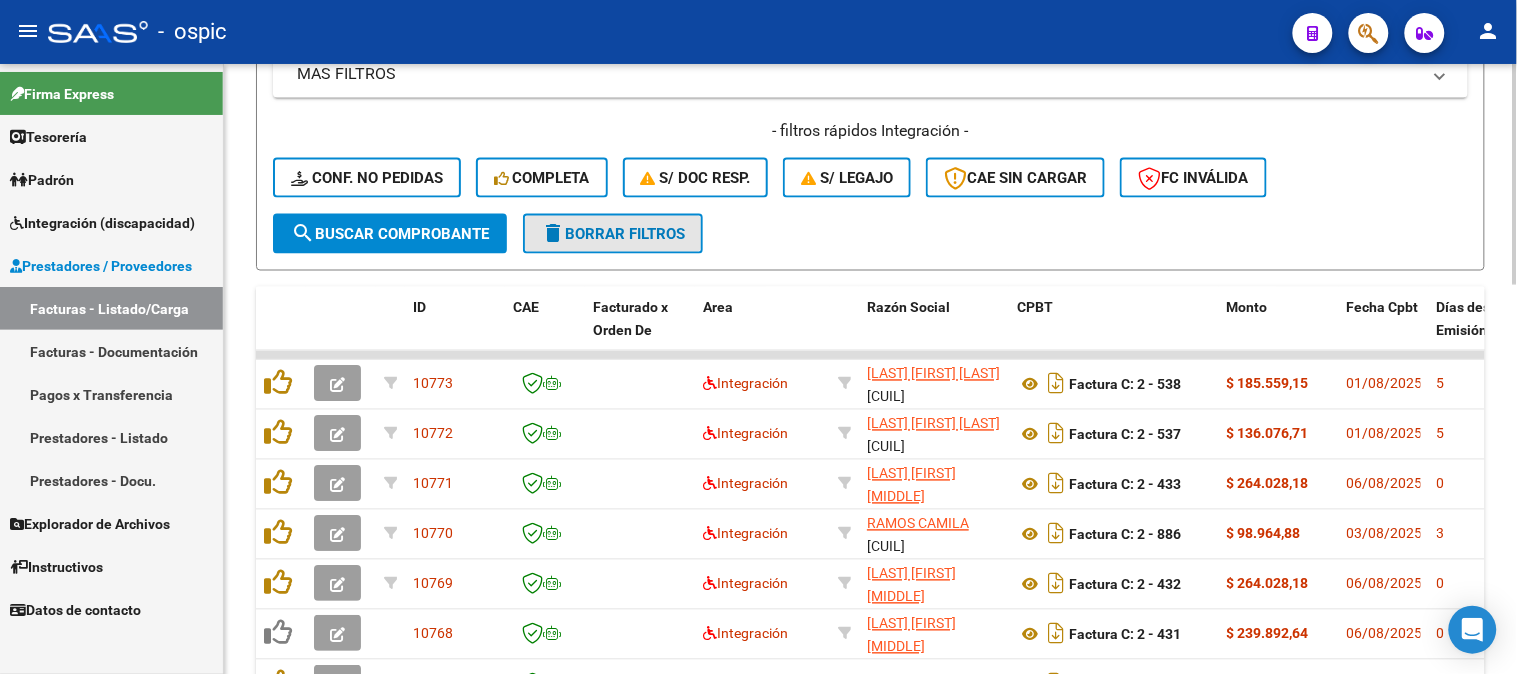 click on "delete  Borrar Filtros" 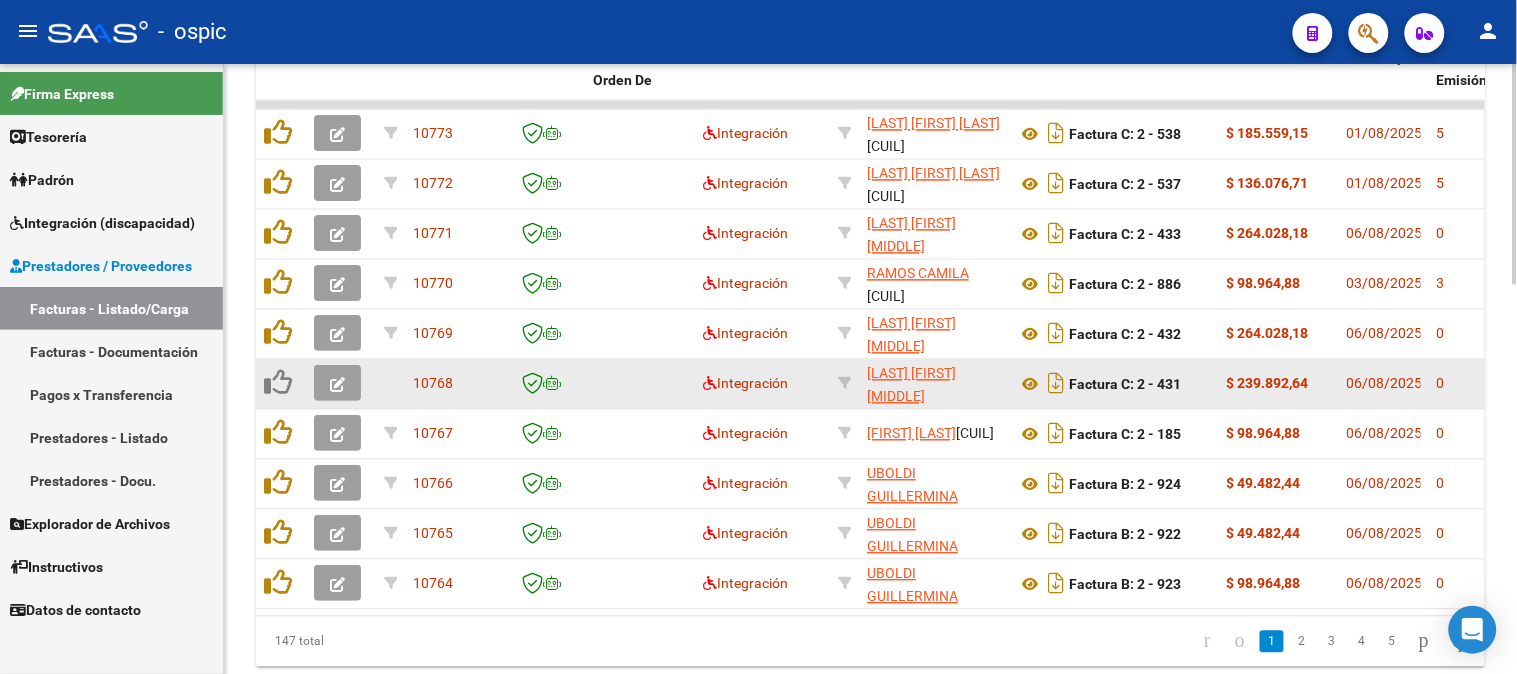 scroll, scrollTop: 1074, scrollLeft: 0, axis: vertical 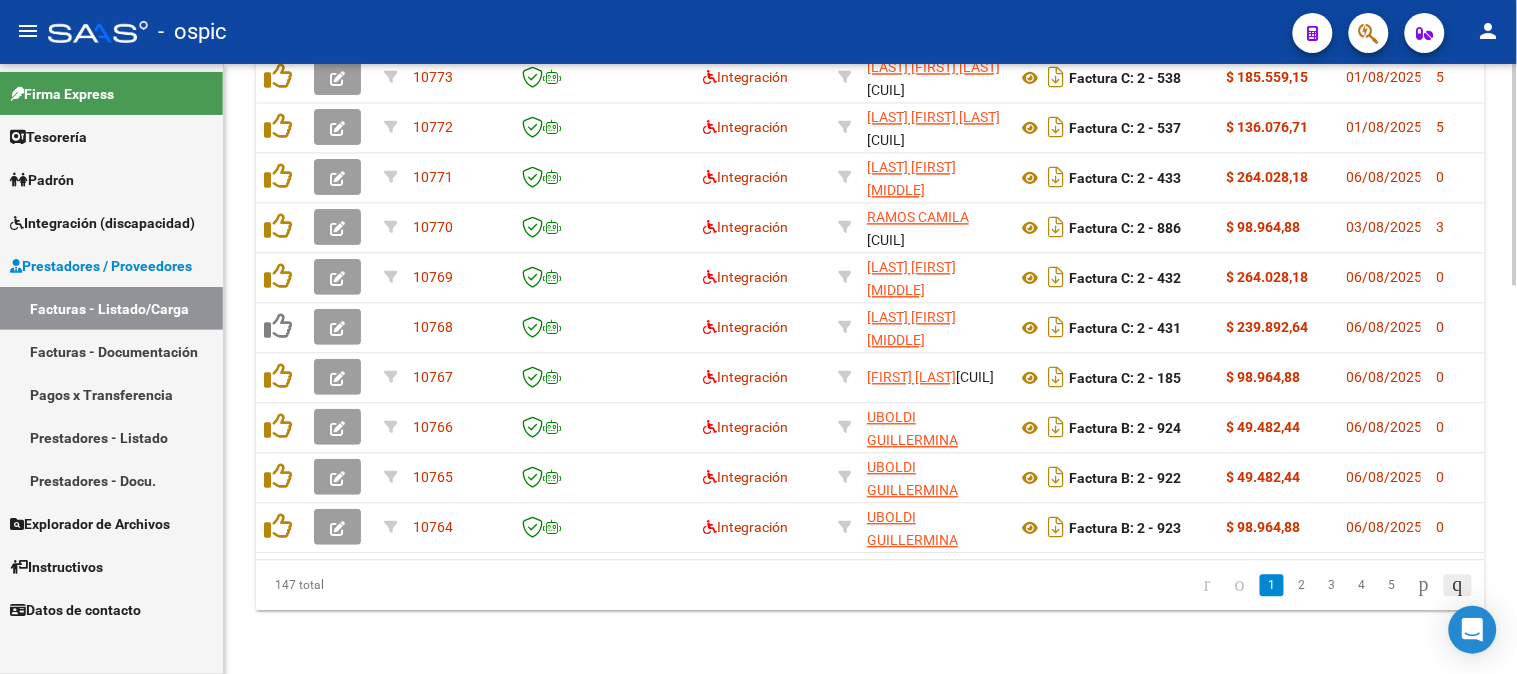 click 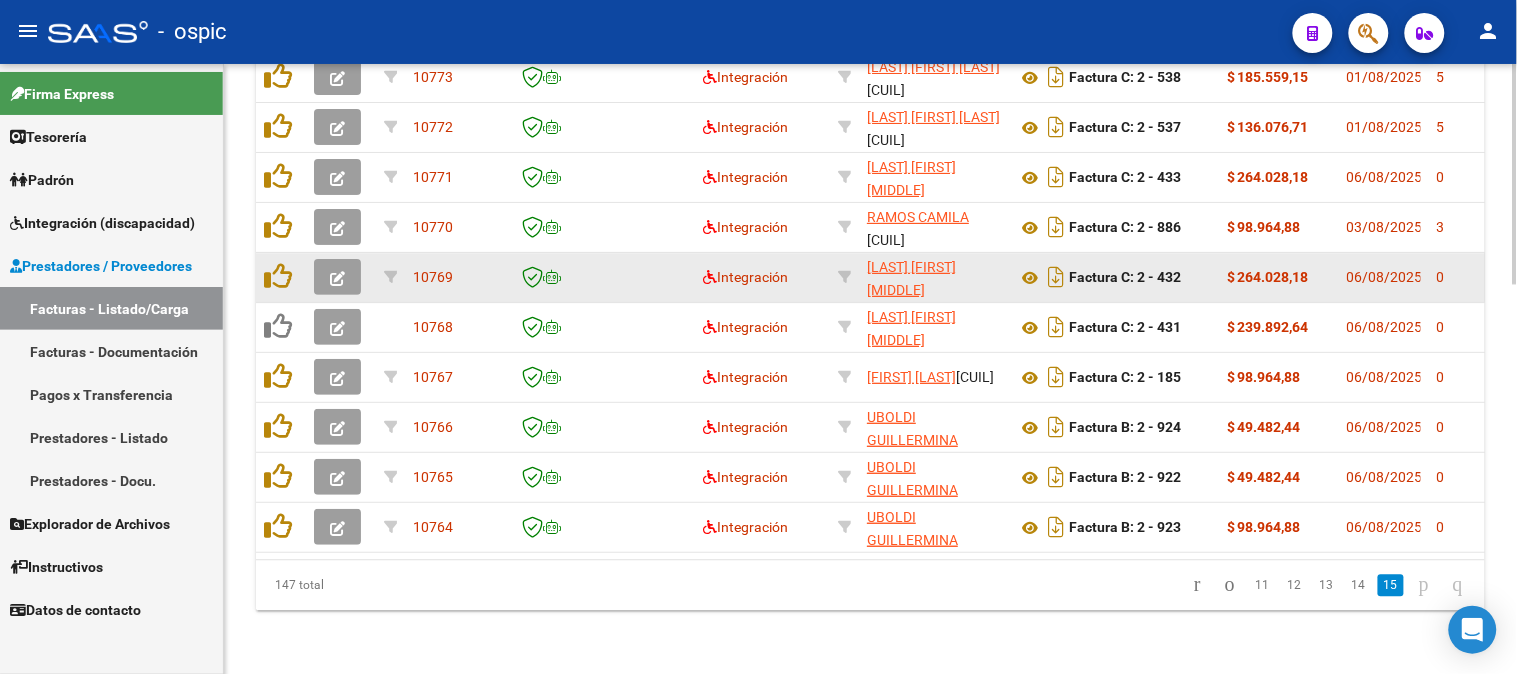 scroll, scrollTop: 925, scrollLeft: 0, axis: vertical 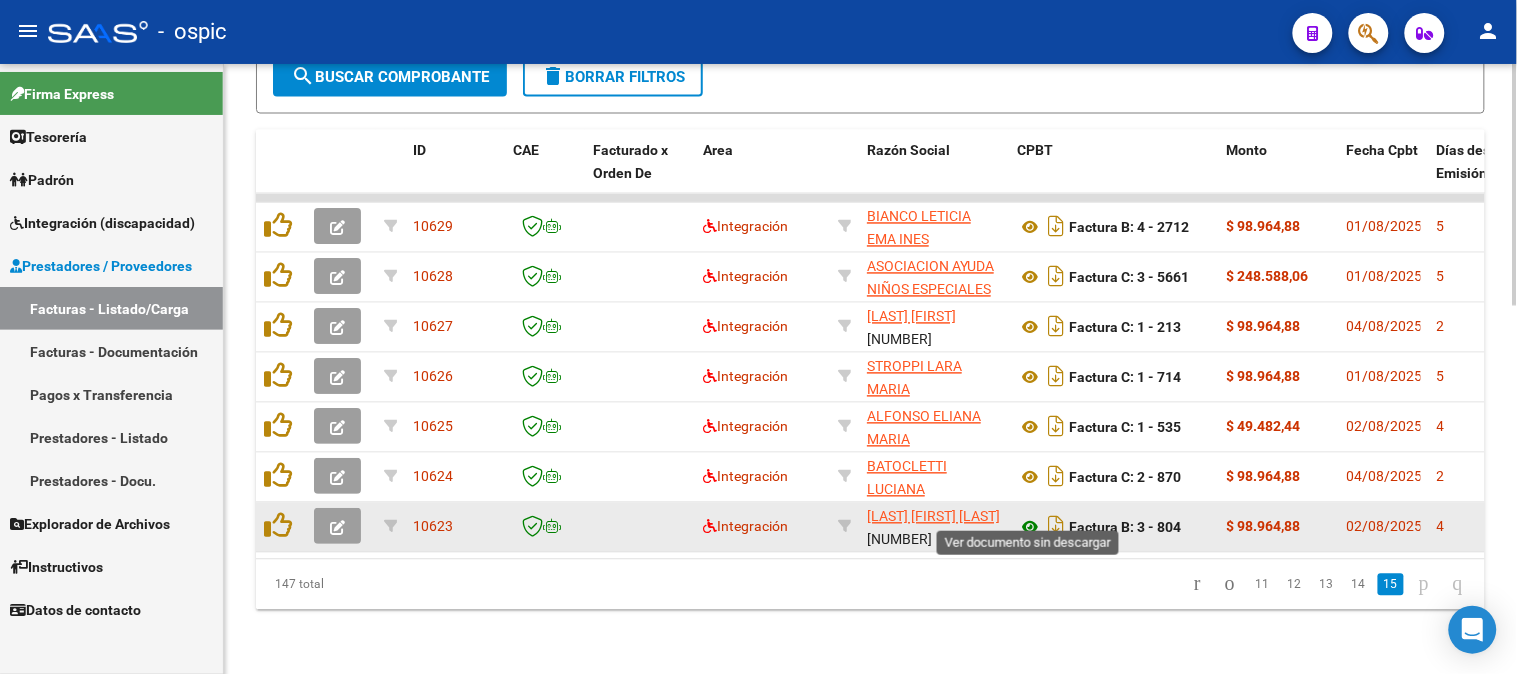 click 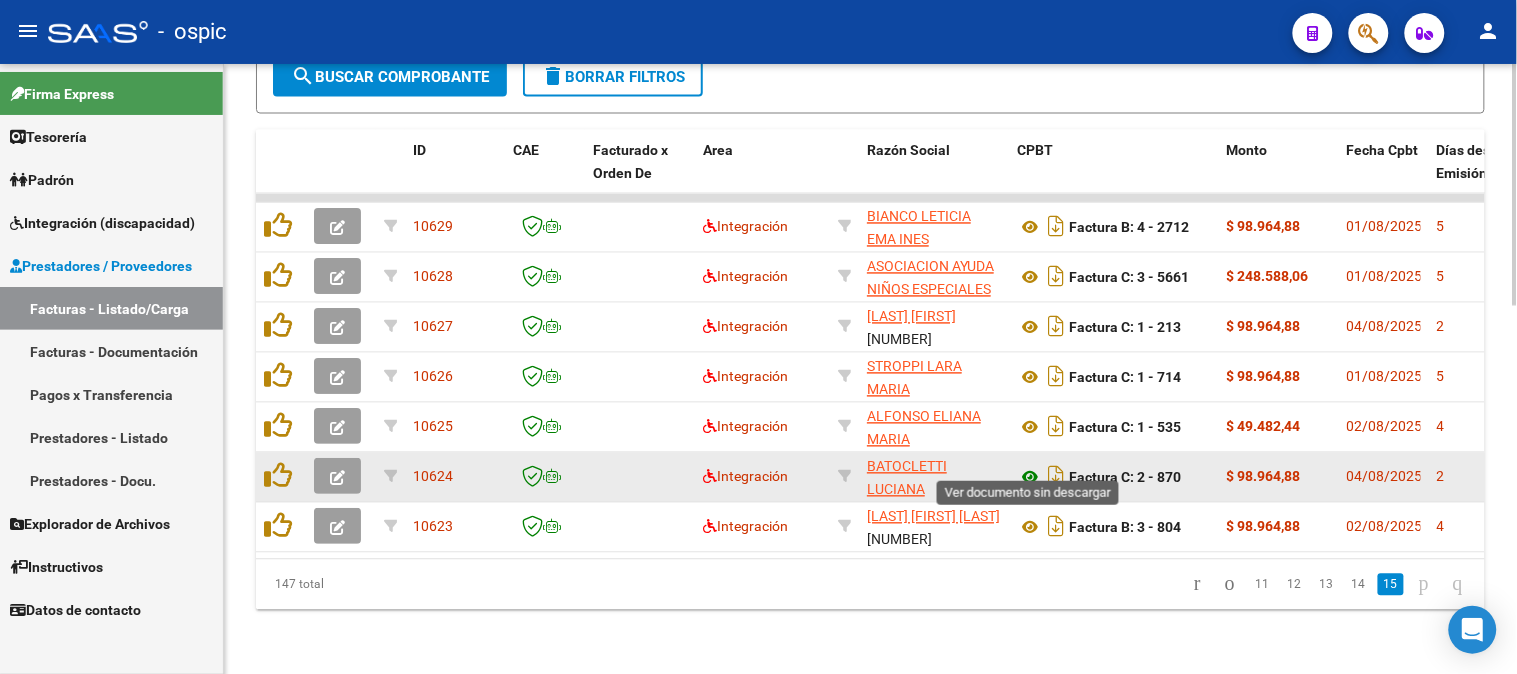 click 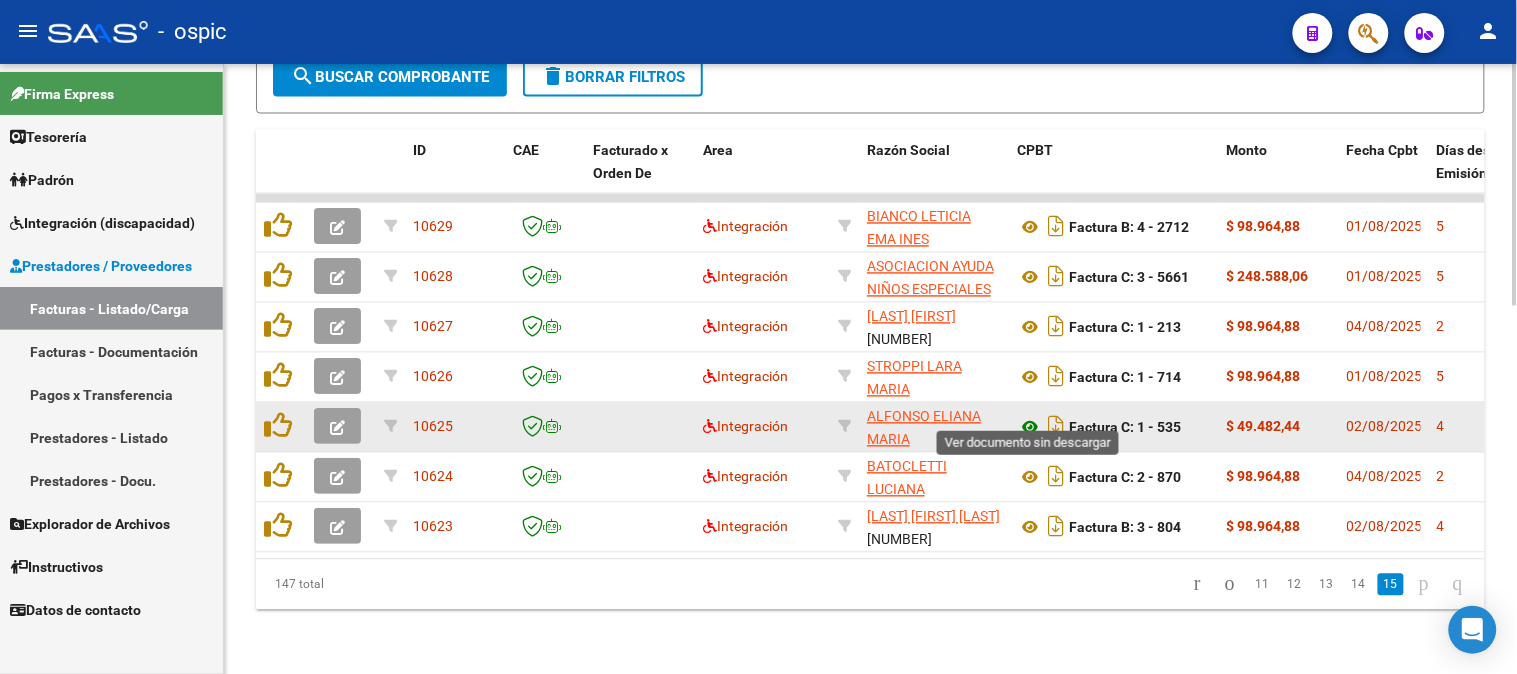 click 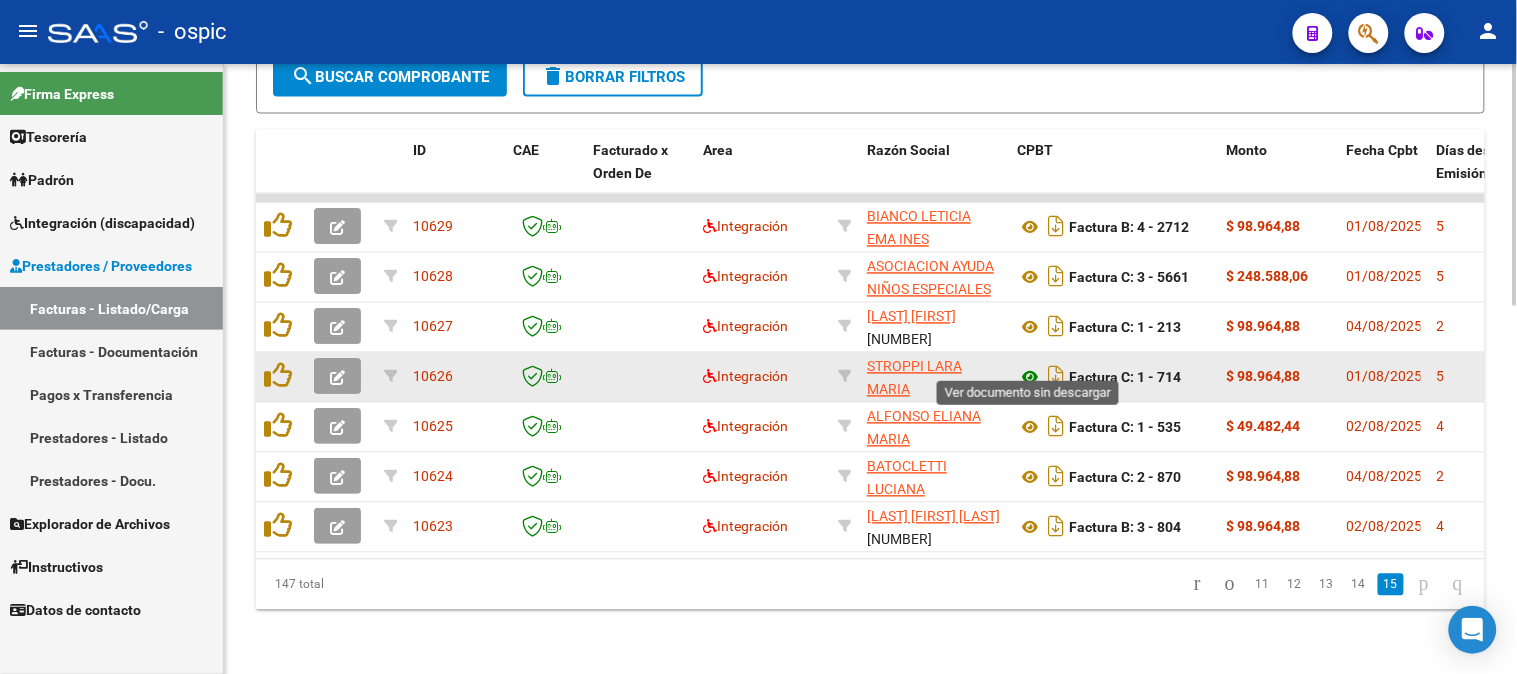 click 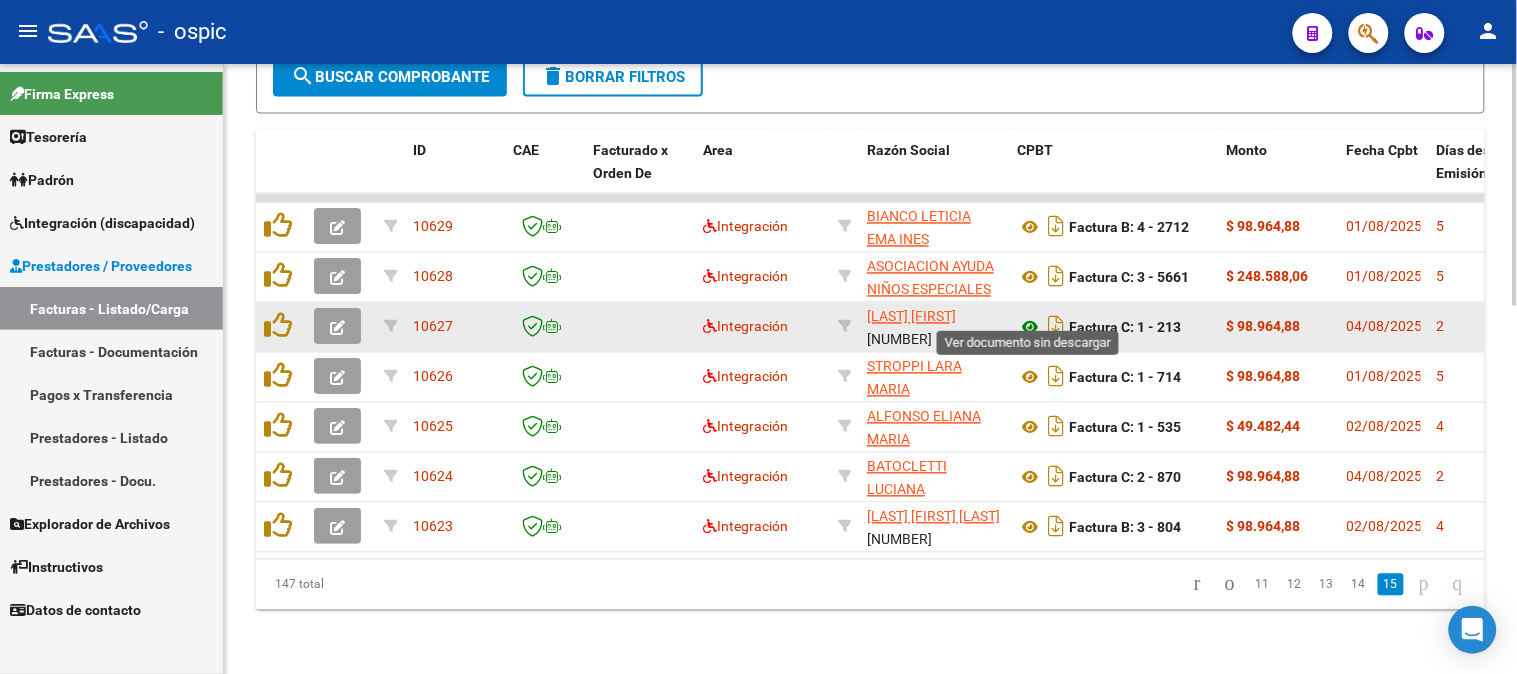 click 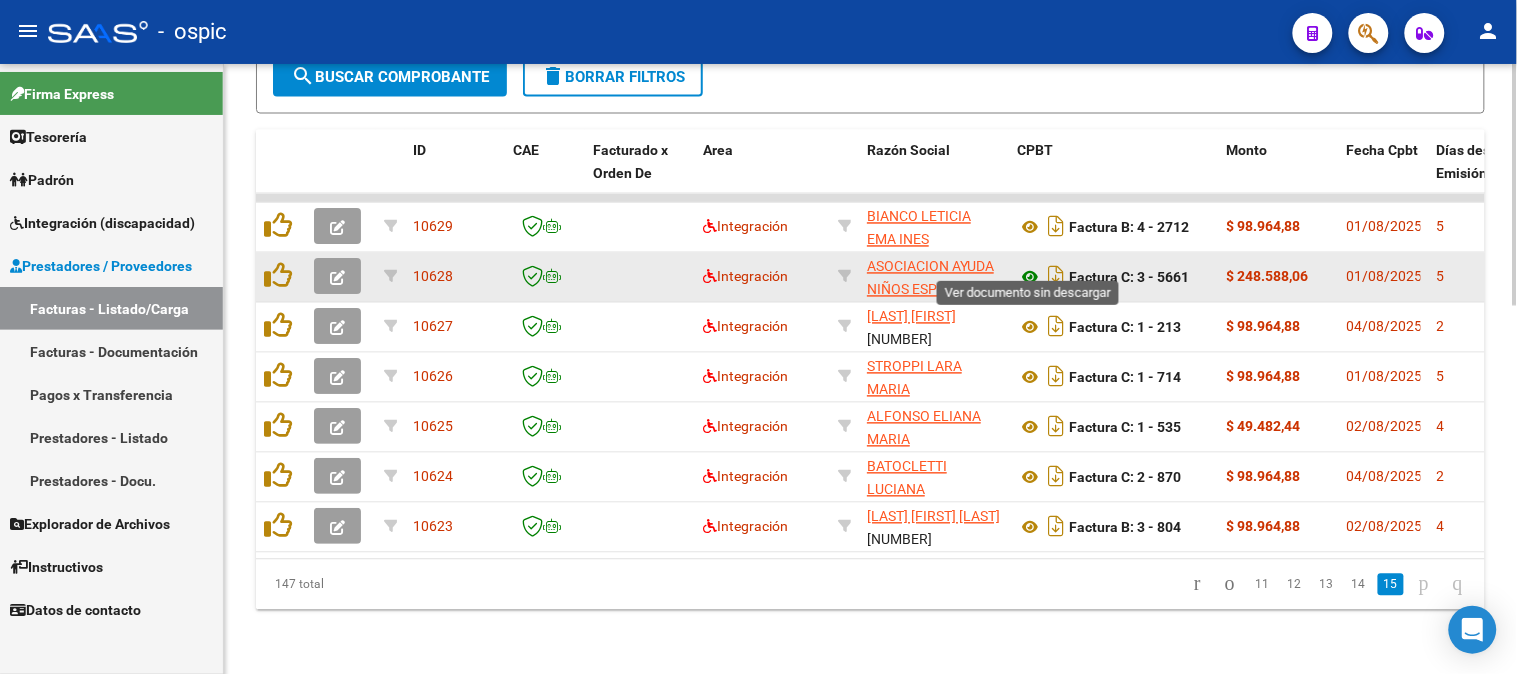 click 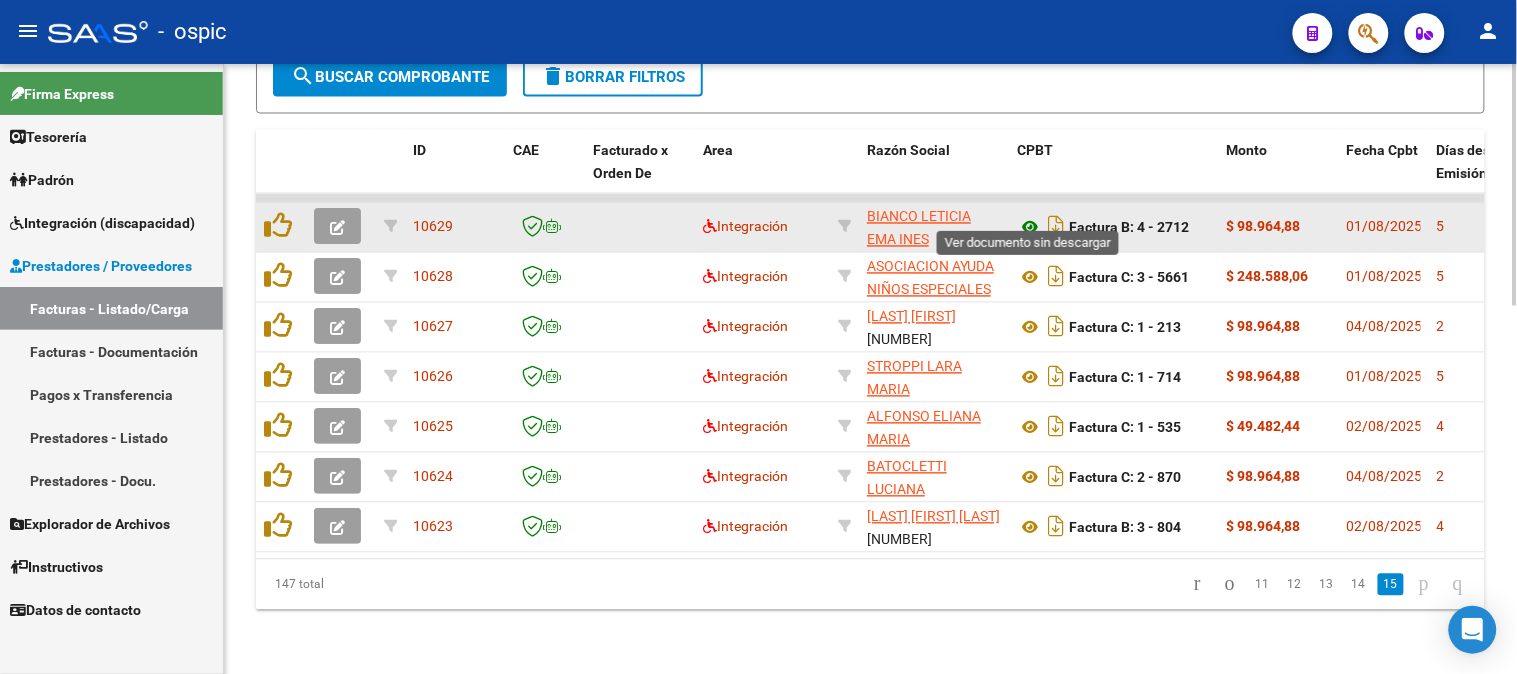 click 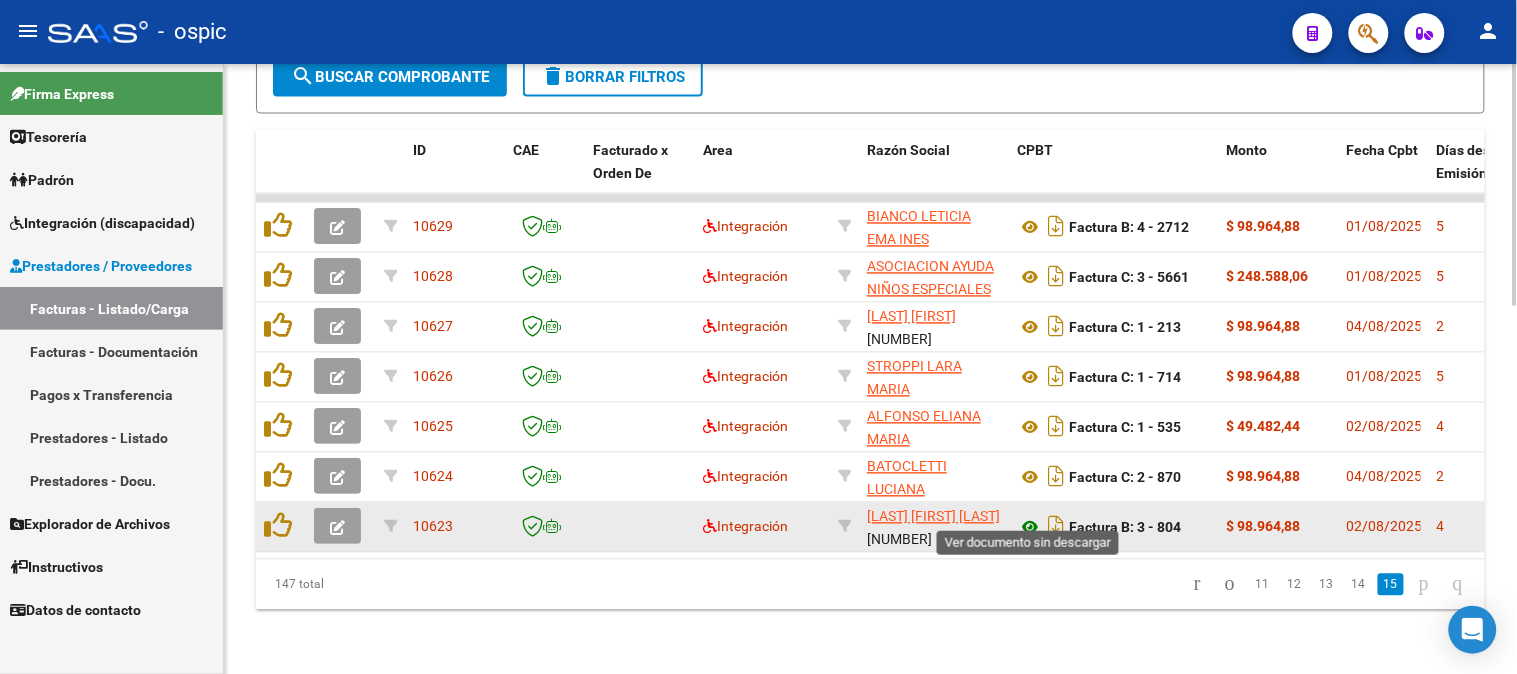 click 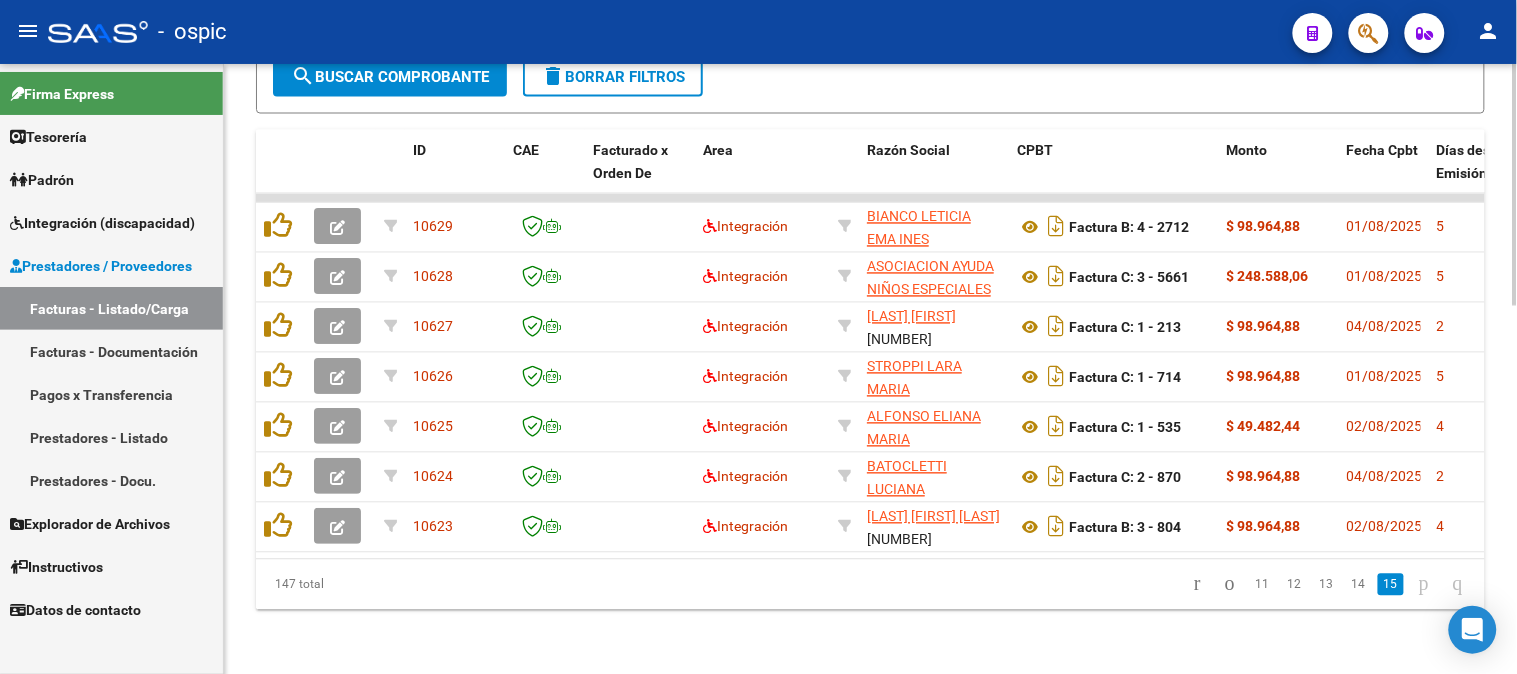 click 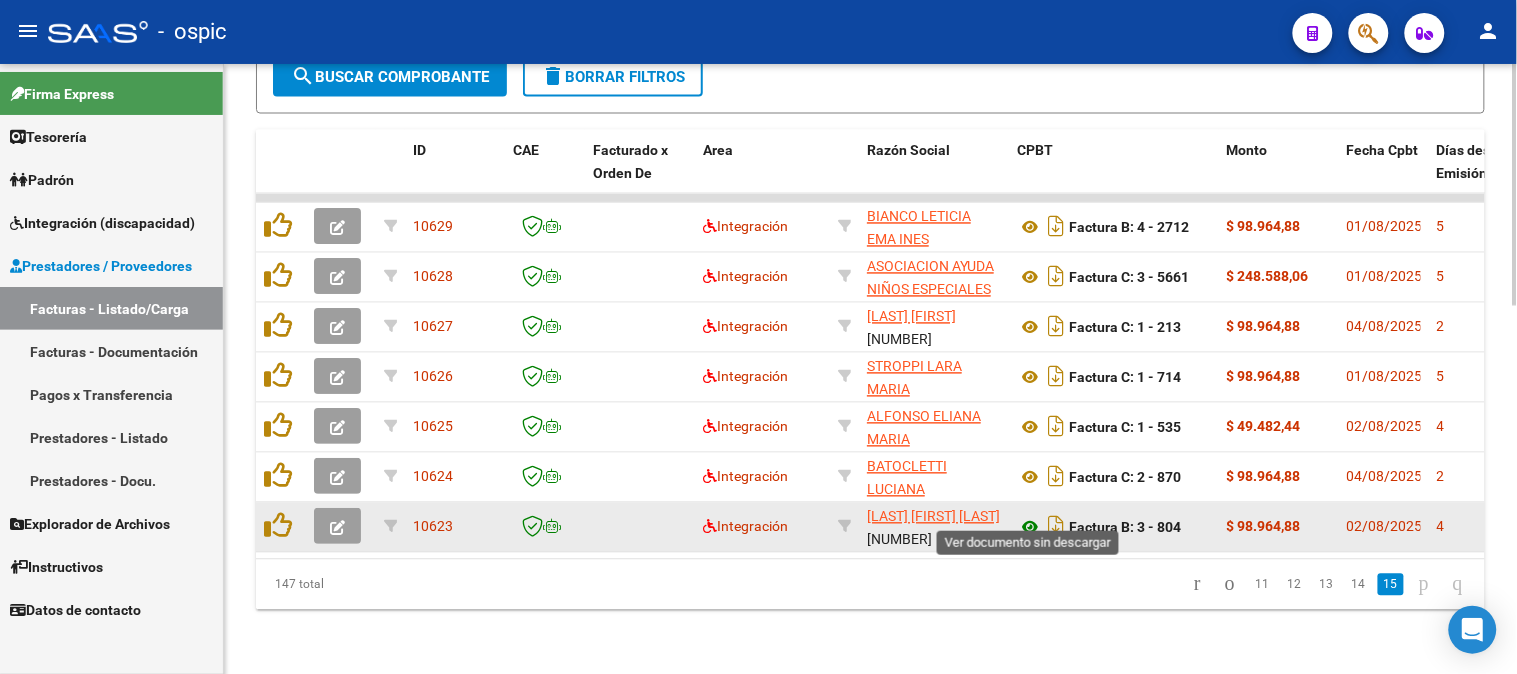 click 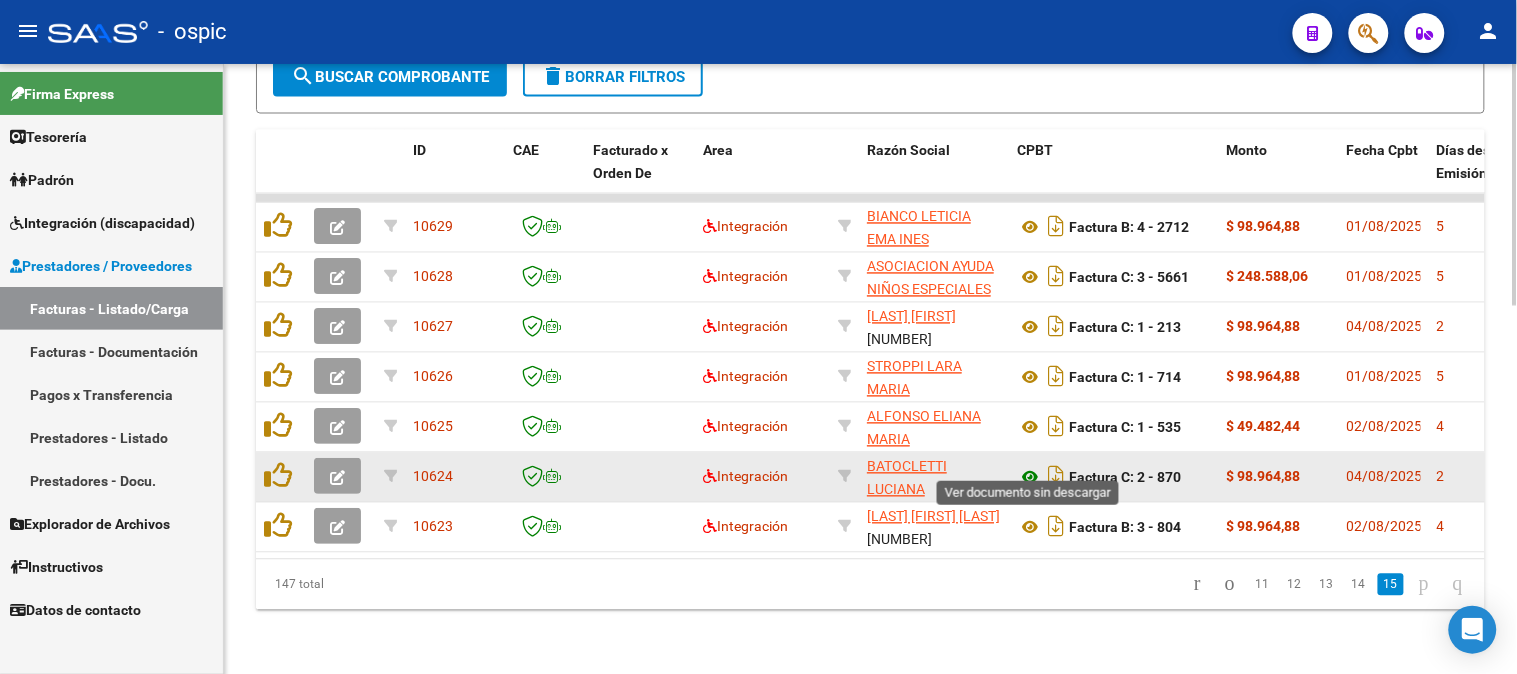 click 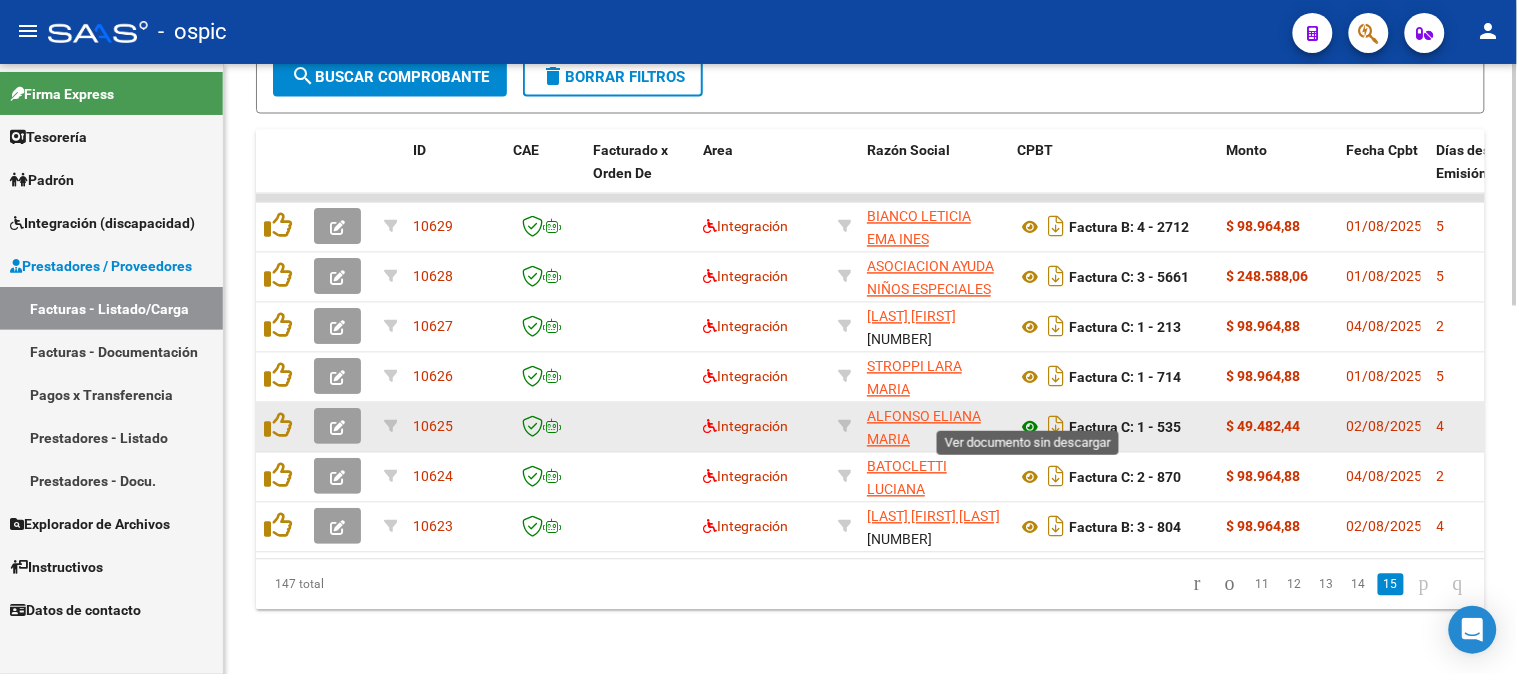 click 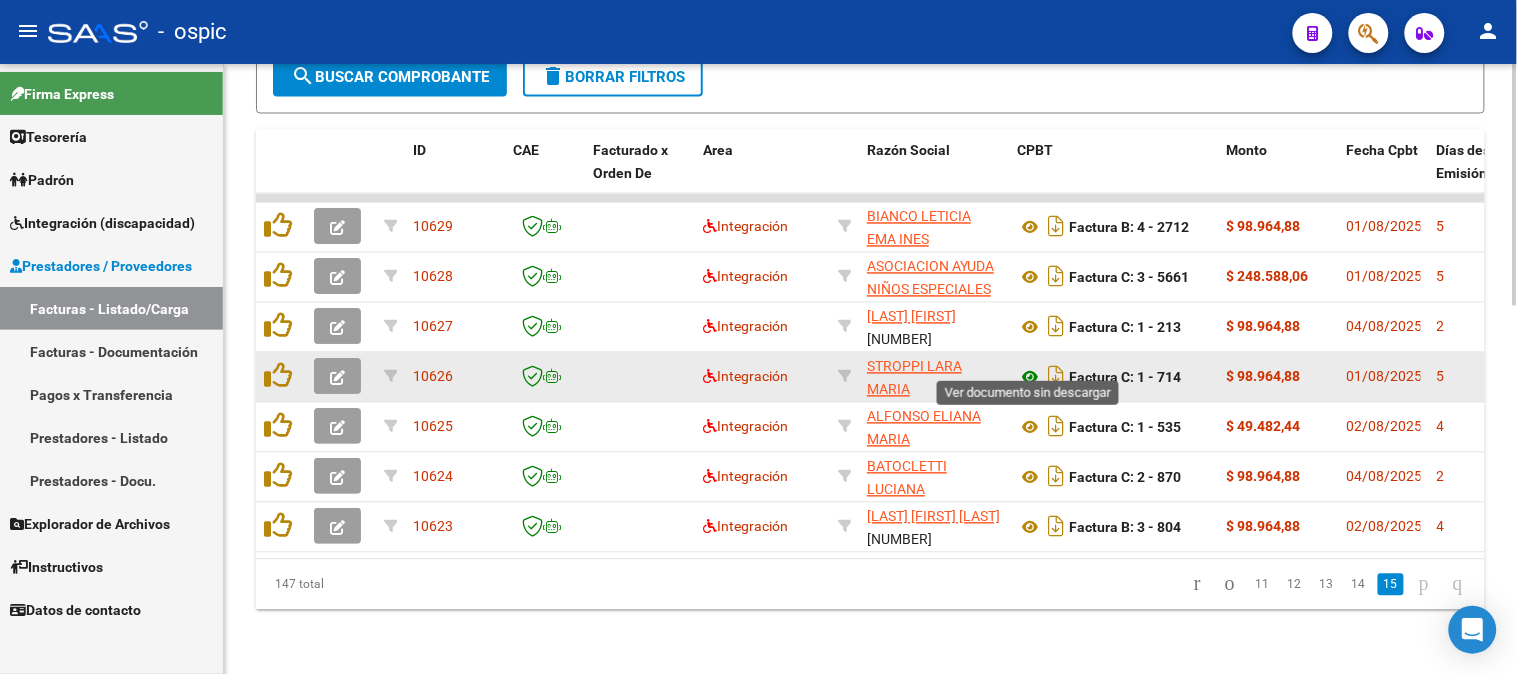click 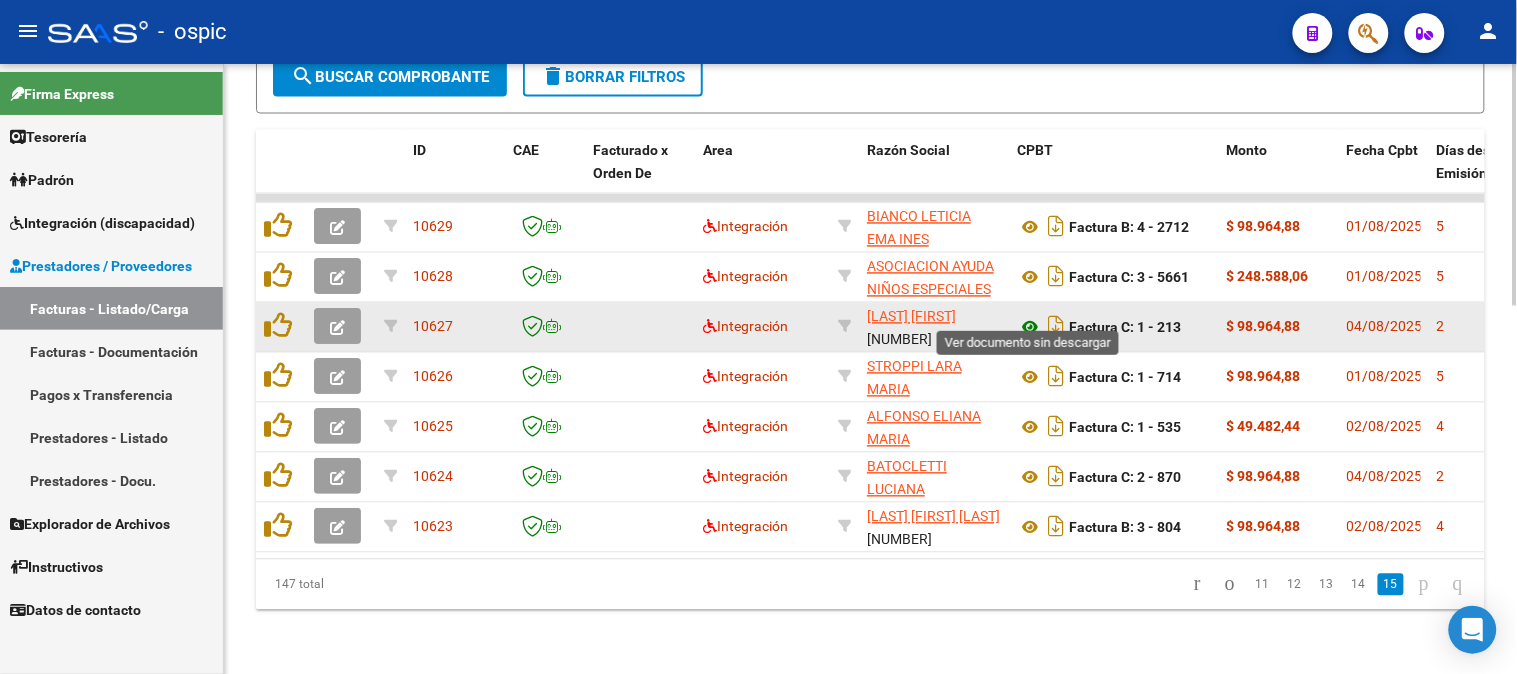 click 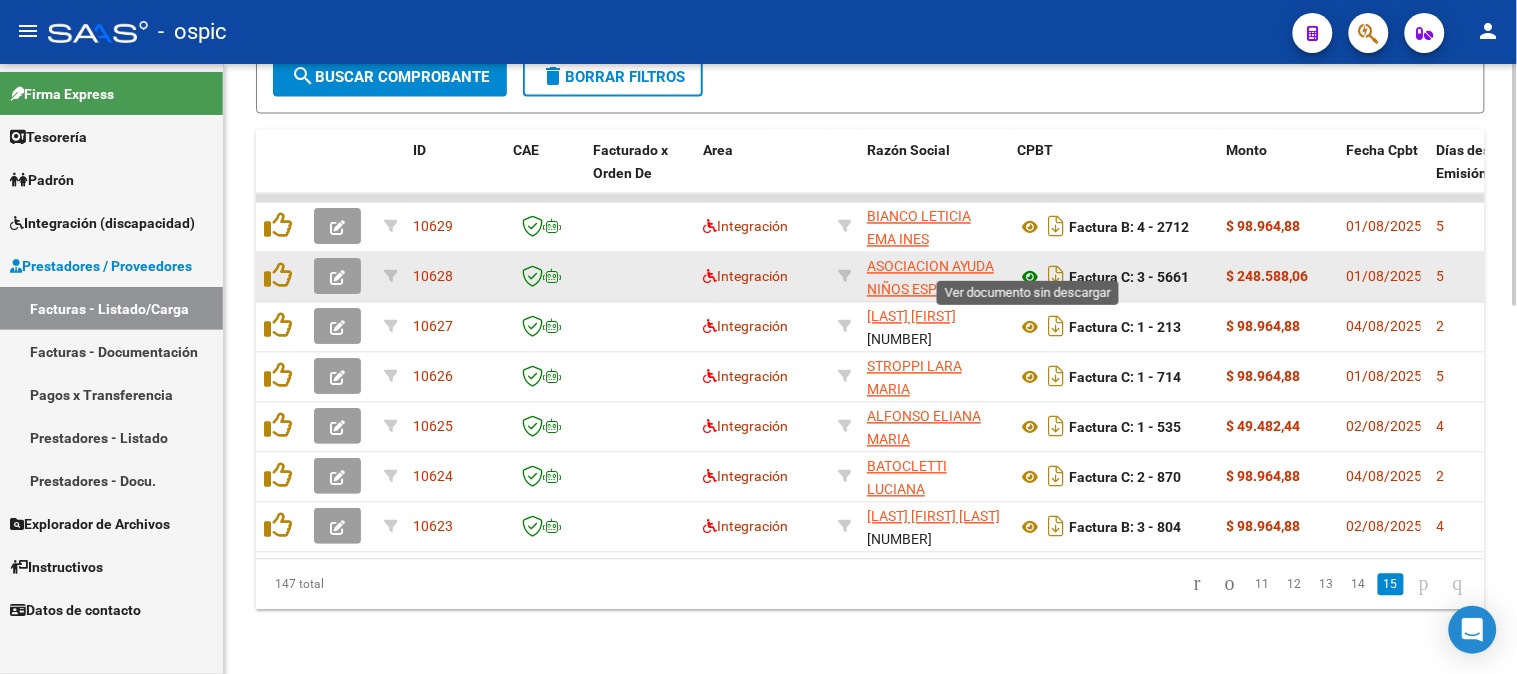 click 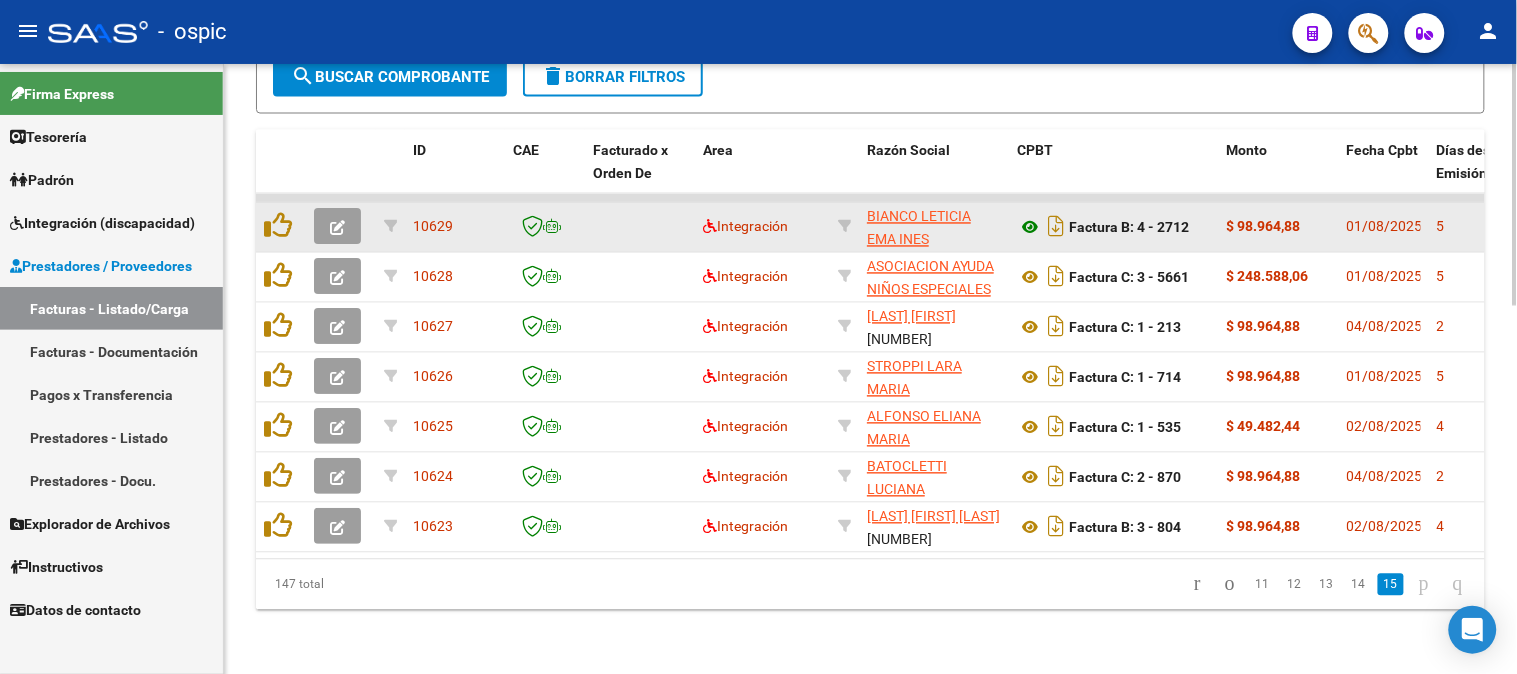 click 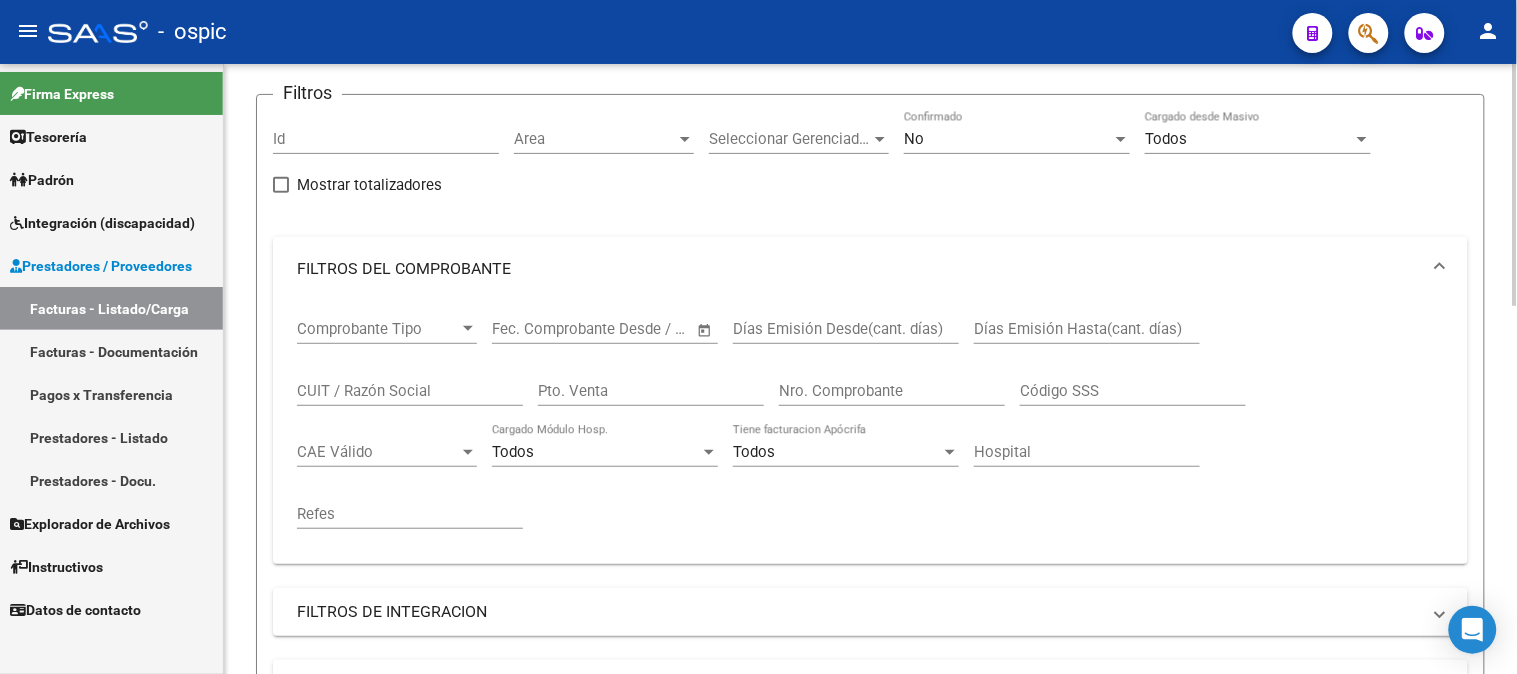 scroll, scrollTop: 0, scrollLeft: 0, axis: both 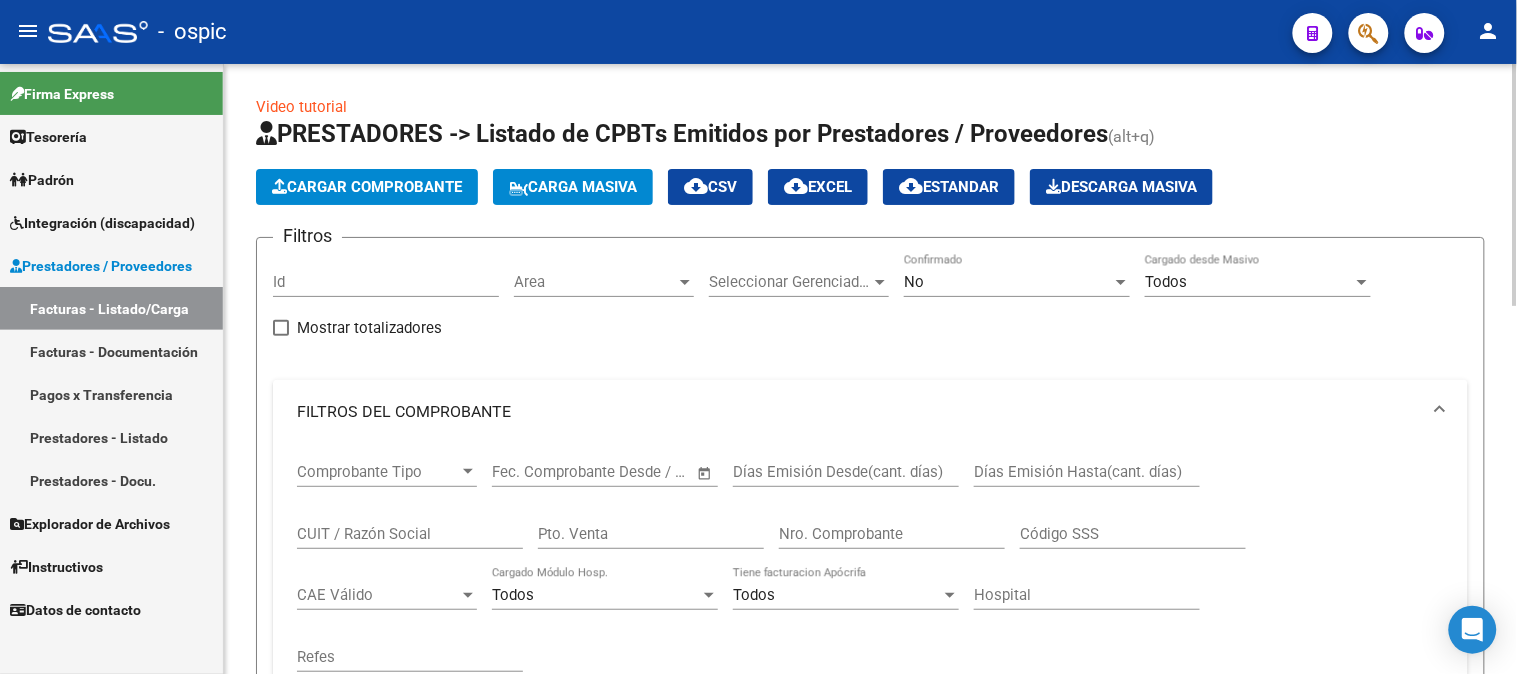 click on "No" at bounding box center (1008, 282) 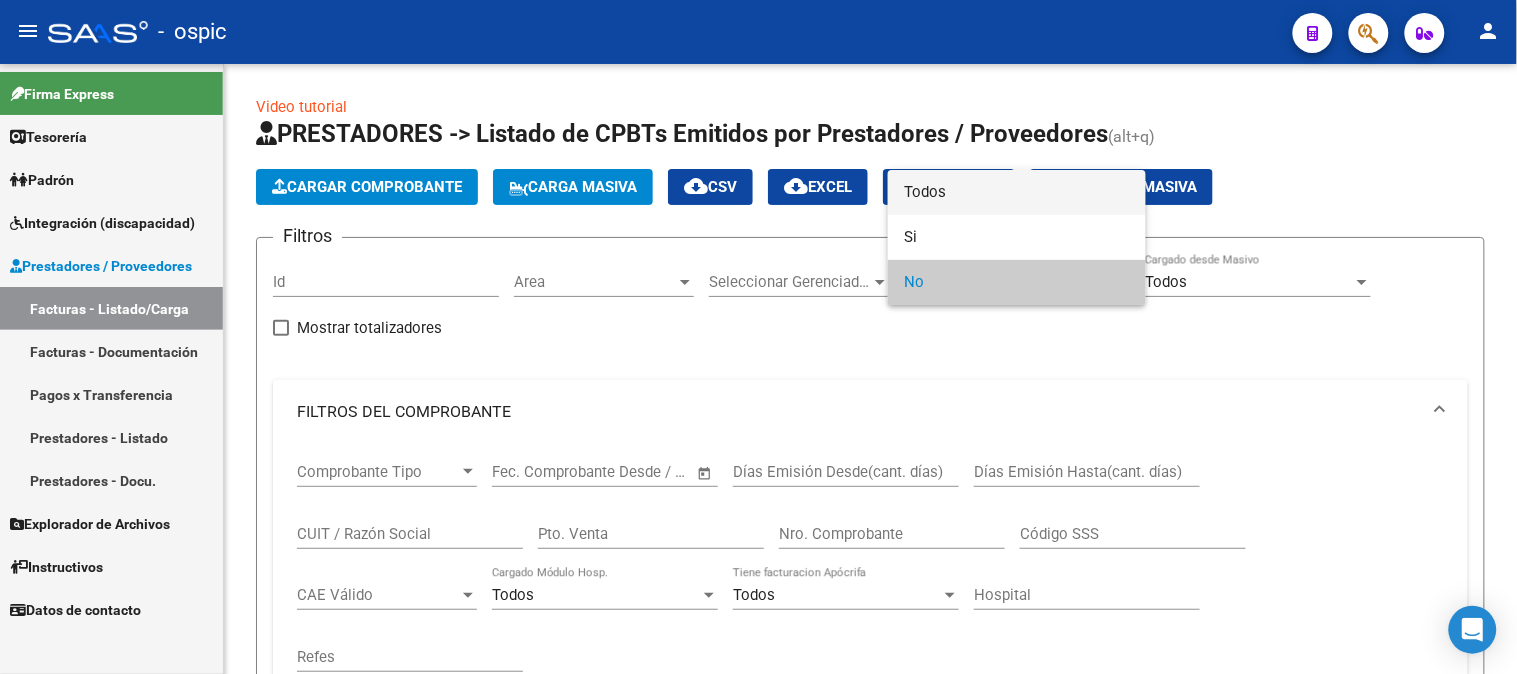 click on "Todos" at bounding box center (1017, 192) 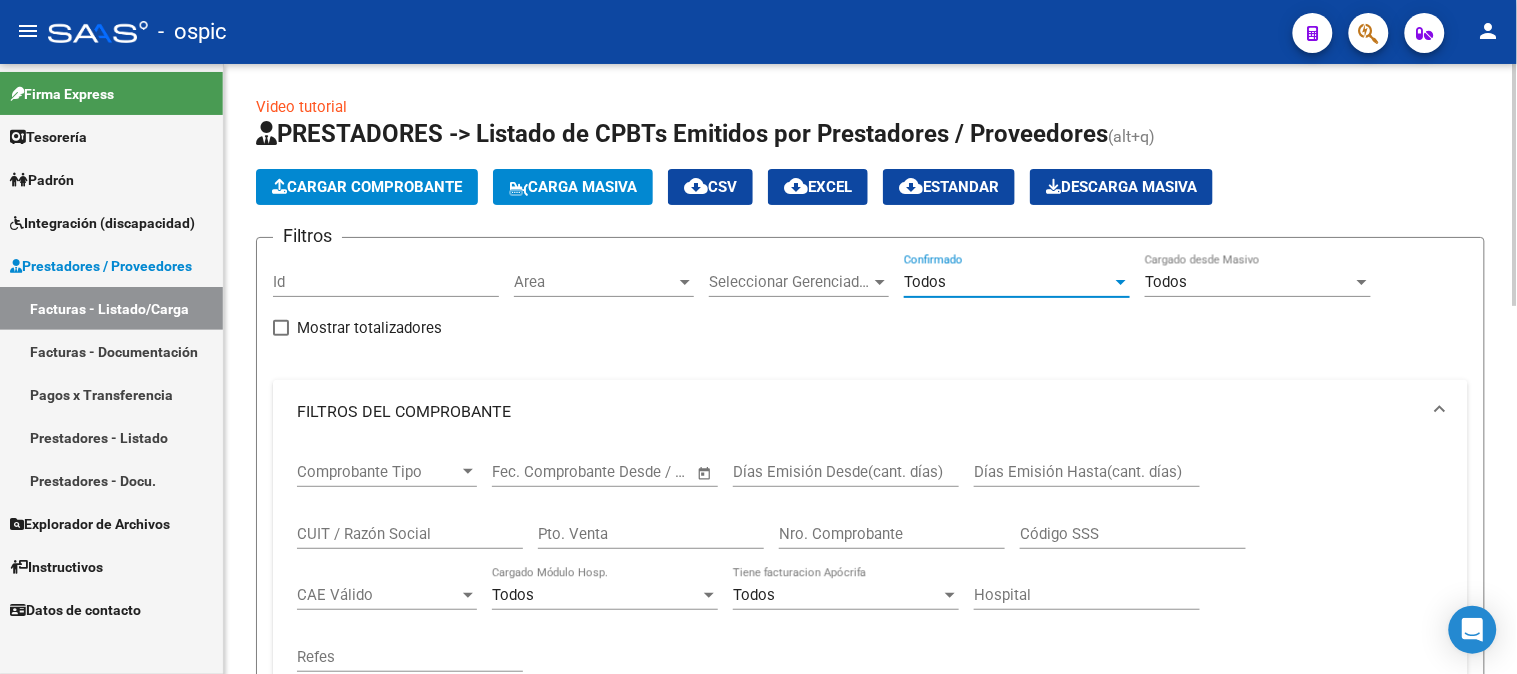 click on "Pto. Venta" 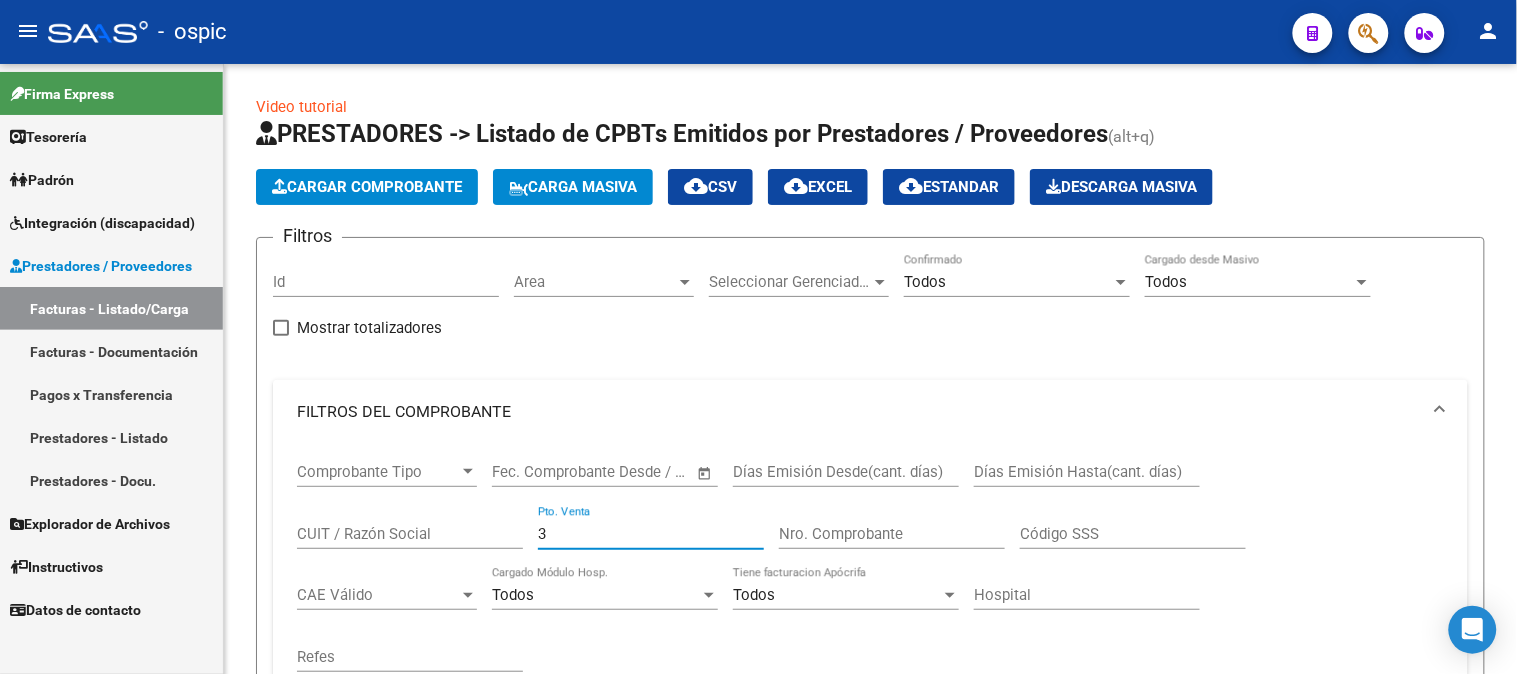 type on "3" 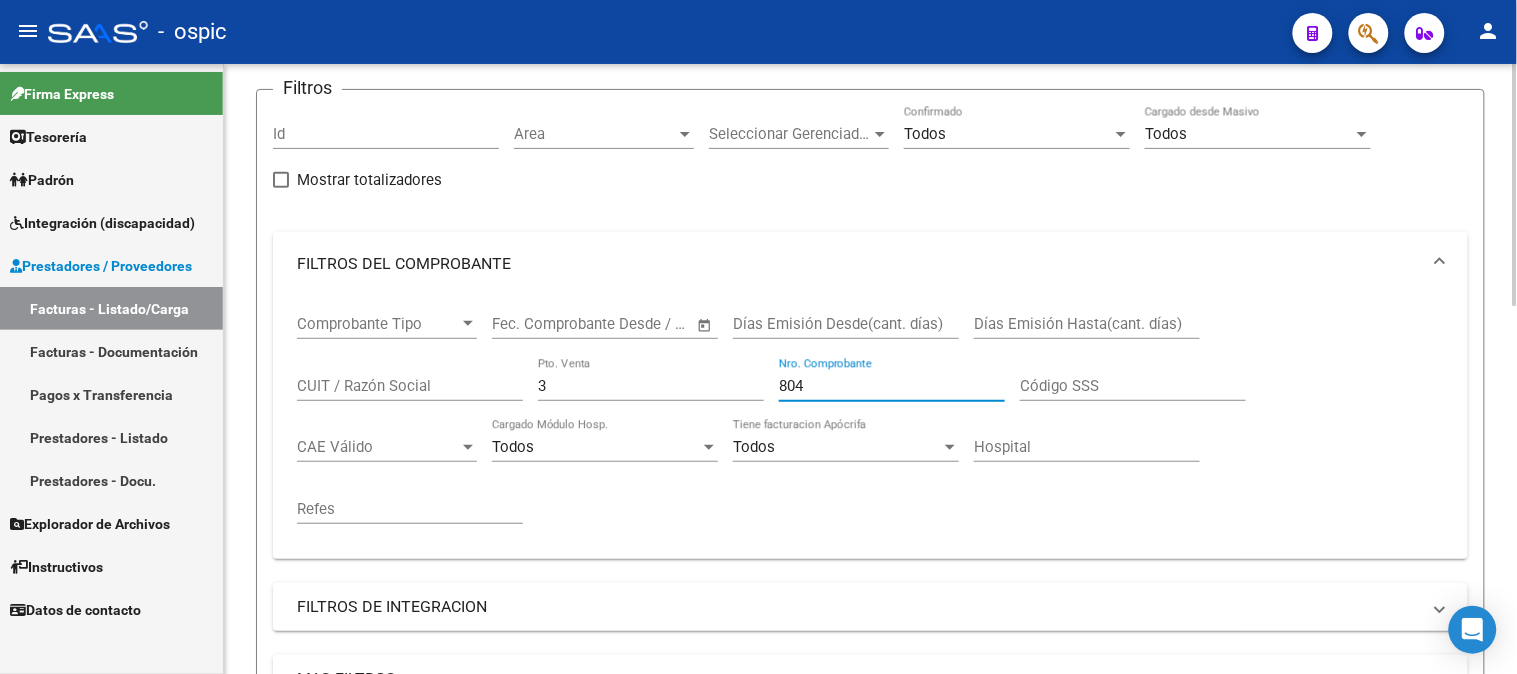 scroll, scrollTop: 0, scrollLeft: 0, axis: both 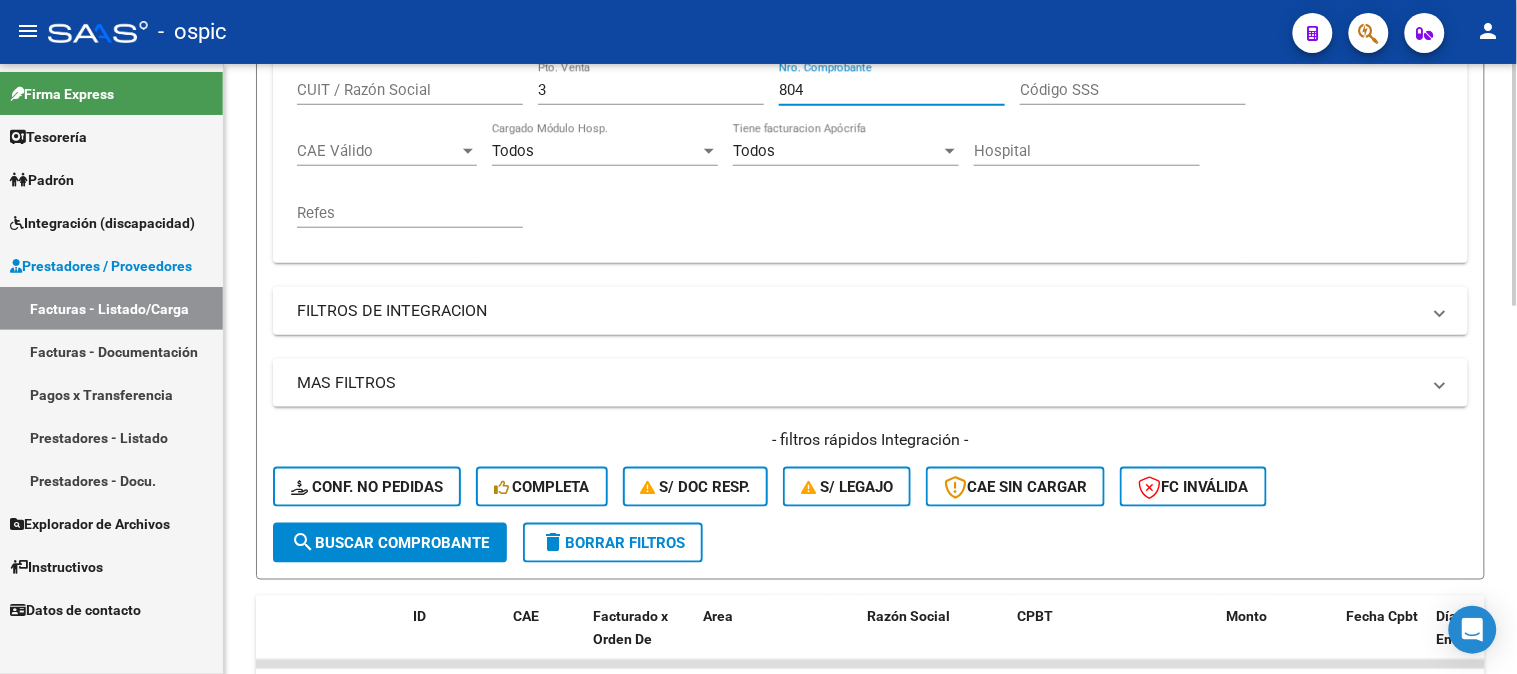 type on "804" 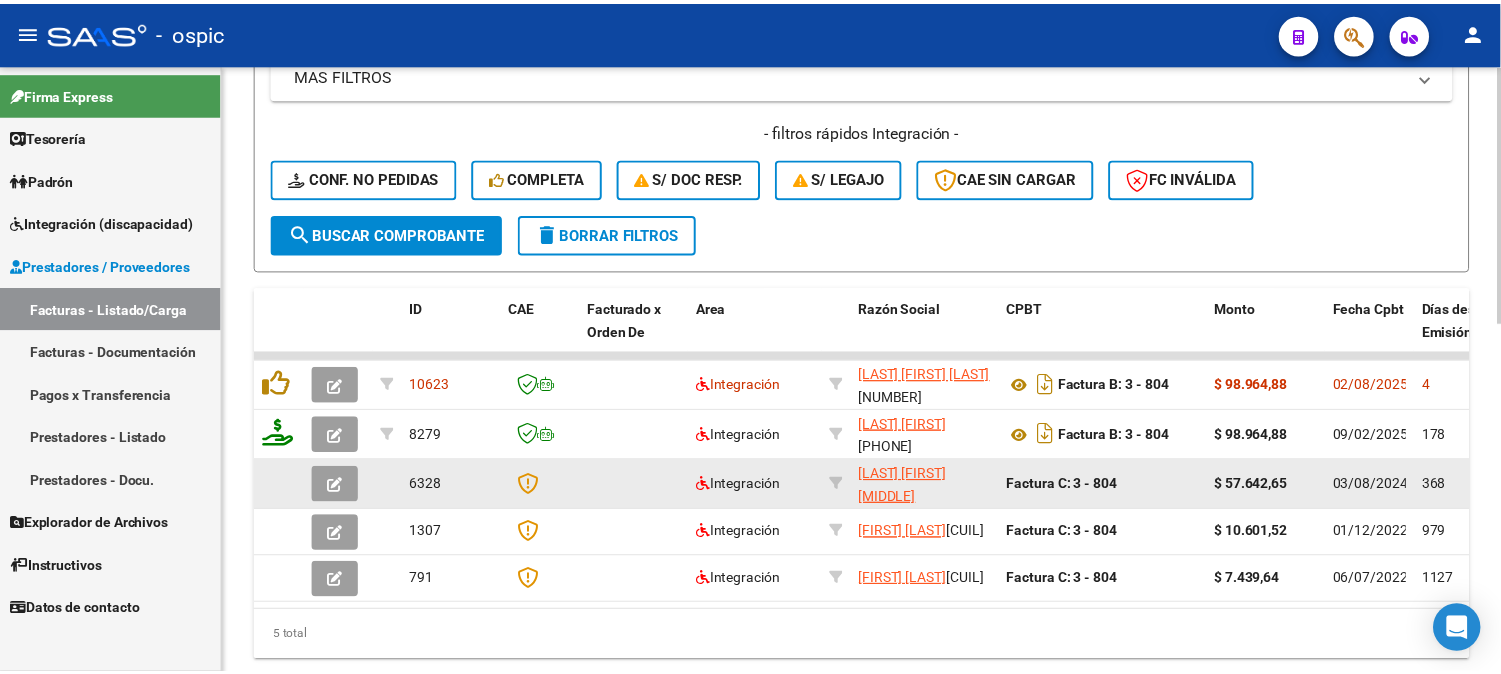 scroll, scrollTop: 777, scrollLeft: 0, axis: vertical 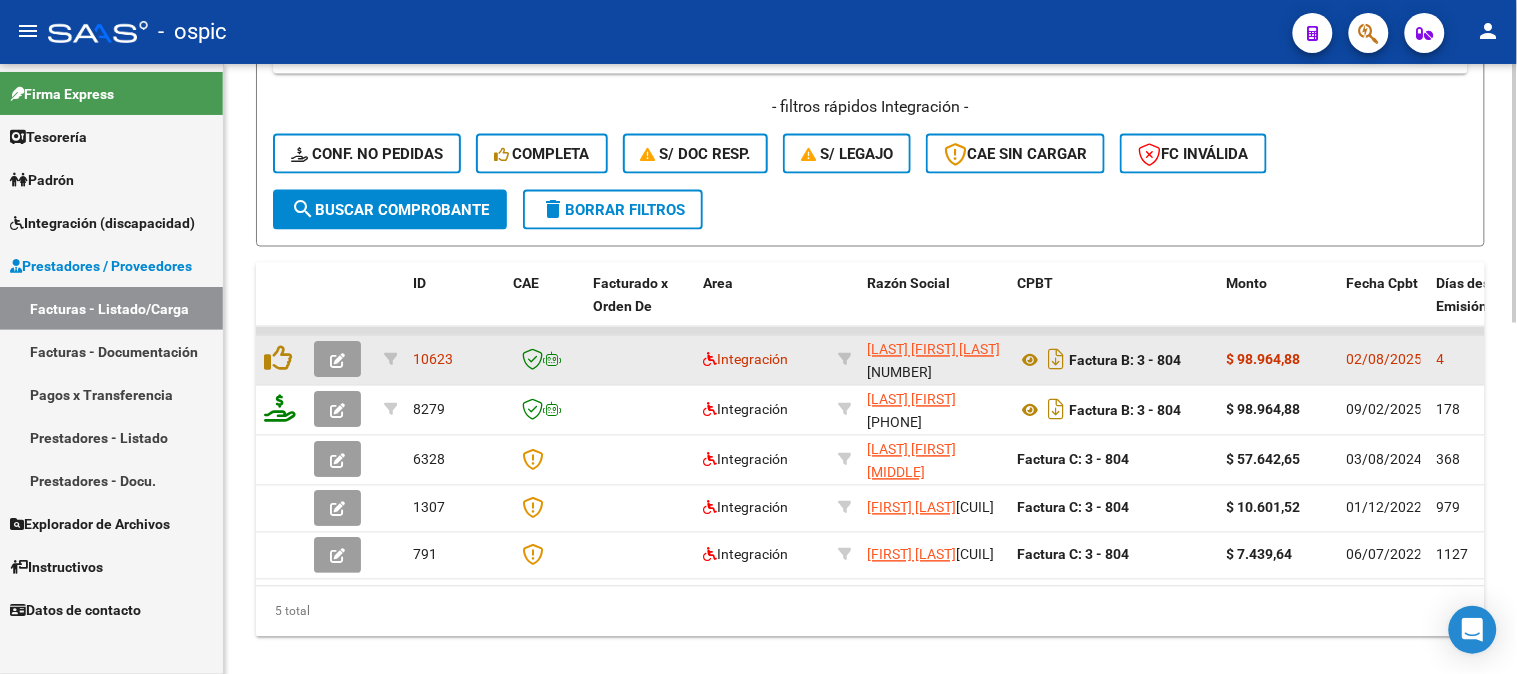 click 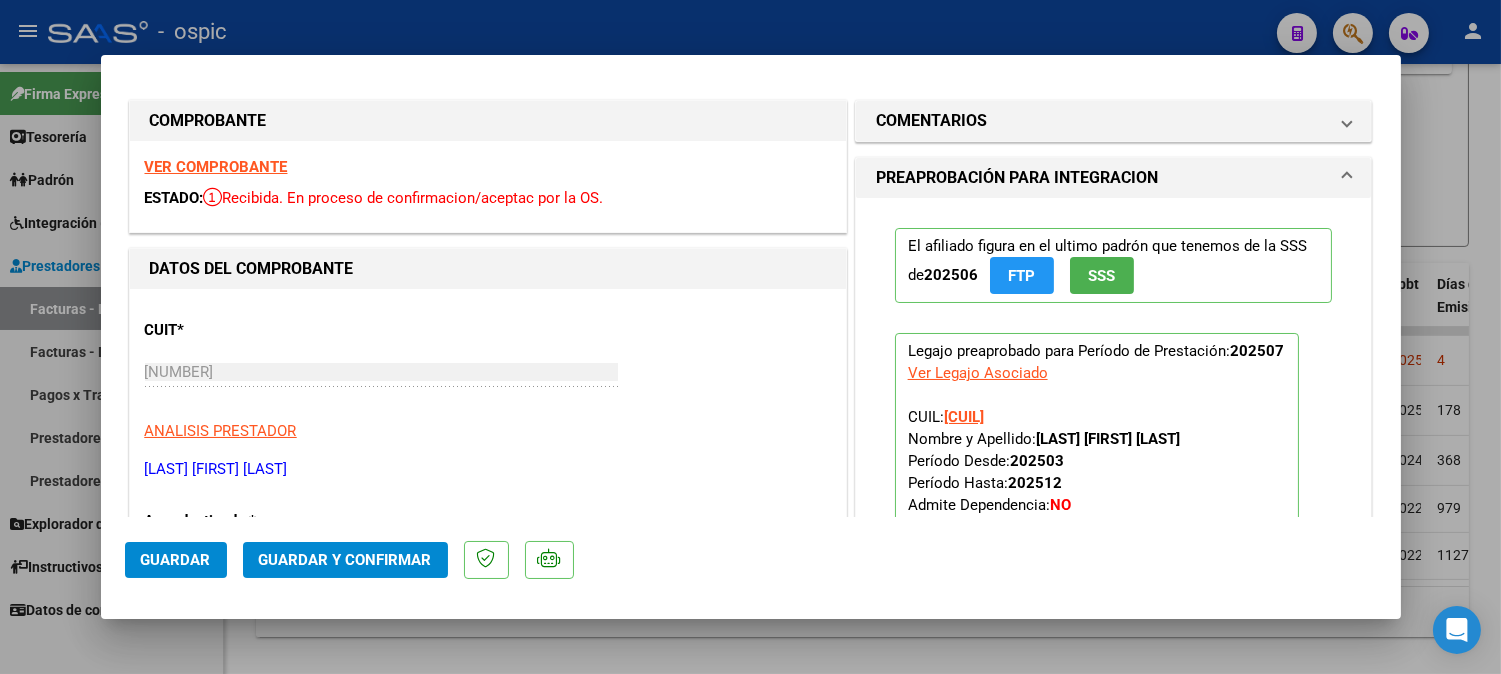 scroll, scrollTop: 0, scrollLeft: 0, axis: both 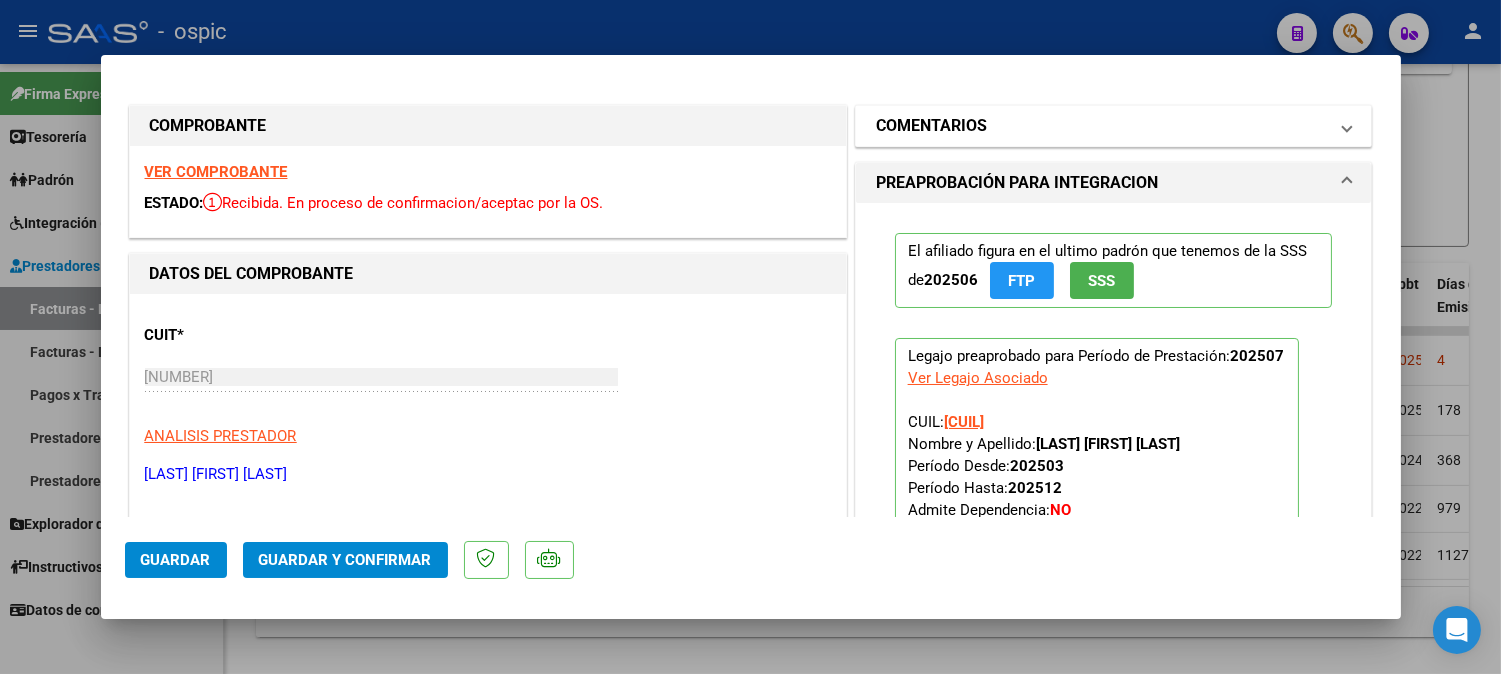 drag, startPoint x: 937, startPoint y: 133, endPoint x: 937, endPoint y: 145, distance: 12 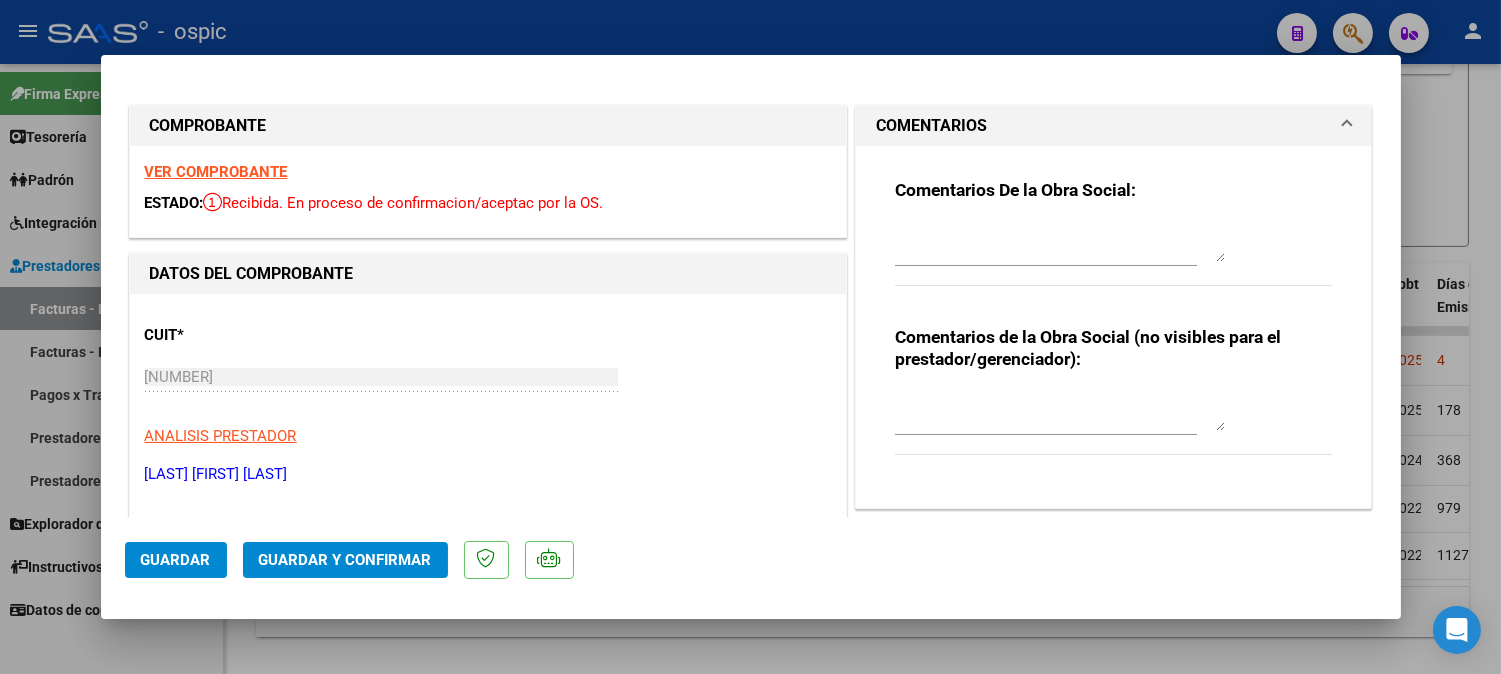 click at bounding box center (1060, 411) 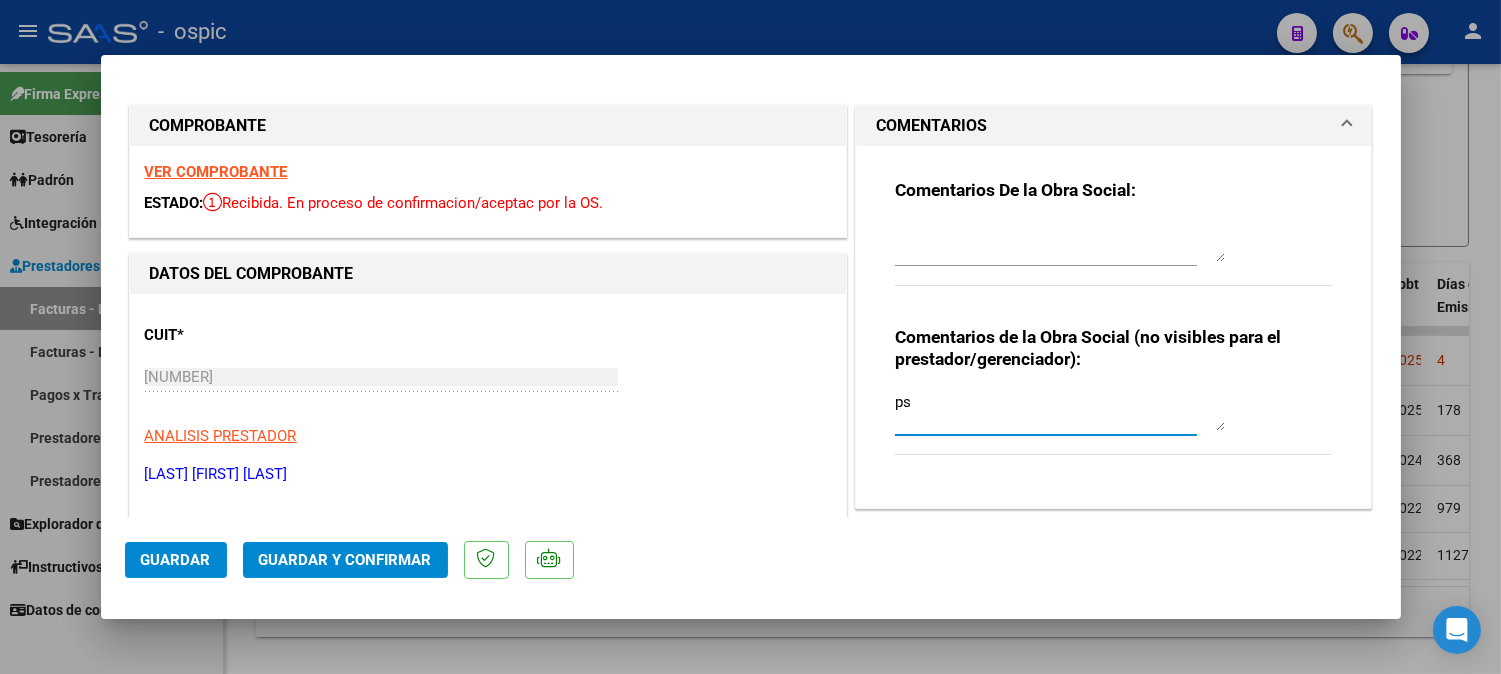 type on "p" 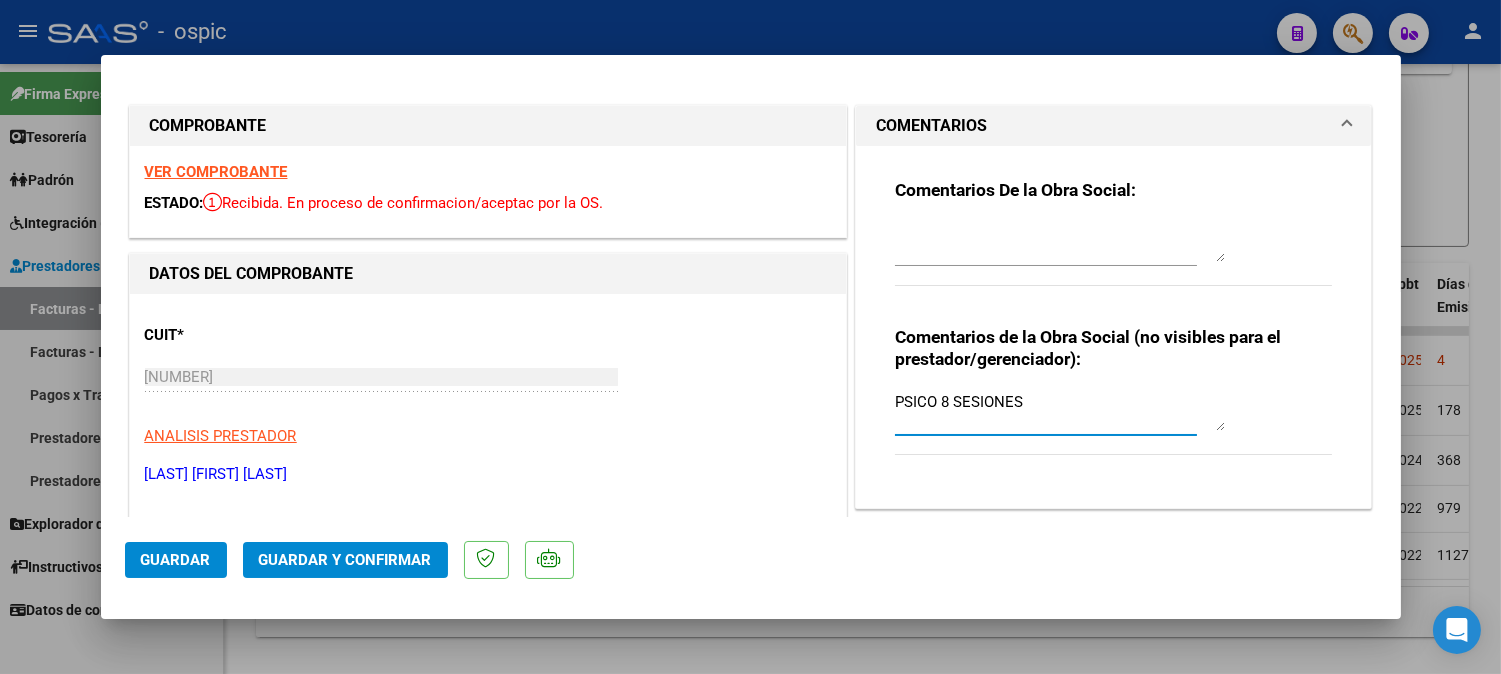 type on "PSICO 8 SESIONES" 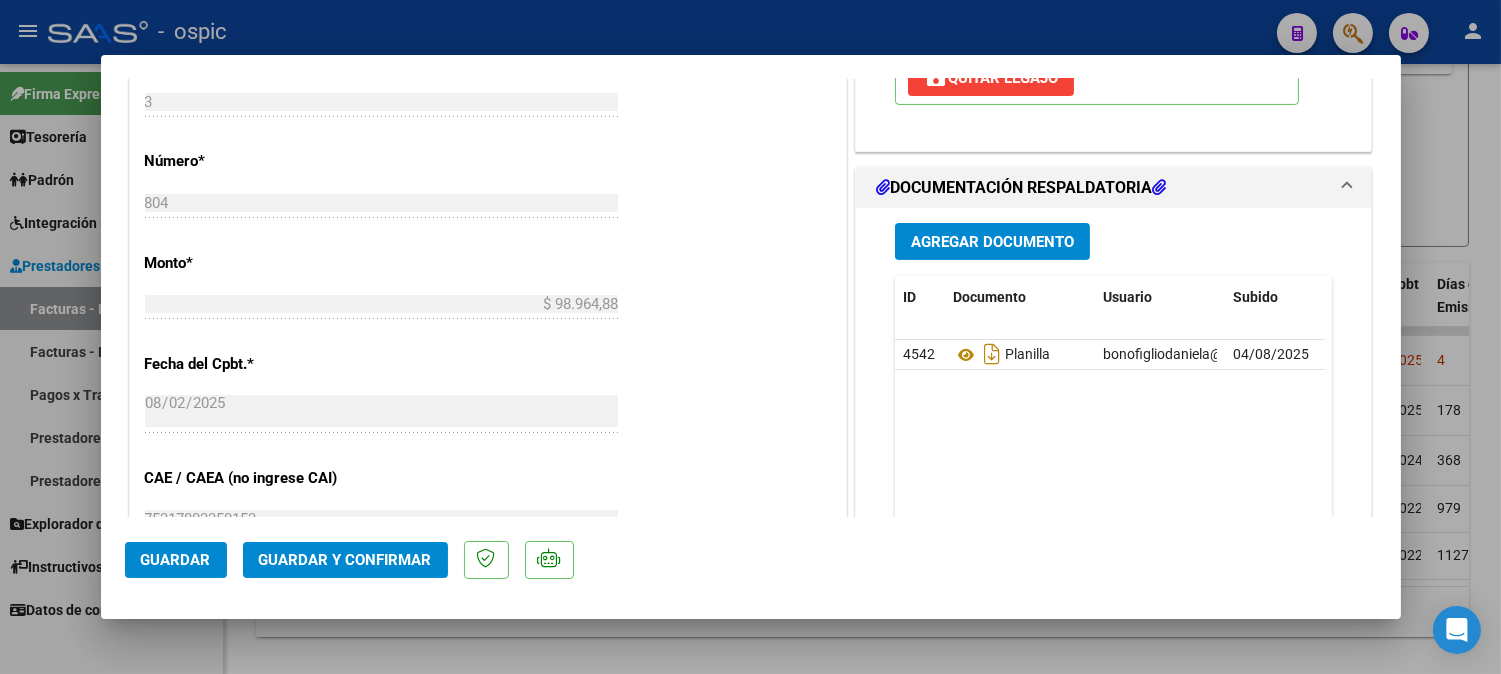 scroll, scrollTop: 881, scrollLeft: 0, axis: vertical 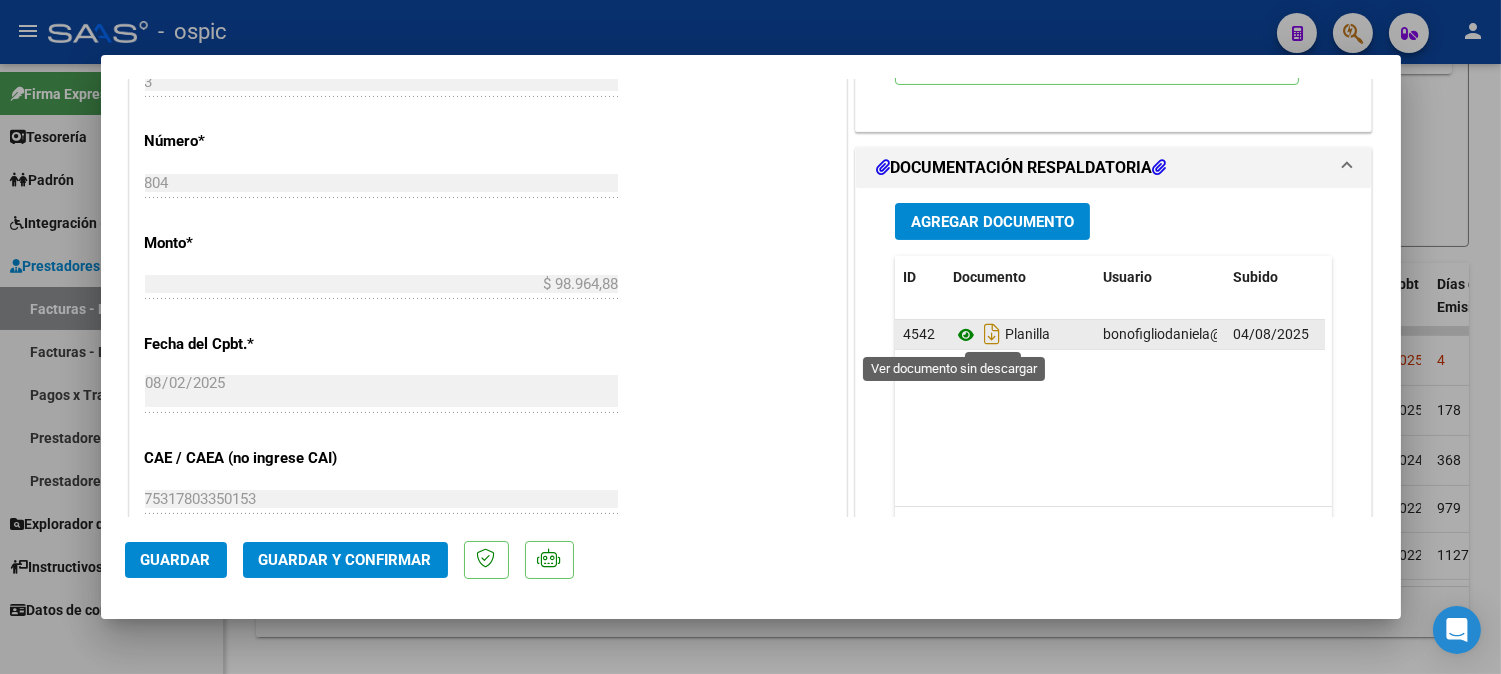 click 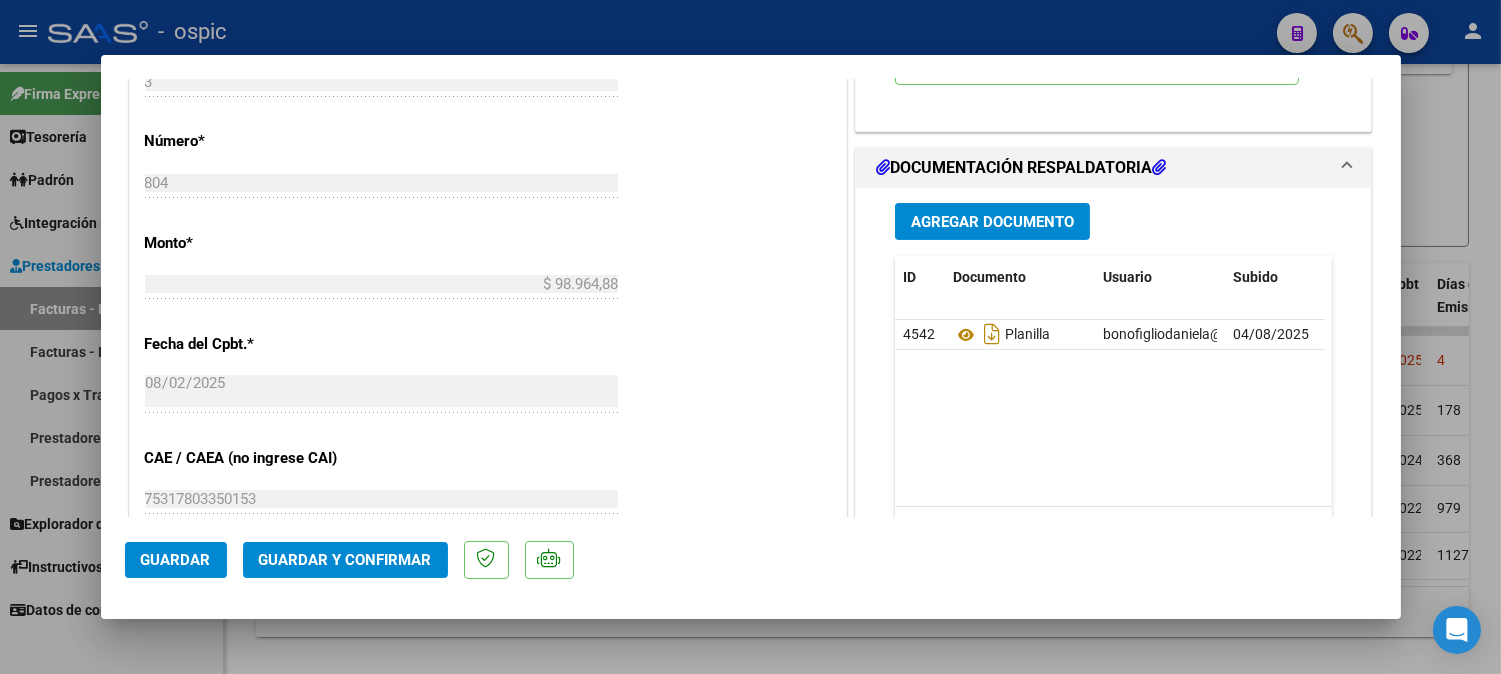 click on "Guardar y Confirmar" 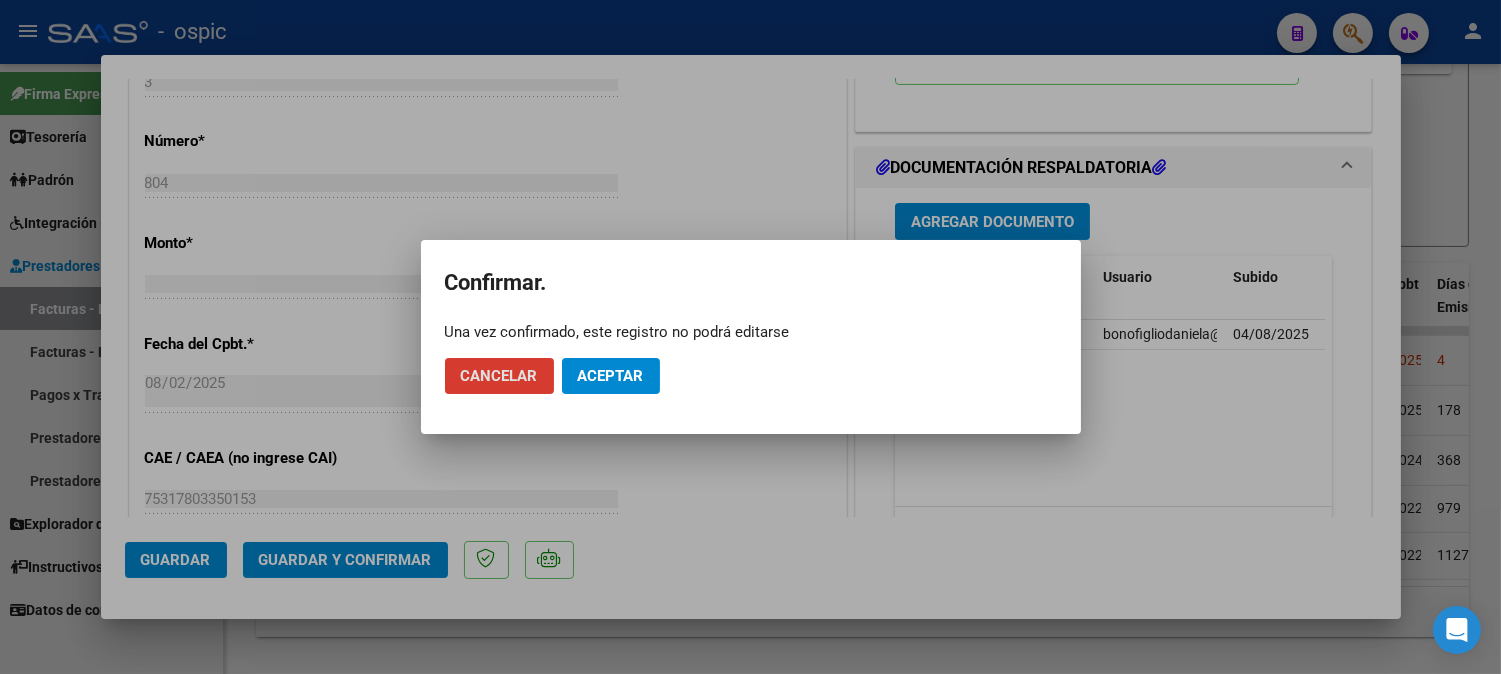 click on "Aceptar" 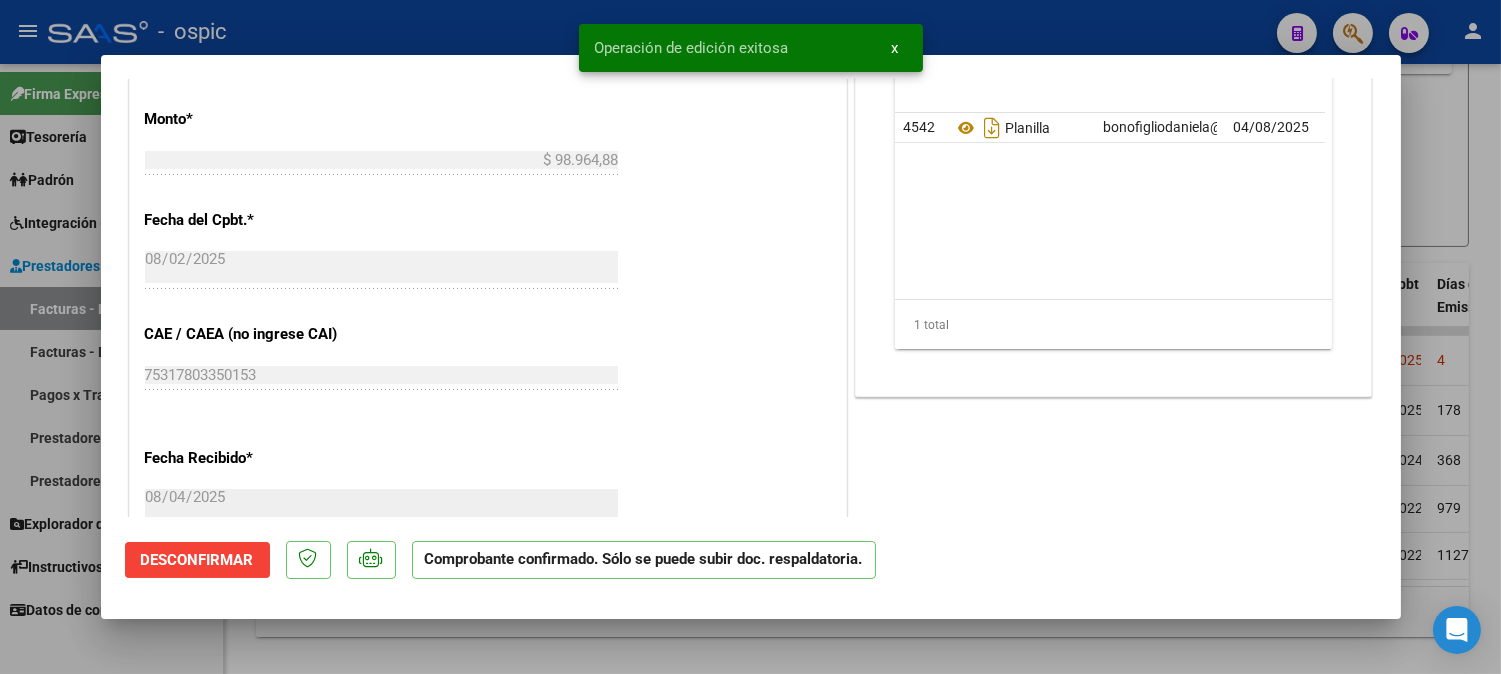 type 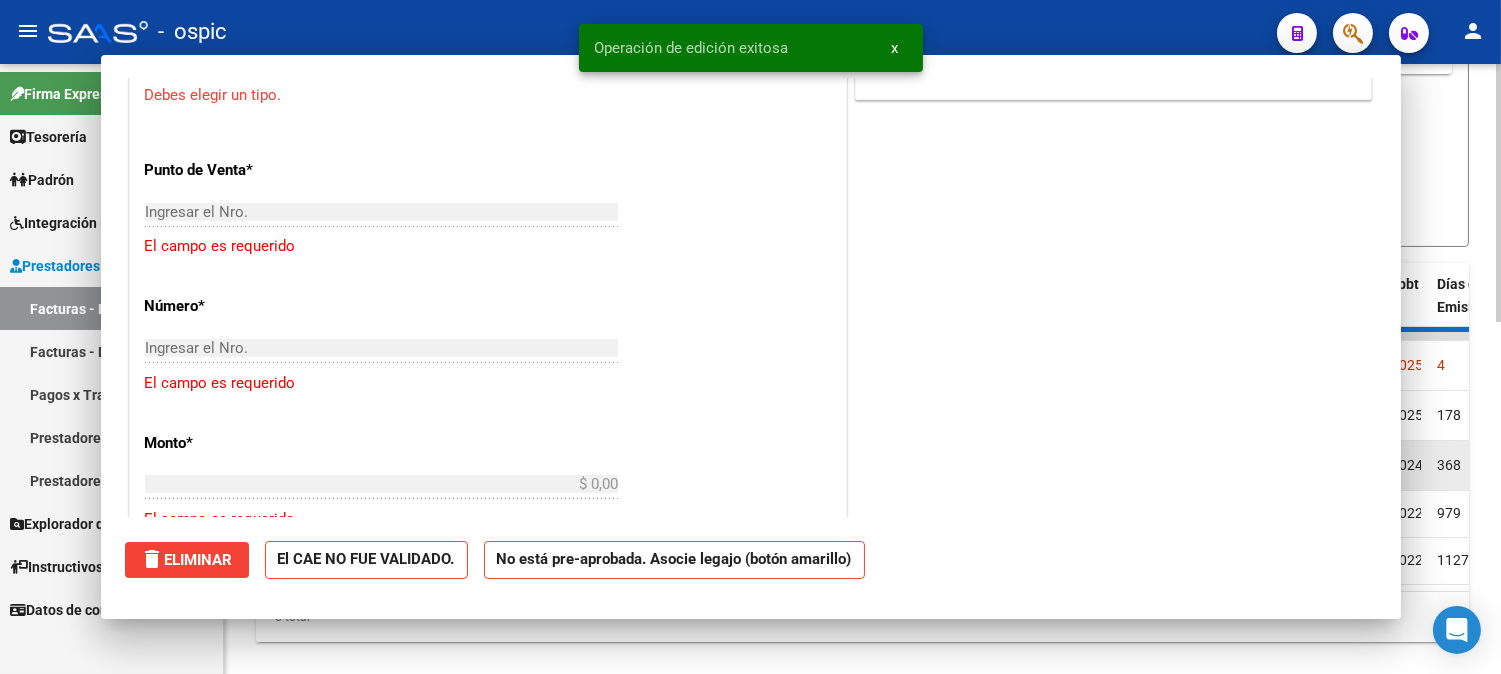 scroll, scrollTop: 916, scrollLeft: 0, axis: vertical 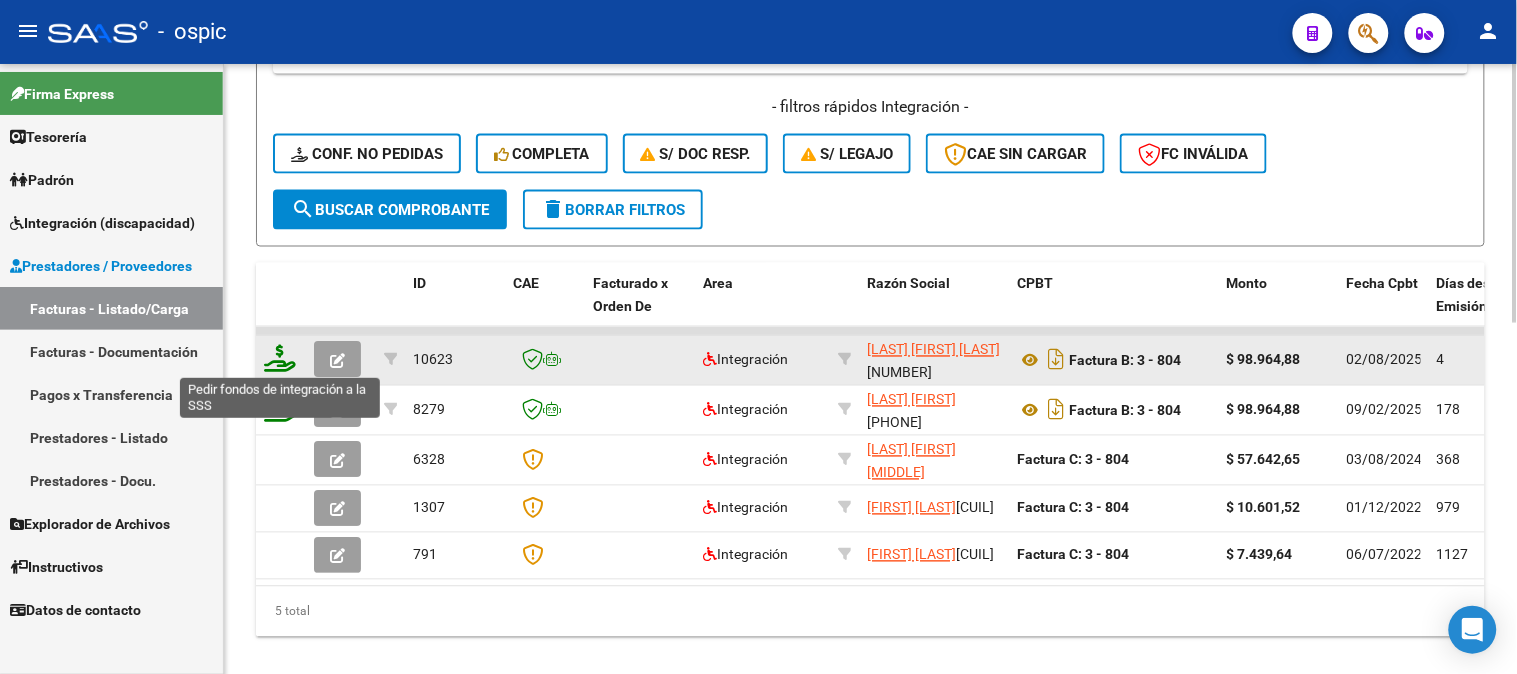 click 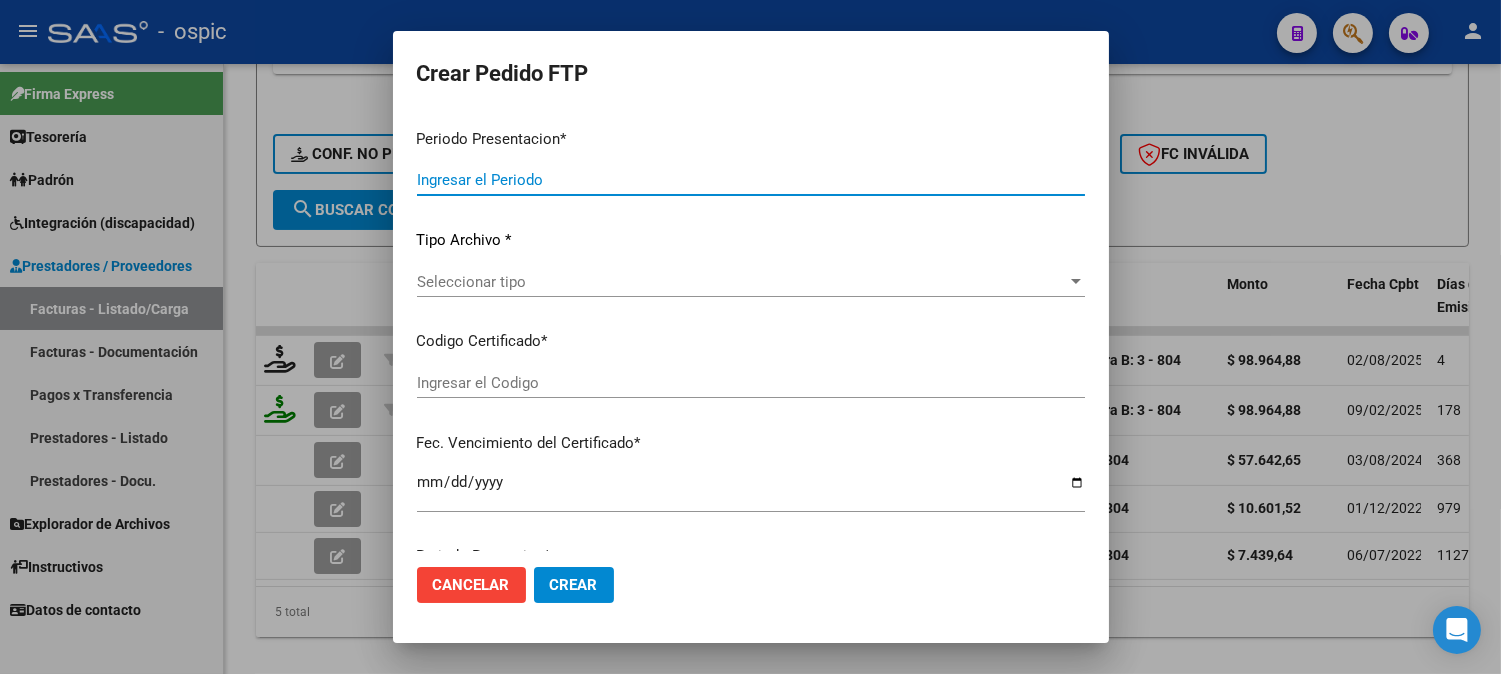 type on "202507" 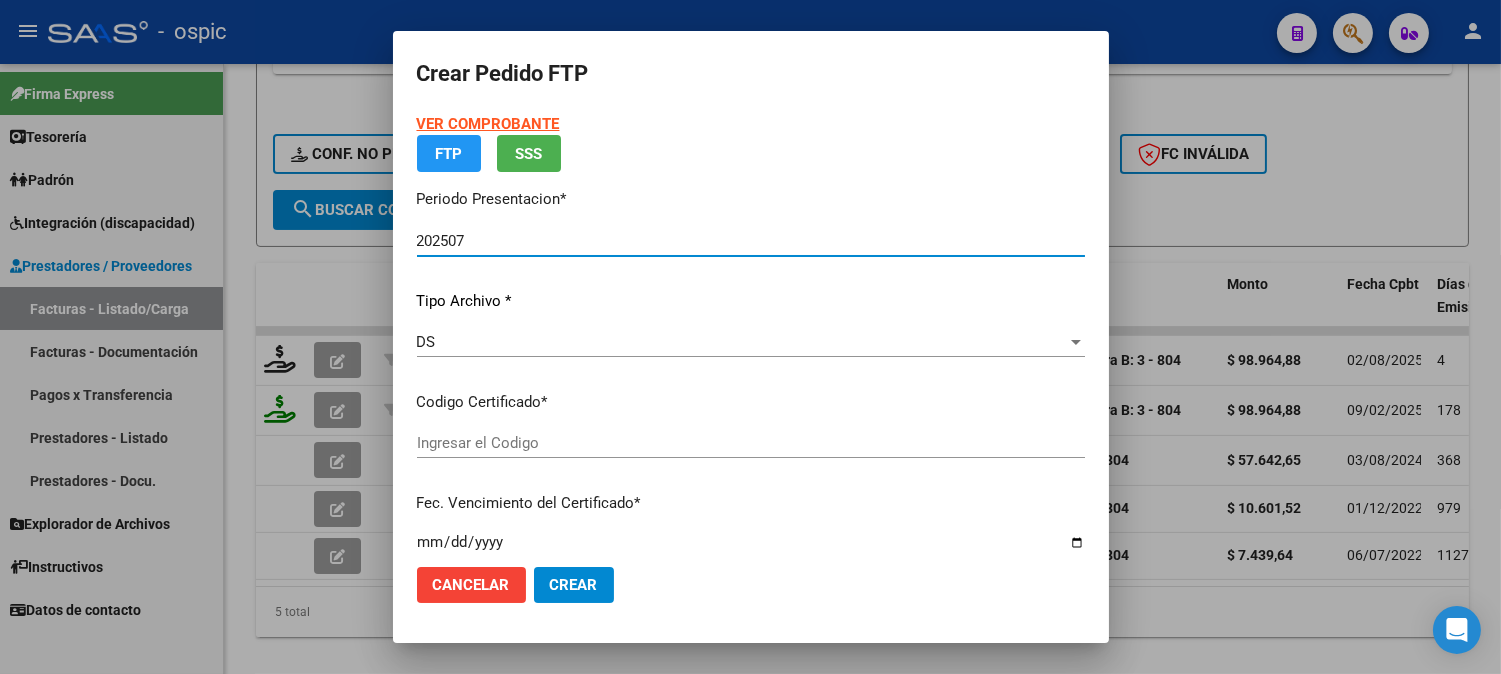 type on "[NUMBER]" 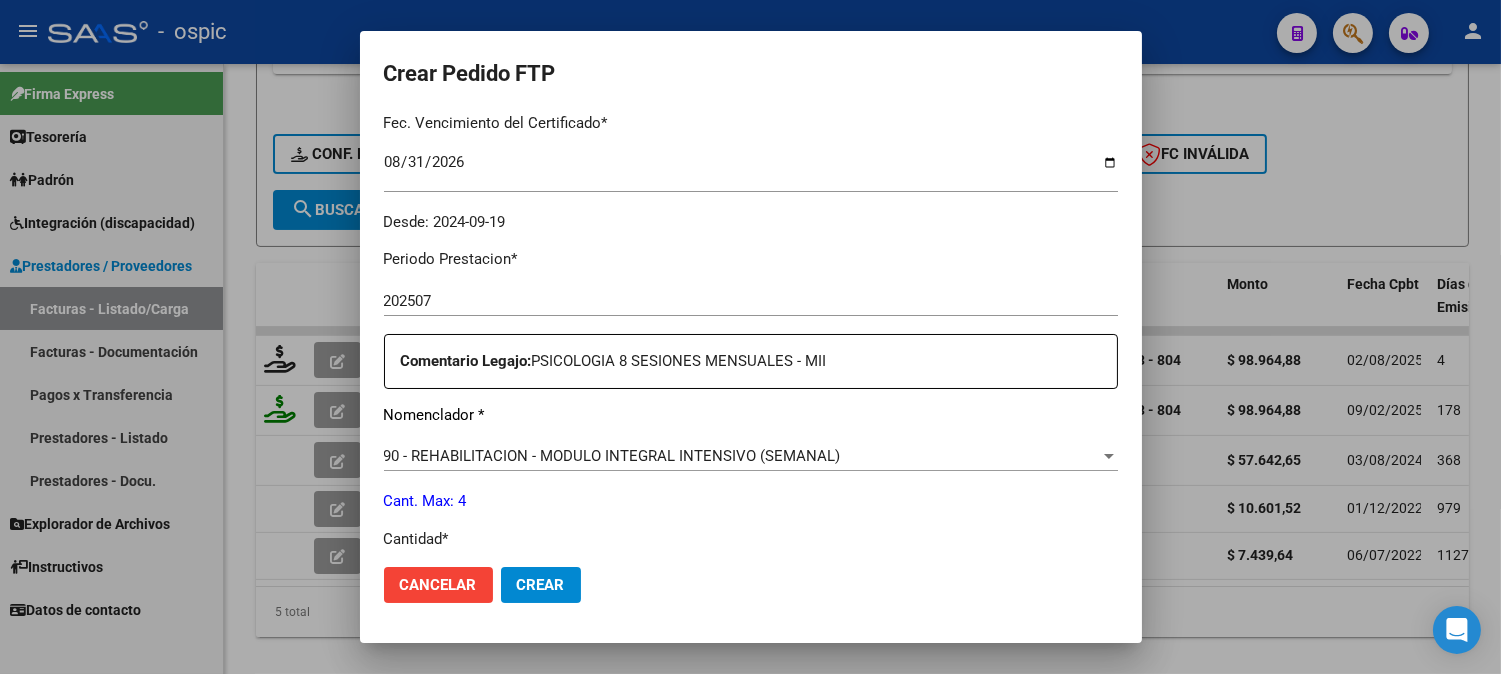 scroll, scrollTop: 717, scrollLeft: 0, axis: vertical 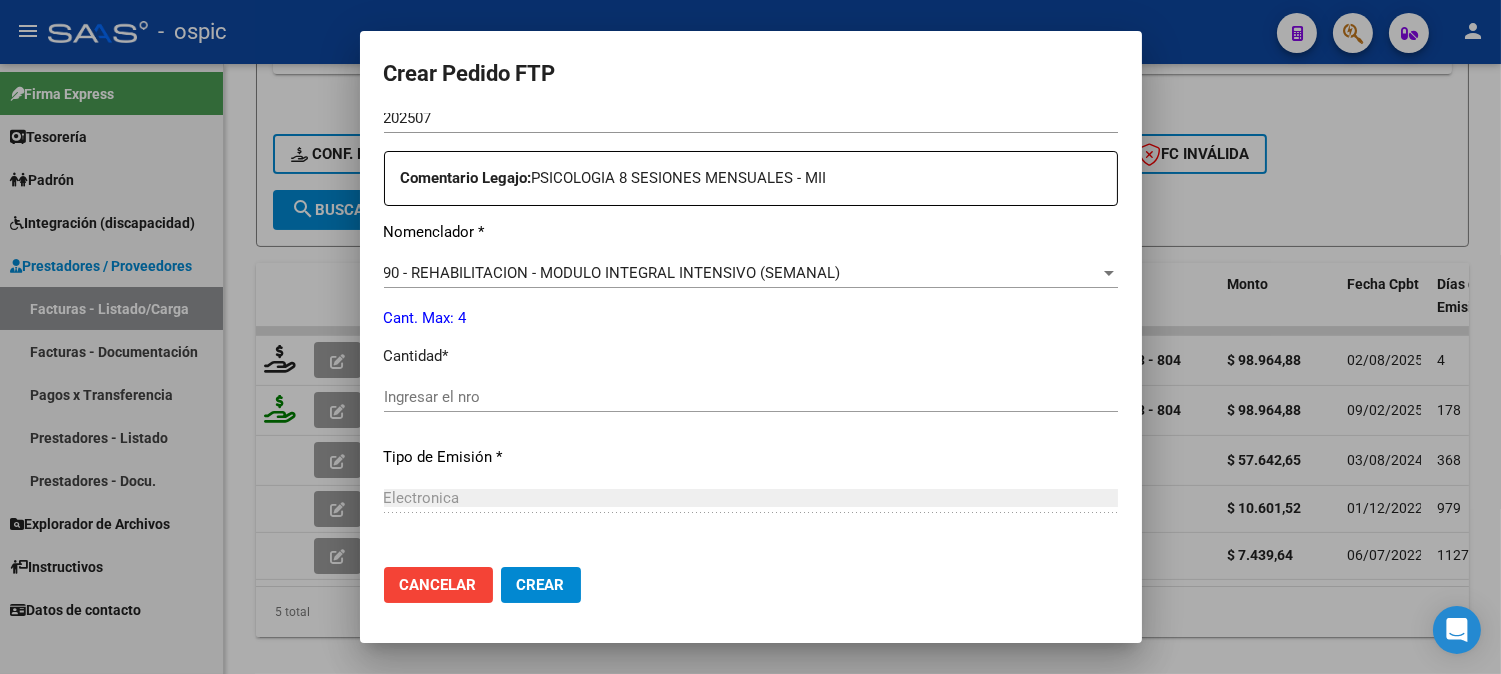 click on "Ingresar el nro" at bounding box center (751, 397) 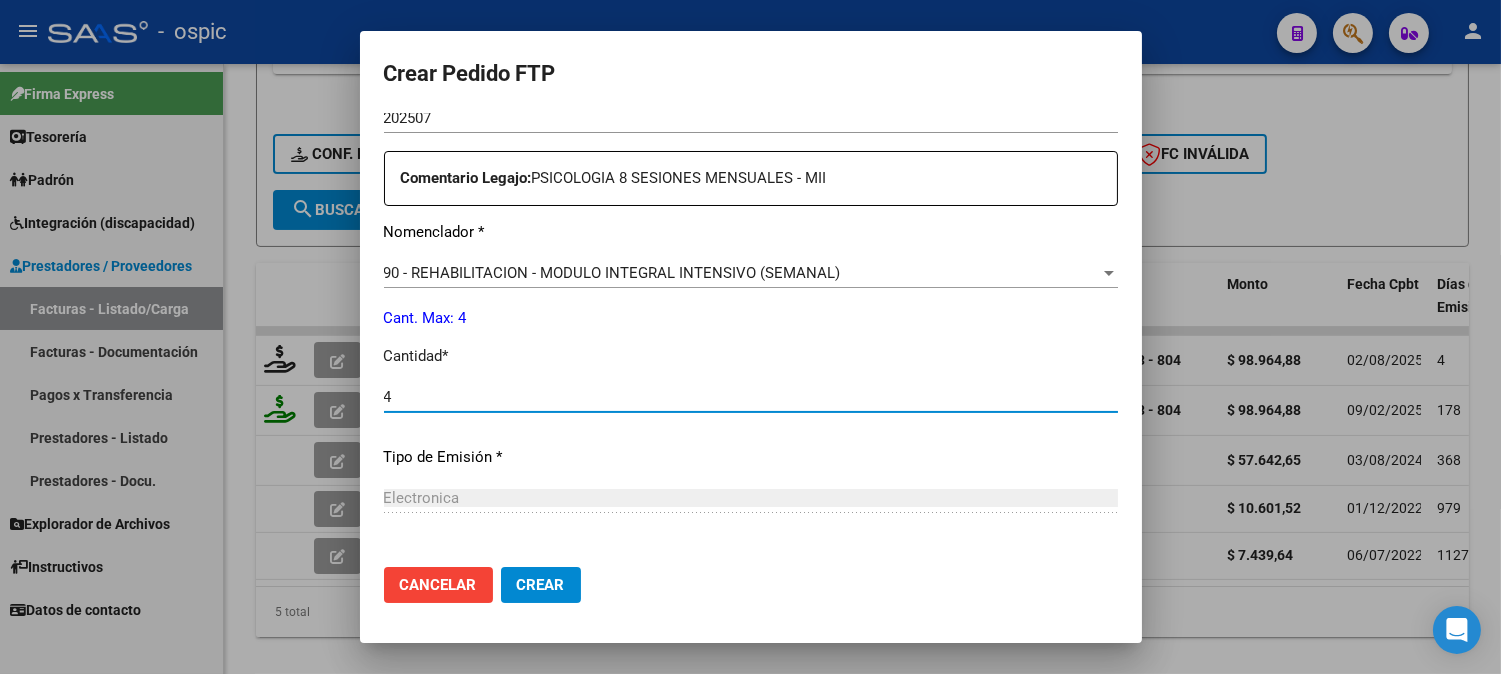 type on "4" 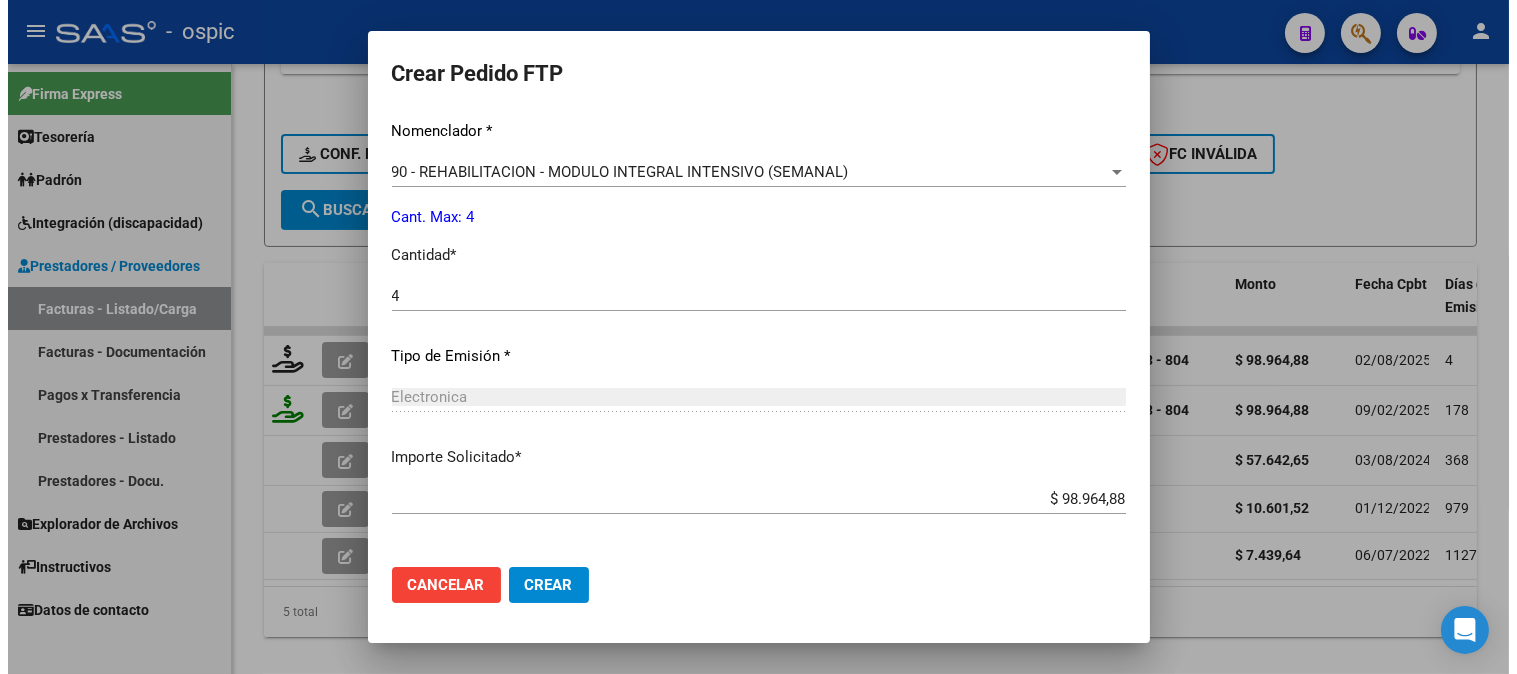 scroll, scrollTop: 900, scrollLeft: 0, axis: vertical 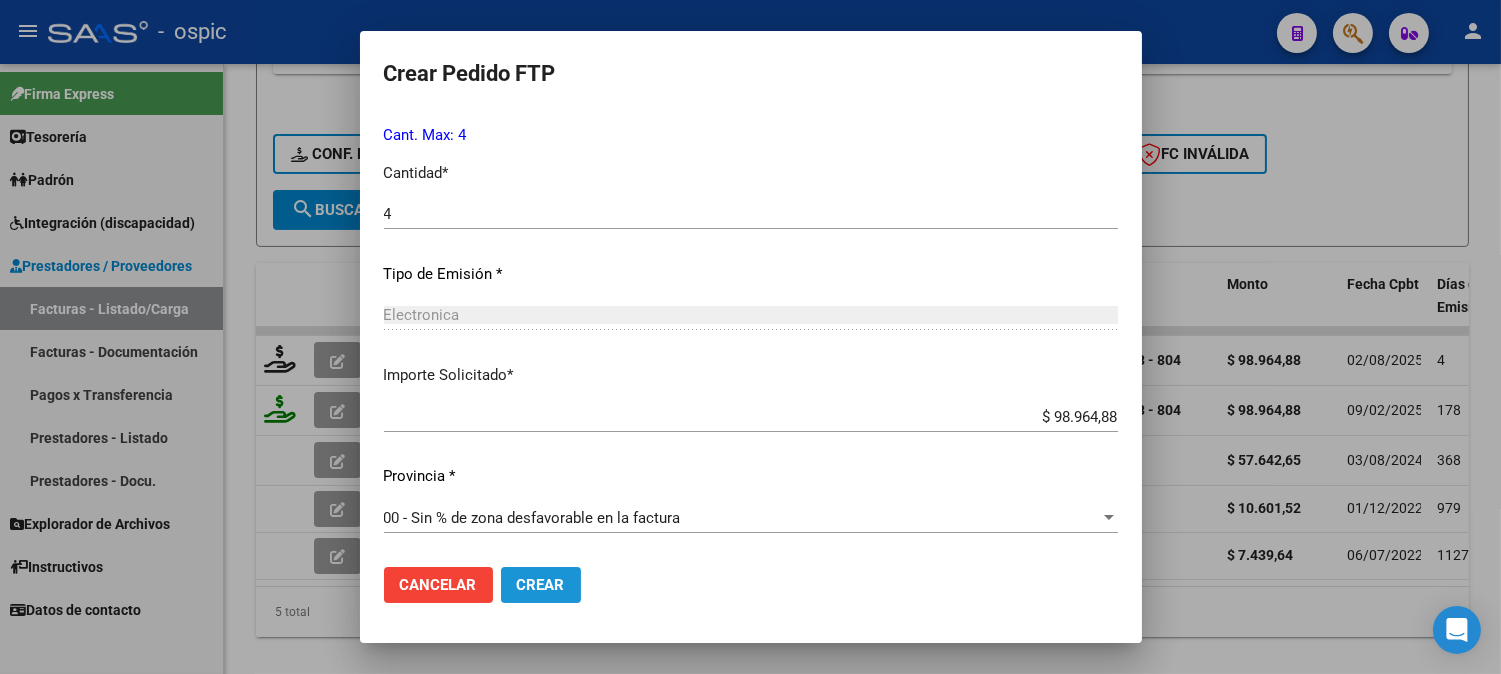 drag, startPoint x: 525, startPoint y: 580, endPoint x: 631, endPoint y: 561, distance: 107.68937 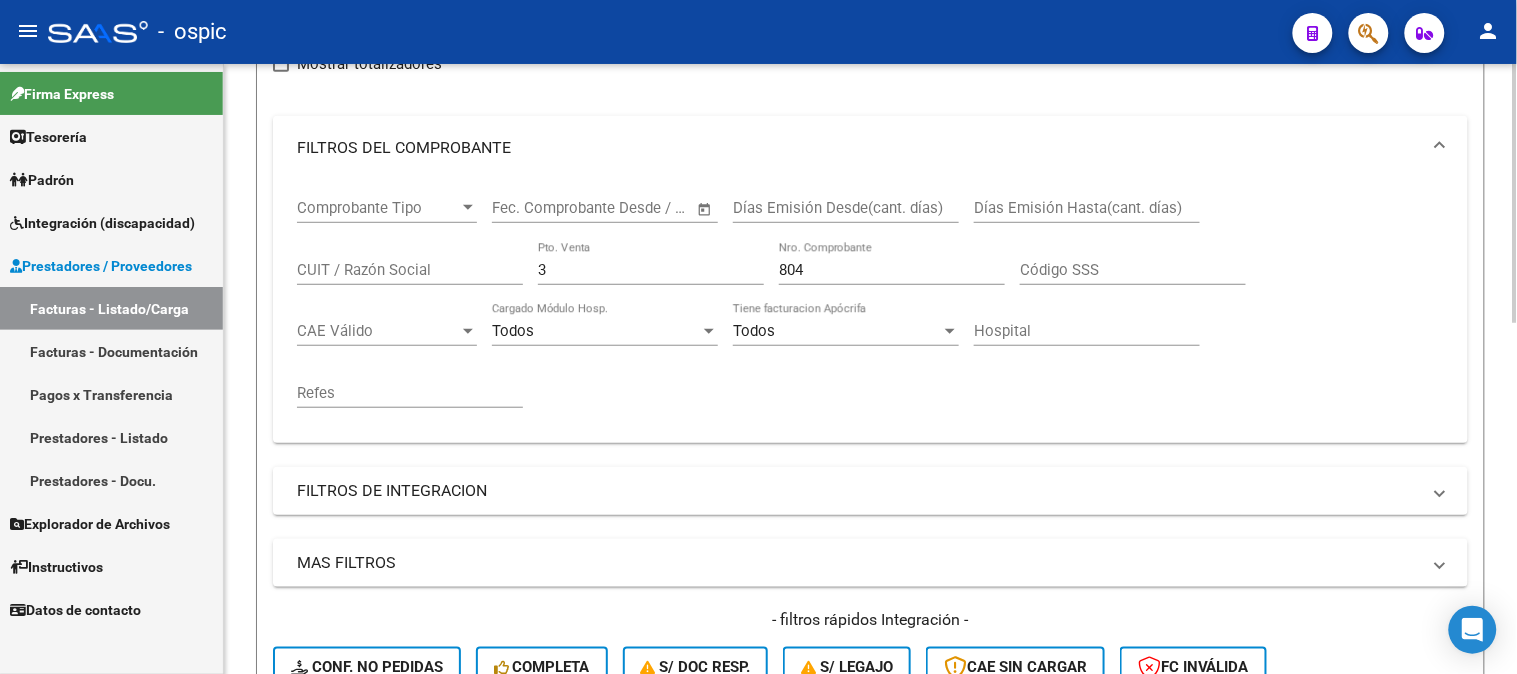 scroll, scrollTop: 222, scrollLeft: 0, axis: vertical 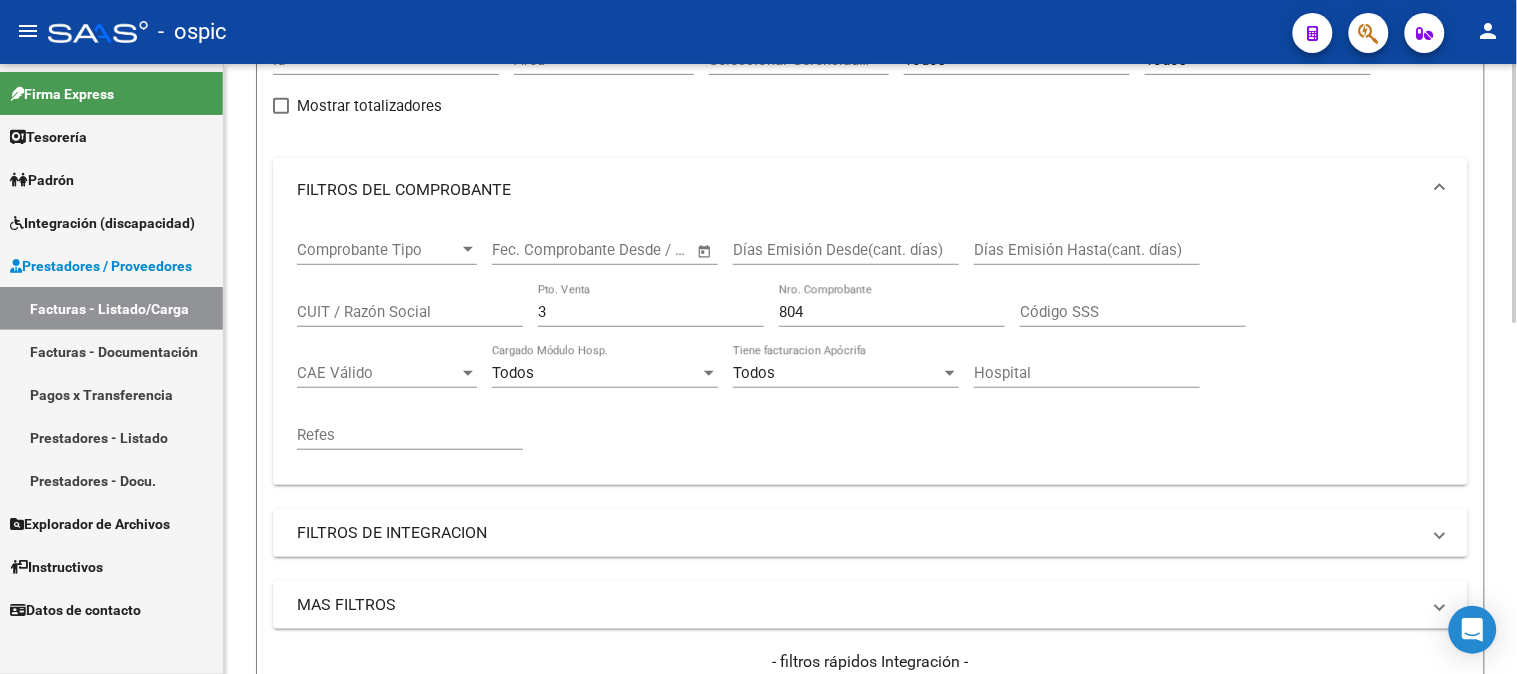 click on "3" at bounding box center (651, 312) 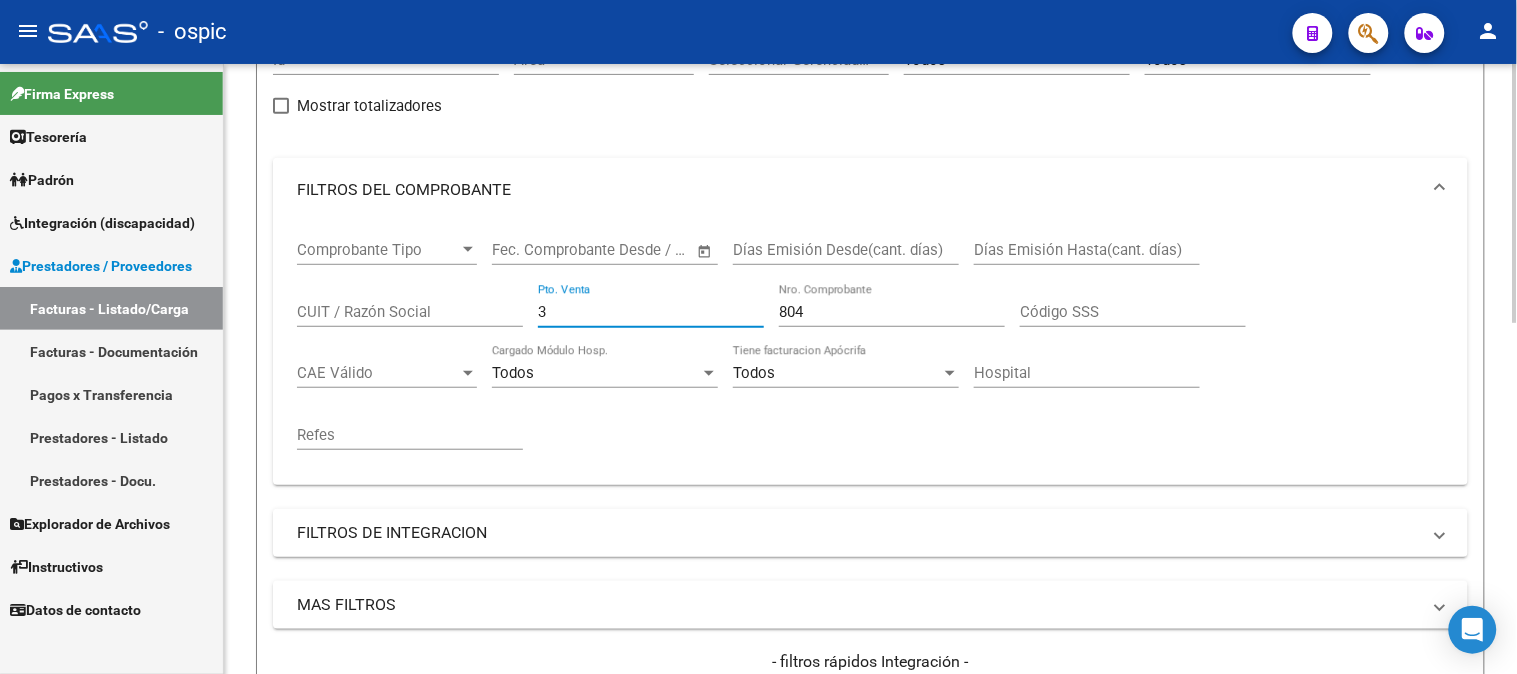 drag, startPoint x: 644, startPoint y: 314, endPoint x: 356, endPoint y: 313, distance: 288.00174 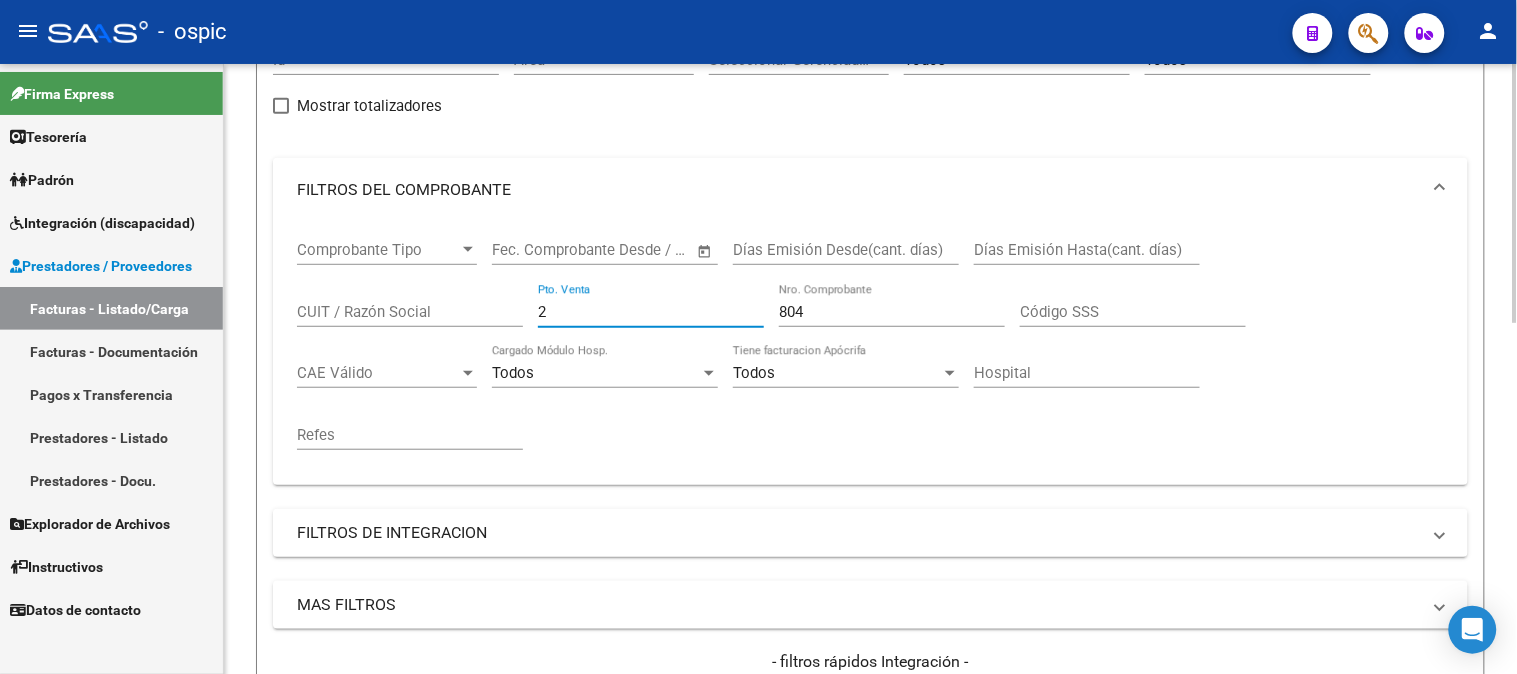 type on "2" 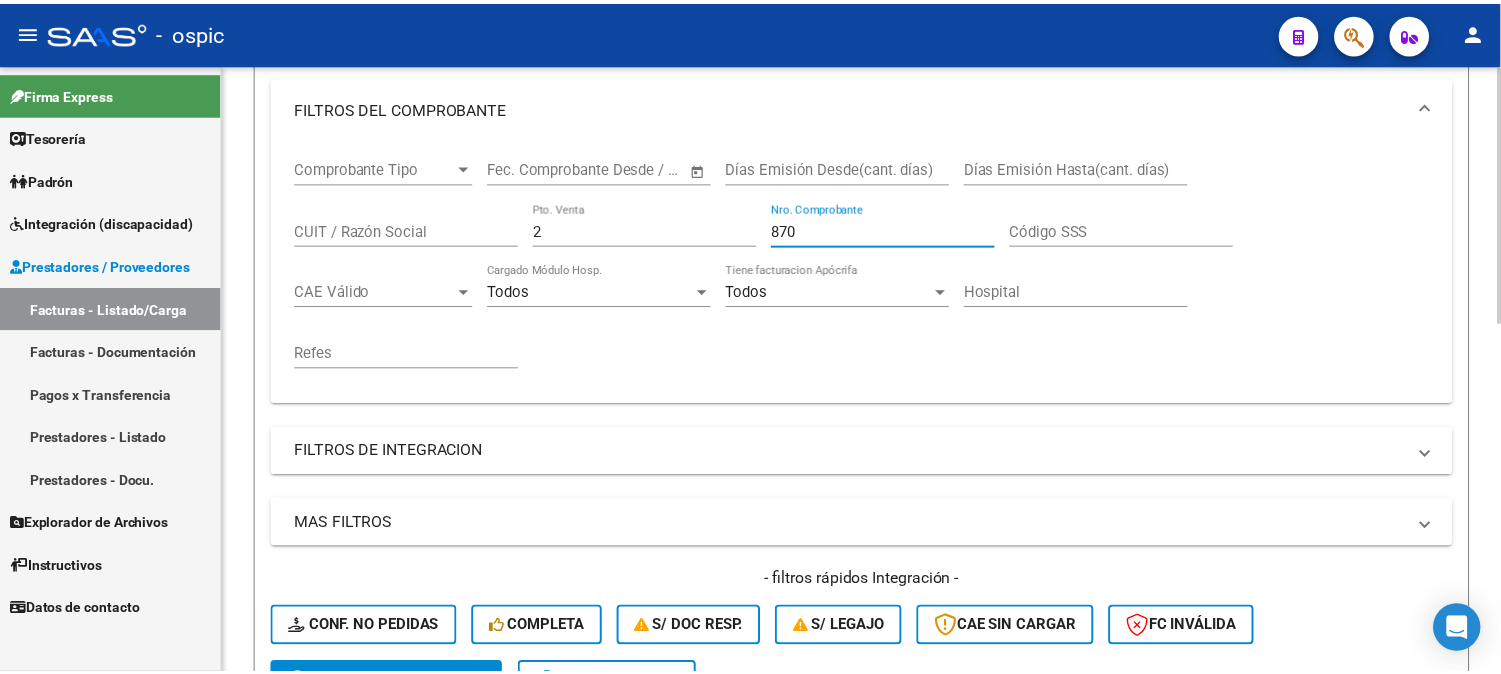 scroll, scrollTop: 666, scrollLeft: 0, axis: vertical 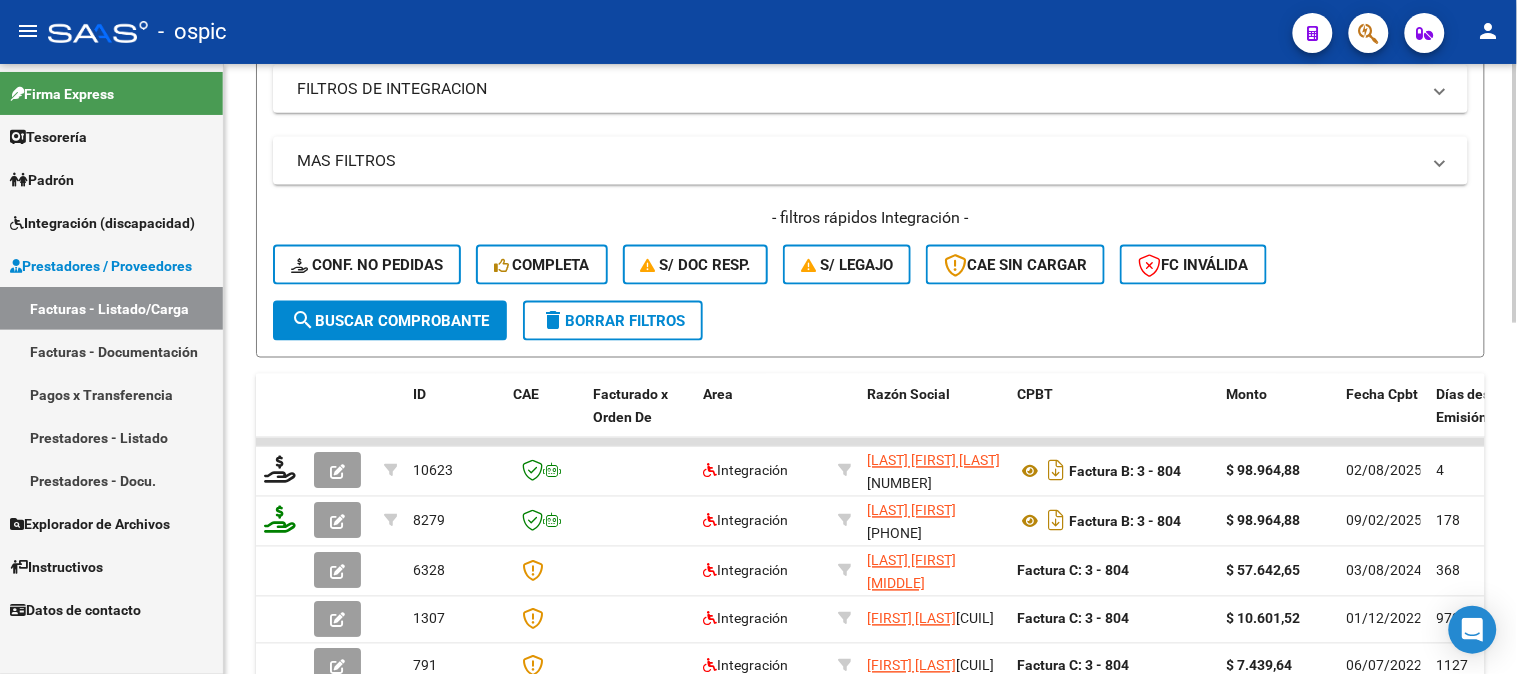 type on "870" 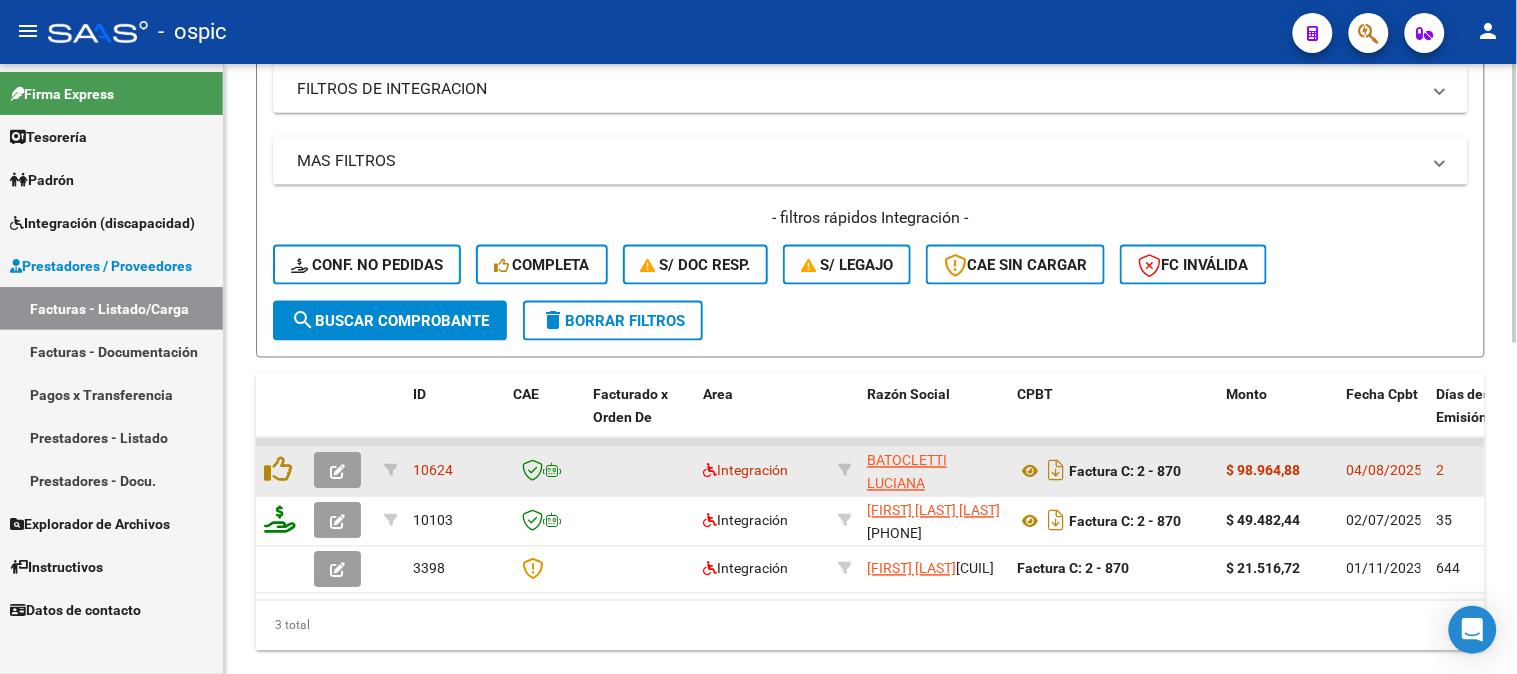 click 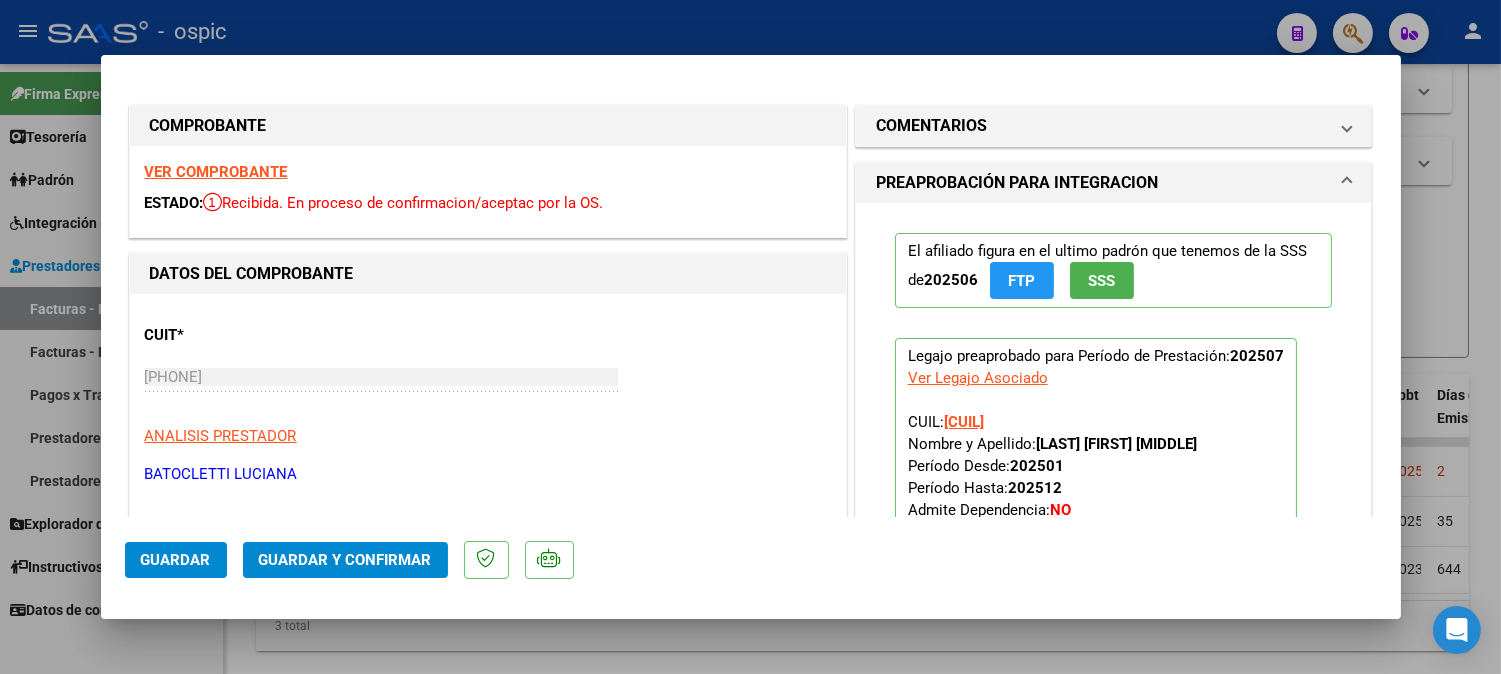 scroll, scrollTop: 137, scrollLeft: 0, axis: vertical 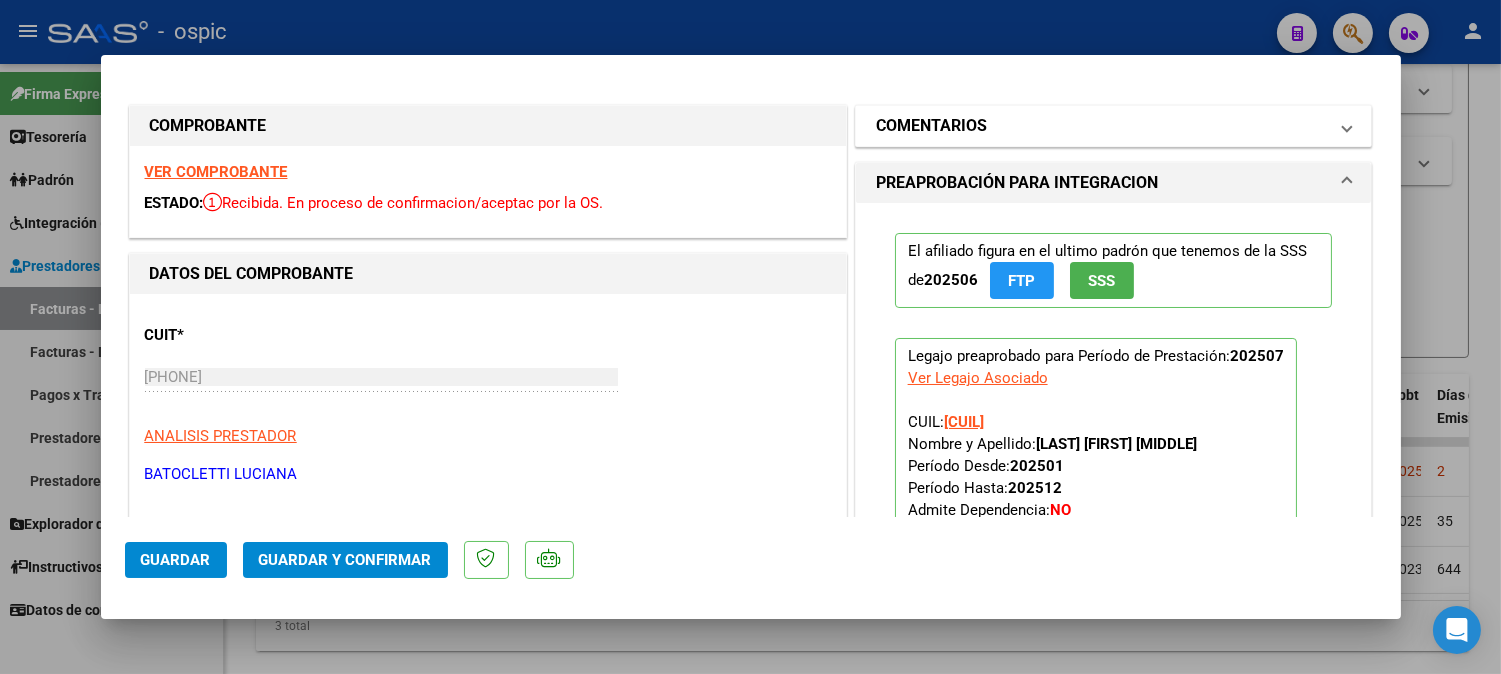 click on "COMENTARIOS" at bounding box center [931, 126] 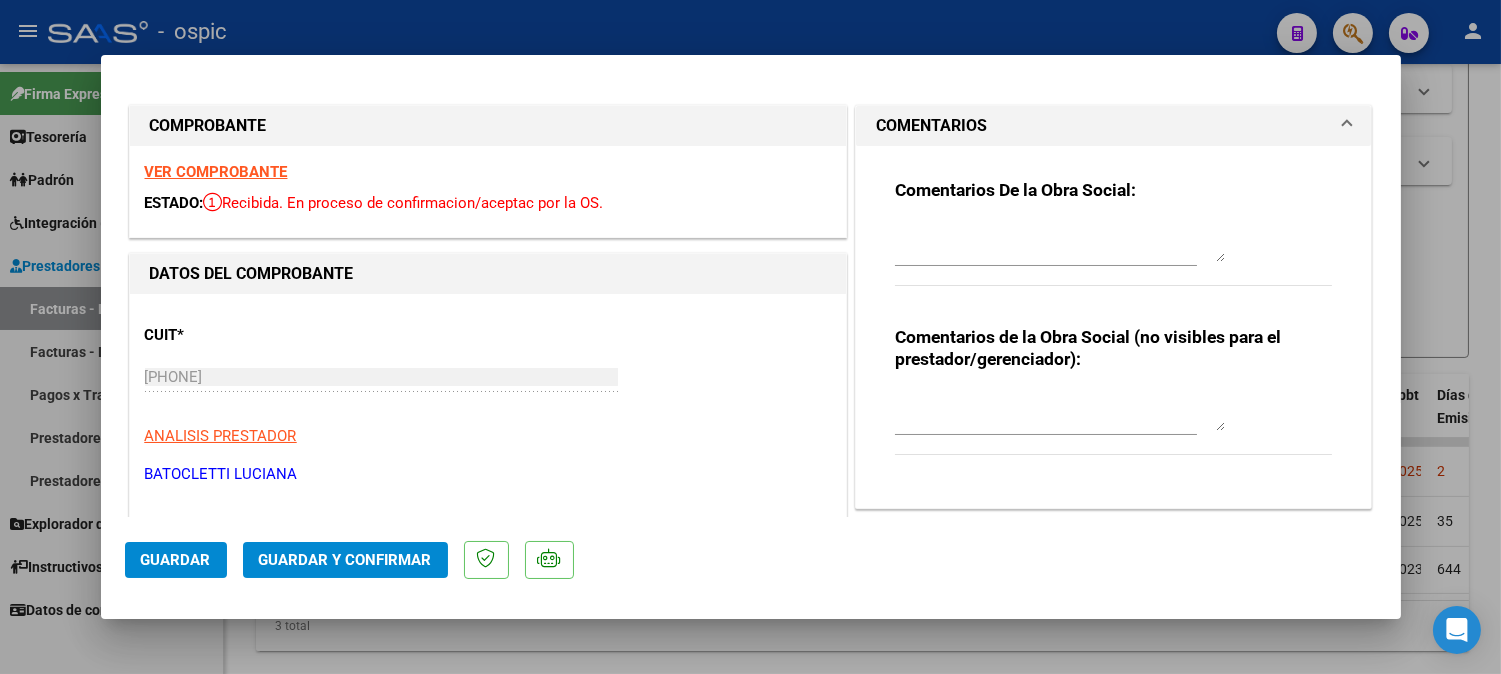 drag, startPoint x: 950, startPoint y: 401, endPoint x: 1082, endPoint y: 428, distance: 134.73306 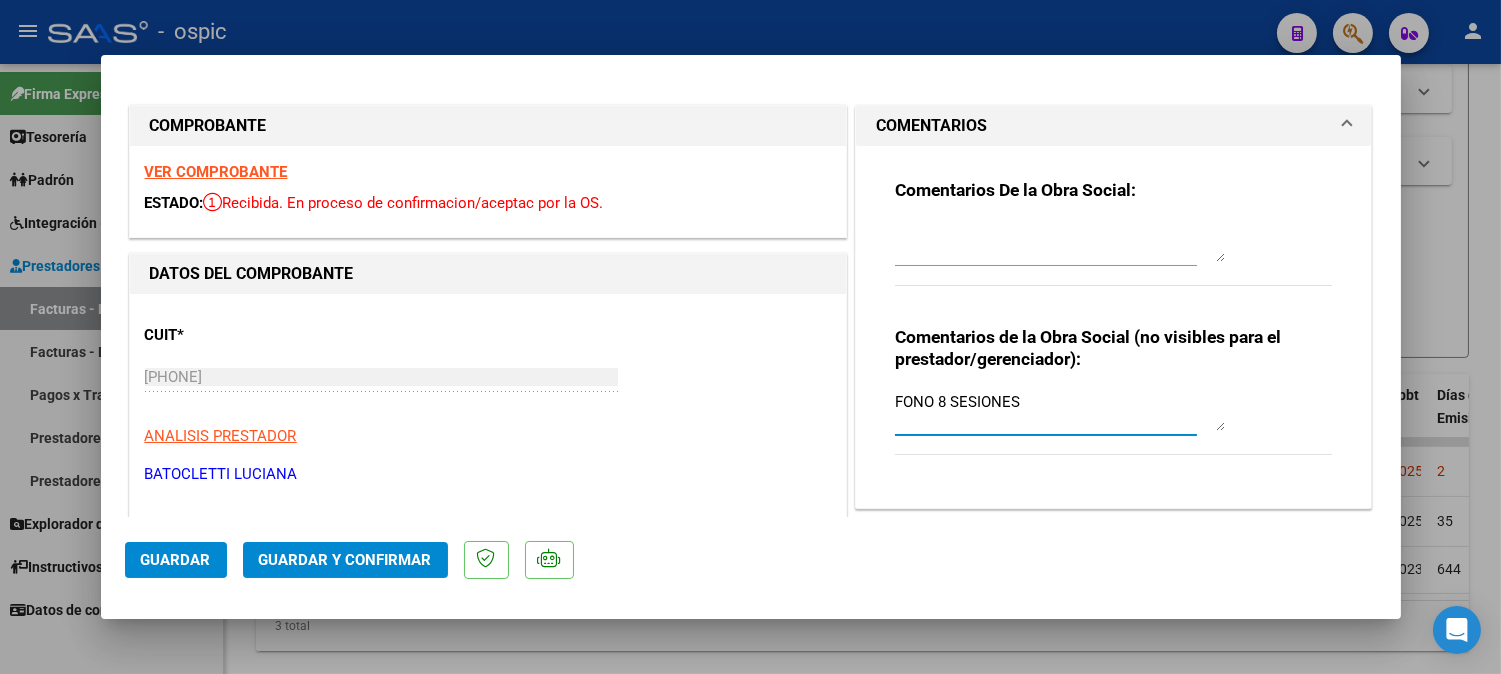 type on "FONO 8 SESIONES" 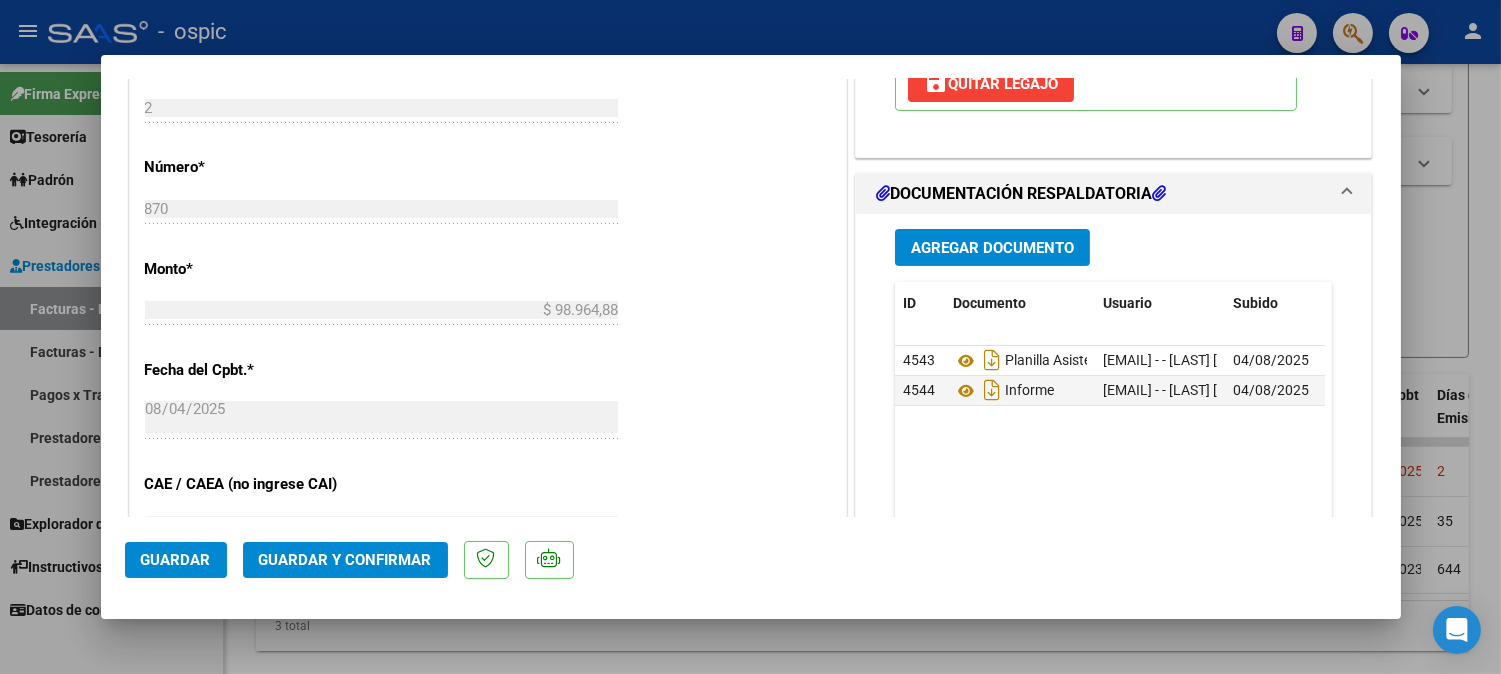 scroll, scrollTop: 926, scrollLeft: 0, axis: vertical 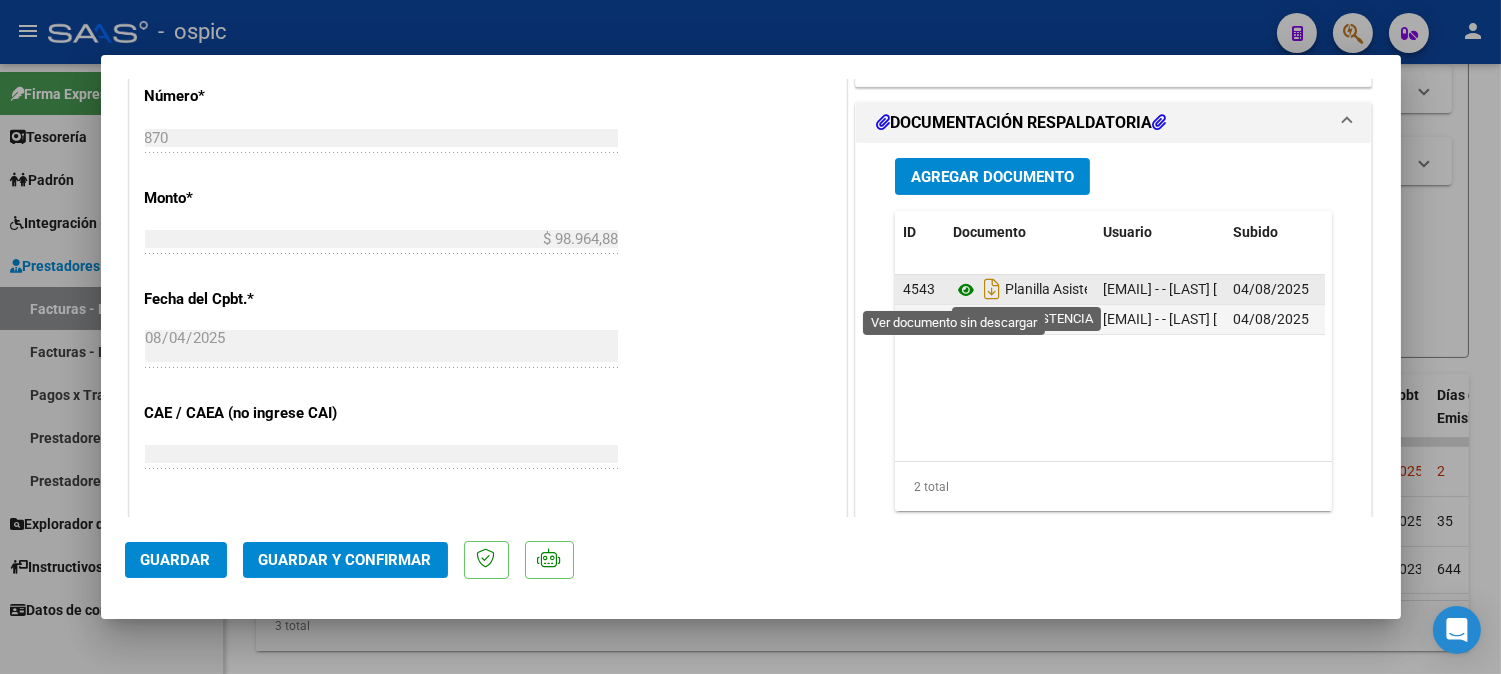 click 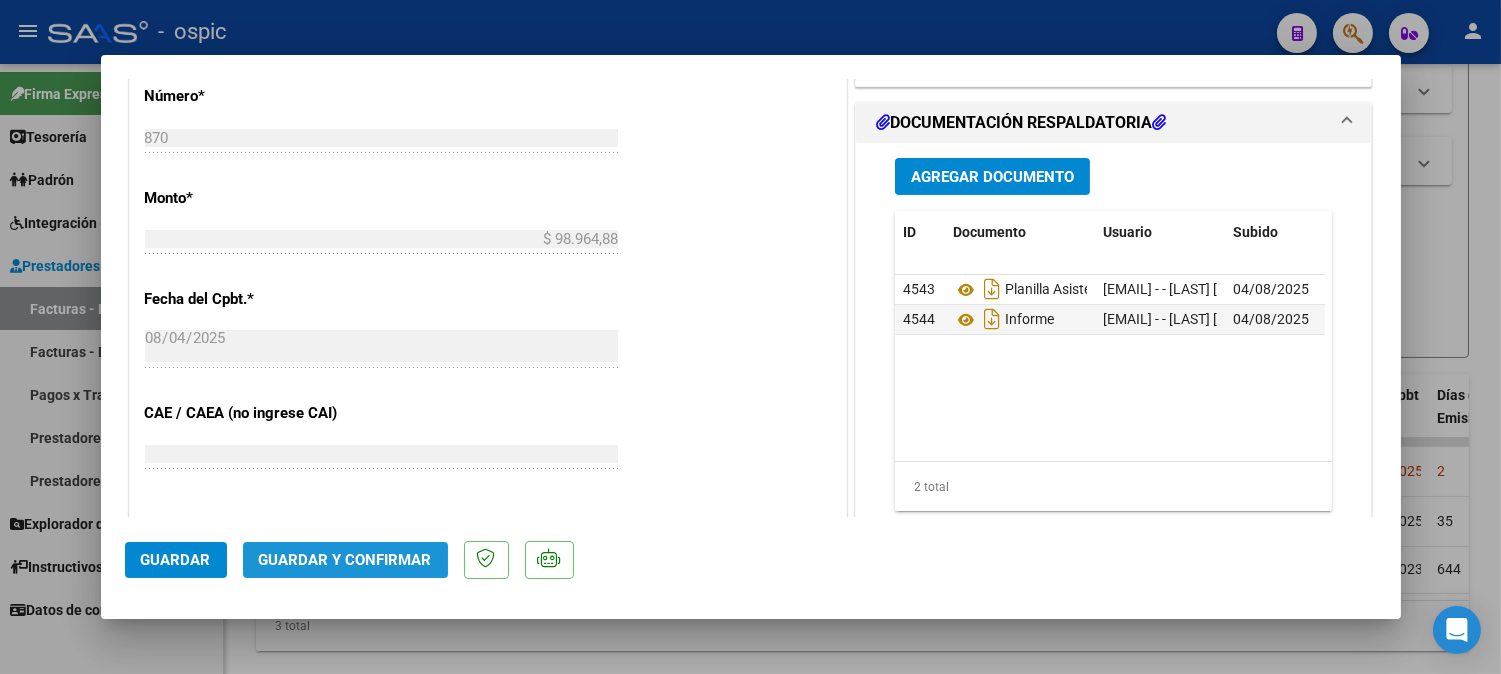 click on "Guardar y Confirmar" 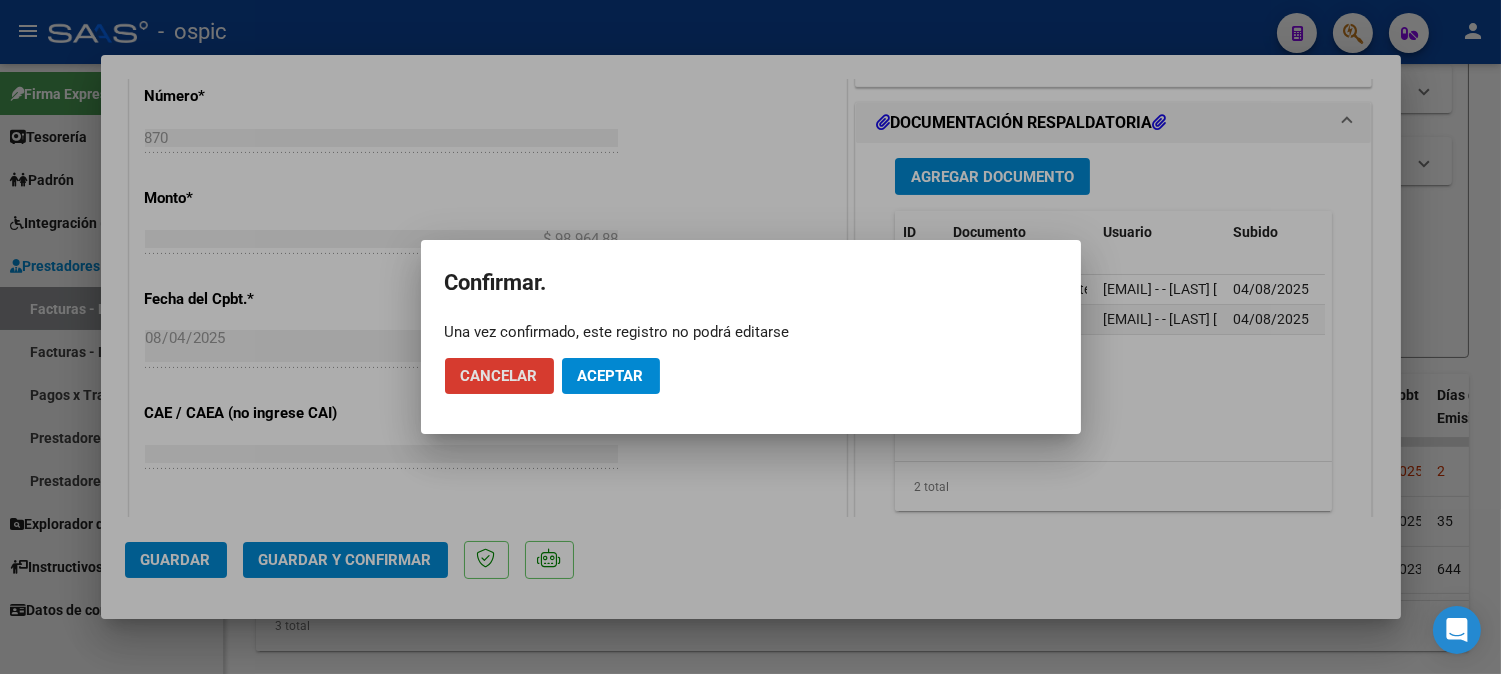 click on "Aceptar" 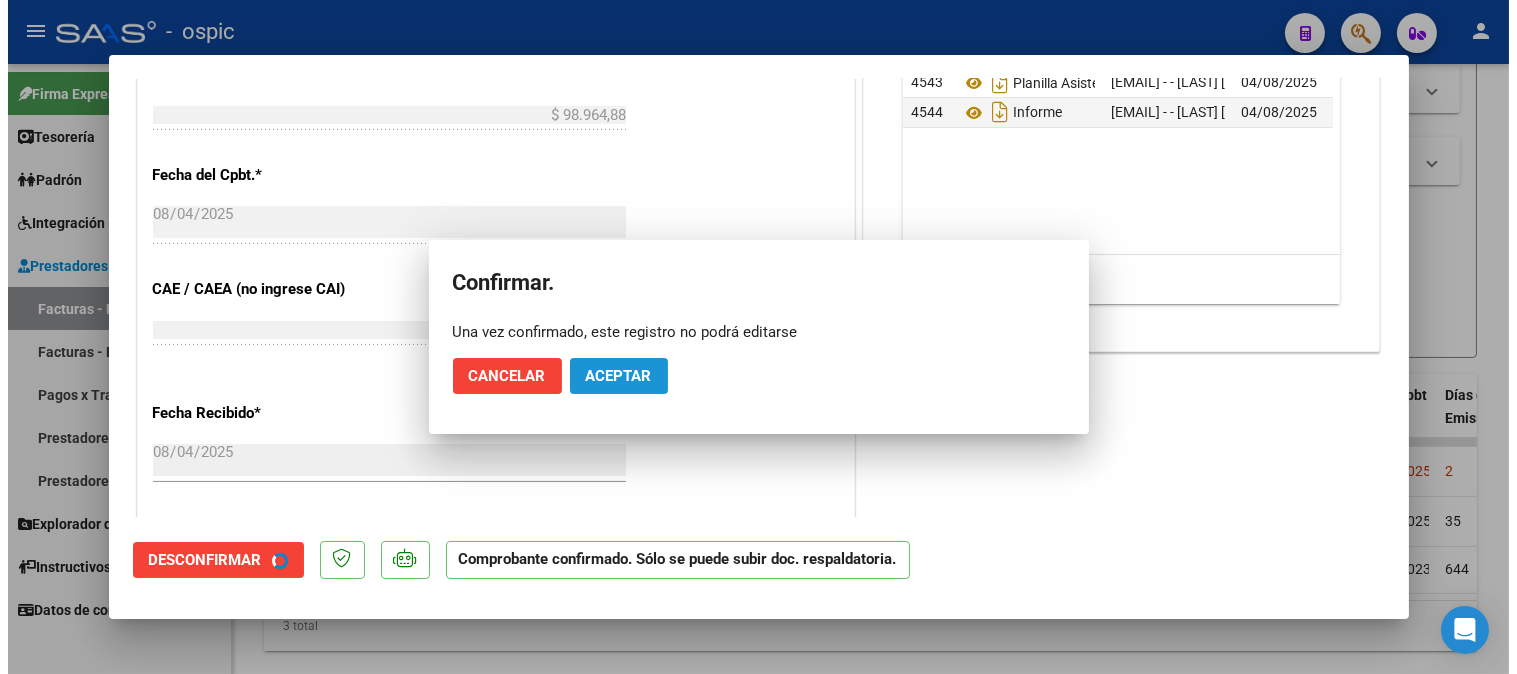 scroll, scrollTop: 802, scrollLeft: 0, axis: vertical 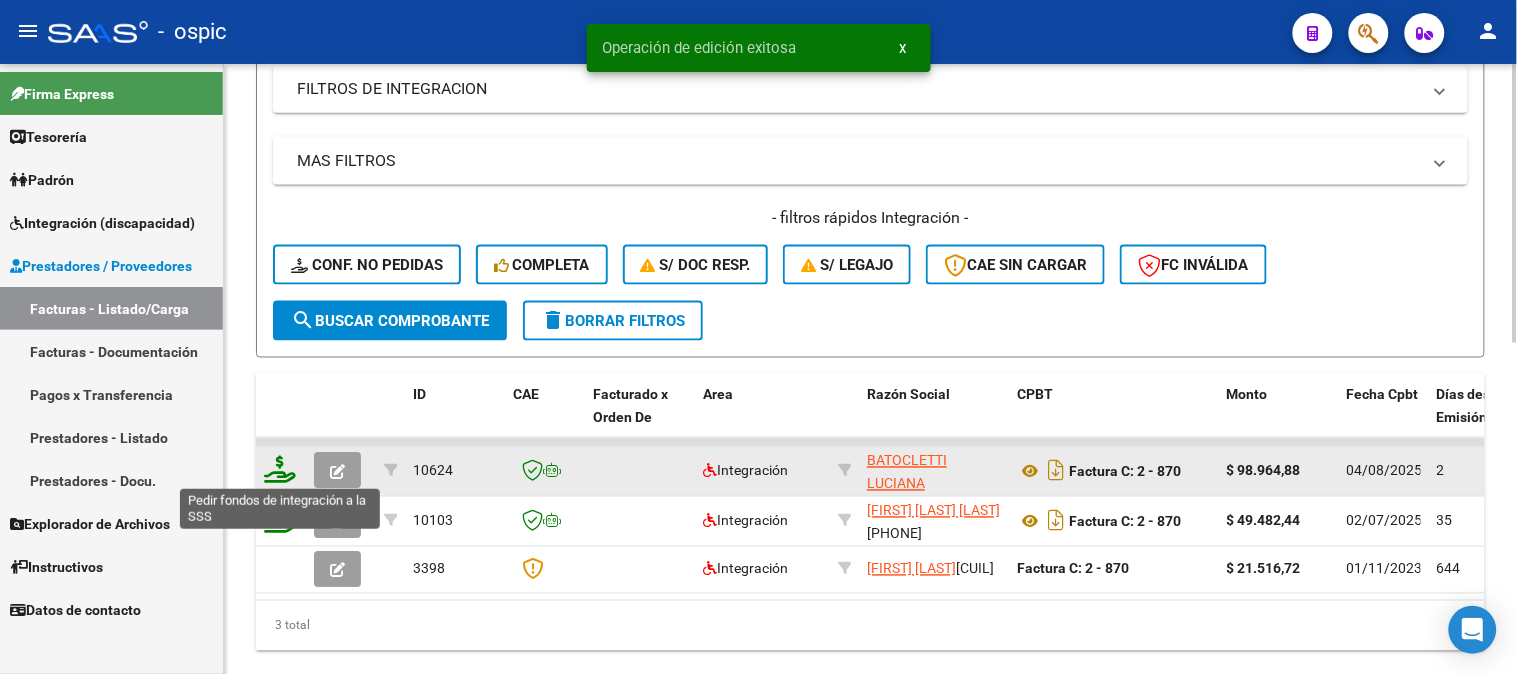 click 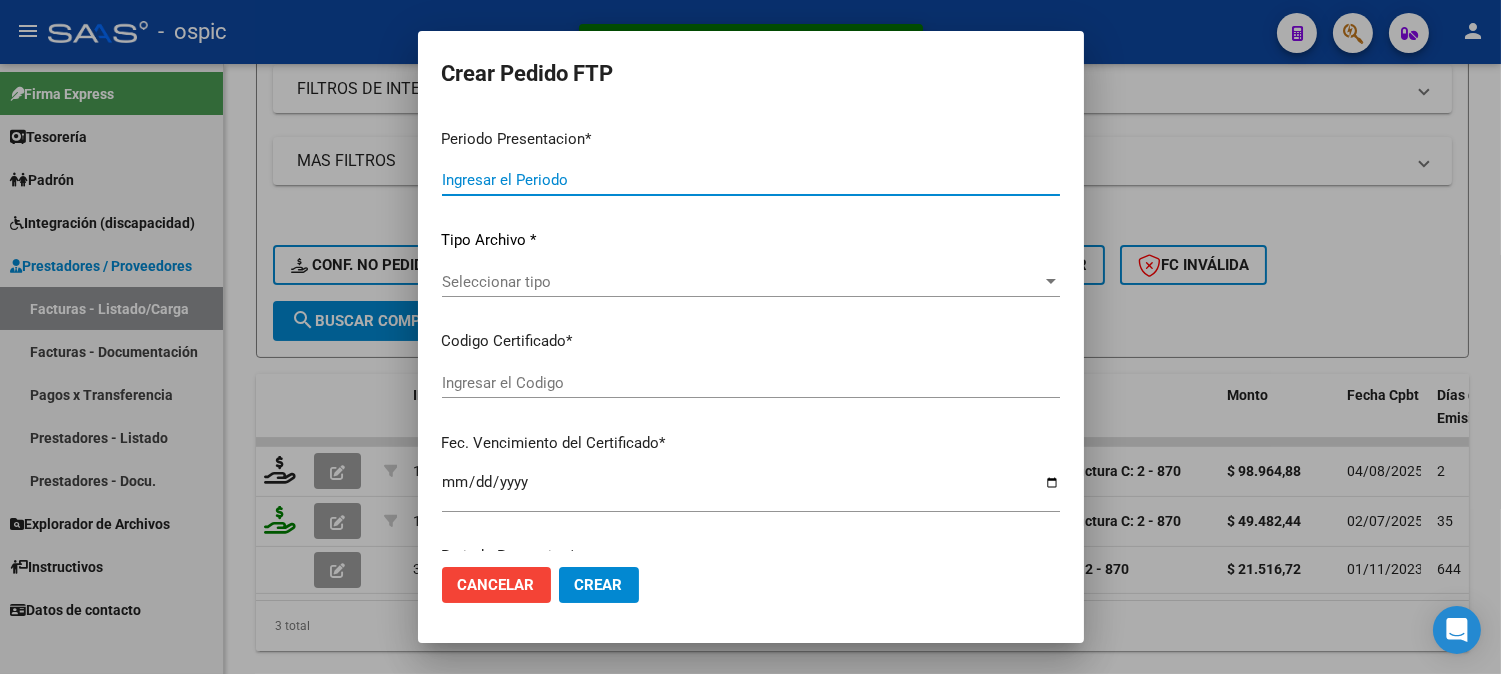 type on "202507" 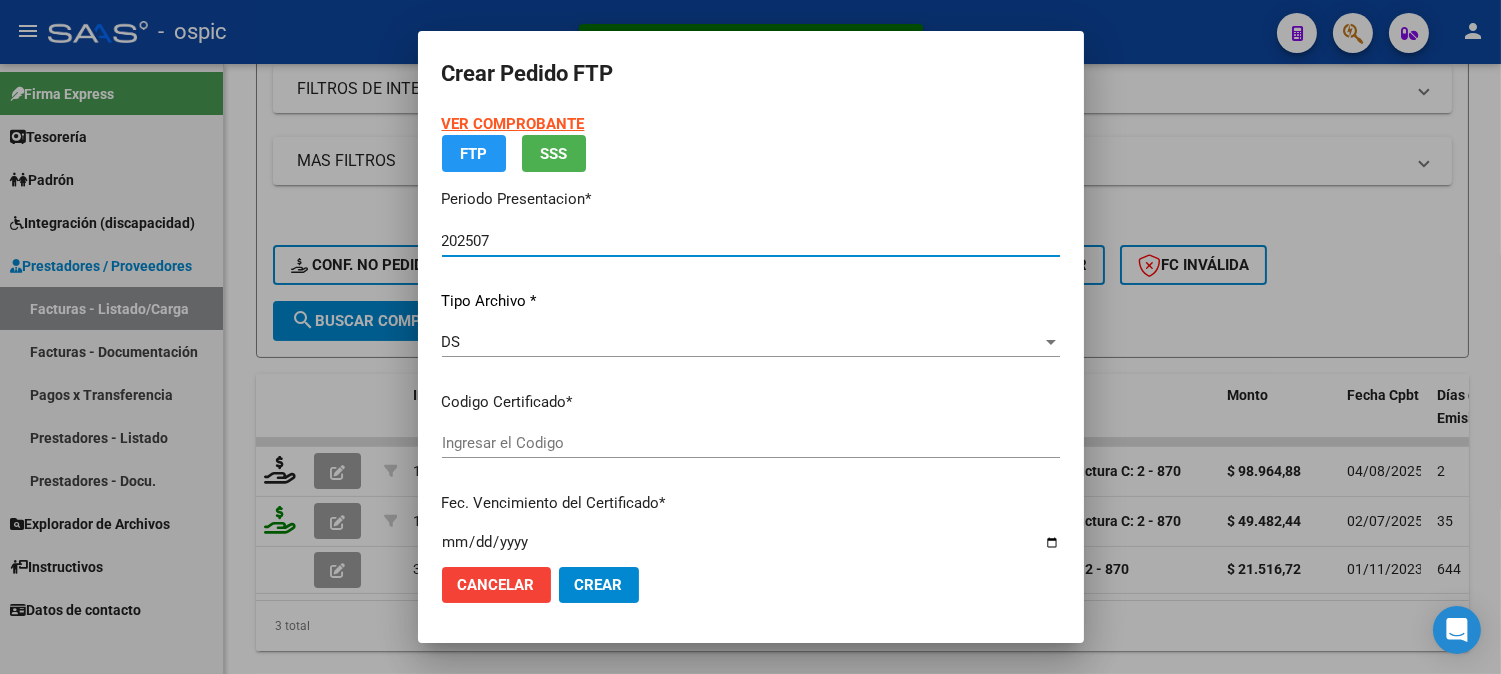 type on "[CUIL]" 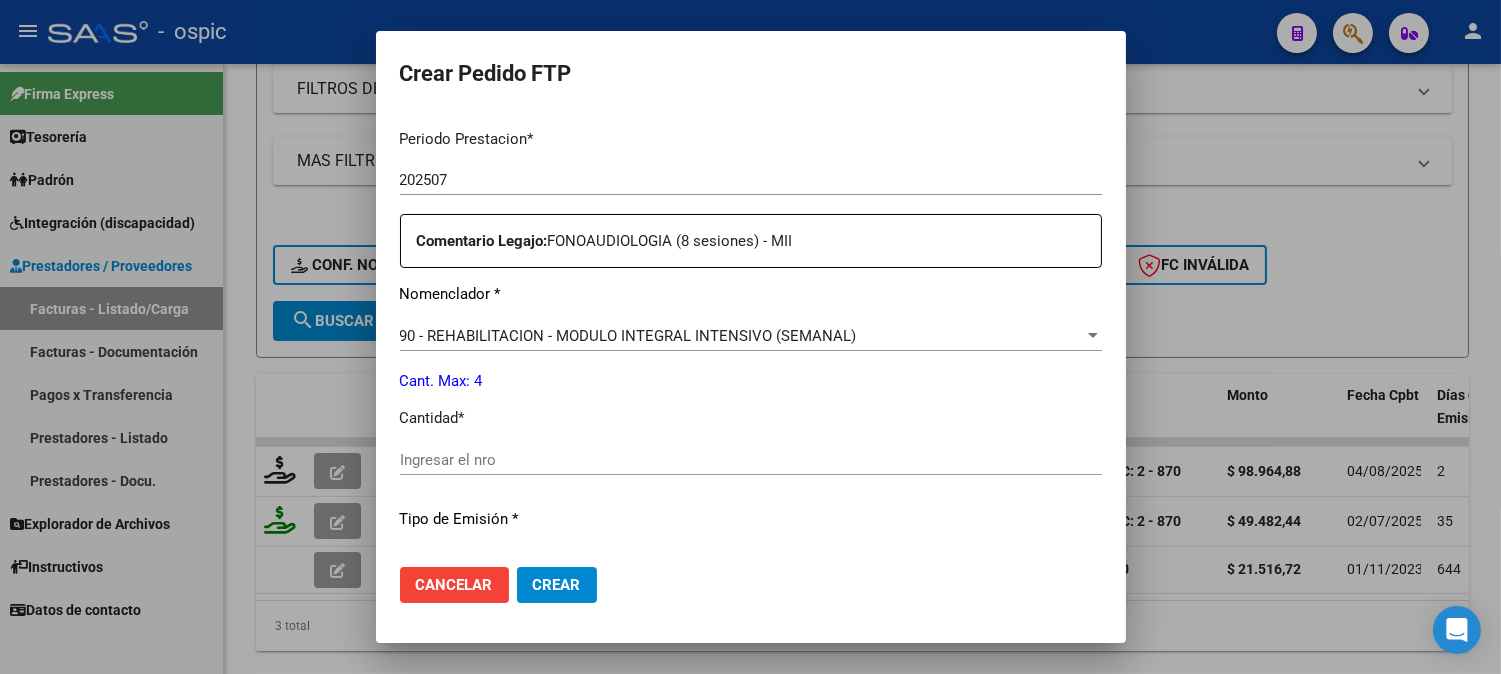scroll, scrollTop: 646, scrollLeft: 0, axis: vertical 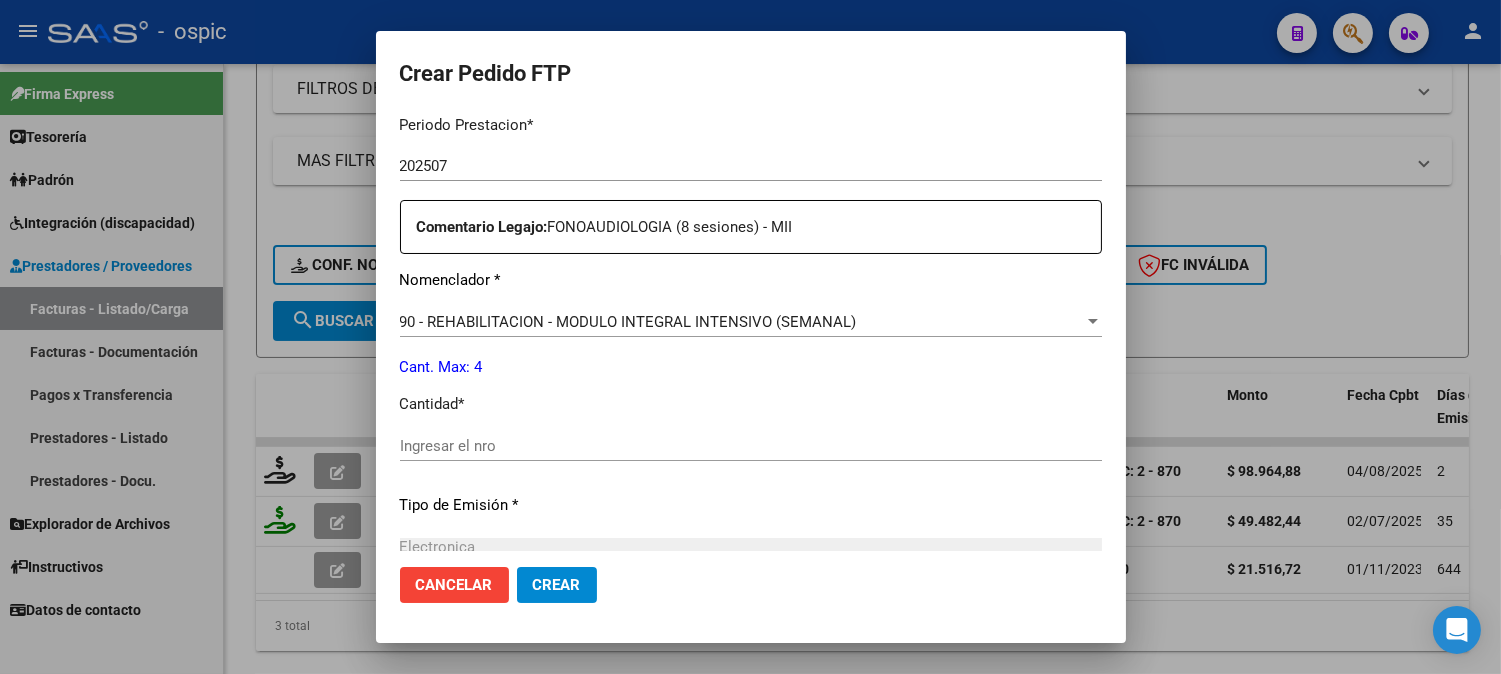 click on "Ingresar el nro" at bounding box center [751, 446] 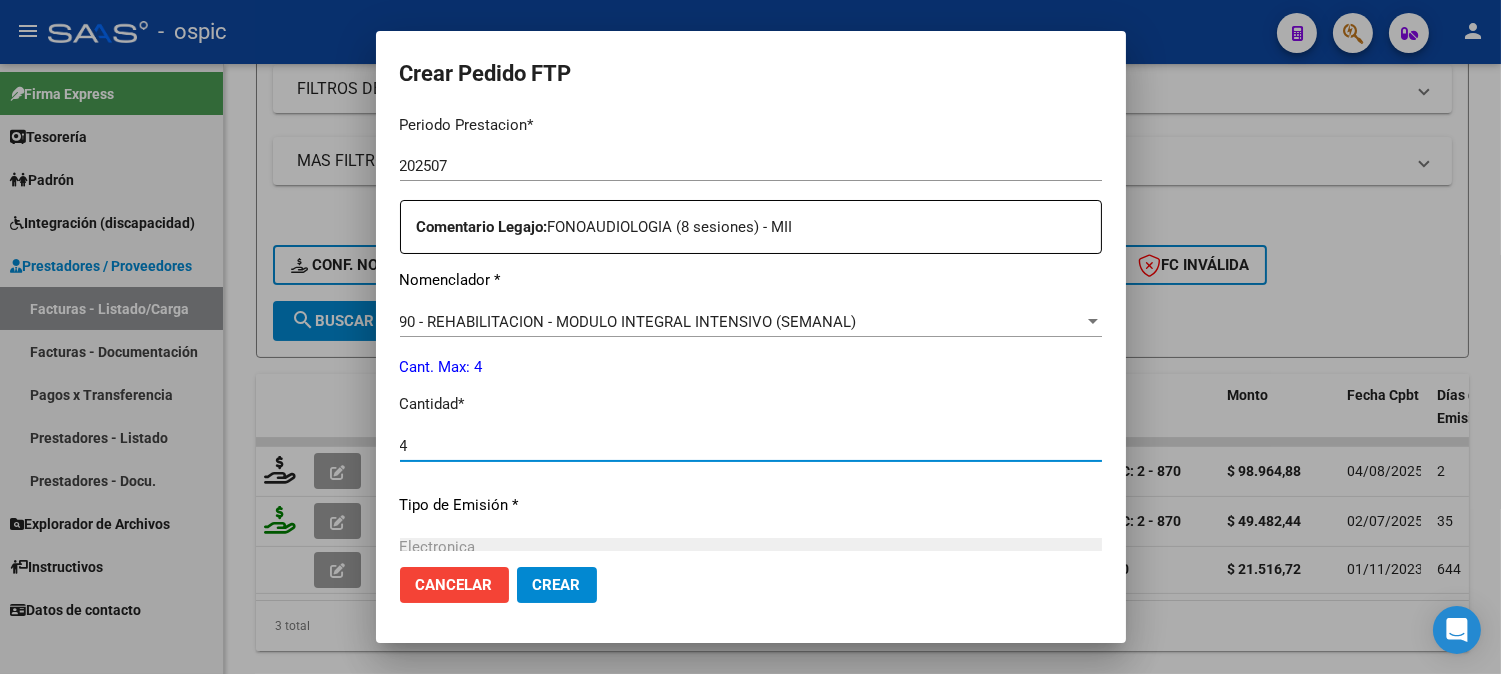 type on "4" 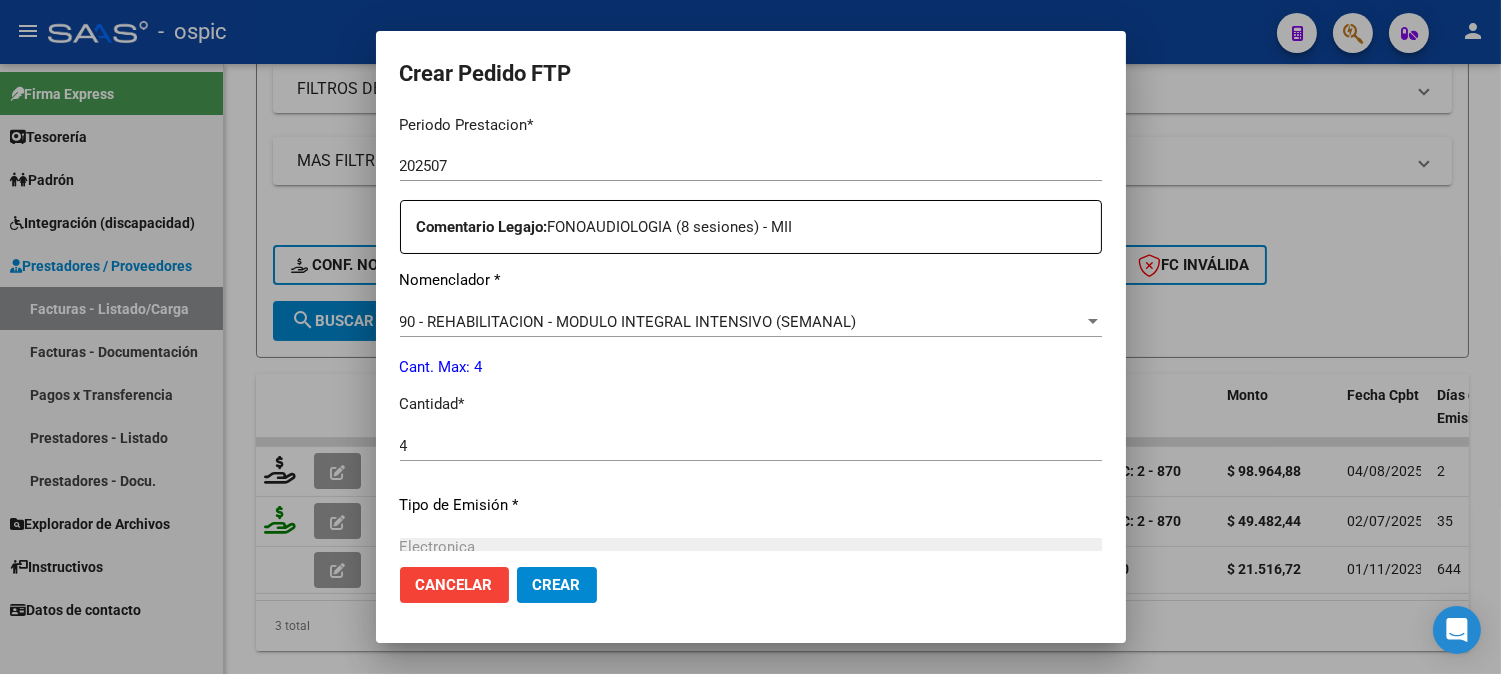 scroll, scrollTop: 877, scrollLeft: 0, axis: vertical 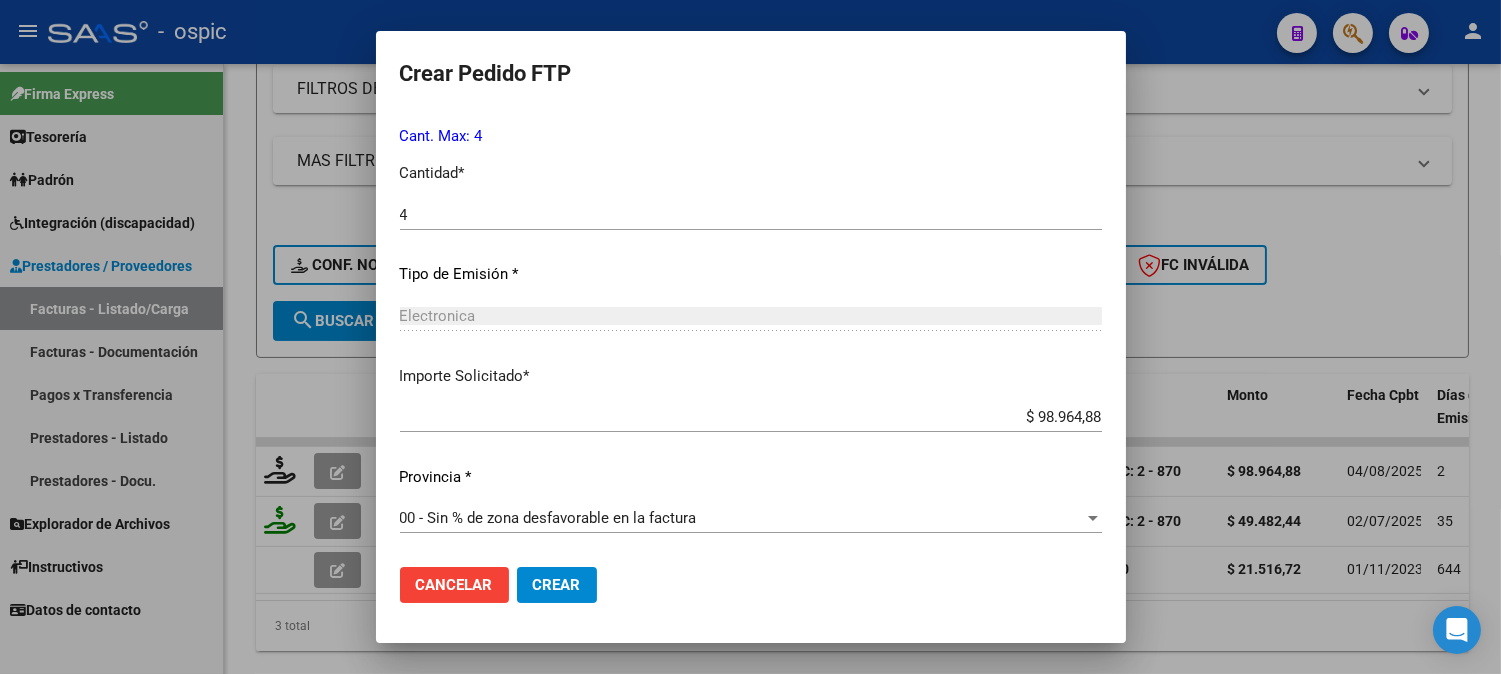 click on "Crear" 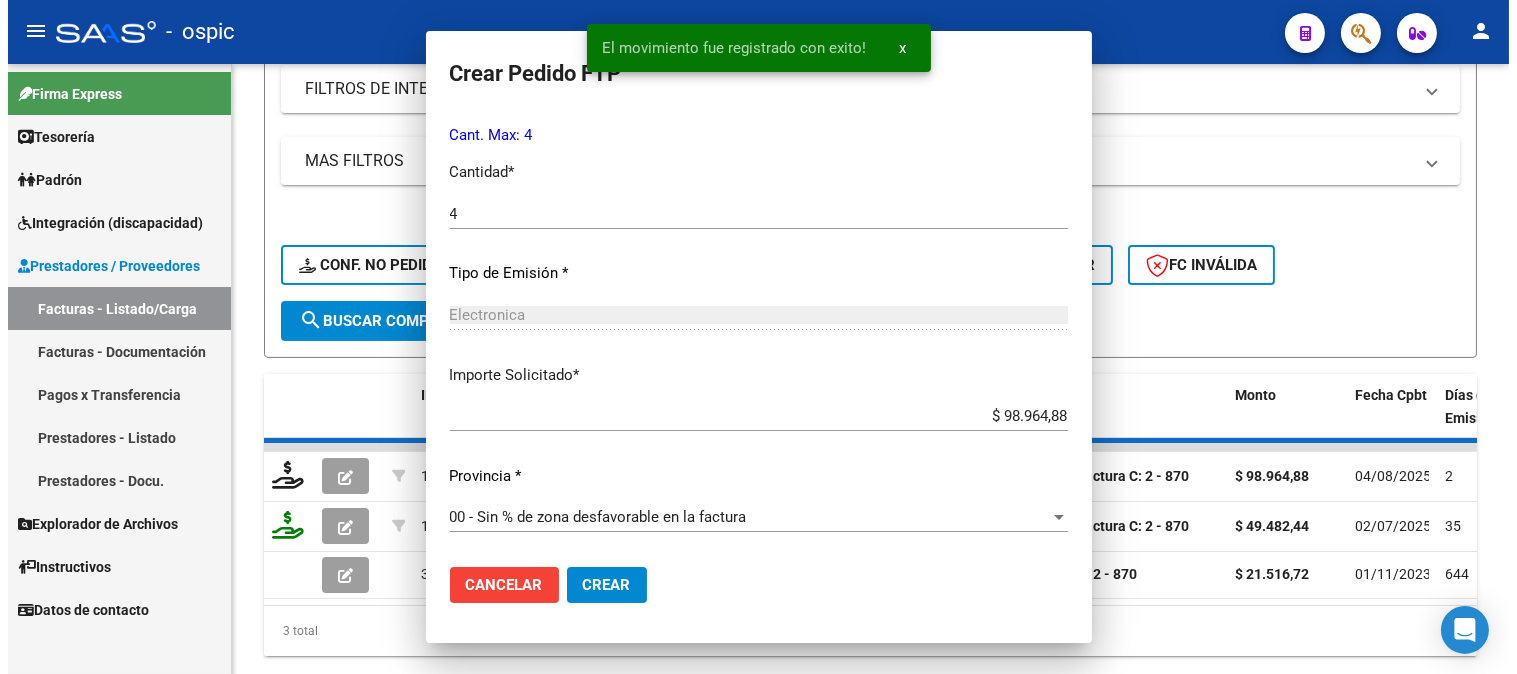 scroll, scrollTop: 0, scrollLeft: 0, axis: both 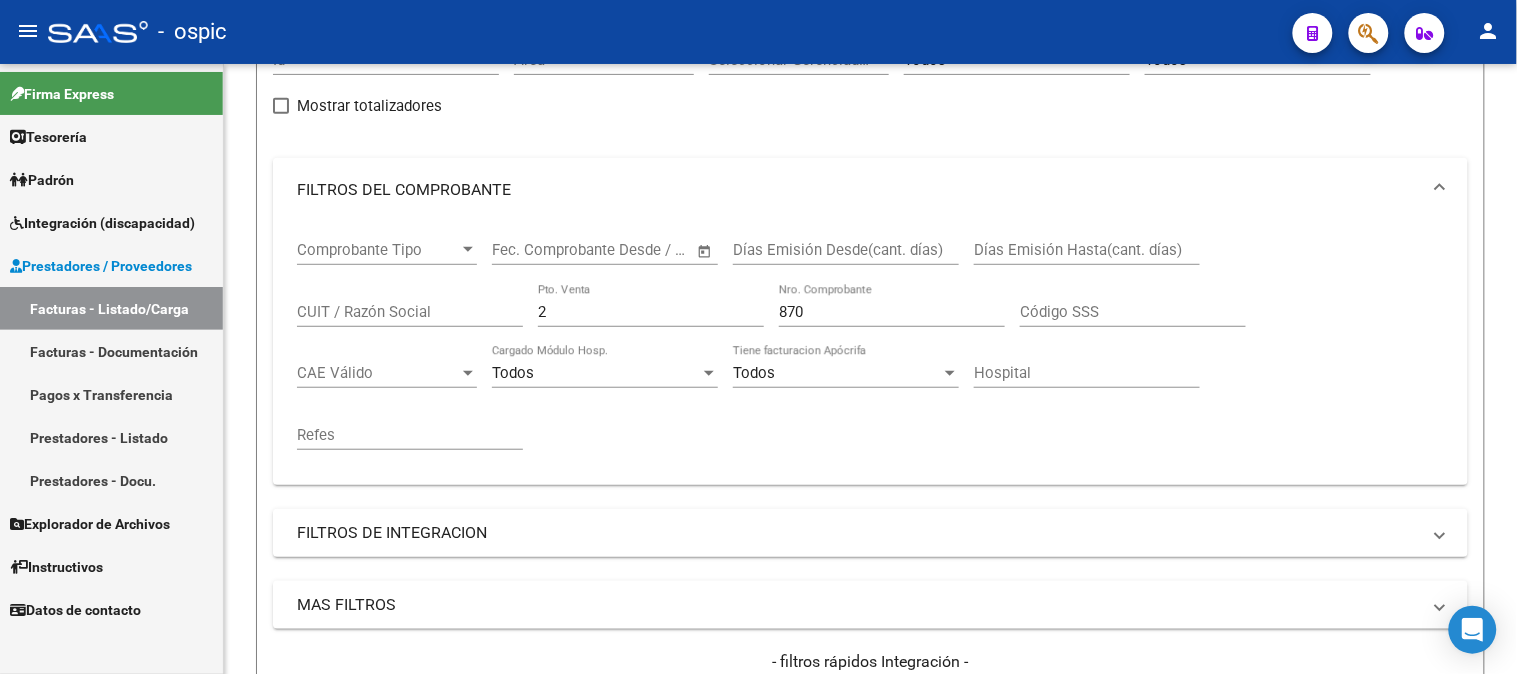 drag, startPoint x: 315, startPoint y: 296, endPoint x: 117, endPoint y: 281, distance: 198.56737 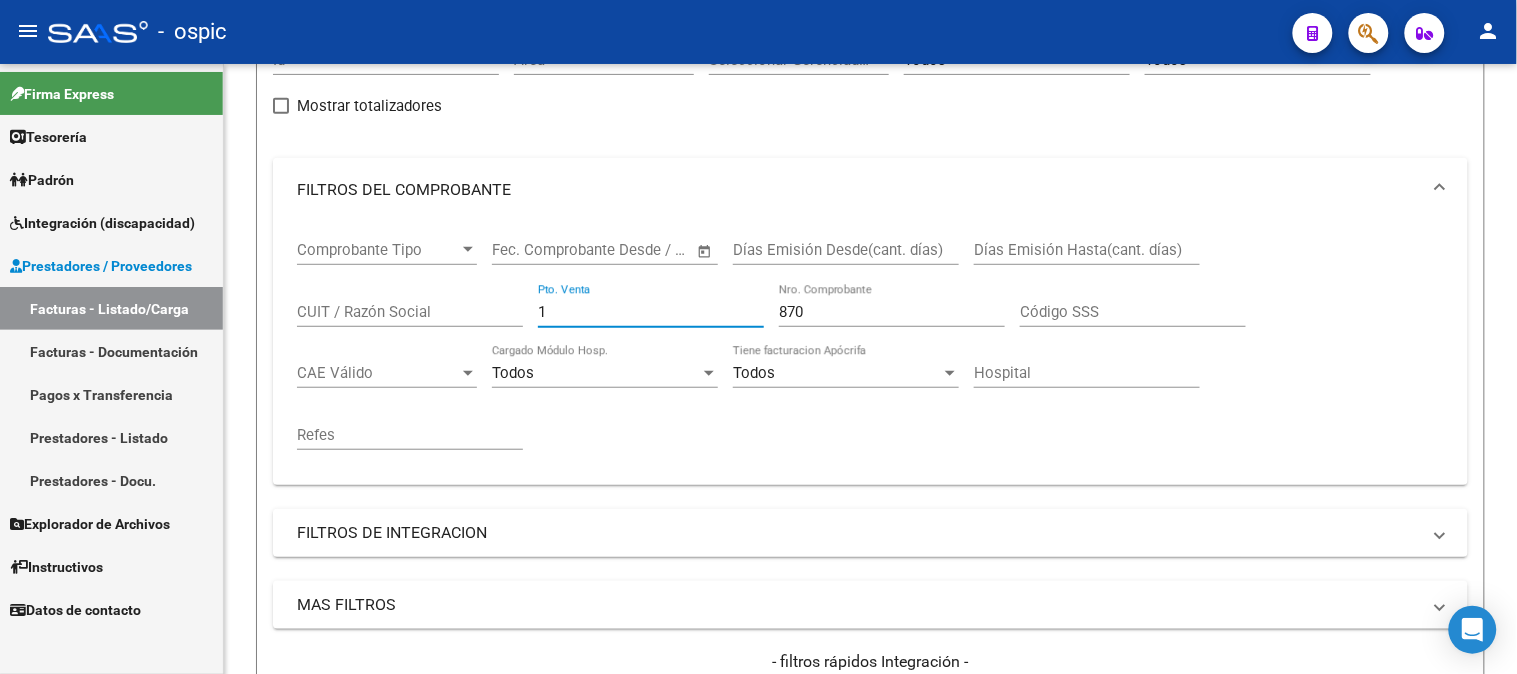 type on "1" 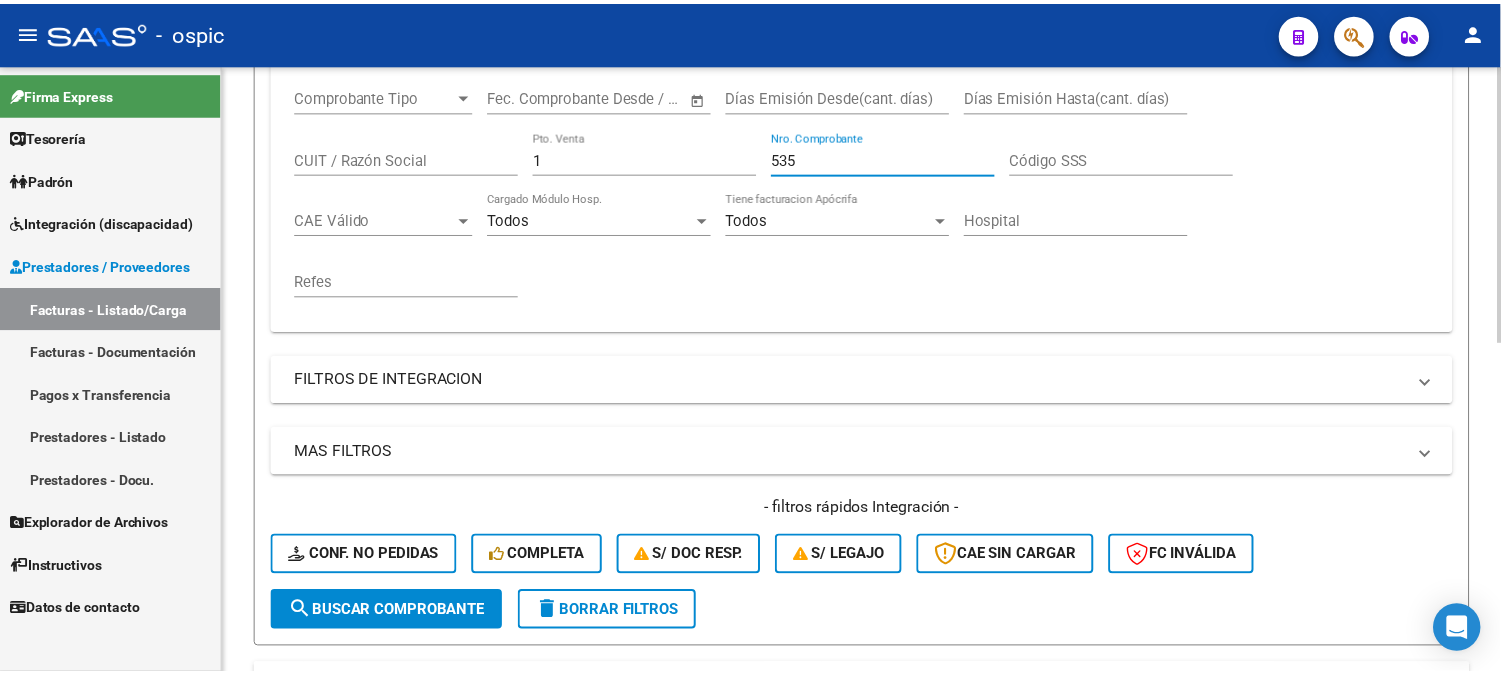 scroll, scrollTop: 666, scrollLeft: 0, axis: vertical 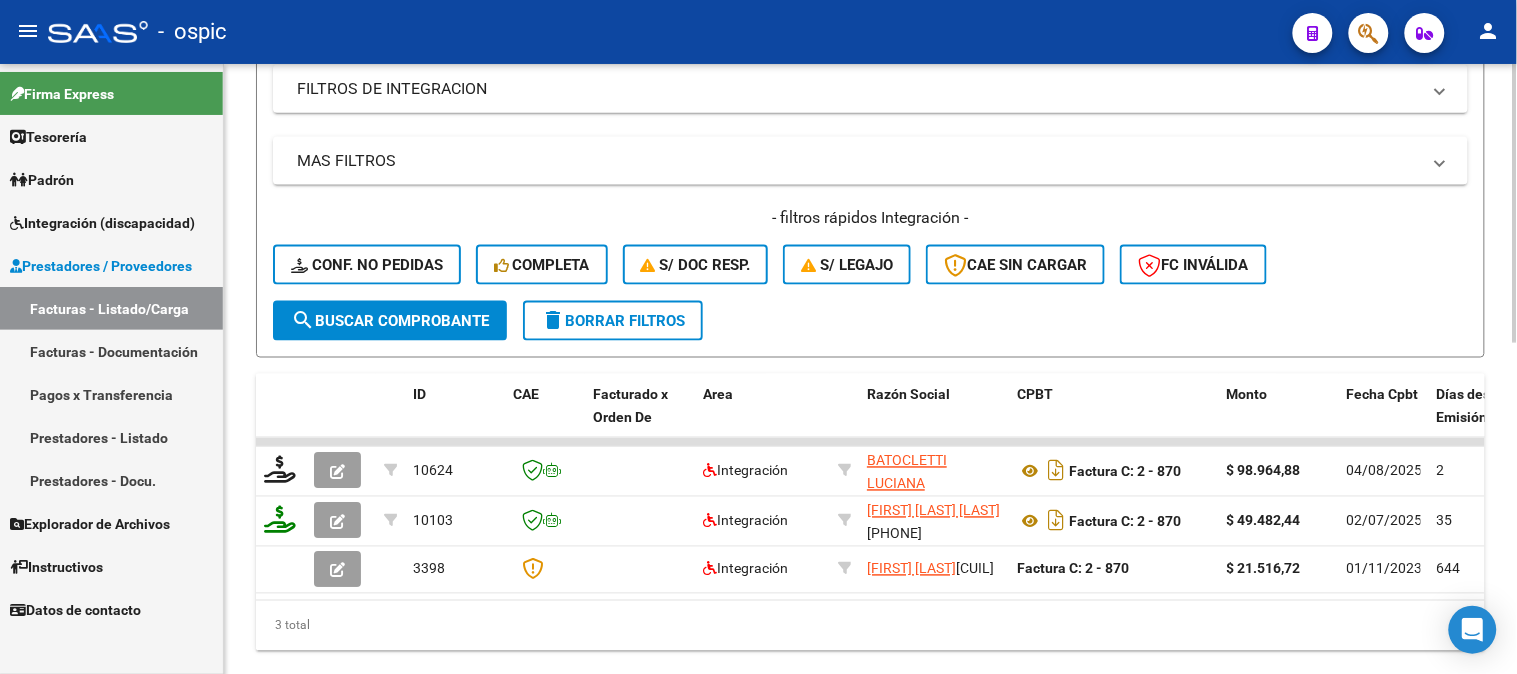 type on "535" 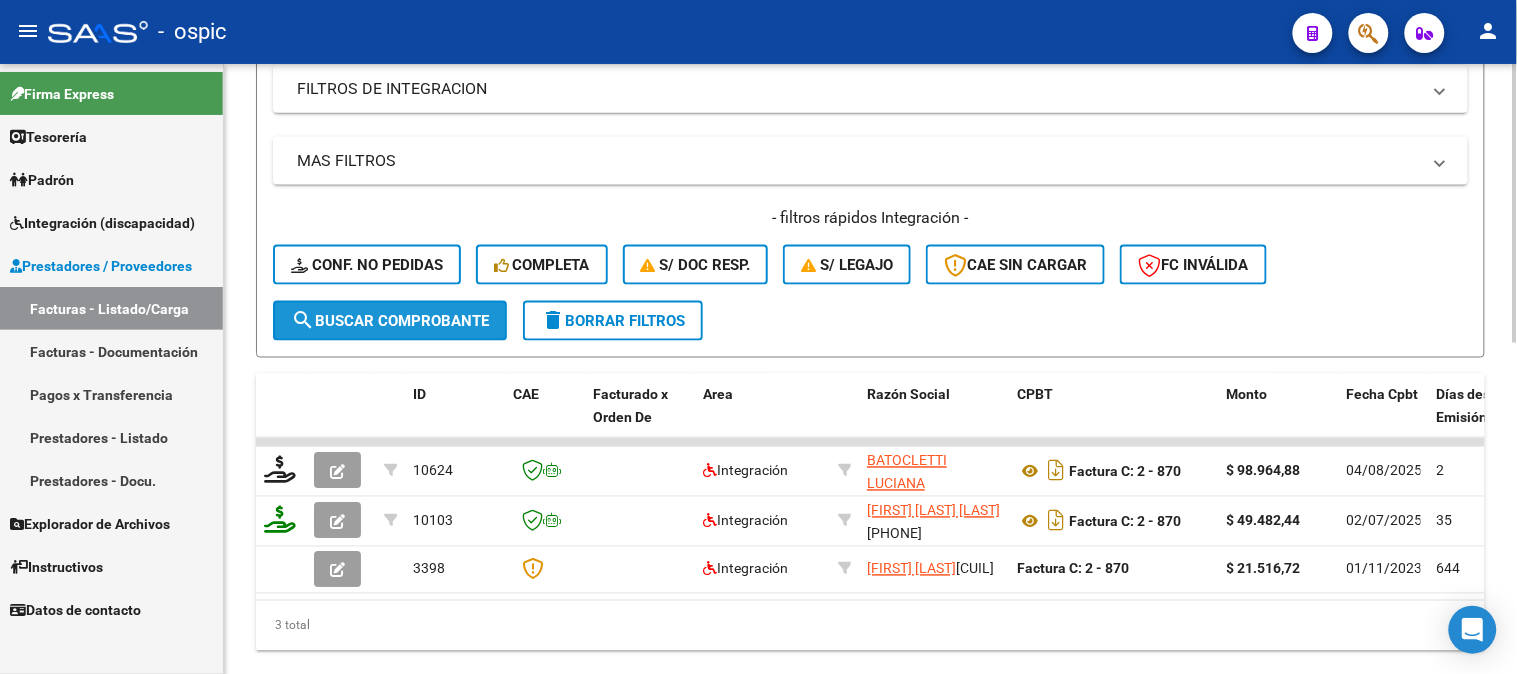 click on "search  Buscar Comprobante" 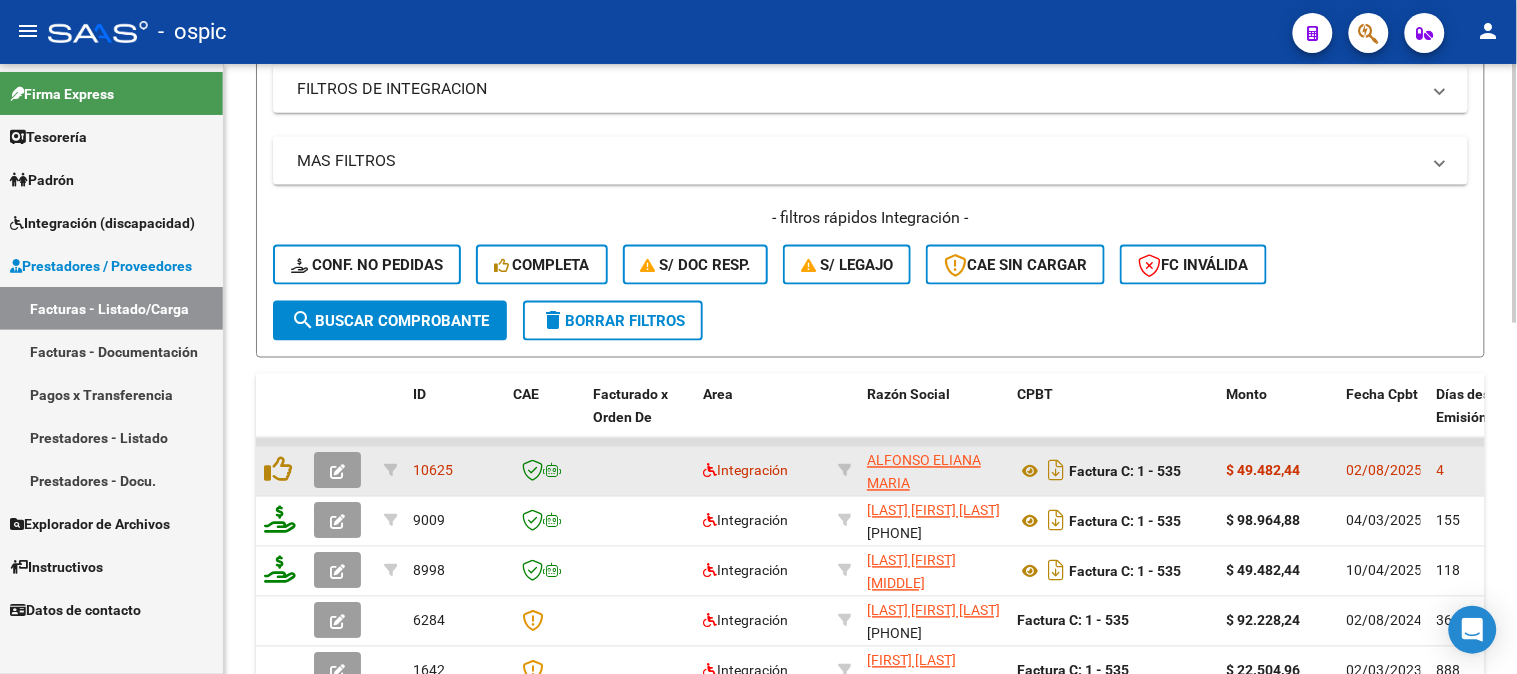 click 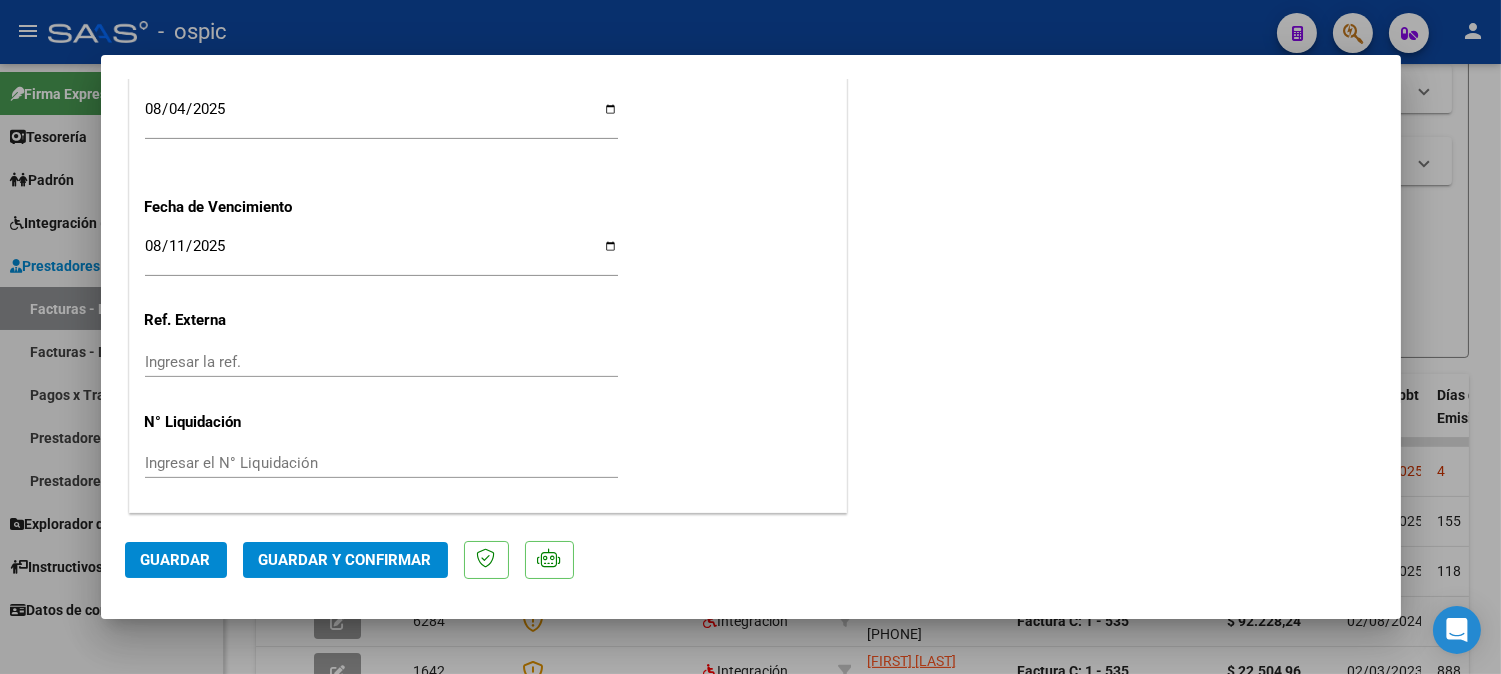 scroll, scrollTop: 0, scrollLeft: 0, axis: both 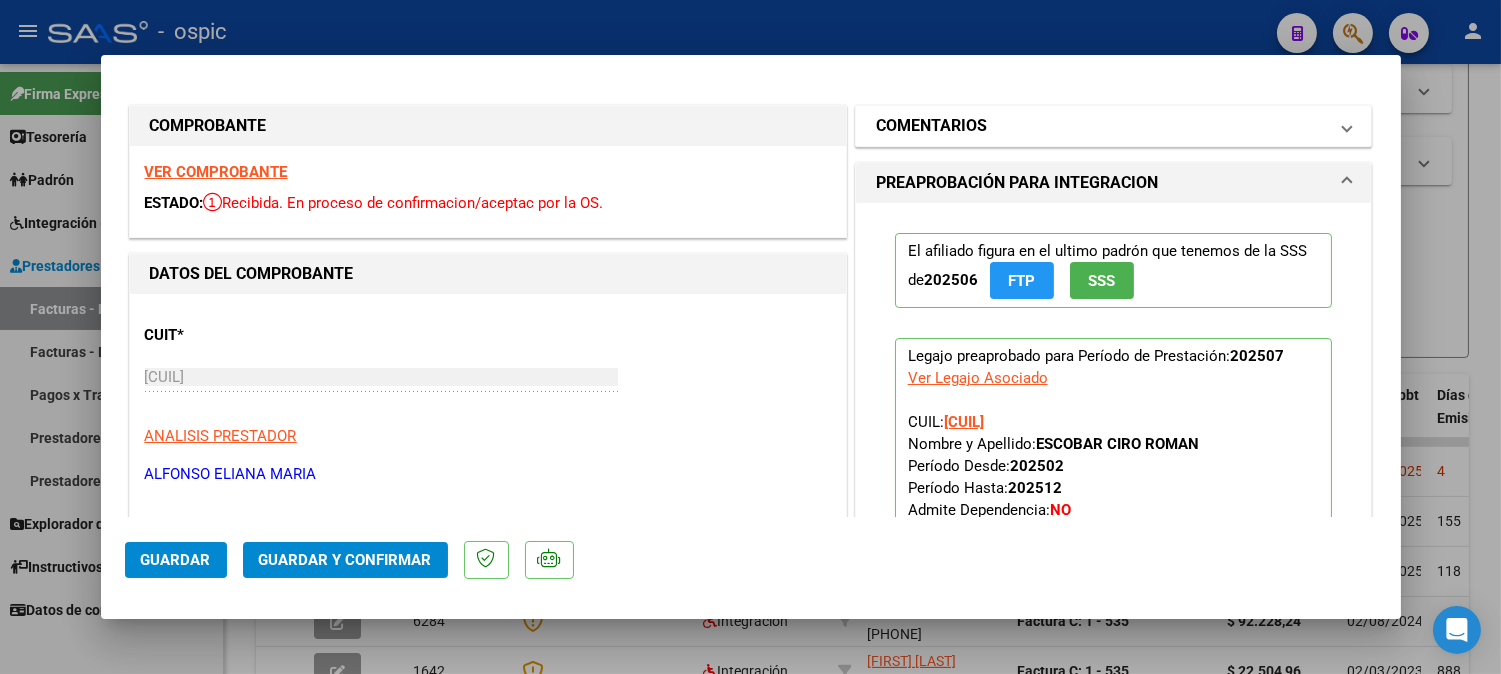 click on "COMENTARIOS" at bounding box center [1102, 126] 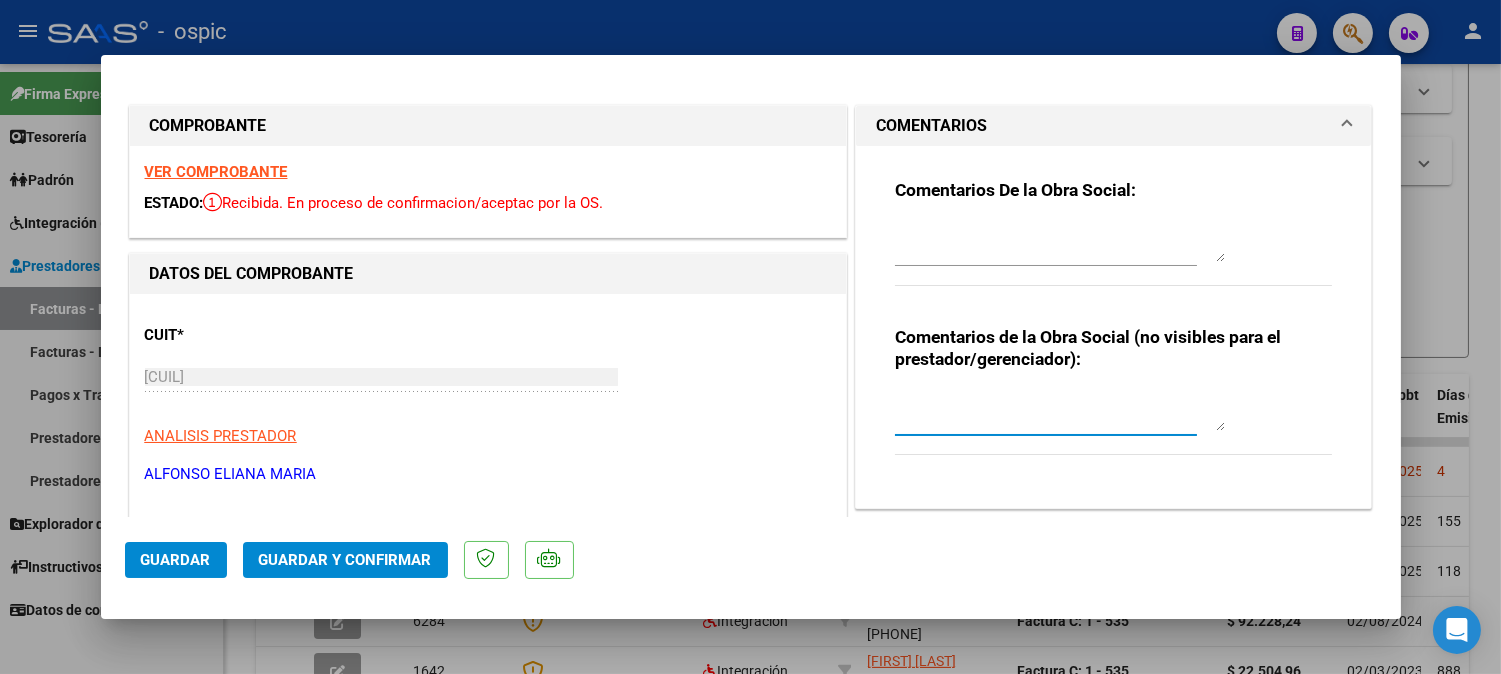 click at bounding box center (1060, 411) 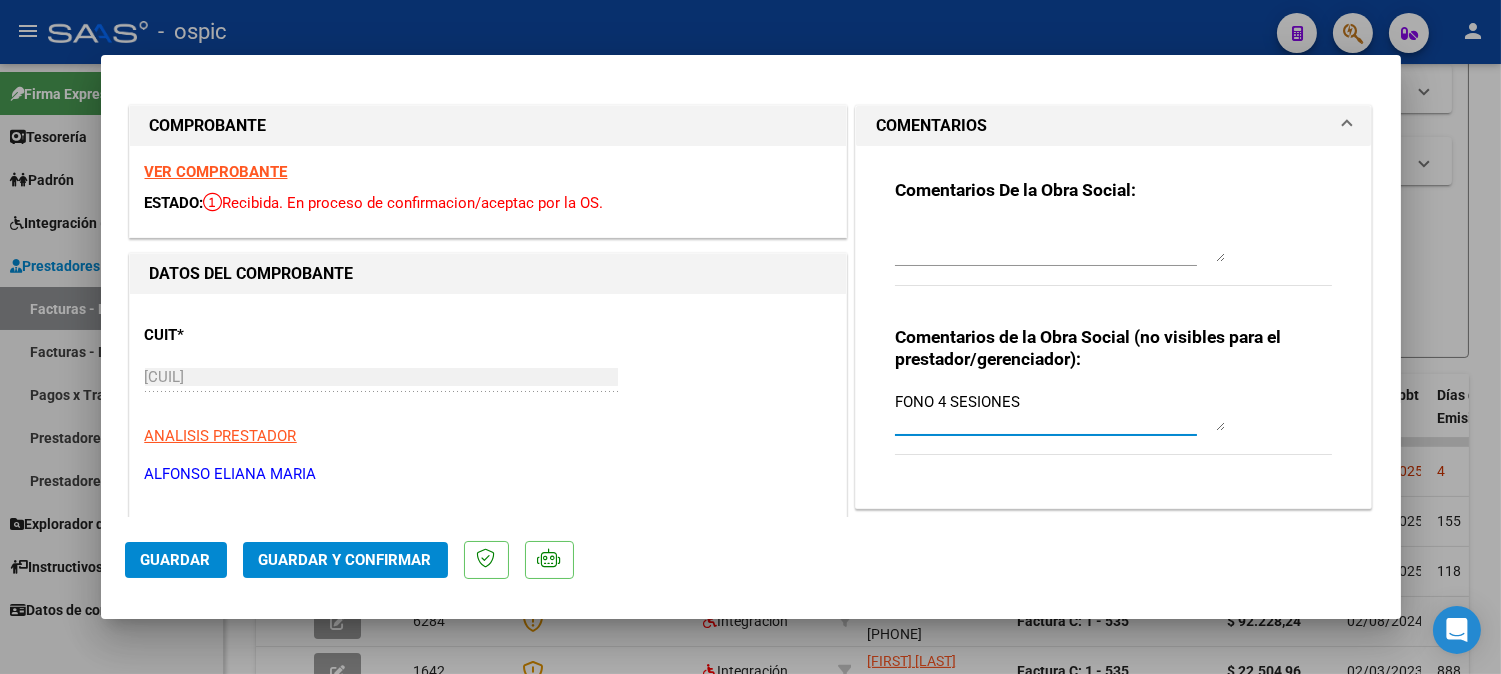 type on "FONO 4 SESIONES" 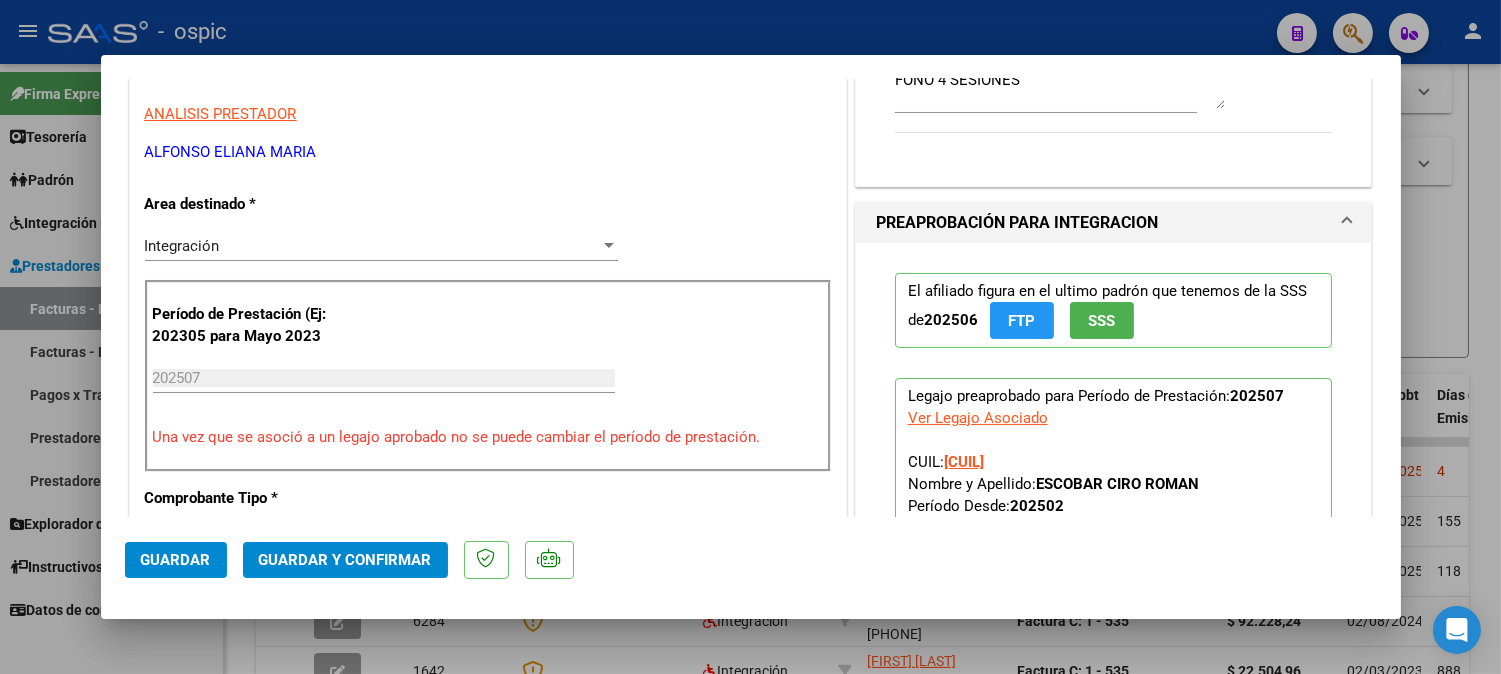 scroll, scrollTop: 348, scrollLeft: 0, axis: vertical 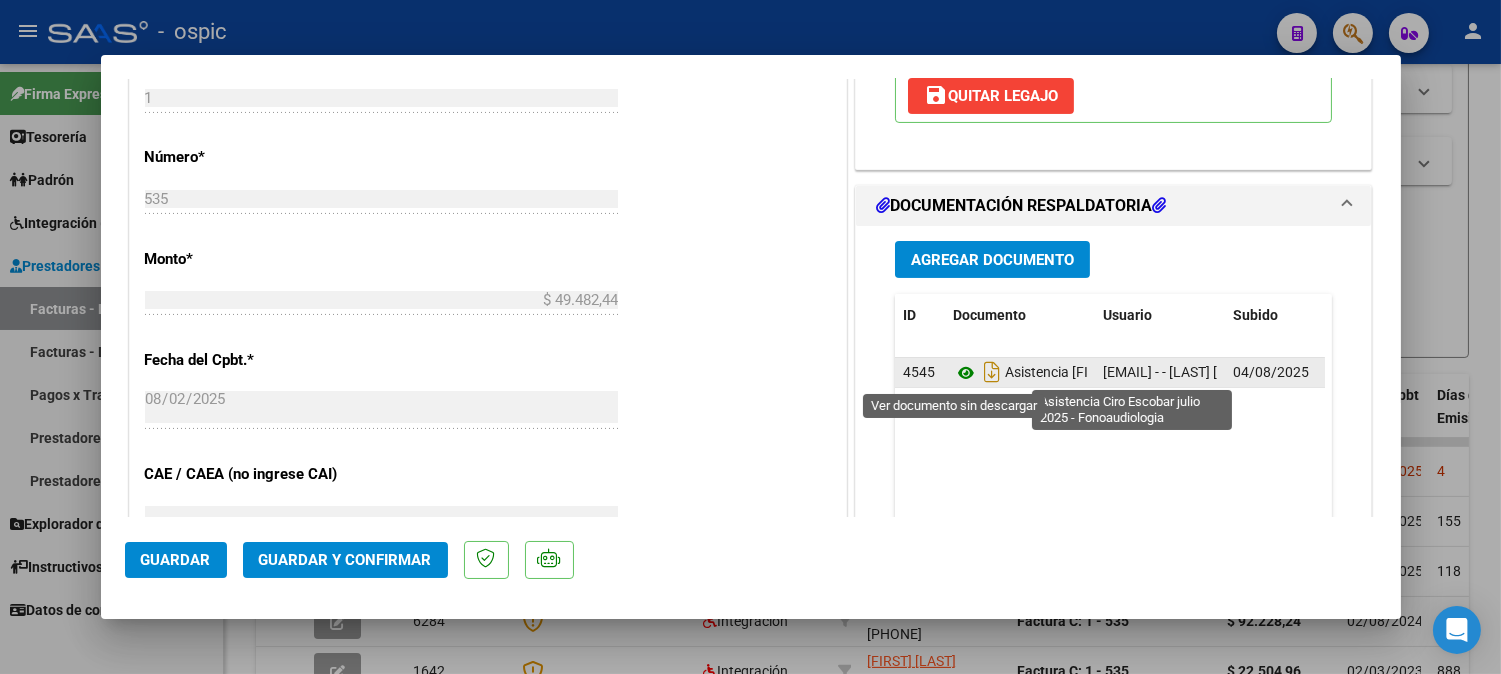 click 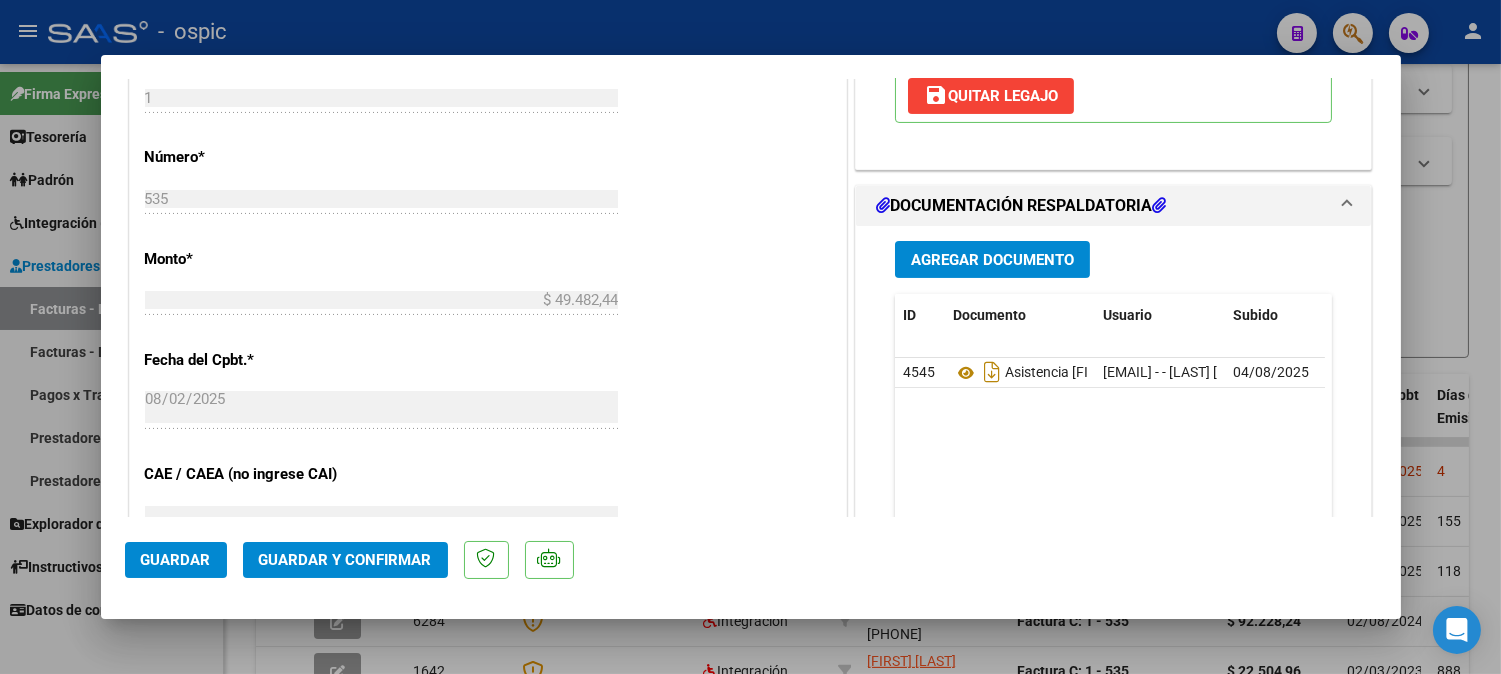 click on "Guardar y Confirmar" 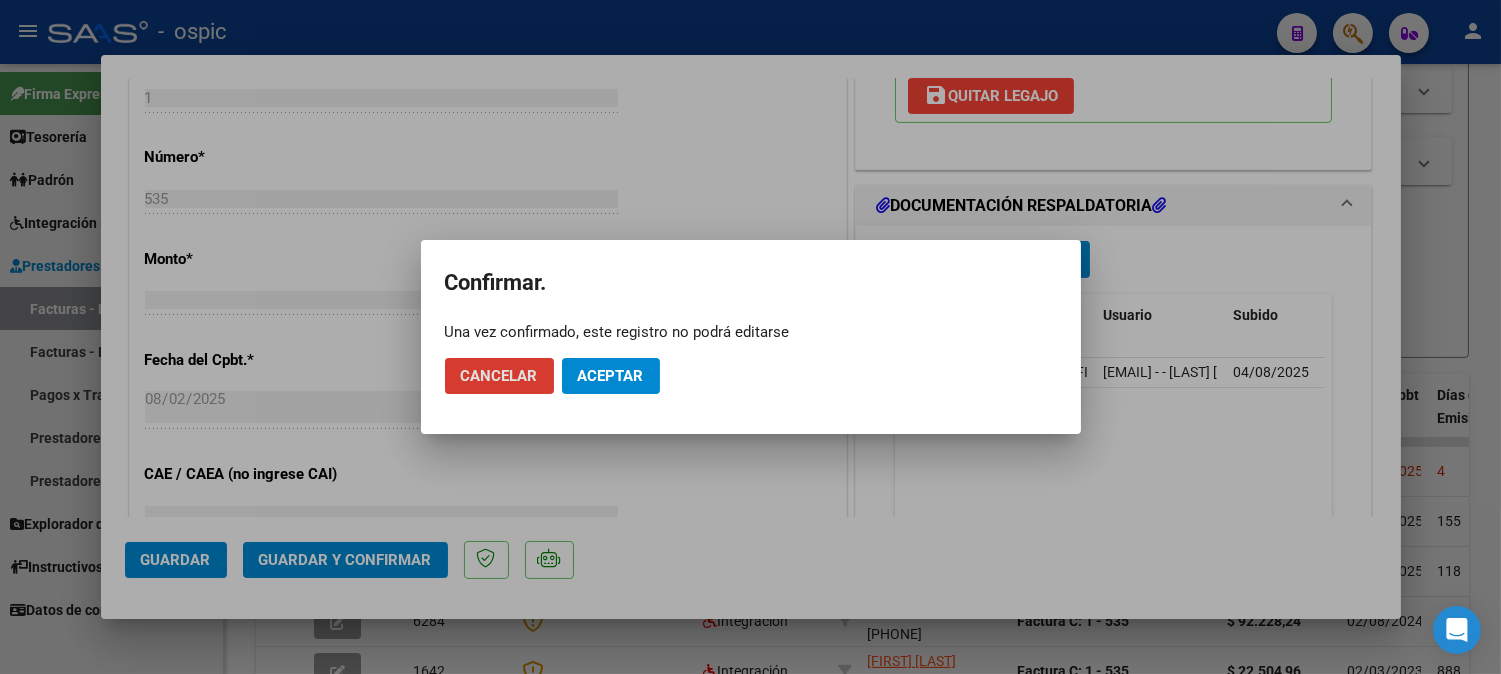 click on "Aceptar" 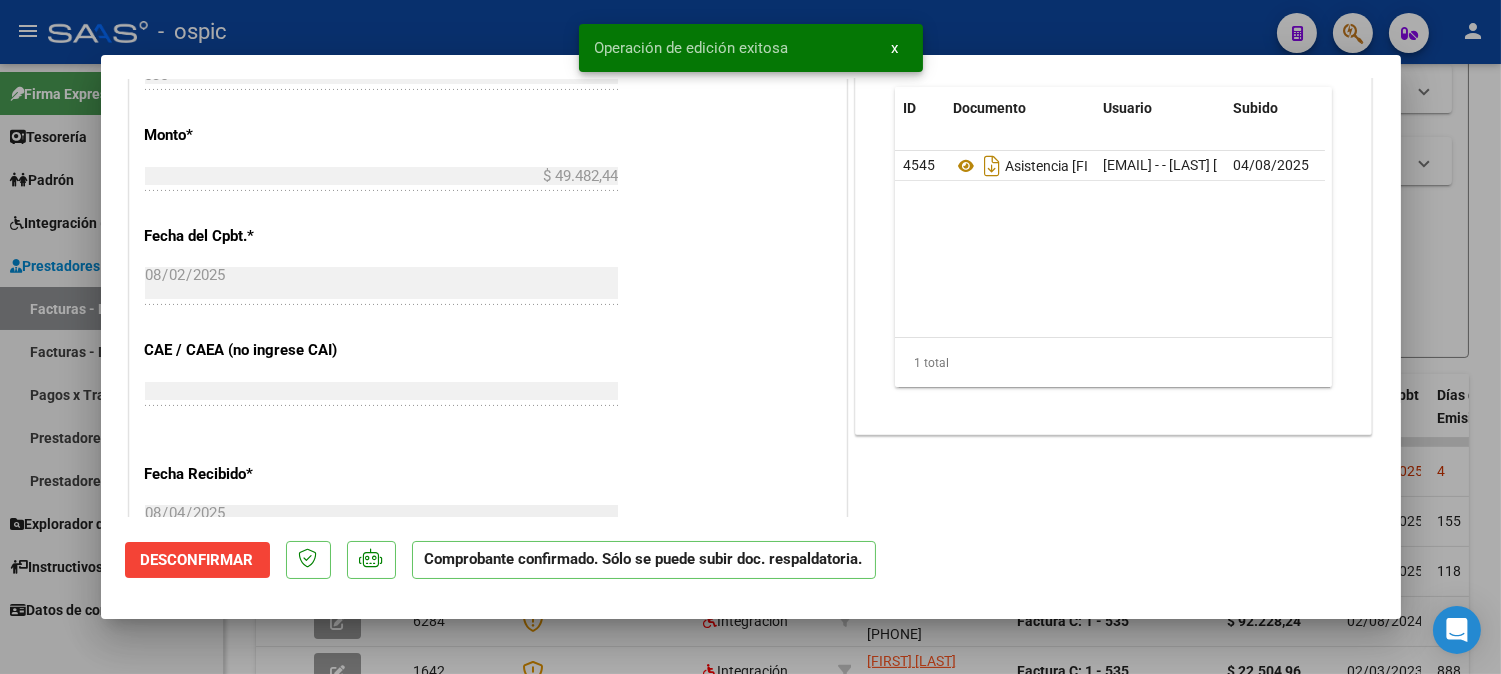 type 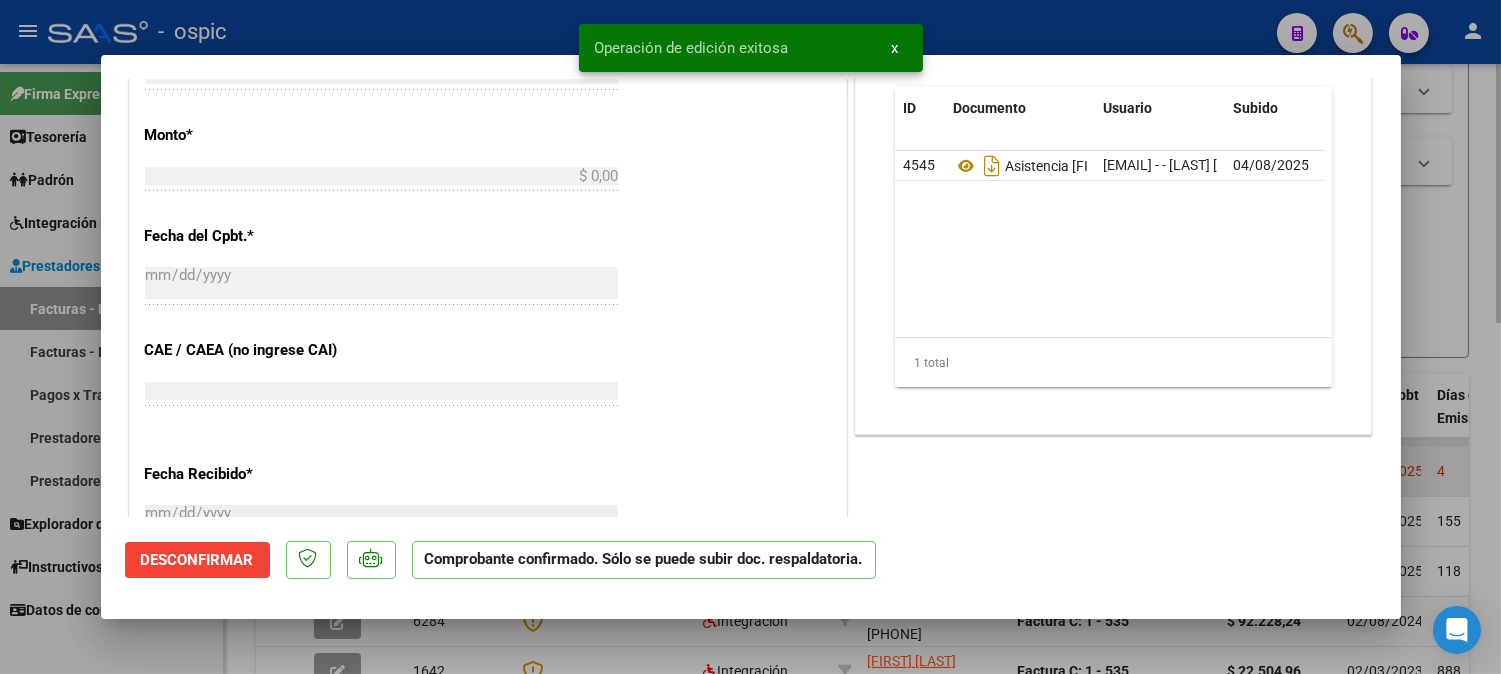 scroll, scrollTop: 901, scrollLeft: 0, axis: vertical 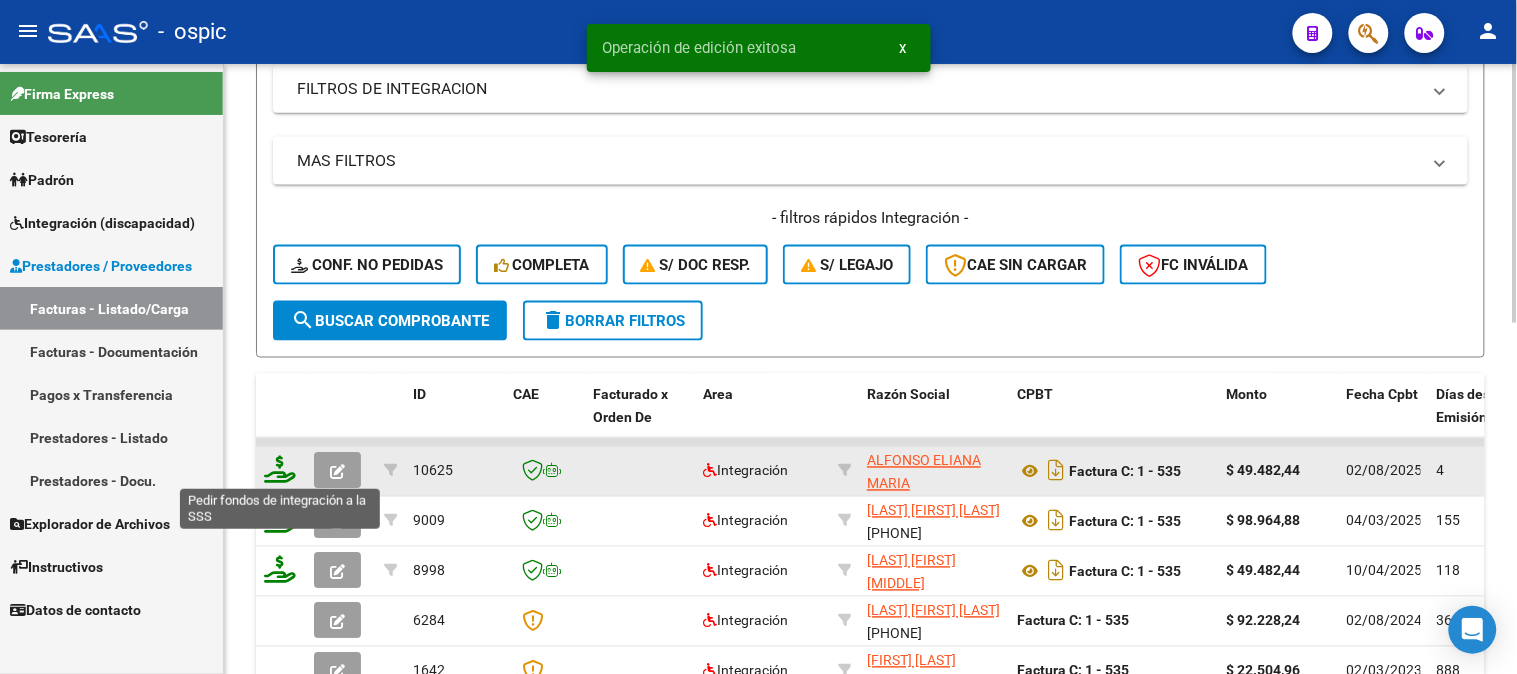 click 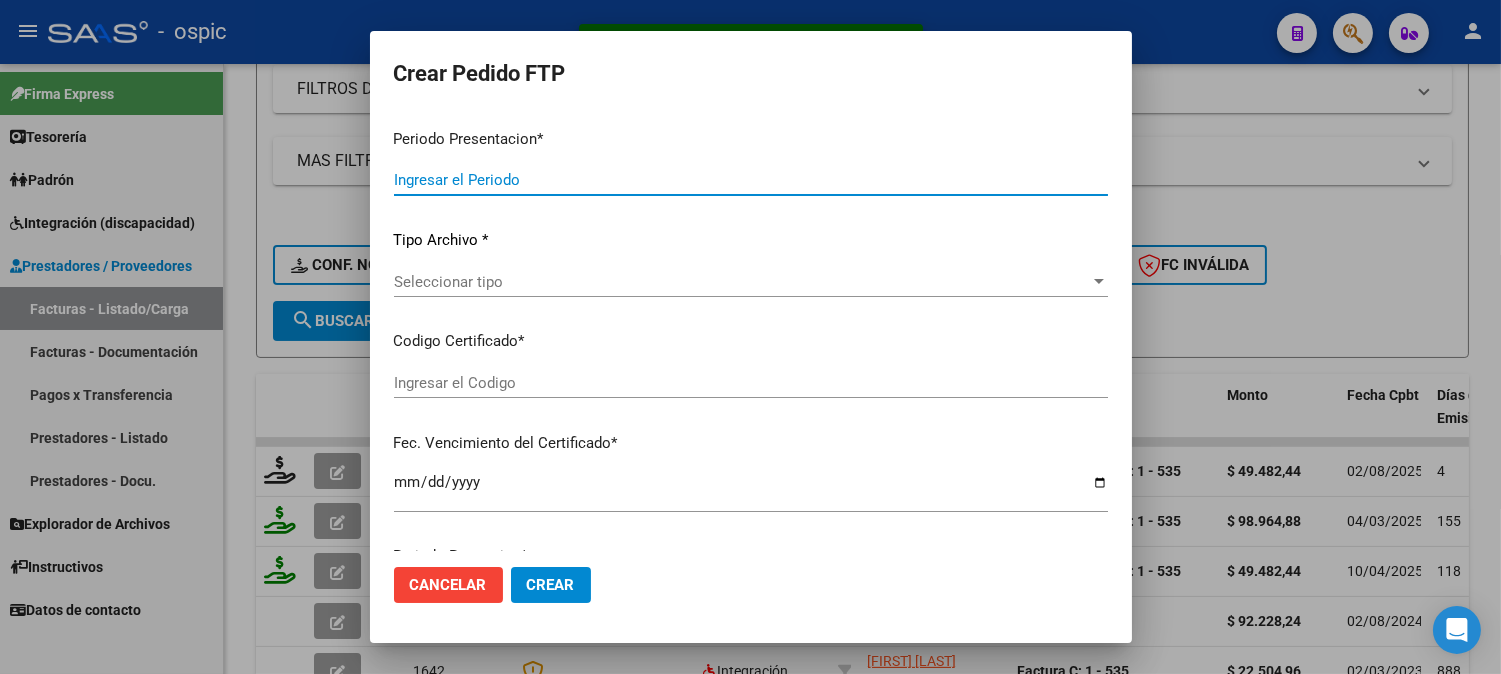 type on "202507" 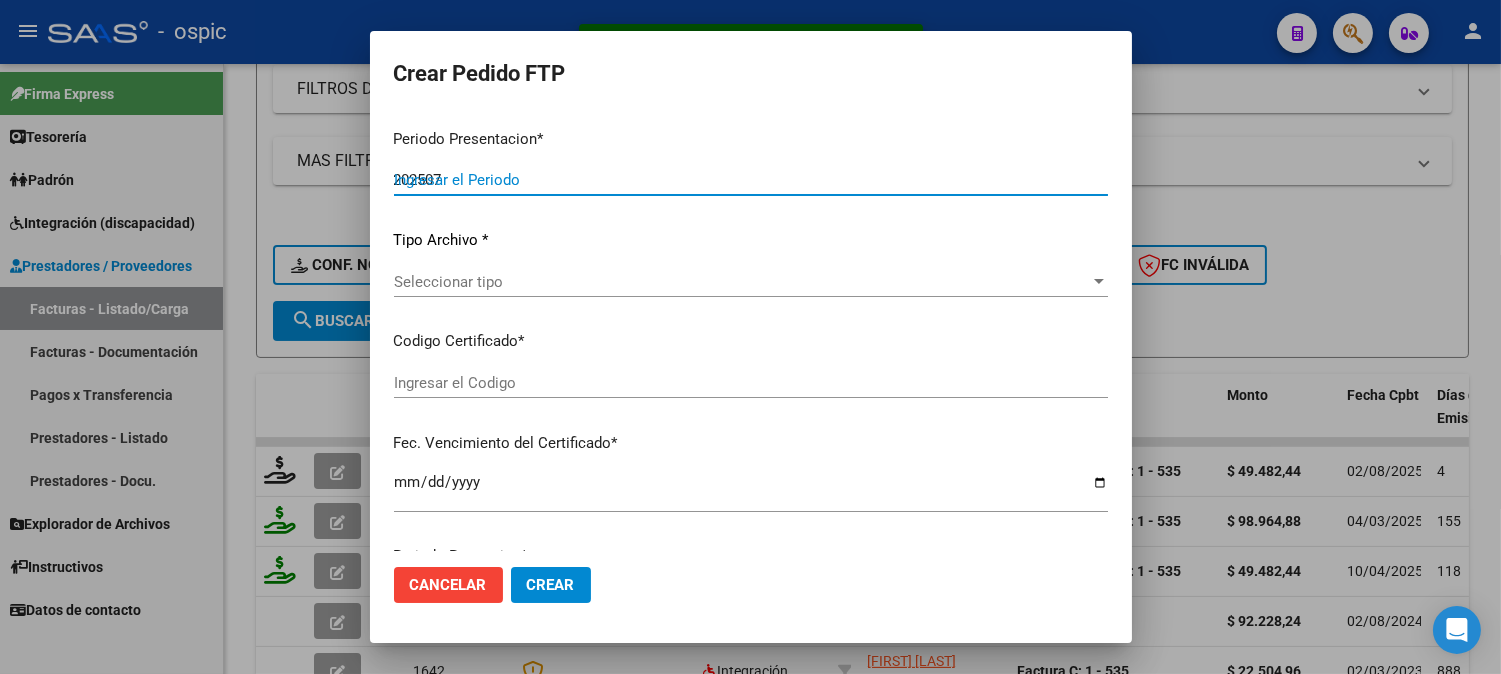 type on "202507" 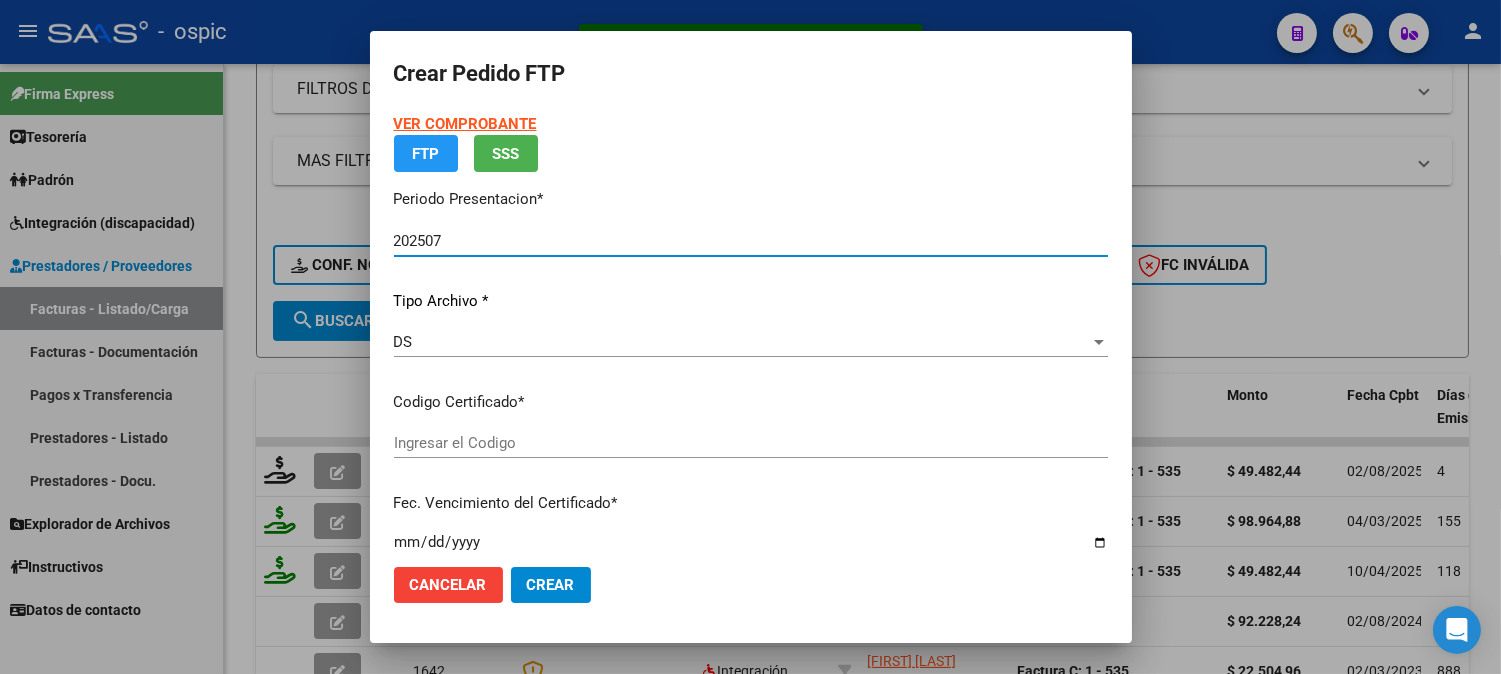 type on "7428174886" 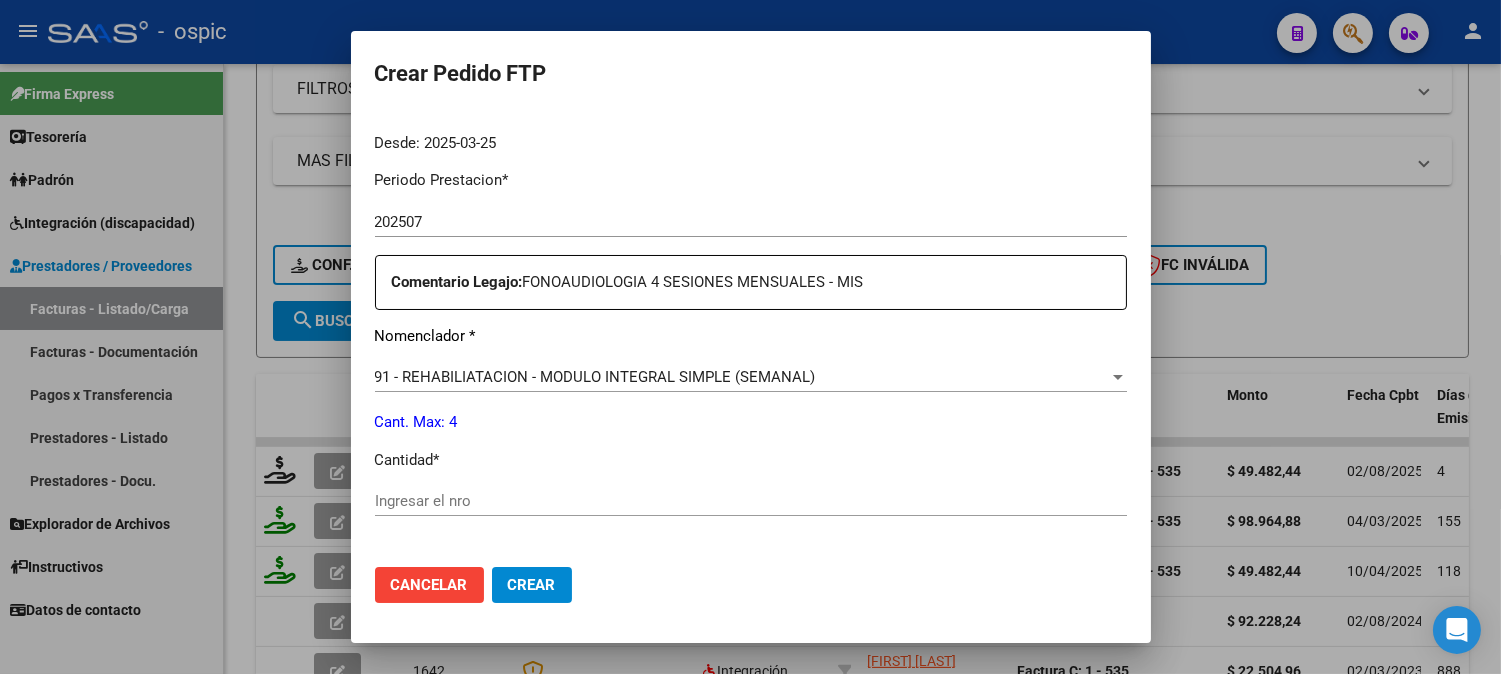 scroll, scrollTop: 635, scrollLeft: 0, axis: vertical 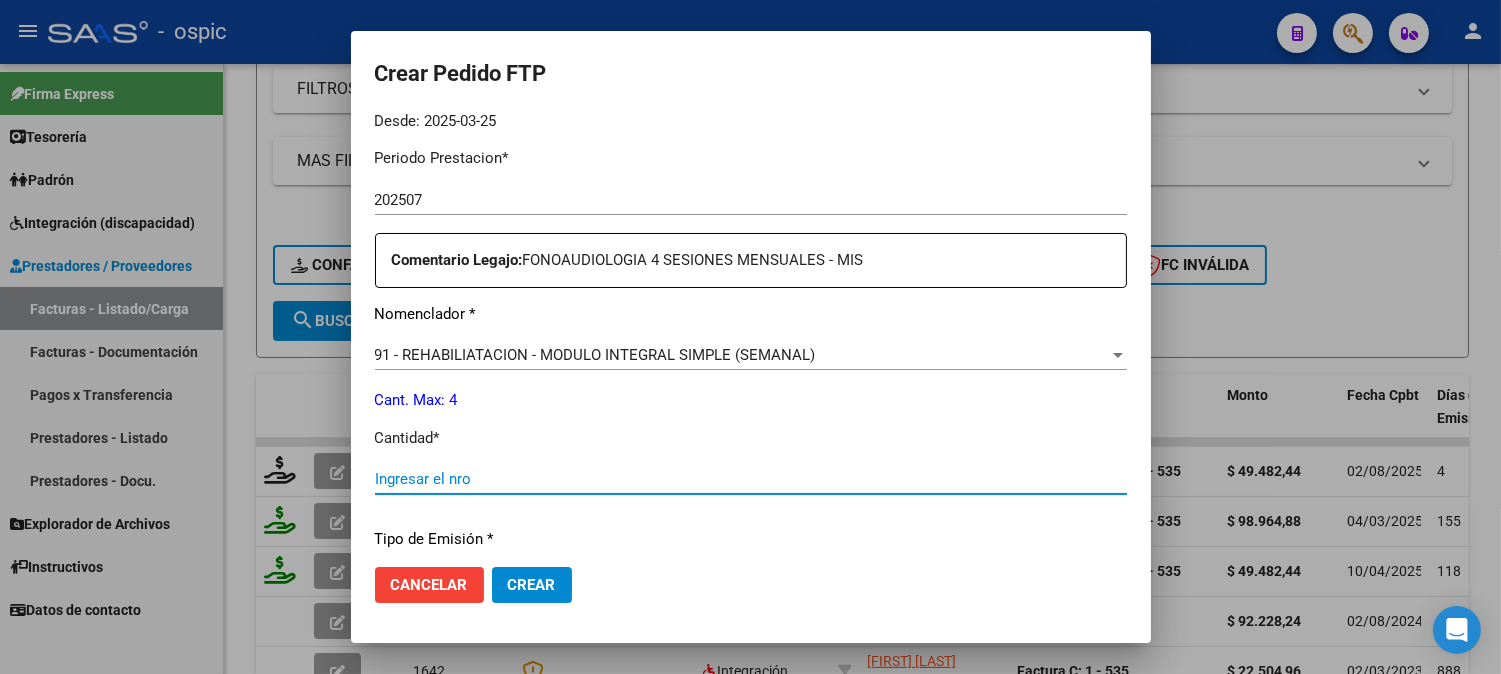 click on "Ingresar el nro" at bounding box center (751, 479) 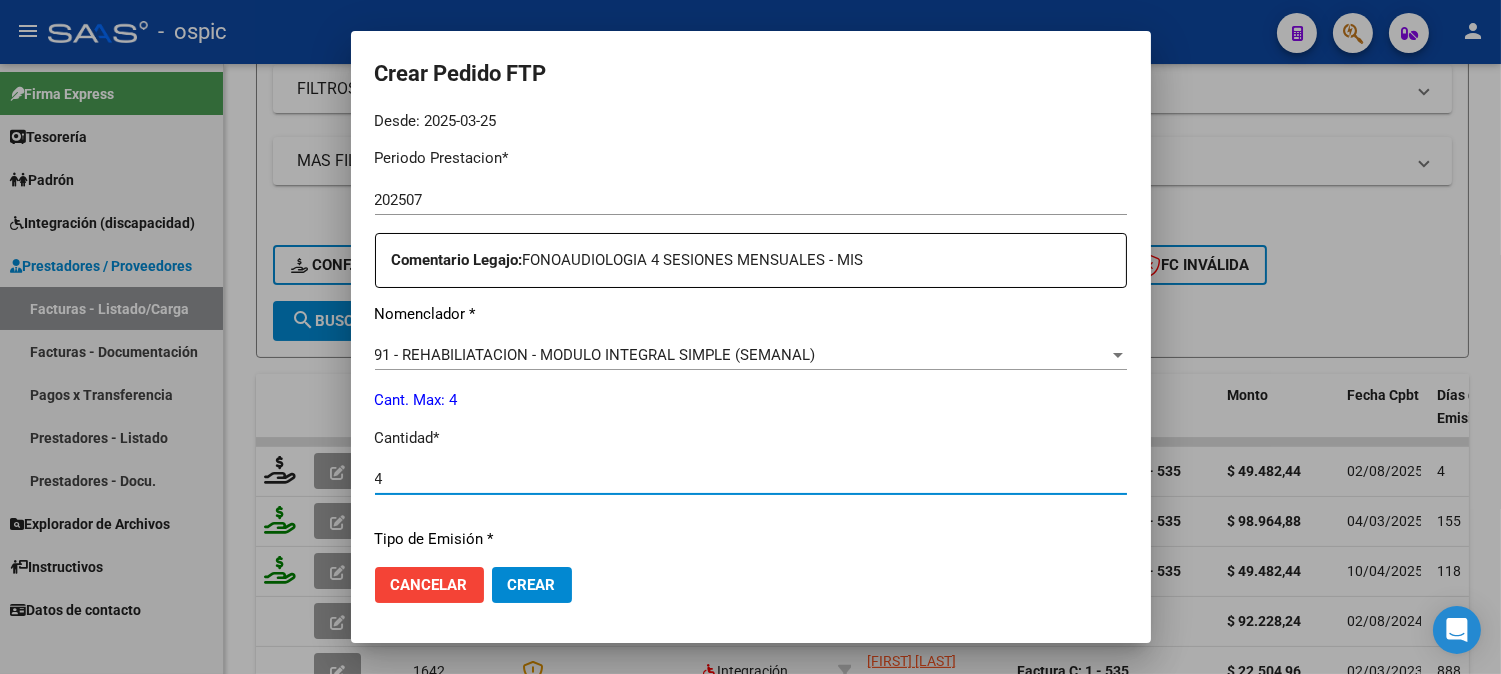 type on "4" 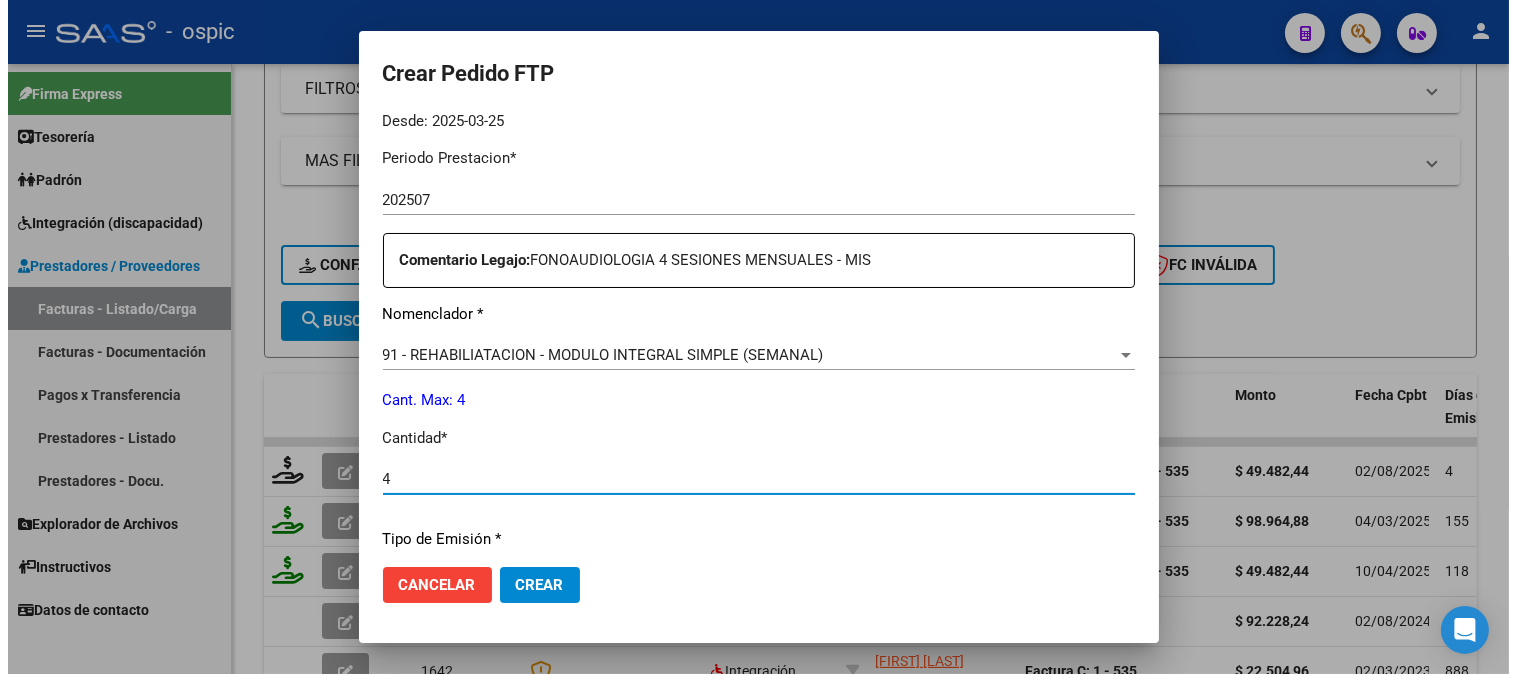 scroll, scrollTop: 900, scrollLeft: 0, axis: vertical 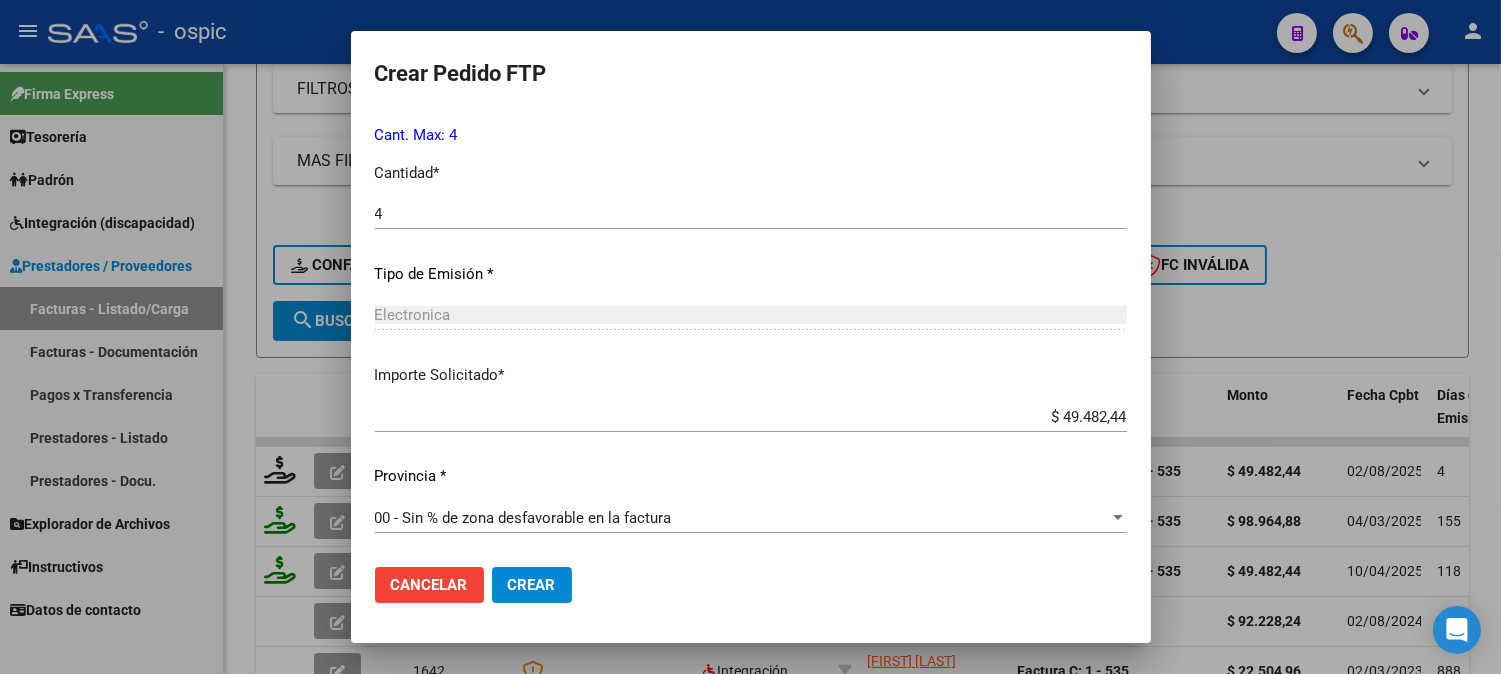 click on "Crear" 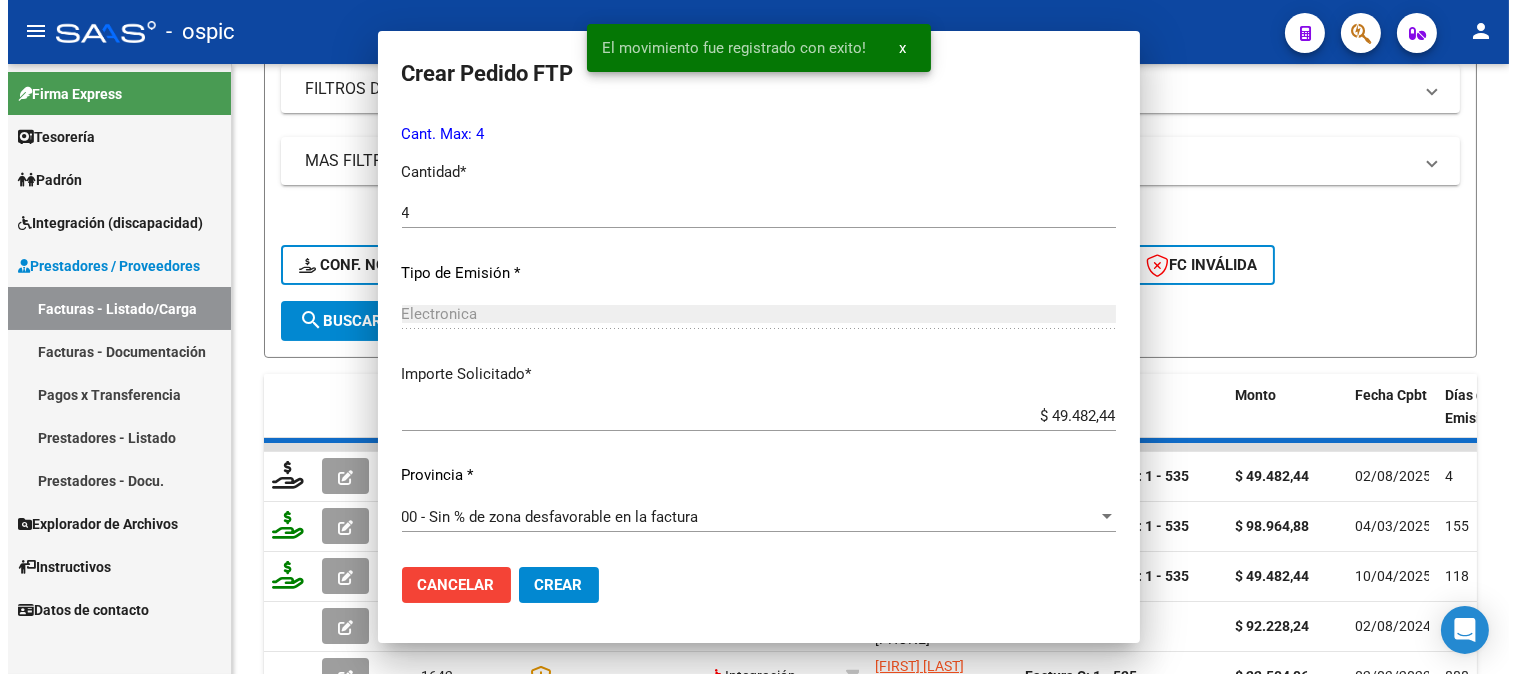 scroll, scrollTop: 0, scrollLeft: 0, axis: both 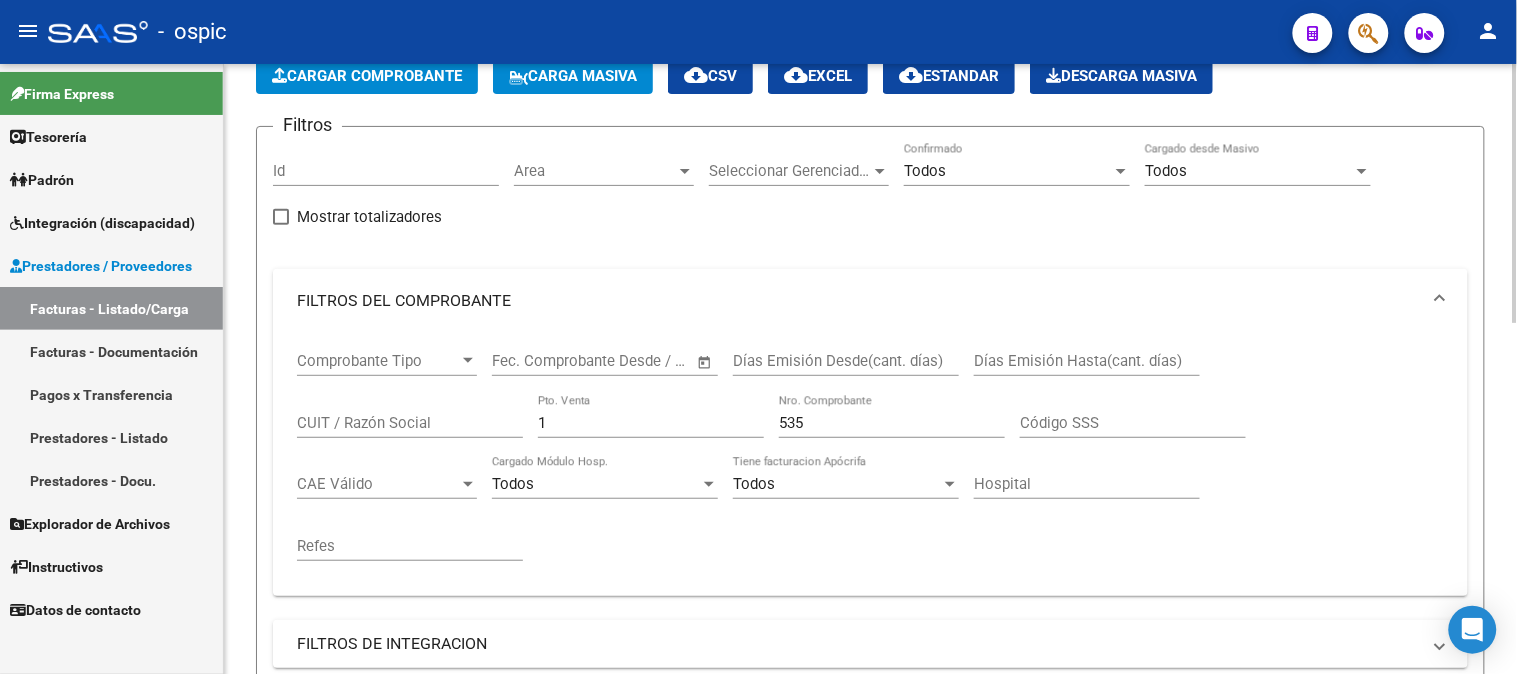 drag, startPoint x: 455, startPoint y: 416, endPoint x: 428, endPoint y: 404, distance: 29.546574 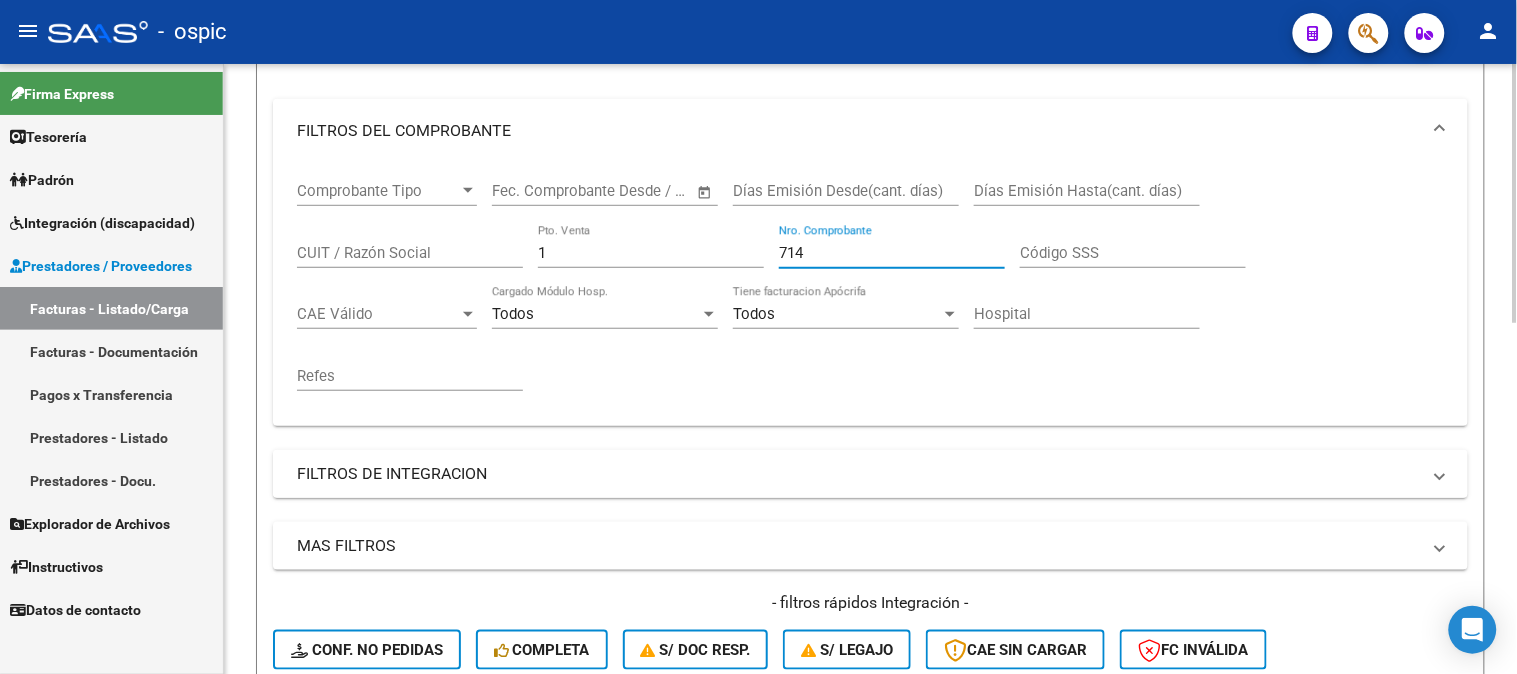 scroll, scrollTop: 444, scrollLeft: 0, axis: vertical 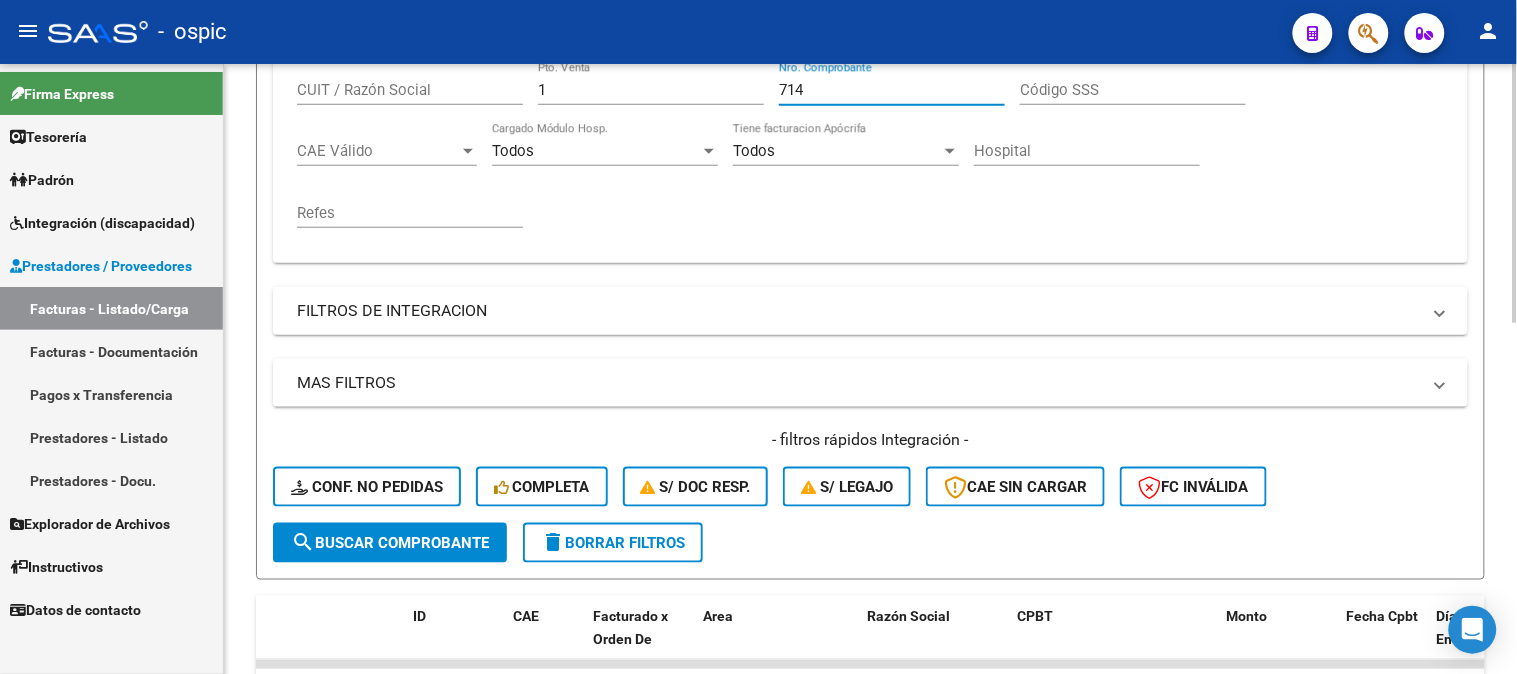 type on "714" 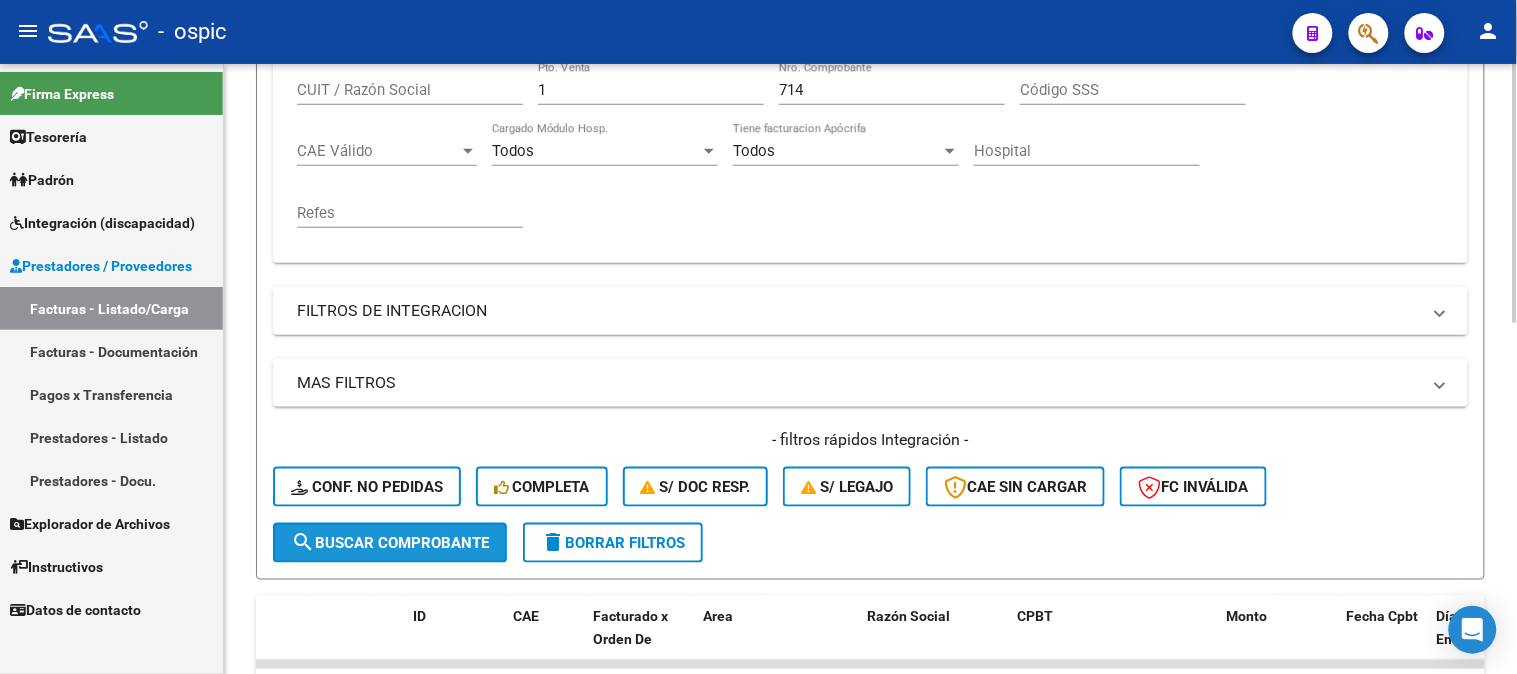 drag, startPoint x: 456, startPoint y: 545, endPoint x: 485, endPoint y: 326, distance: 220.91174 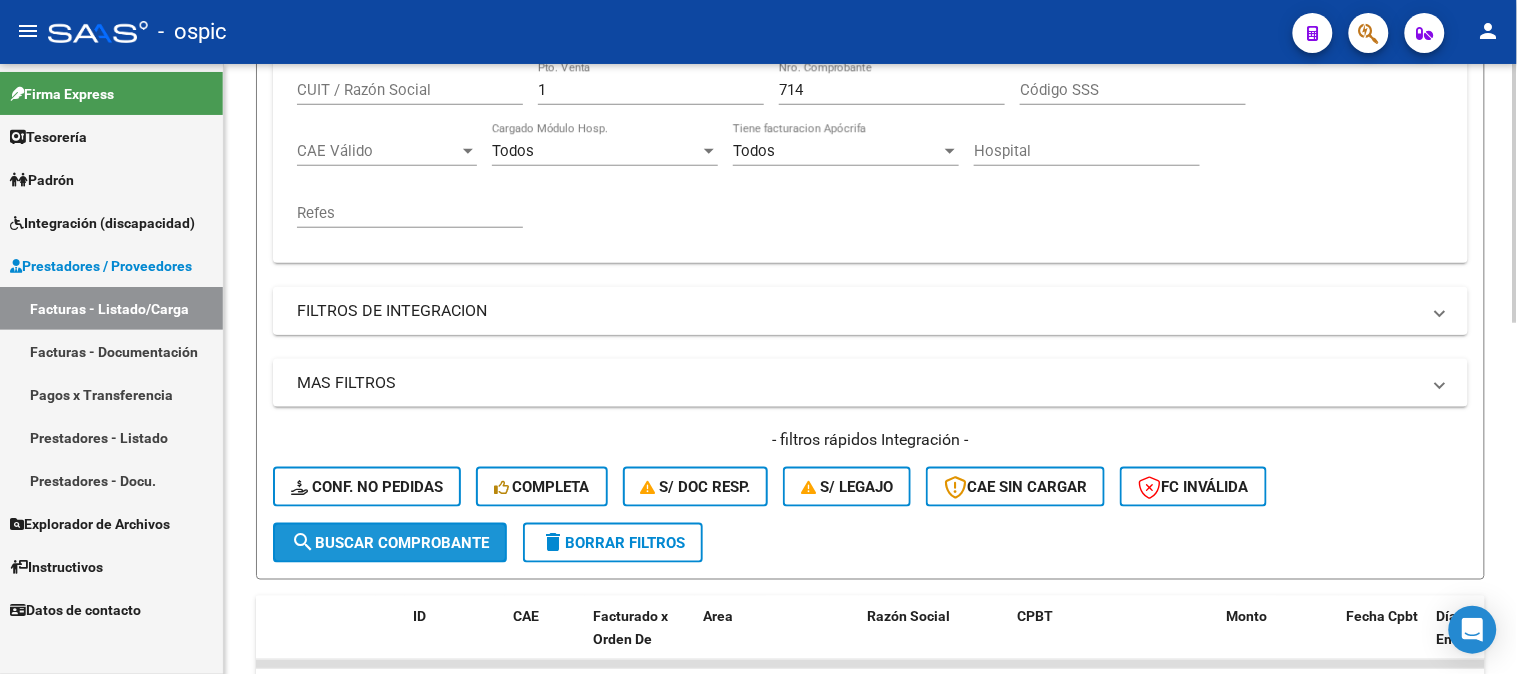 click on "search  Buscar Comprobante" 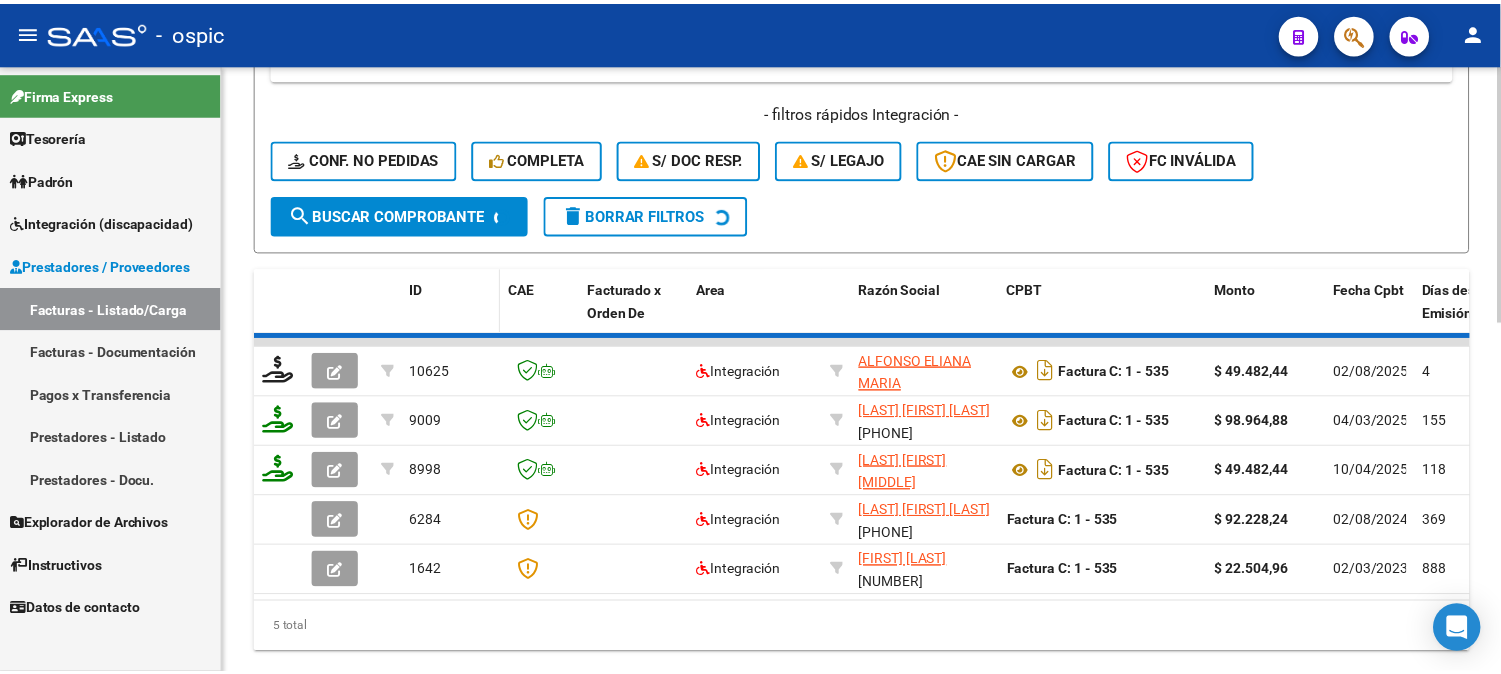 scroll, scrollTop: 675, scrollLeft: 0, axis: vertical 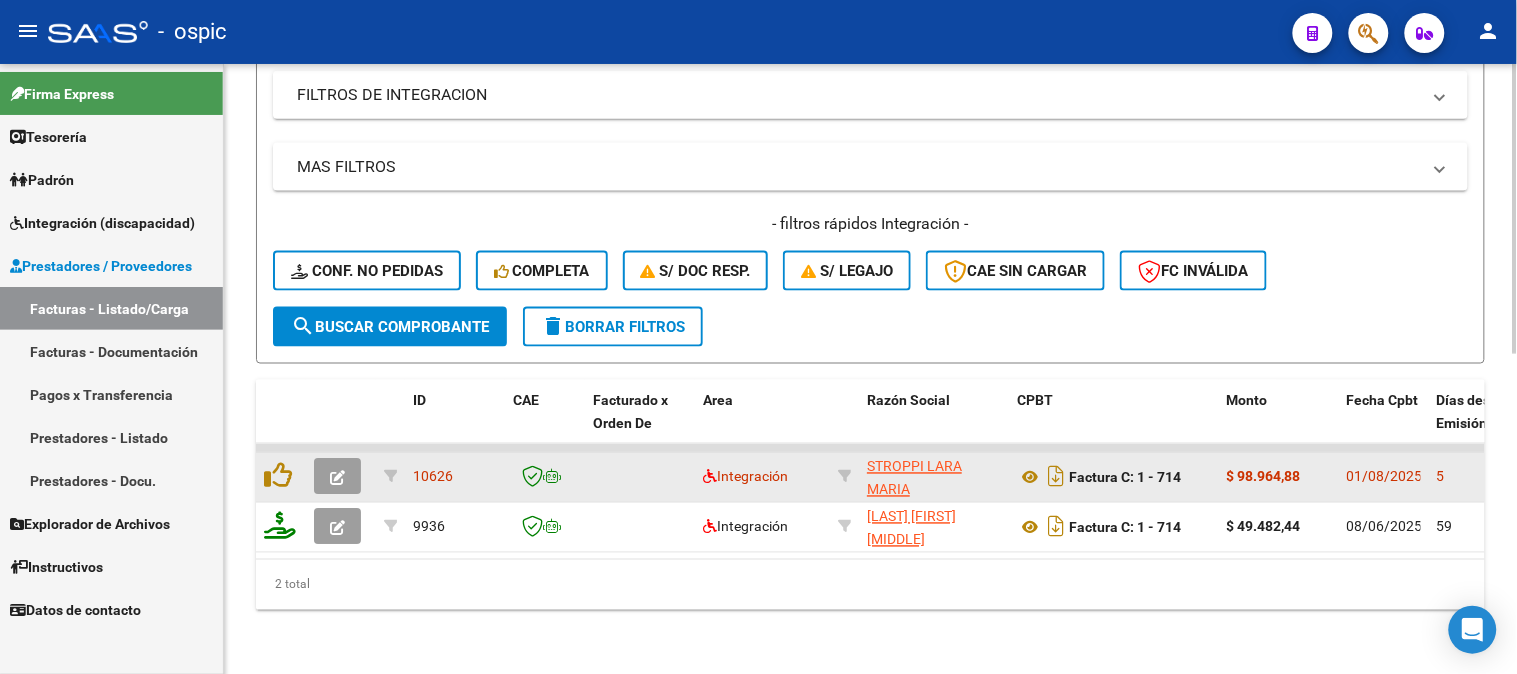 click 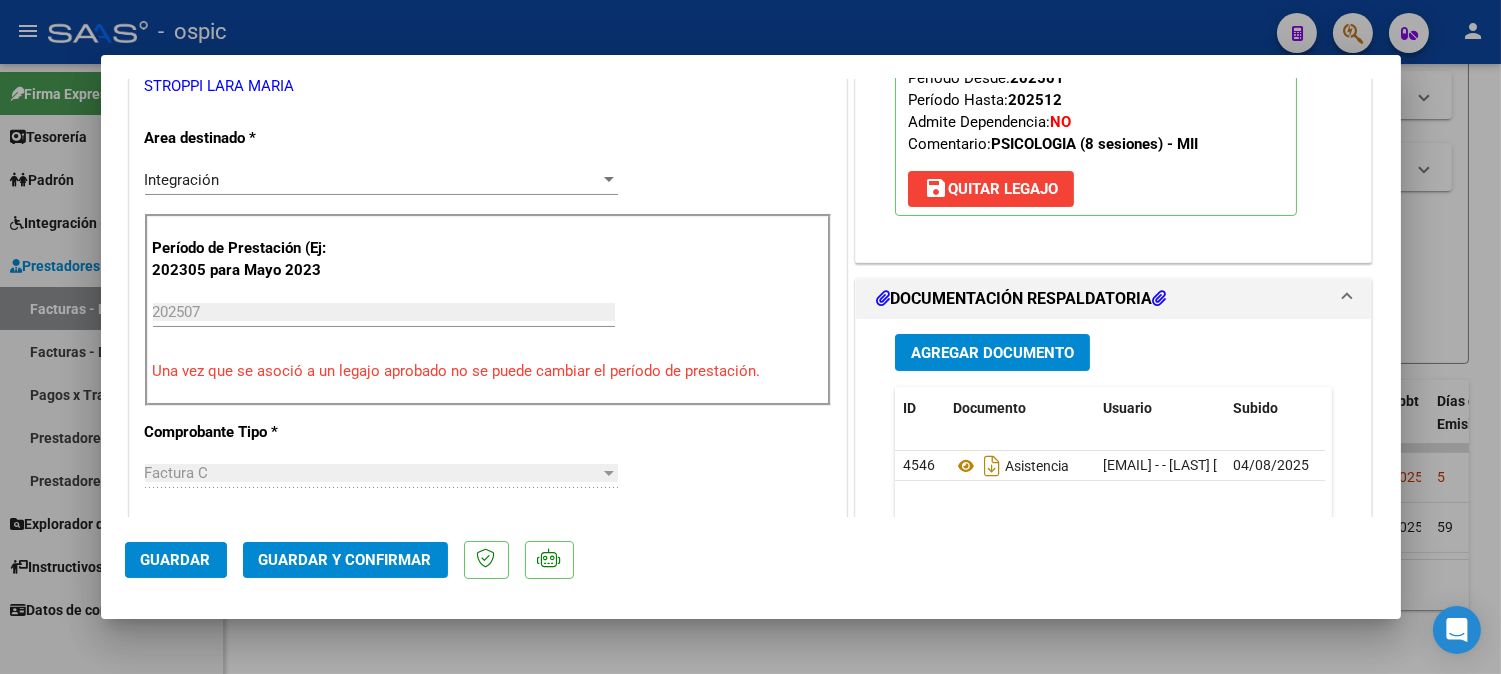 scroll, scrollTop: 0, scrollLeft: 0, axis: both 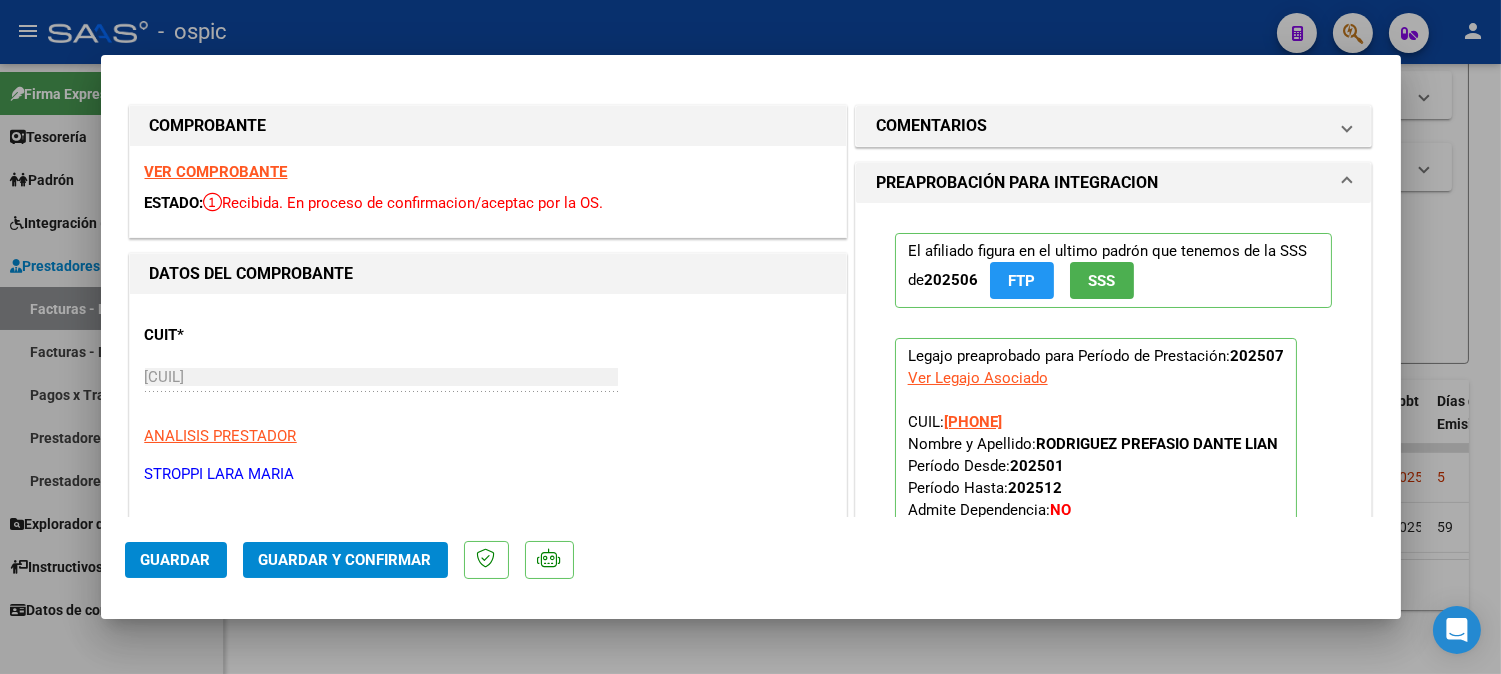 drag, startPoint x: 1046, startPoint y: 113, endPoint x: 1024, endPoint y: 320, distance: 208.1658 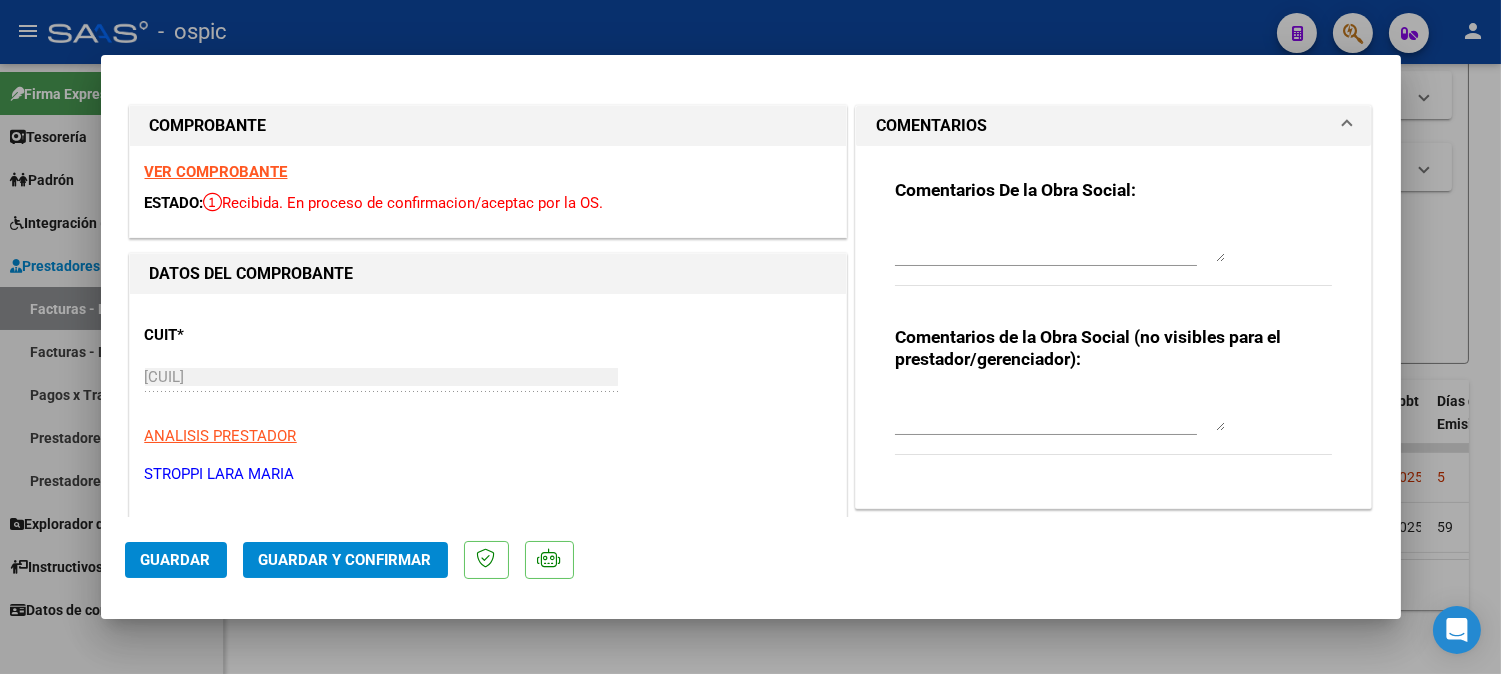 click at bounding box center (1060, 411) 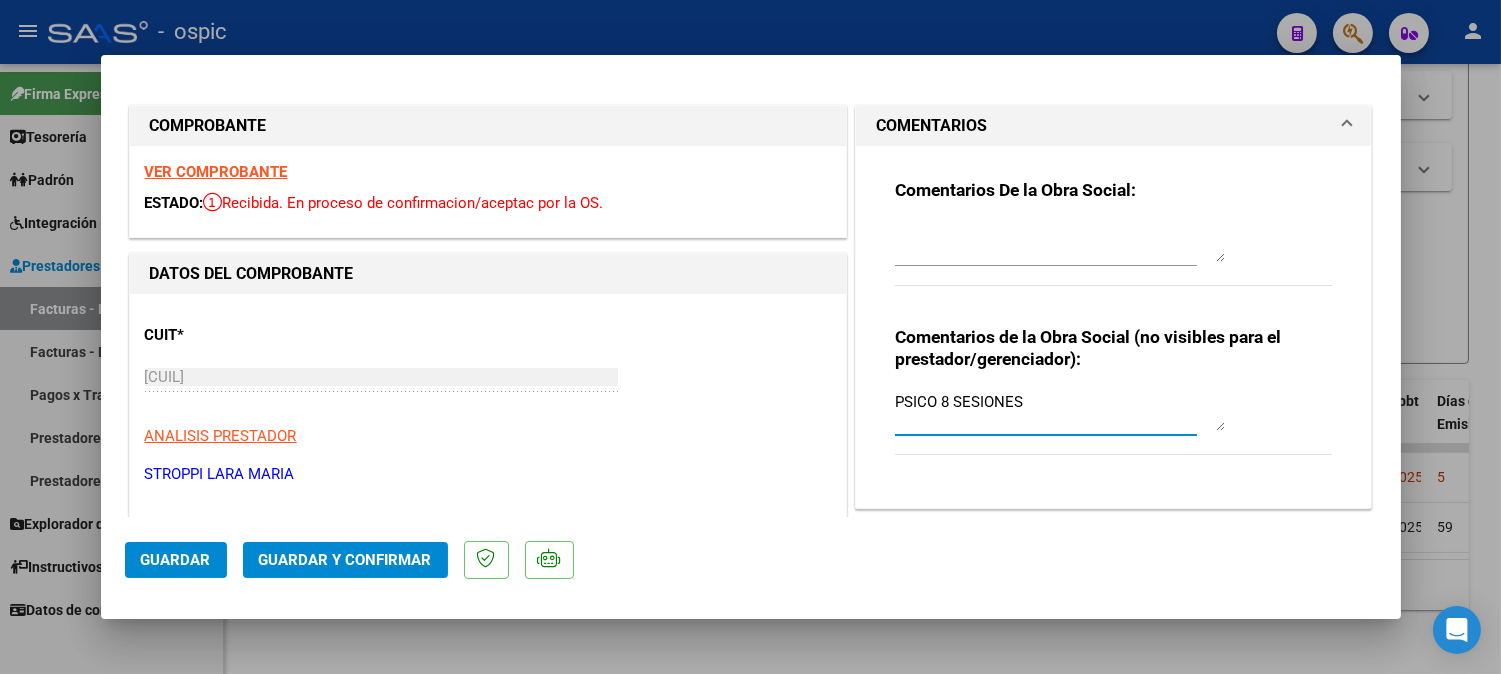 type on "PSICO 8 SESIONES" 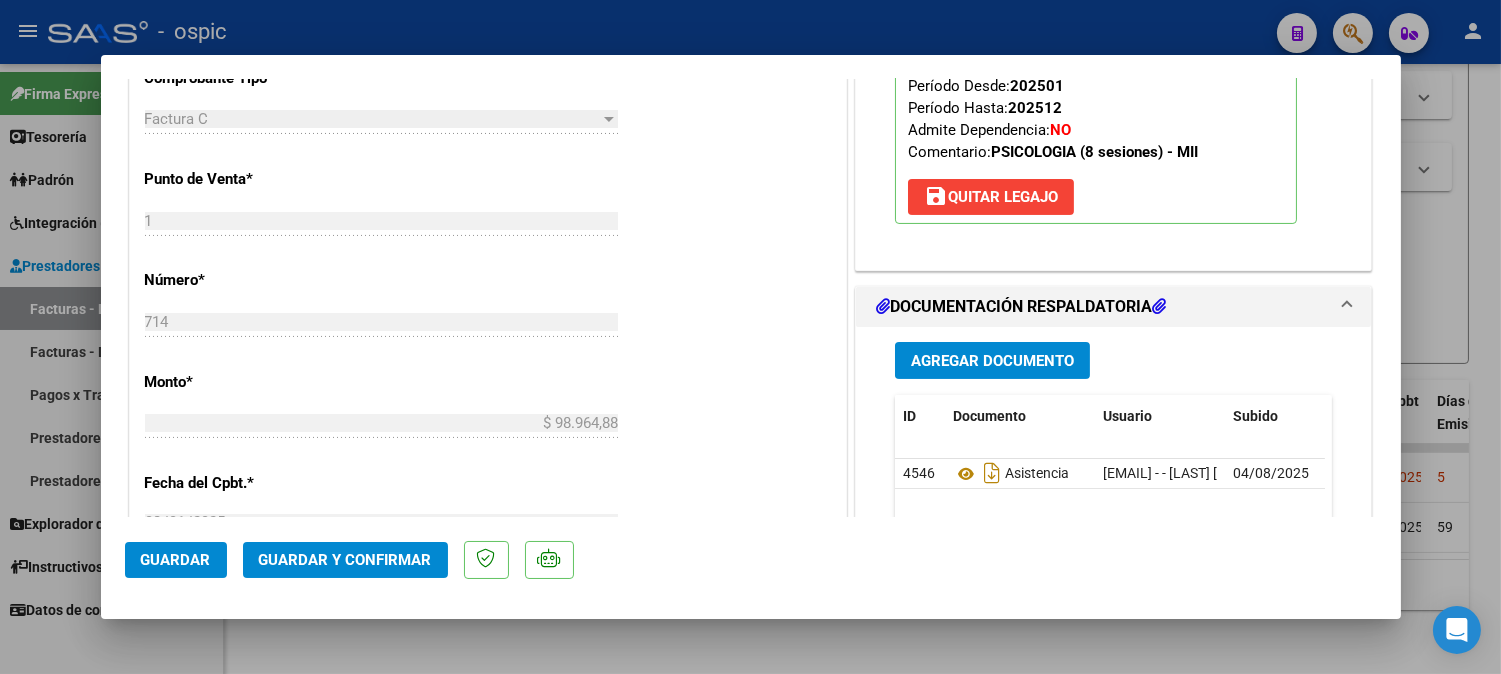 scroll, scrollTop: 824, scrollLeft: 0, axis: vertical 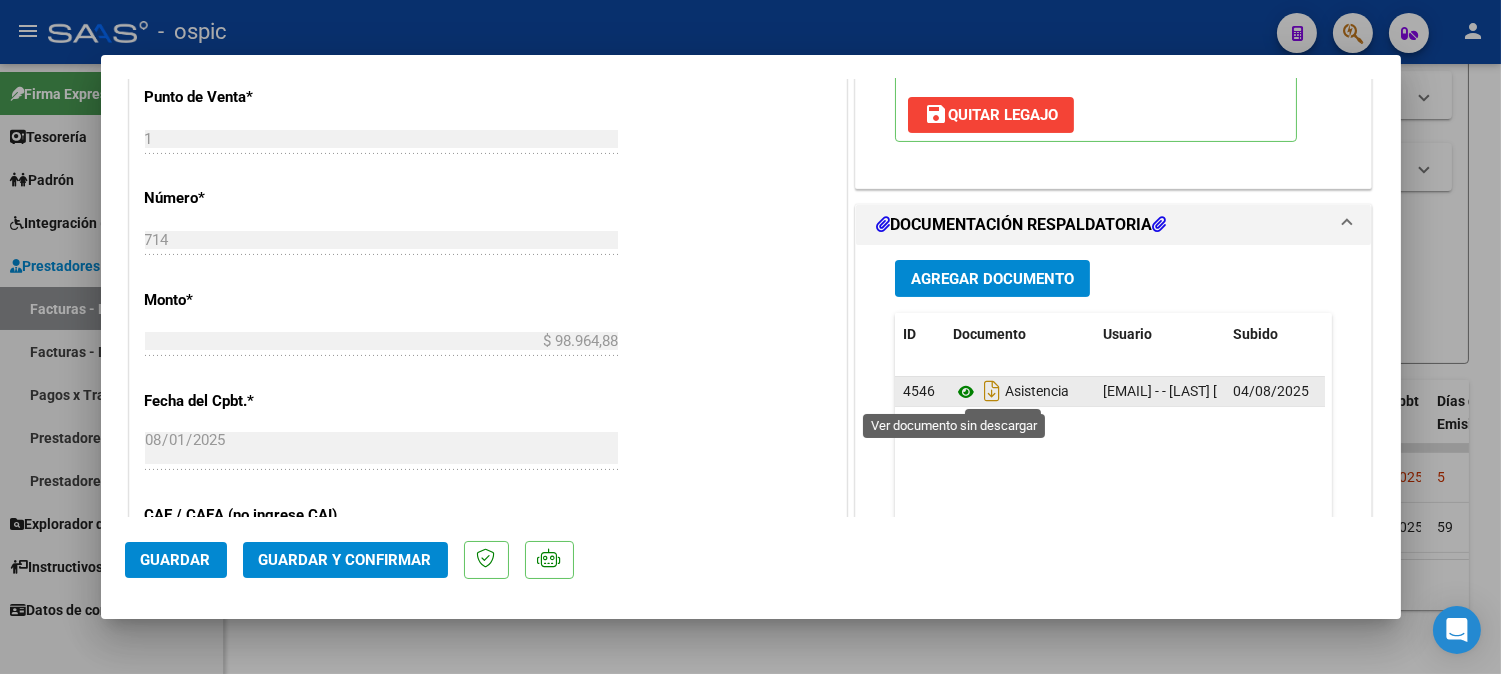 click 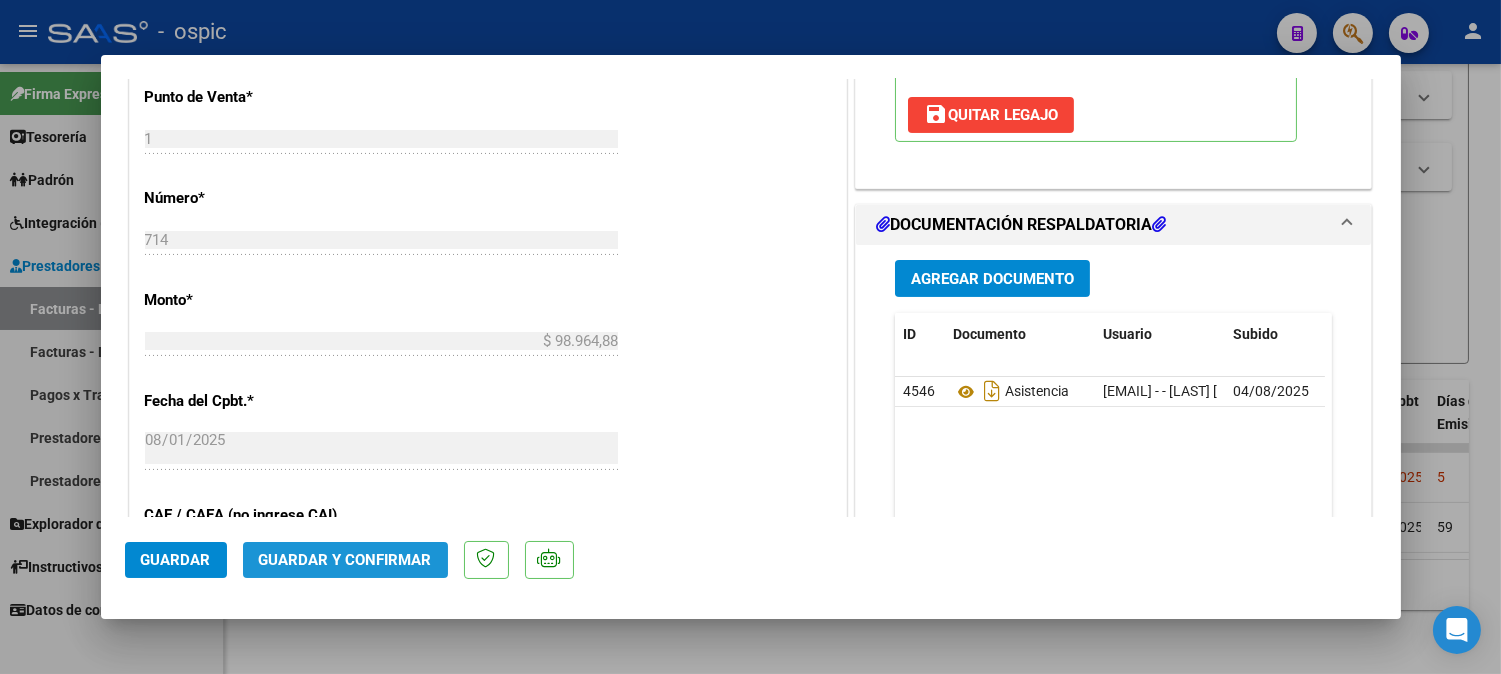 click on "Guardar y Confirmar" 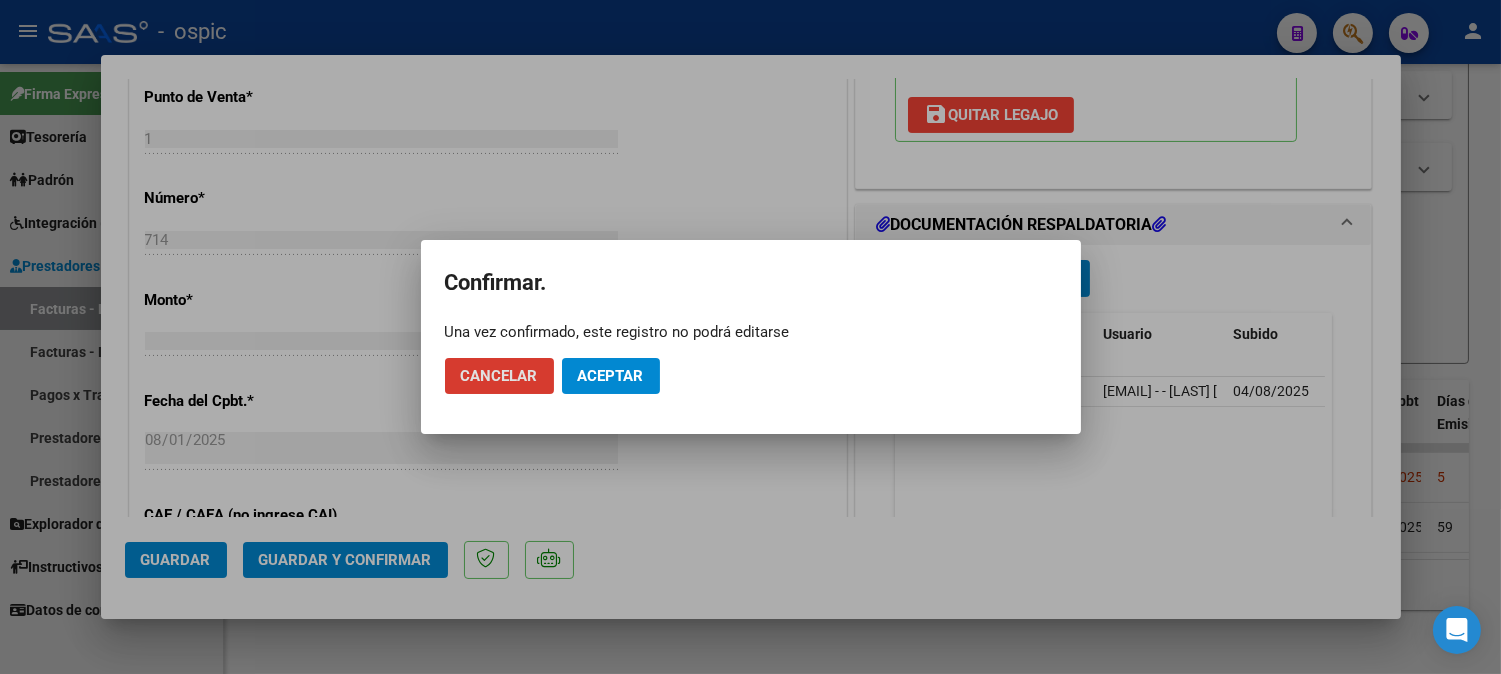 click on "Aceptar" 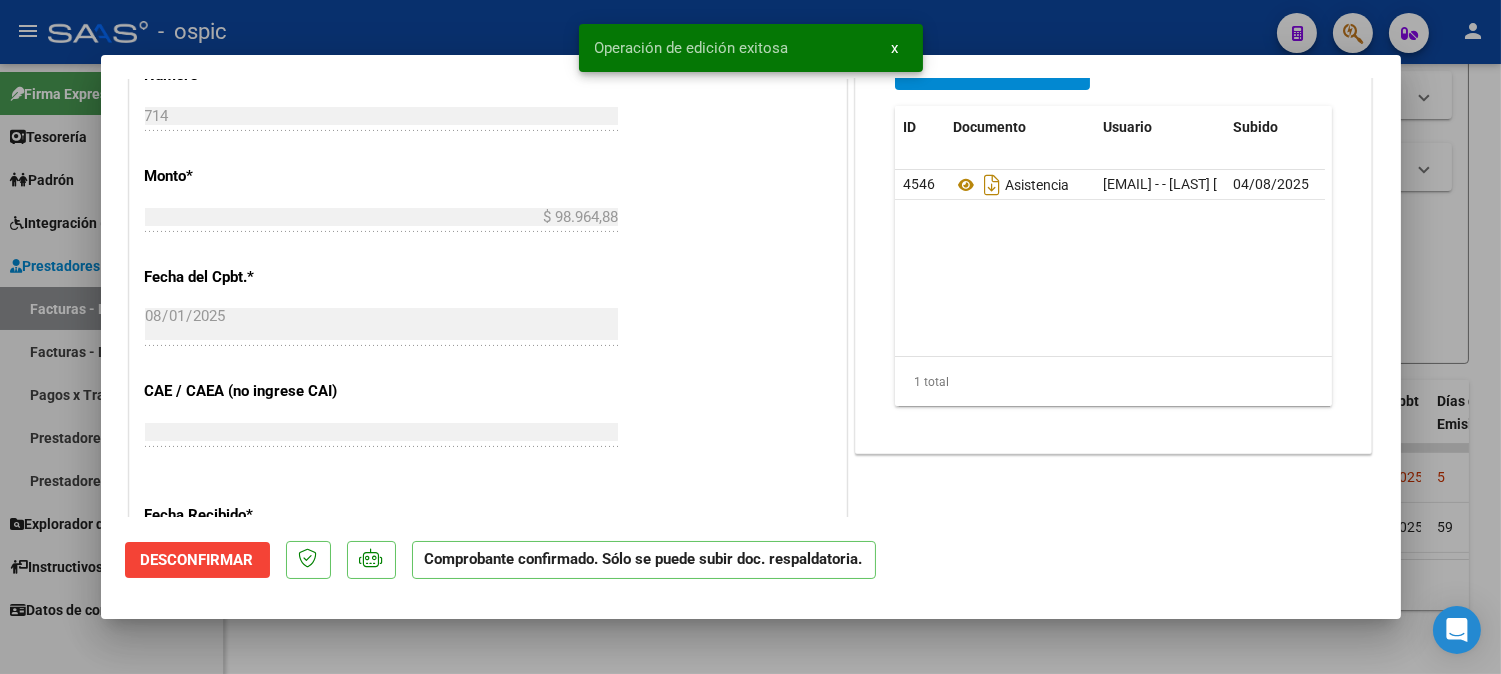 type 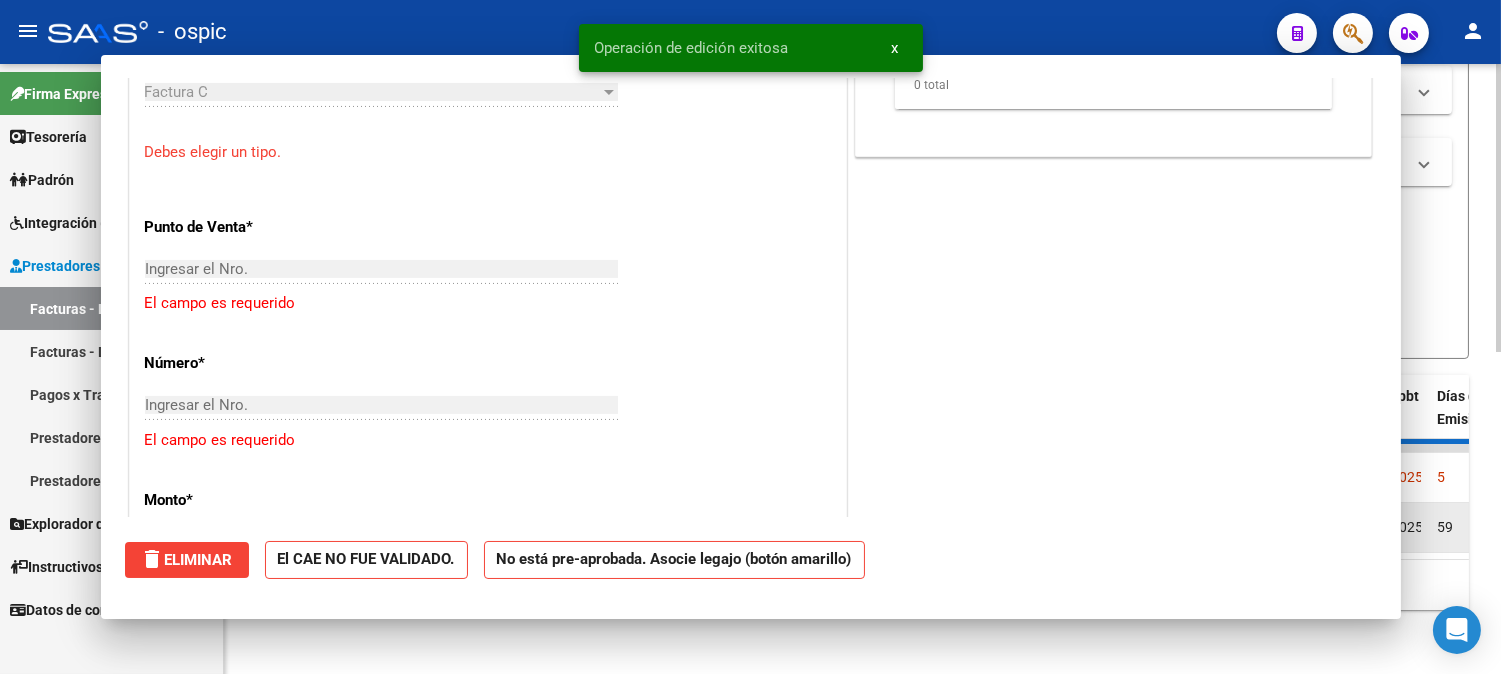 scroll, scrollTop: 860, scrollLeft: 0, axis: vertical 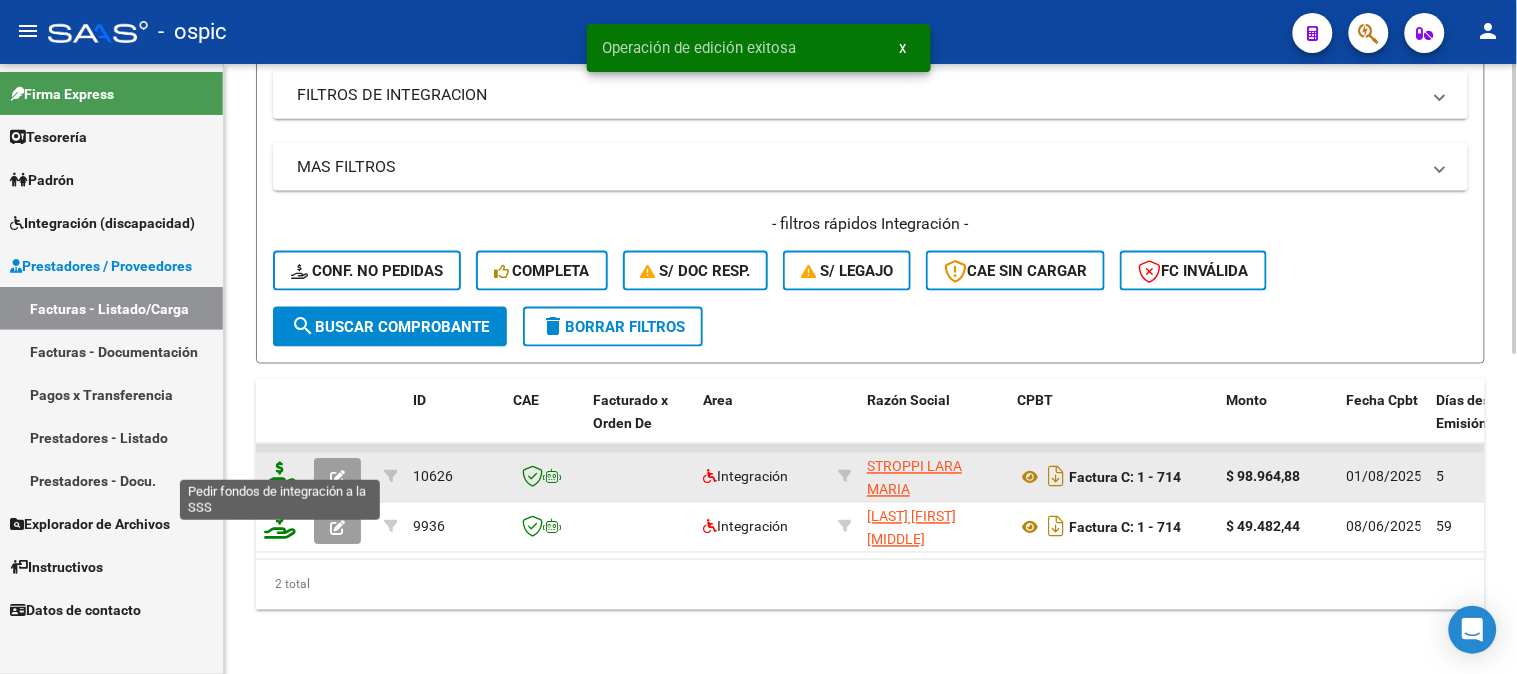 click 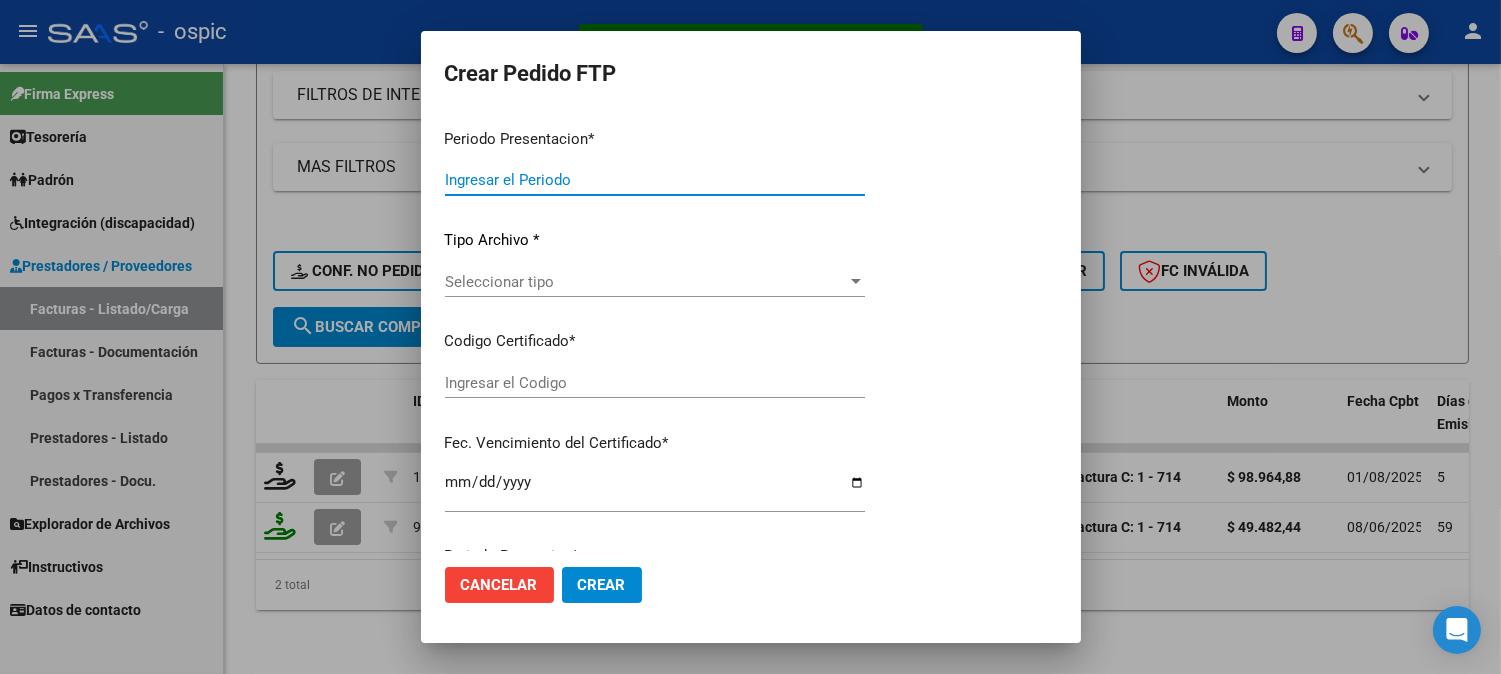 type on "202507" 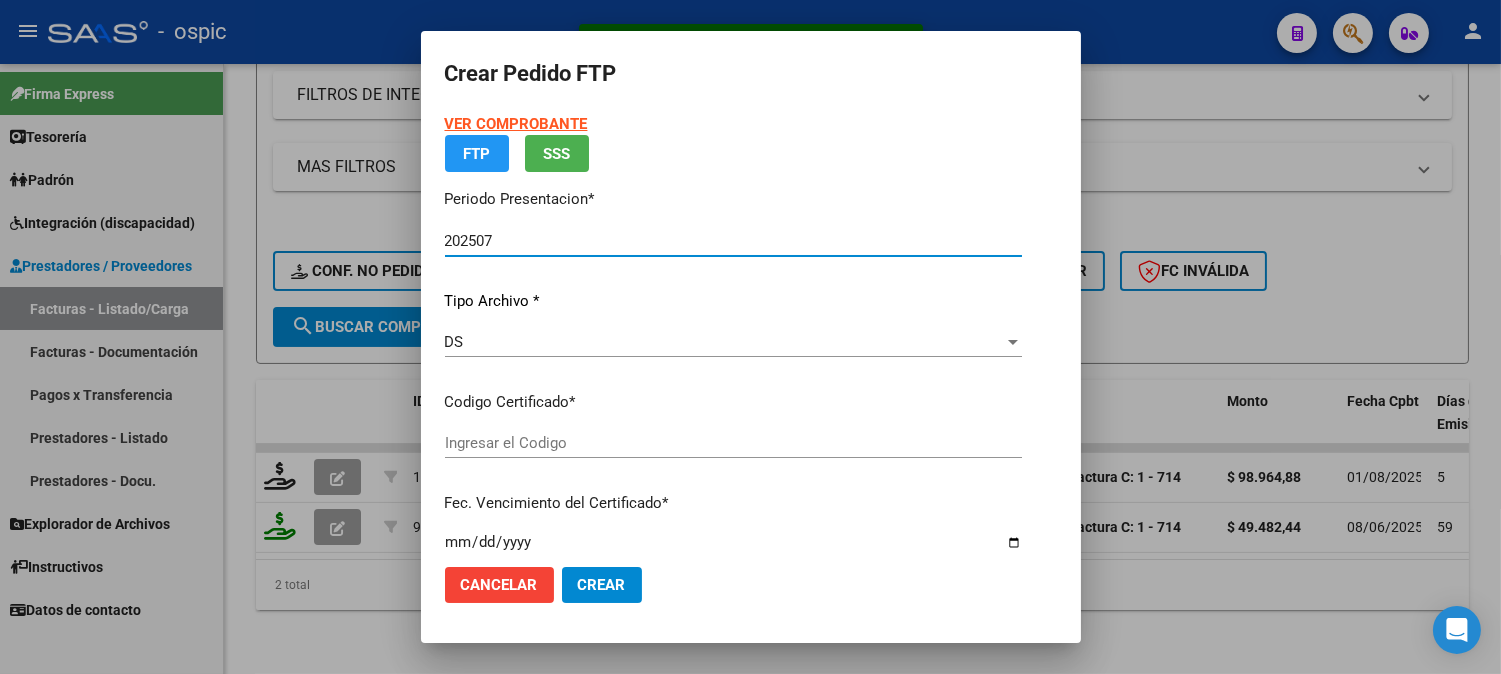 type on "[CUIL]" 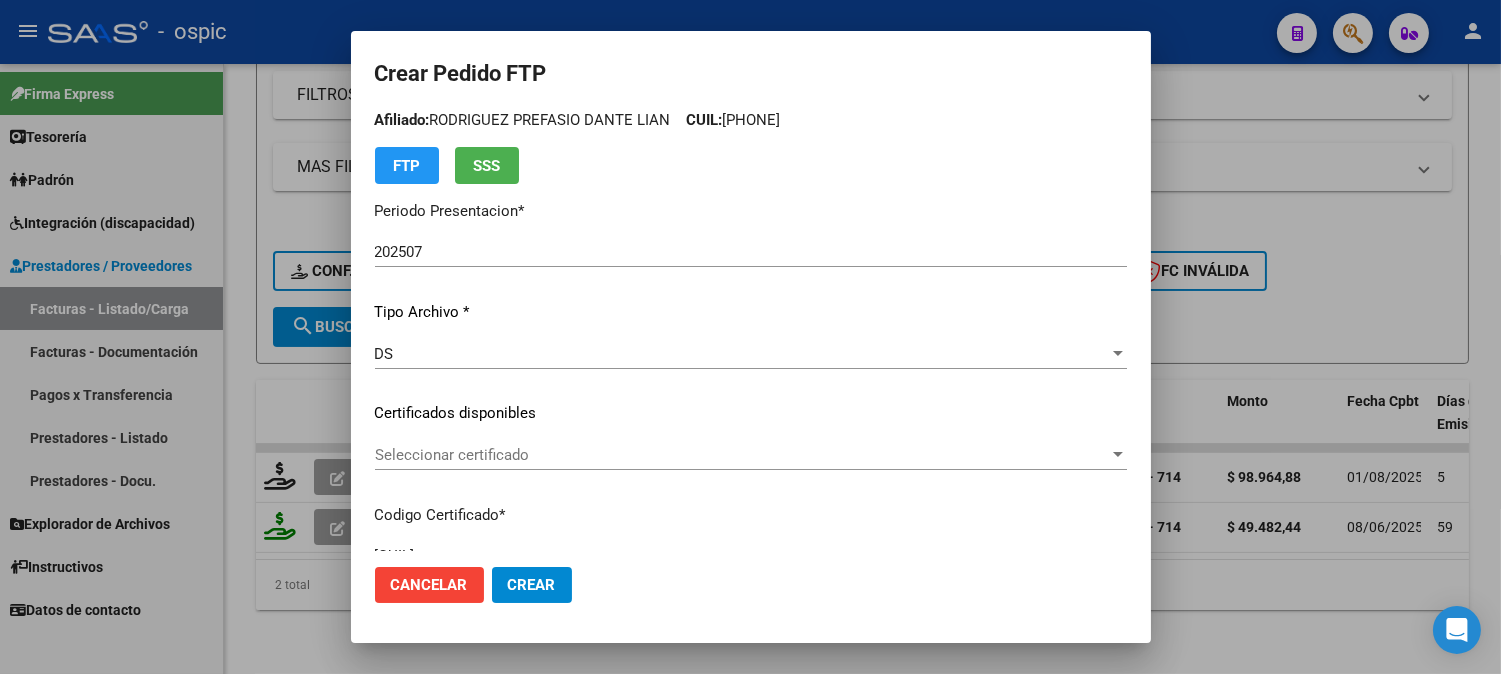 scroll, scrollTop: 0, scrollLeft: 0, axis: both 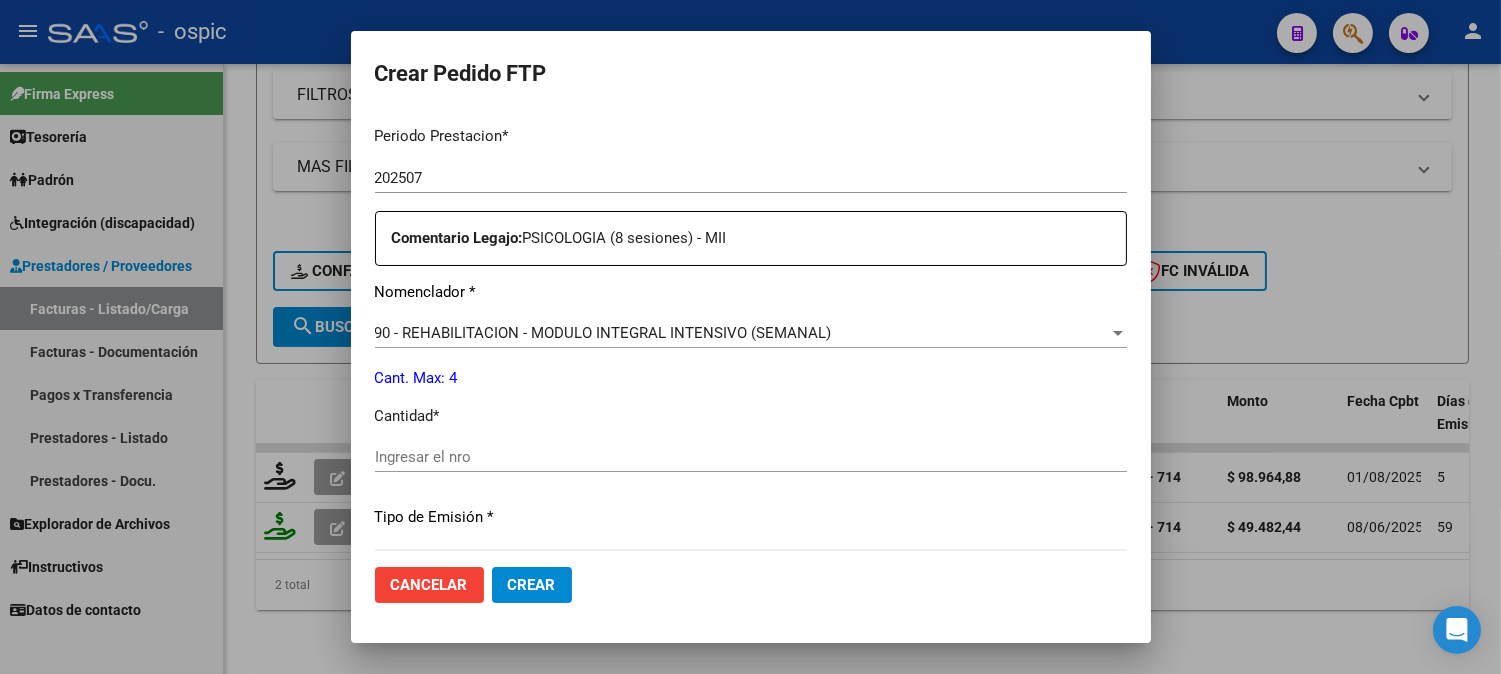 click on "Ingresar el nro" at bounding box center (751, 457) 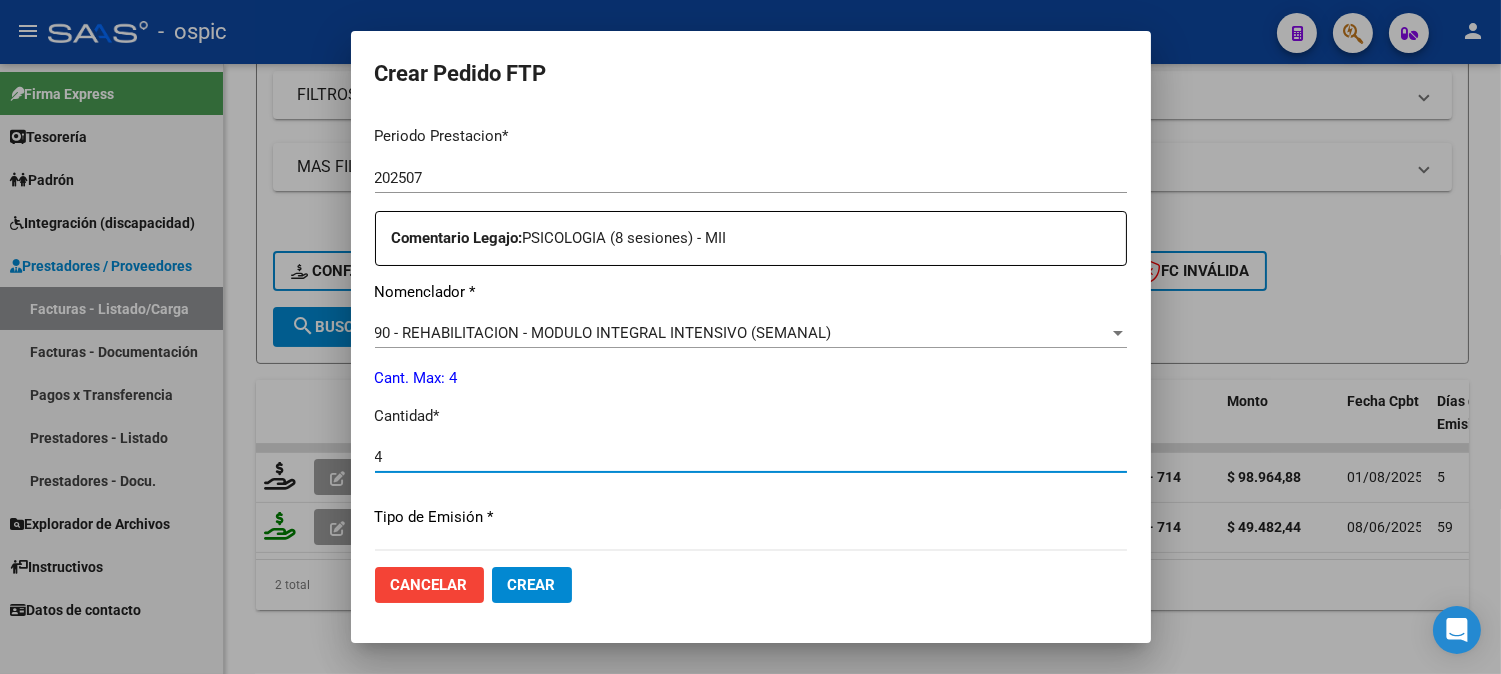 type on "4" 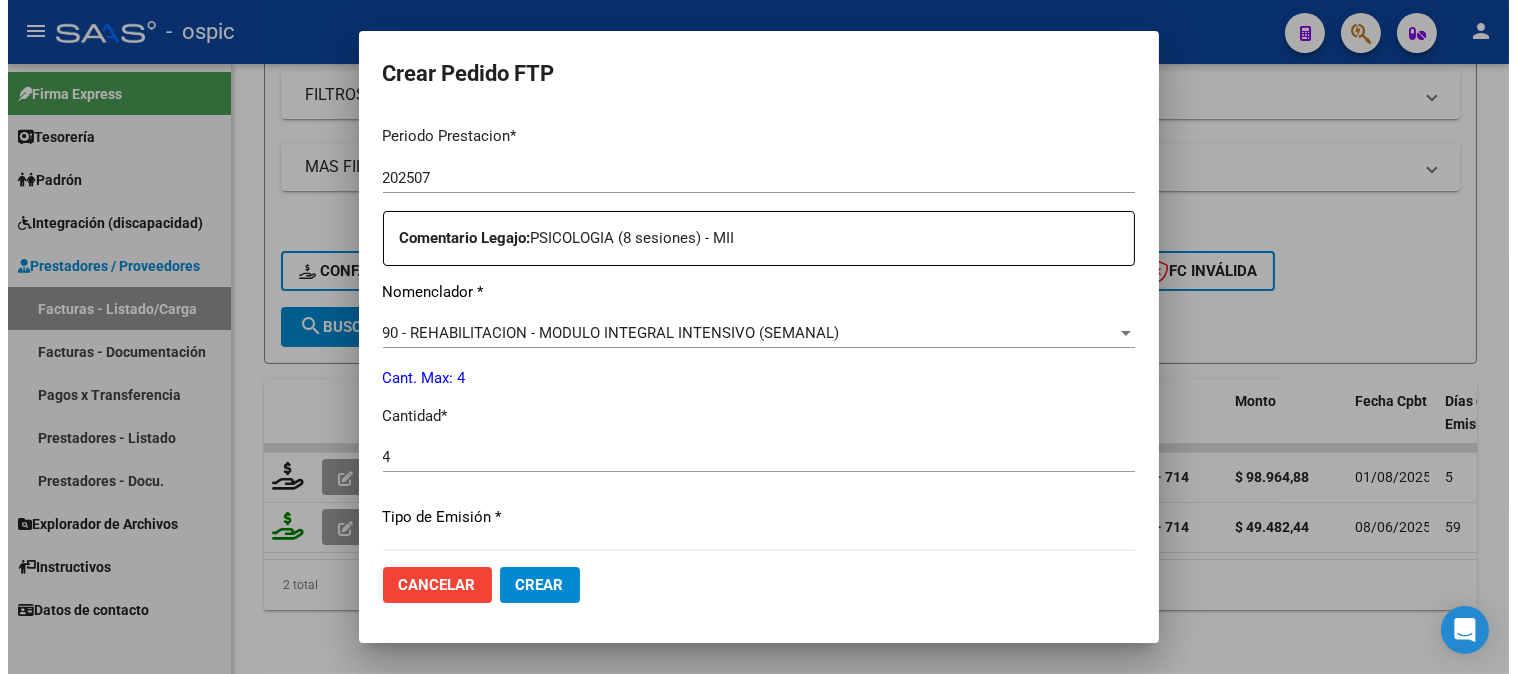 scroll, scrollTop: 900, scrollLeft: 0, axis: vertical 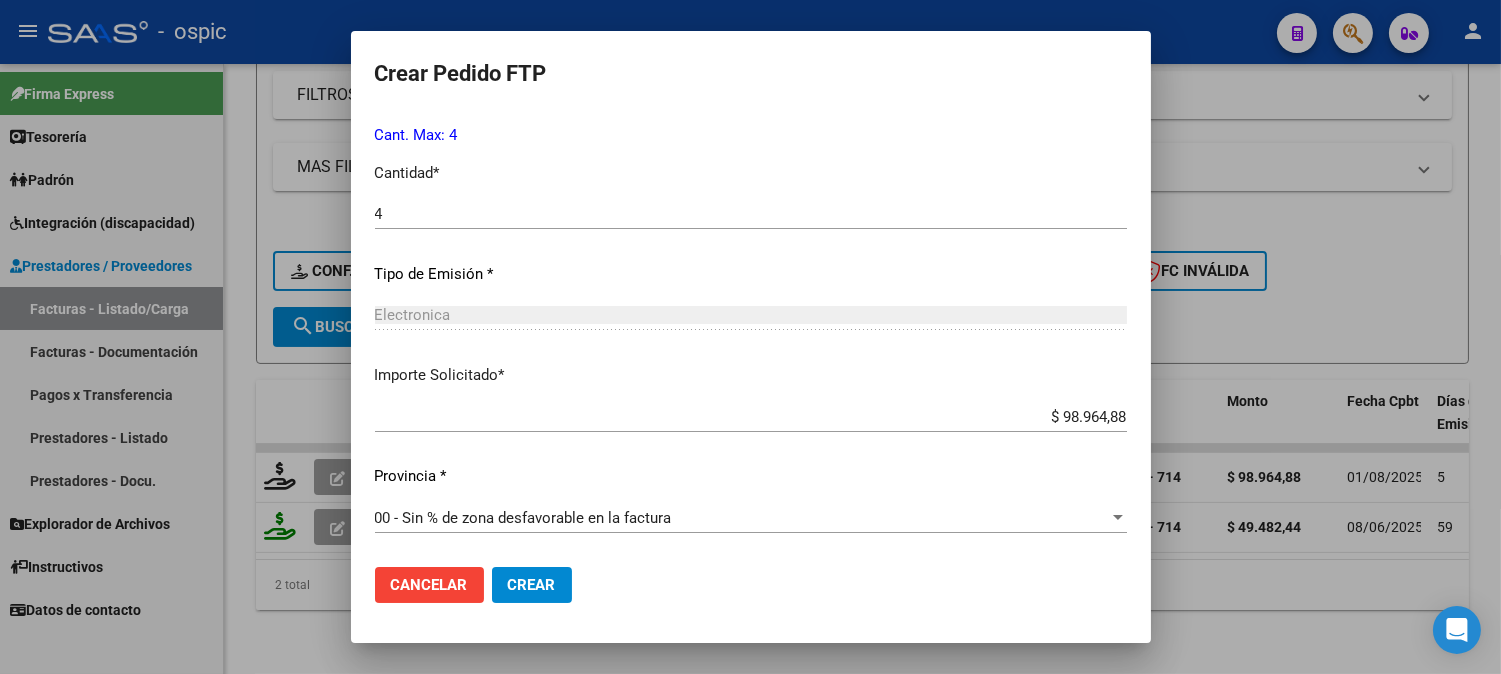 click on "Crear" 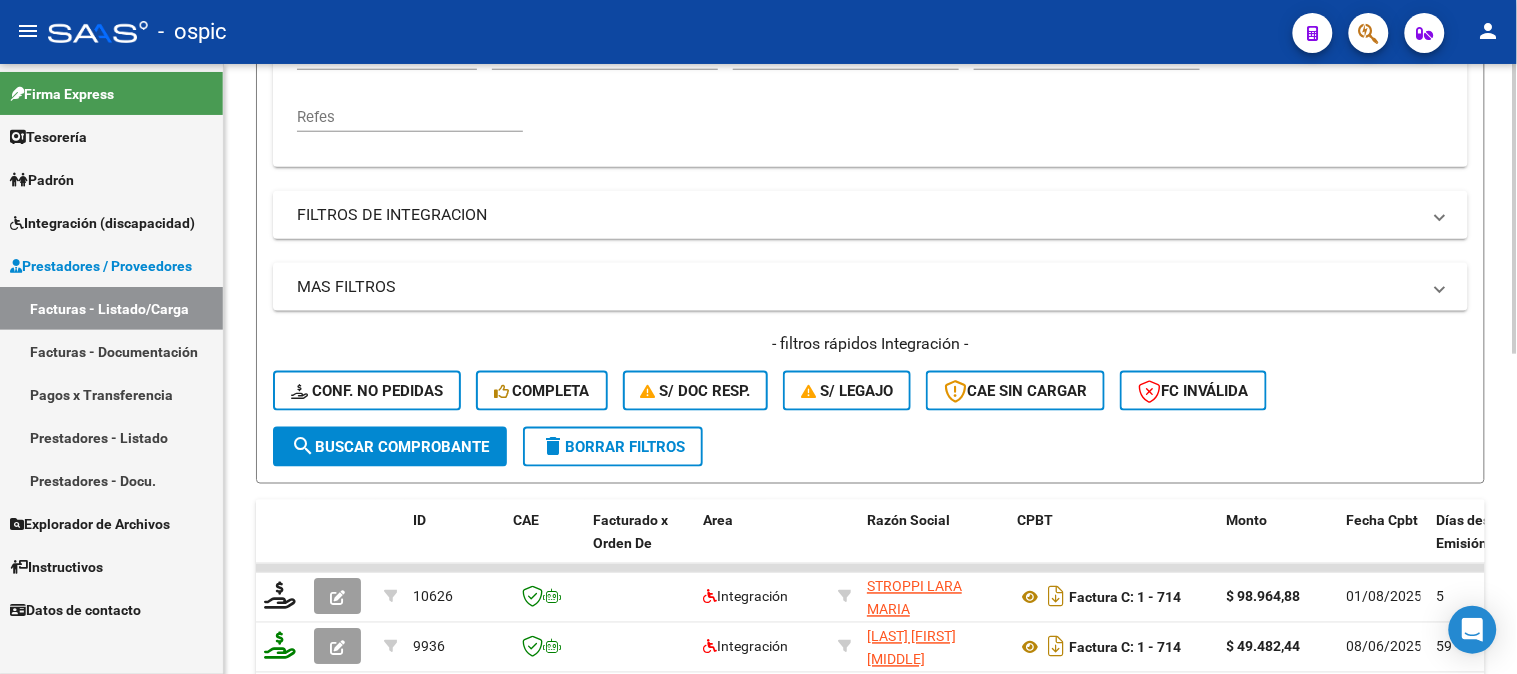 scroll, scrollTop: 342, scrollLeft: 0, axis: vertical 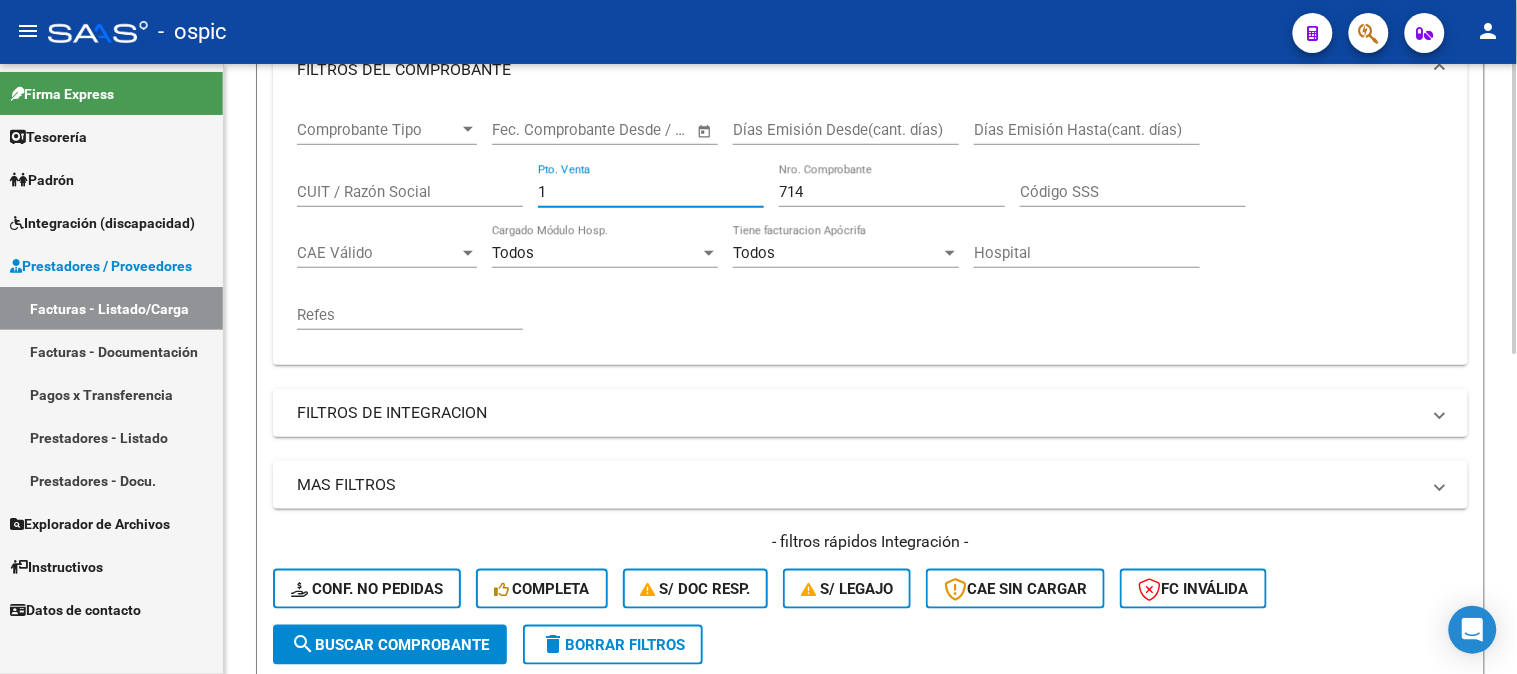 drag, startPoint x: 598, startPoint y: 185, endPoint x: 450, endPoint y: 175, distance: 148.33745 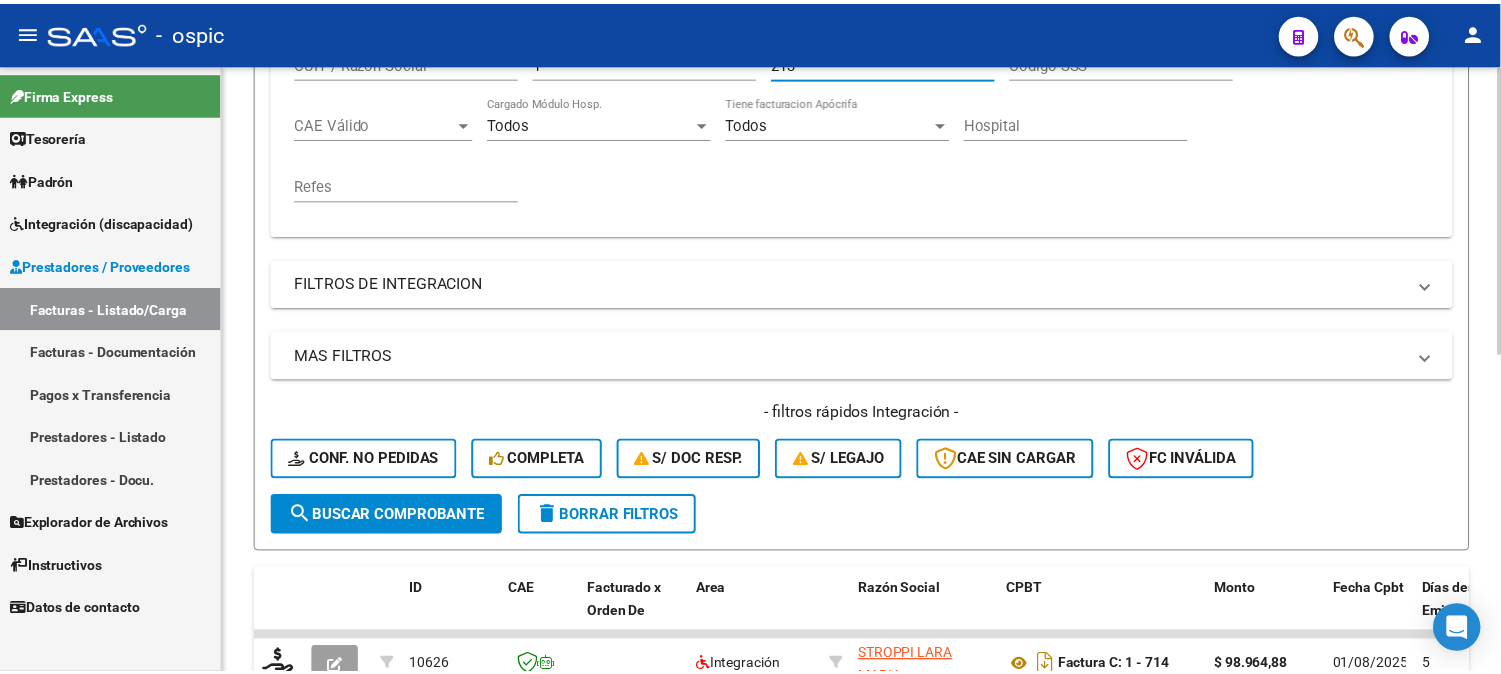 scroll, scrollTop: 674, scrollLeft: 0, axis: vertical 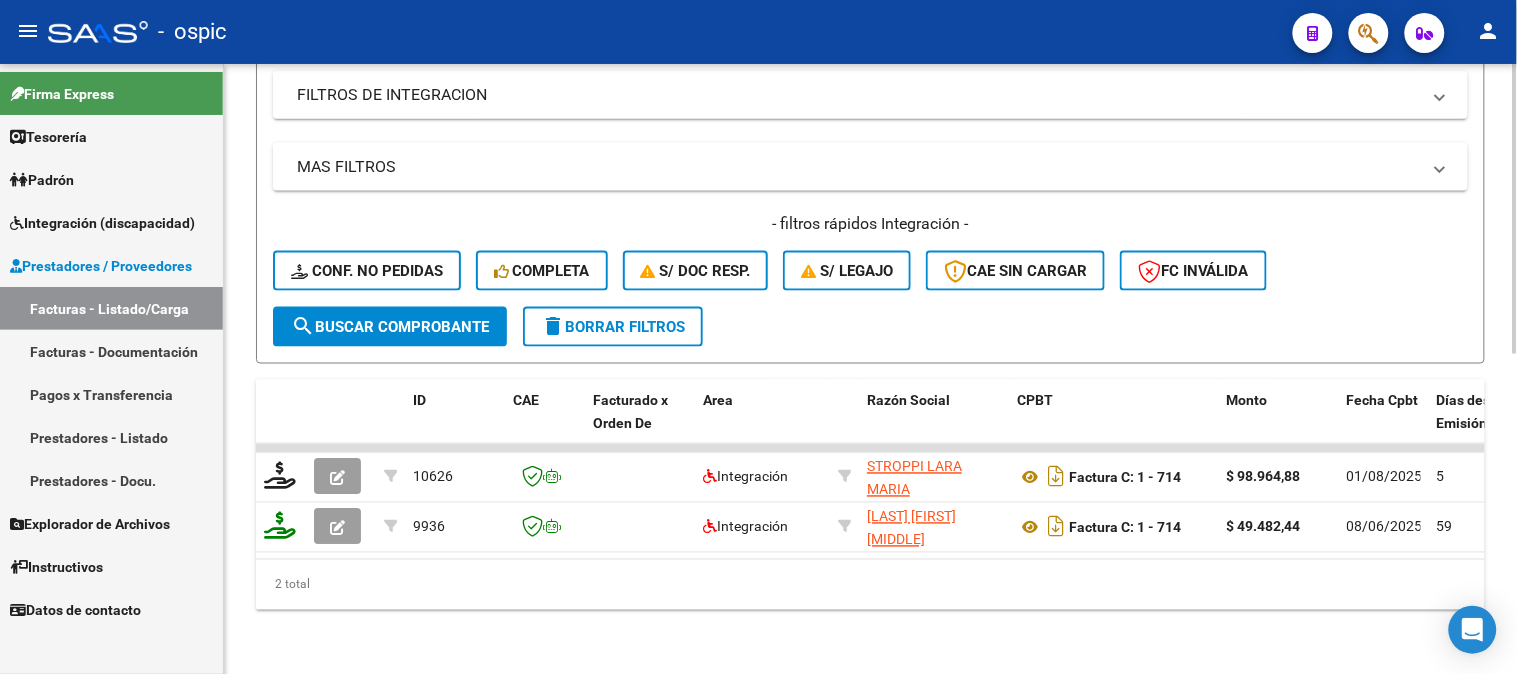 type on "213" 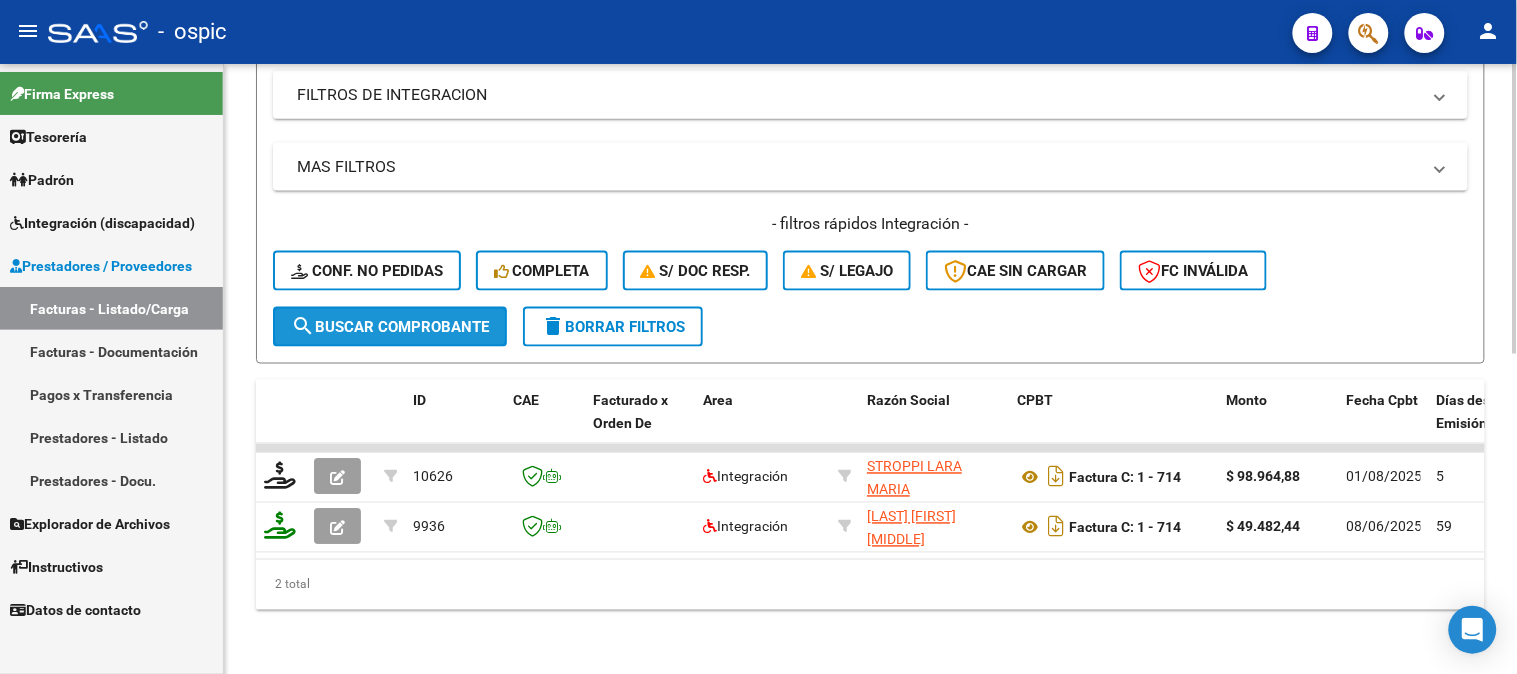 drag, startPoint x: 430, startPoint y: 312, endPoint x: 430, endPoint y: 297, distance: 15 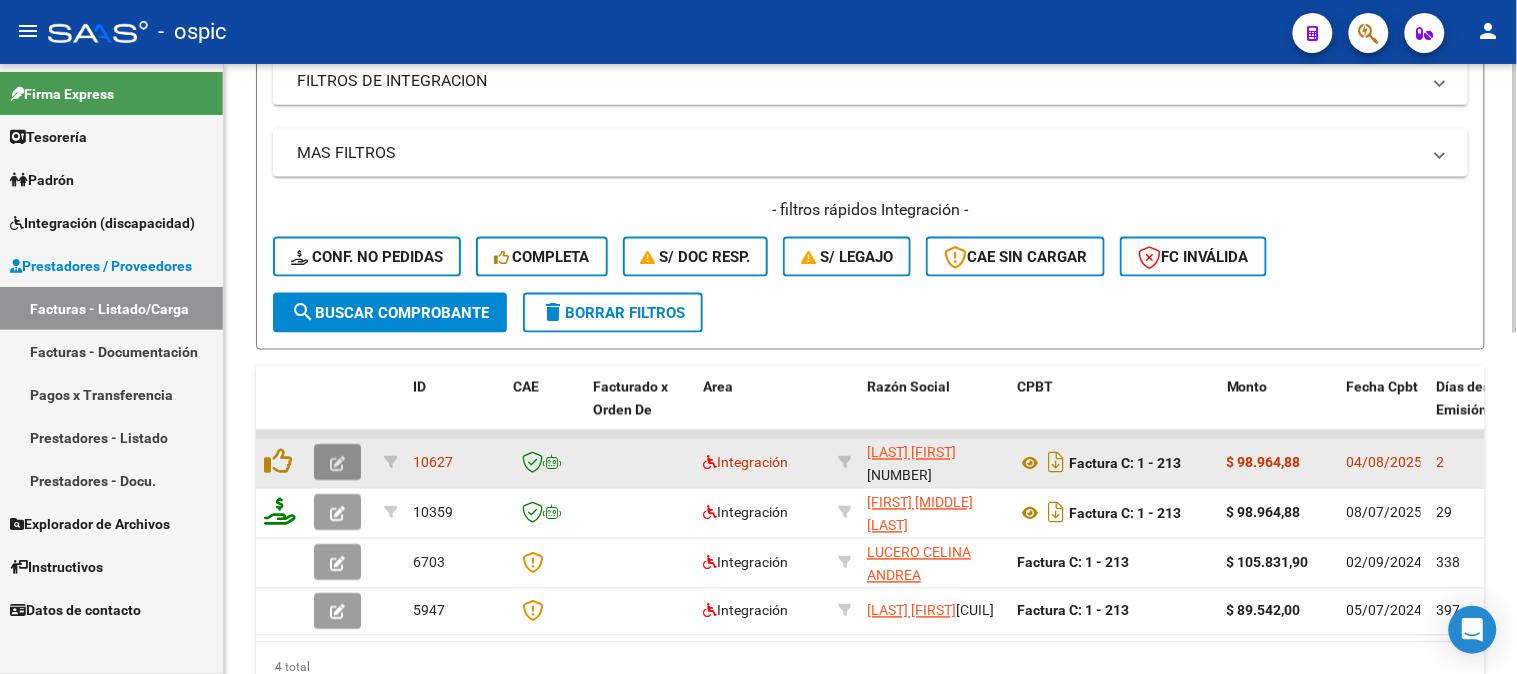 click 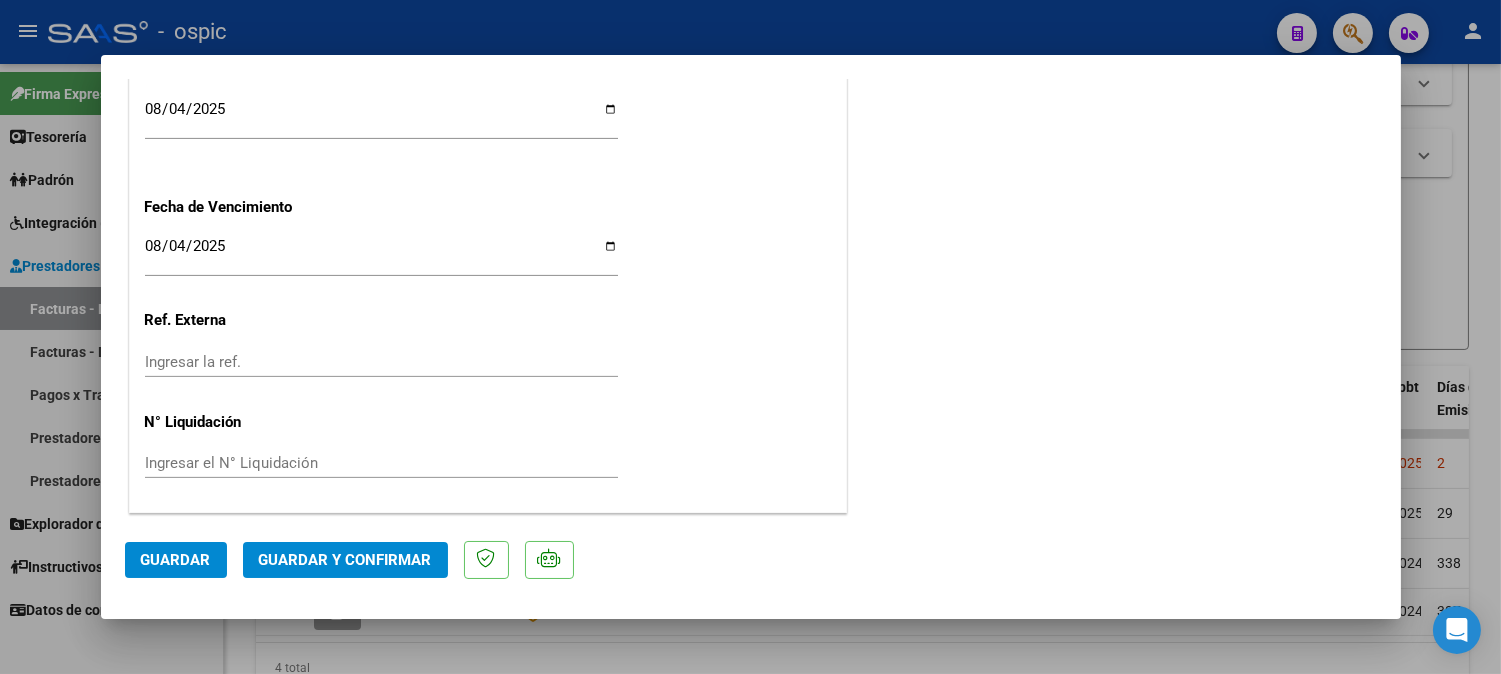scroll, scrollTop: 0, scrollLeft: 0, axis: both 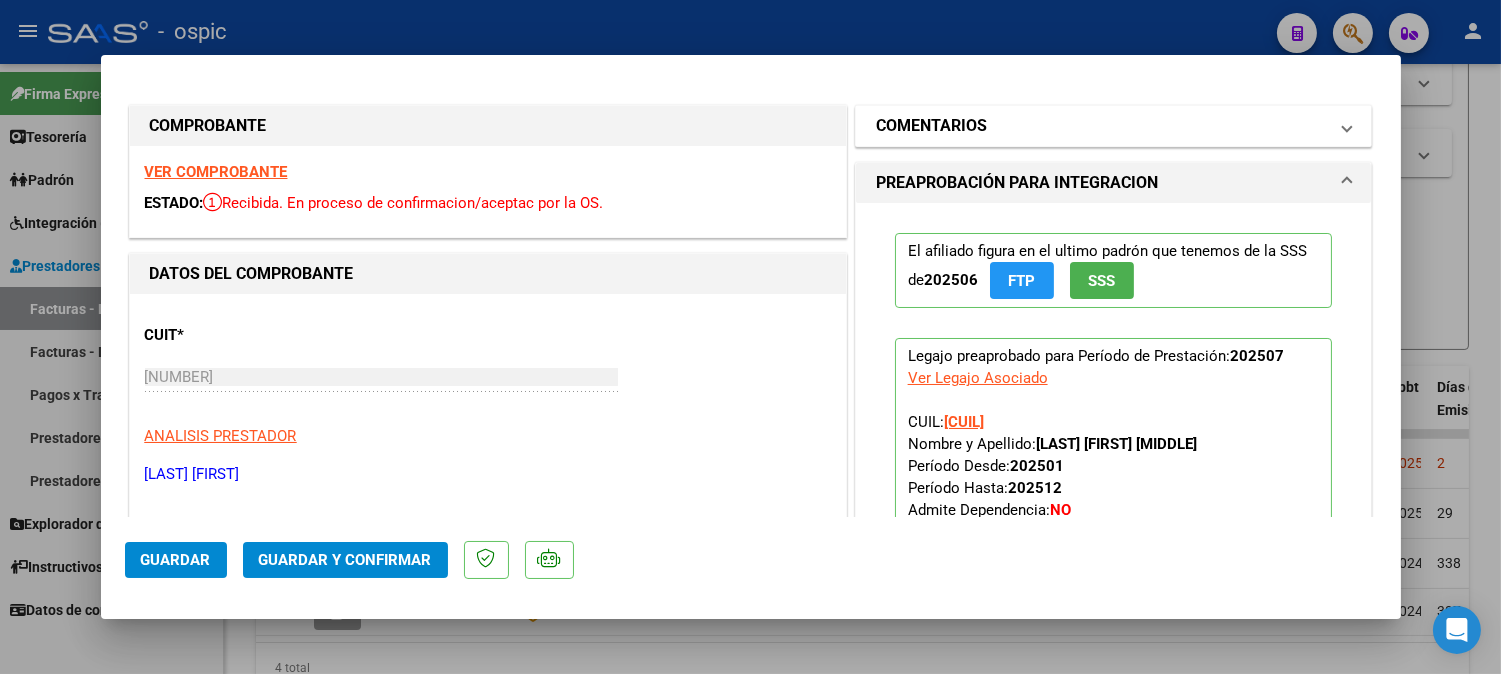 click on "COMENTARIOS" at bounding box center (931, 126) 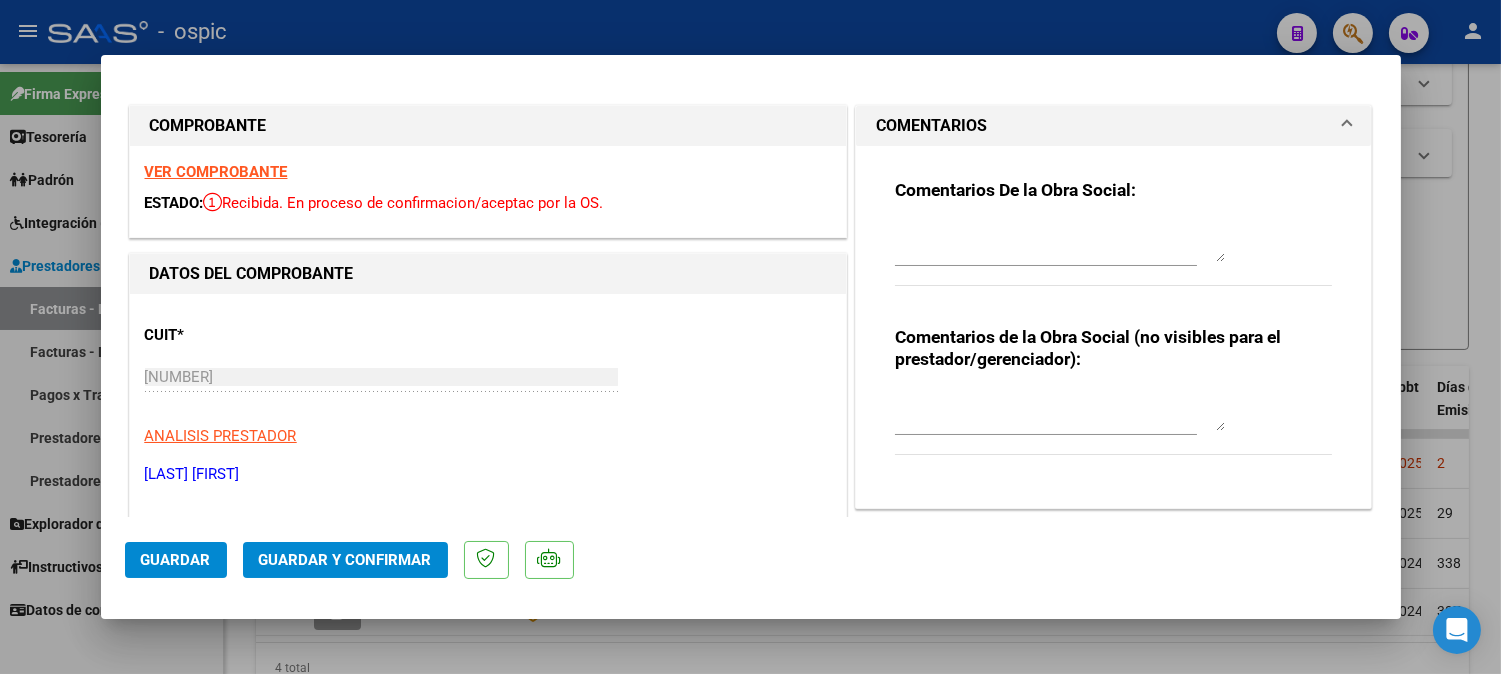click at bounding box center [1060, 411] 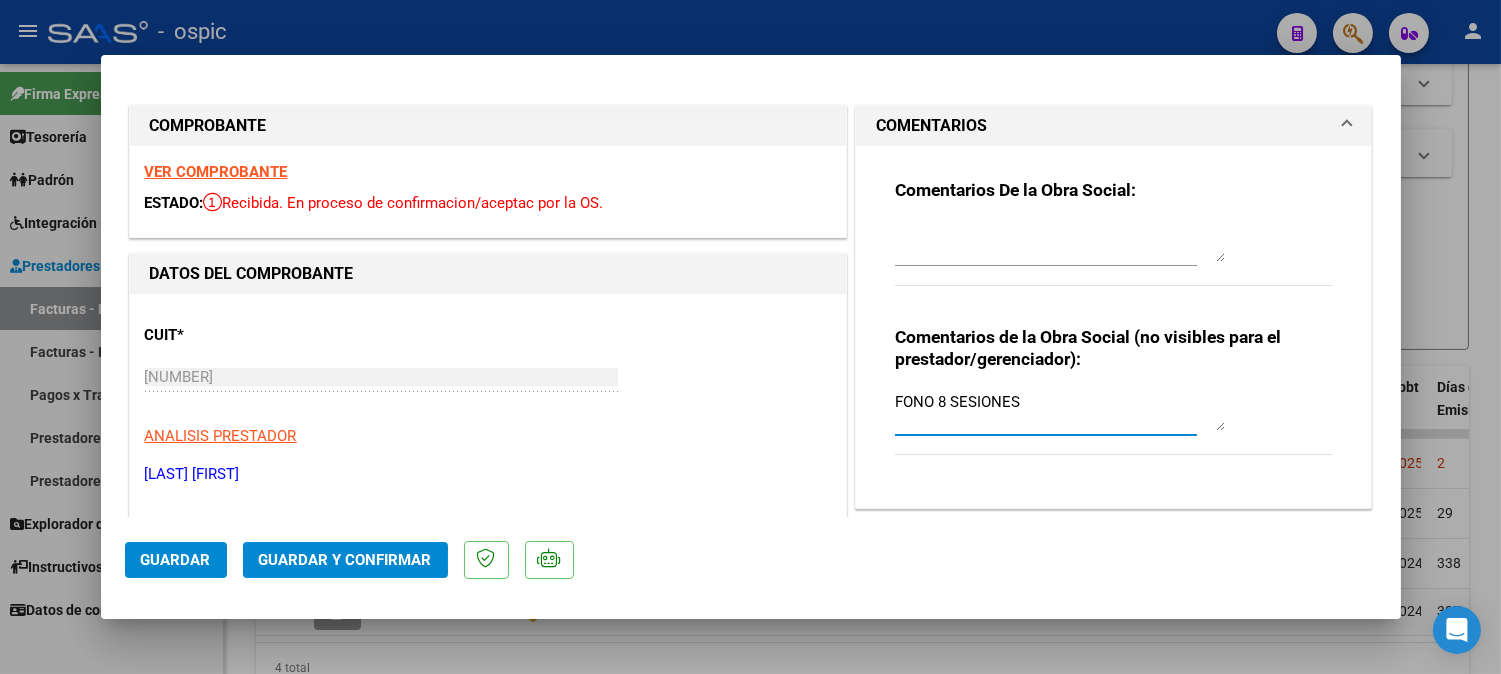 type on "FONO 8 SESIONES" 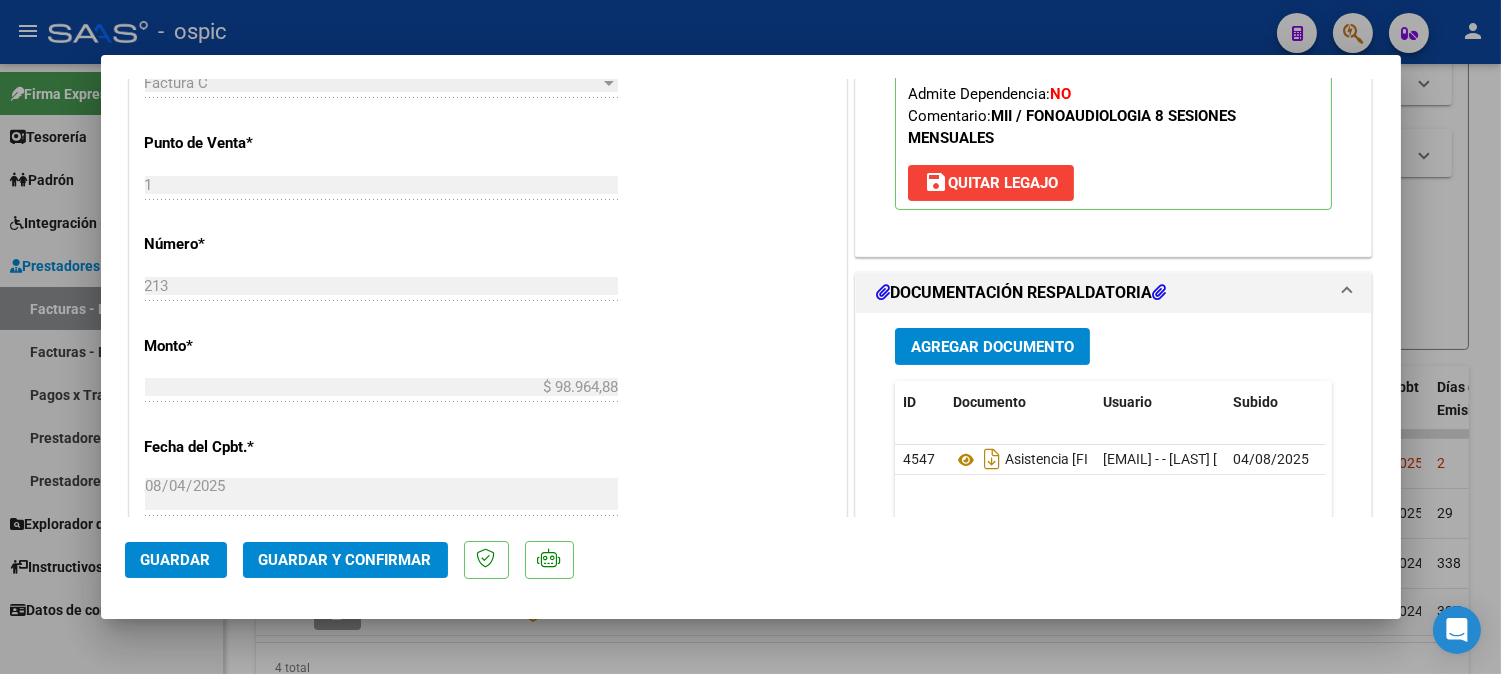 scroll, scrollTop: 957, scrollLeft: 0, axis: vertical 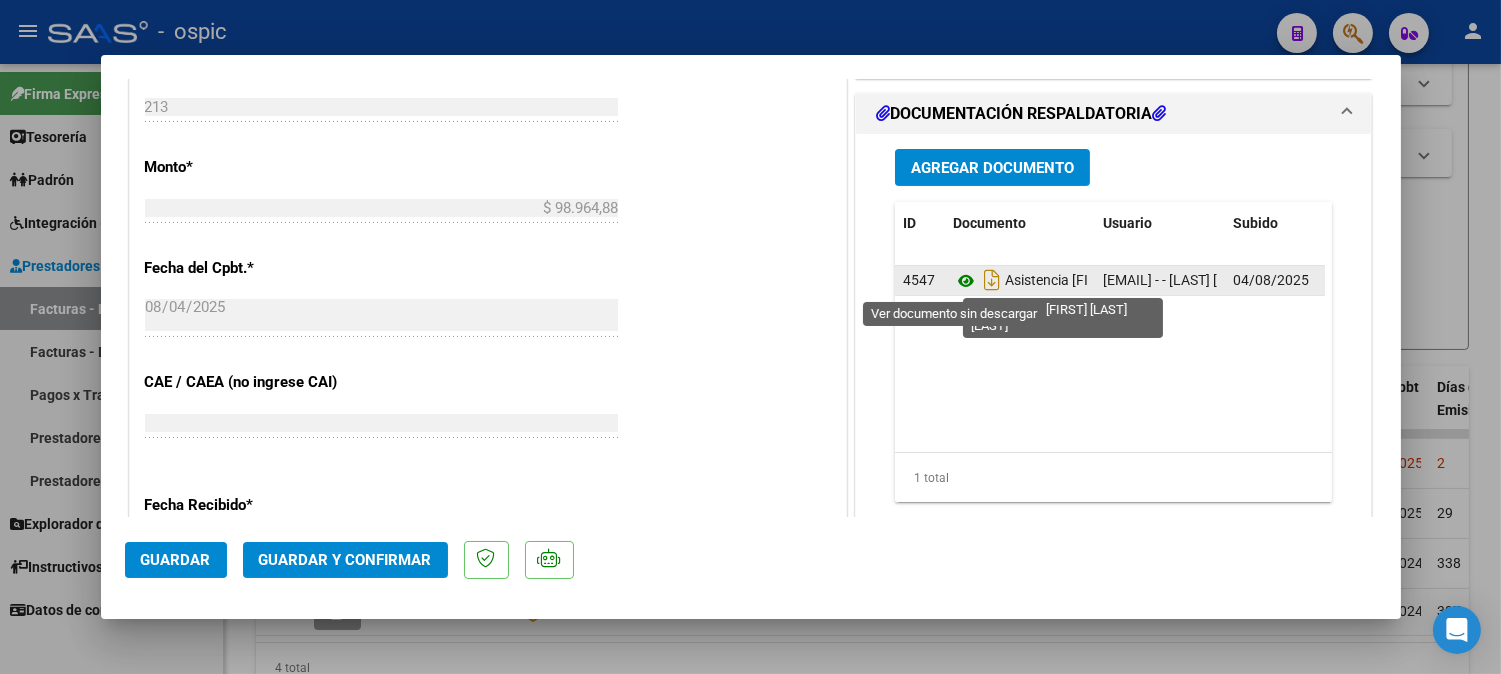 click 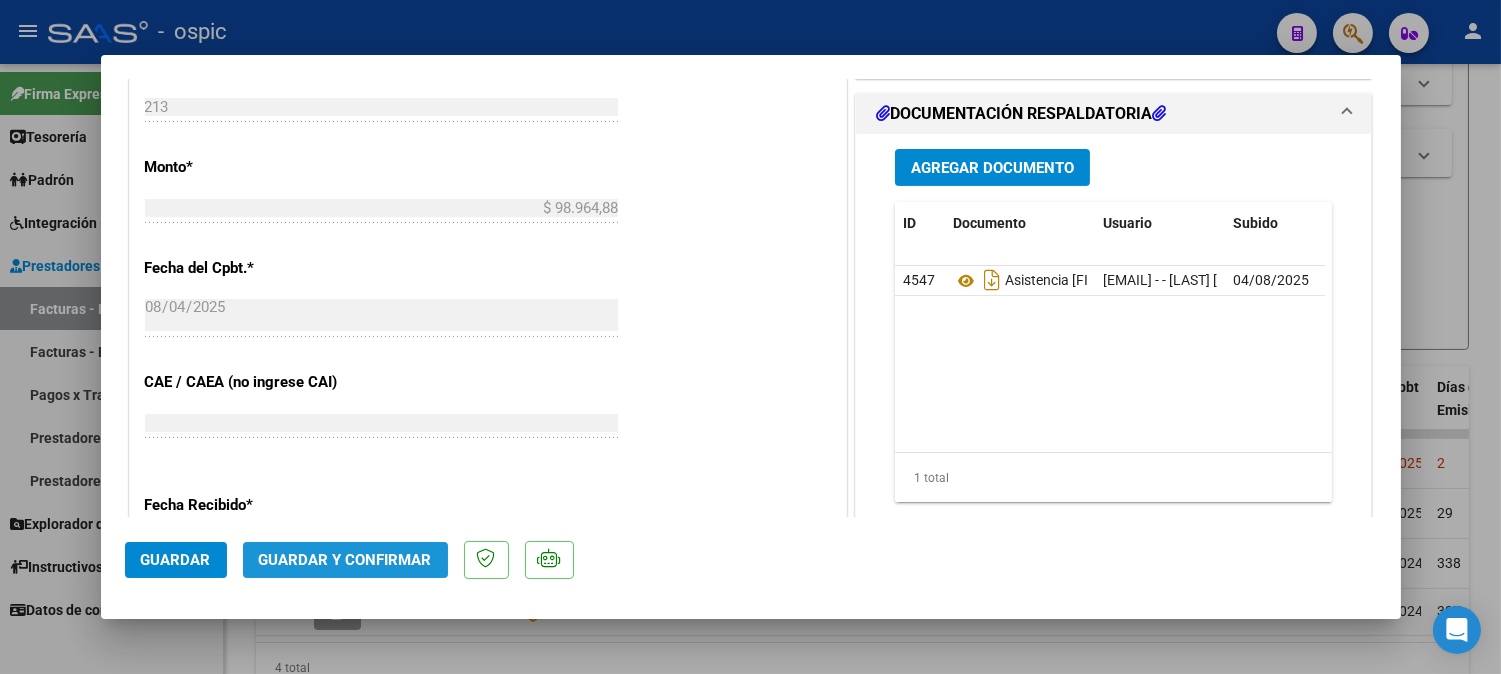 click on "Guardar y Confirmar" 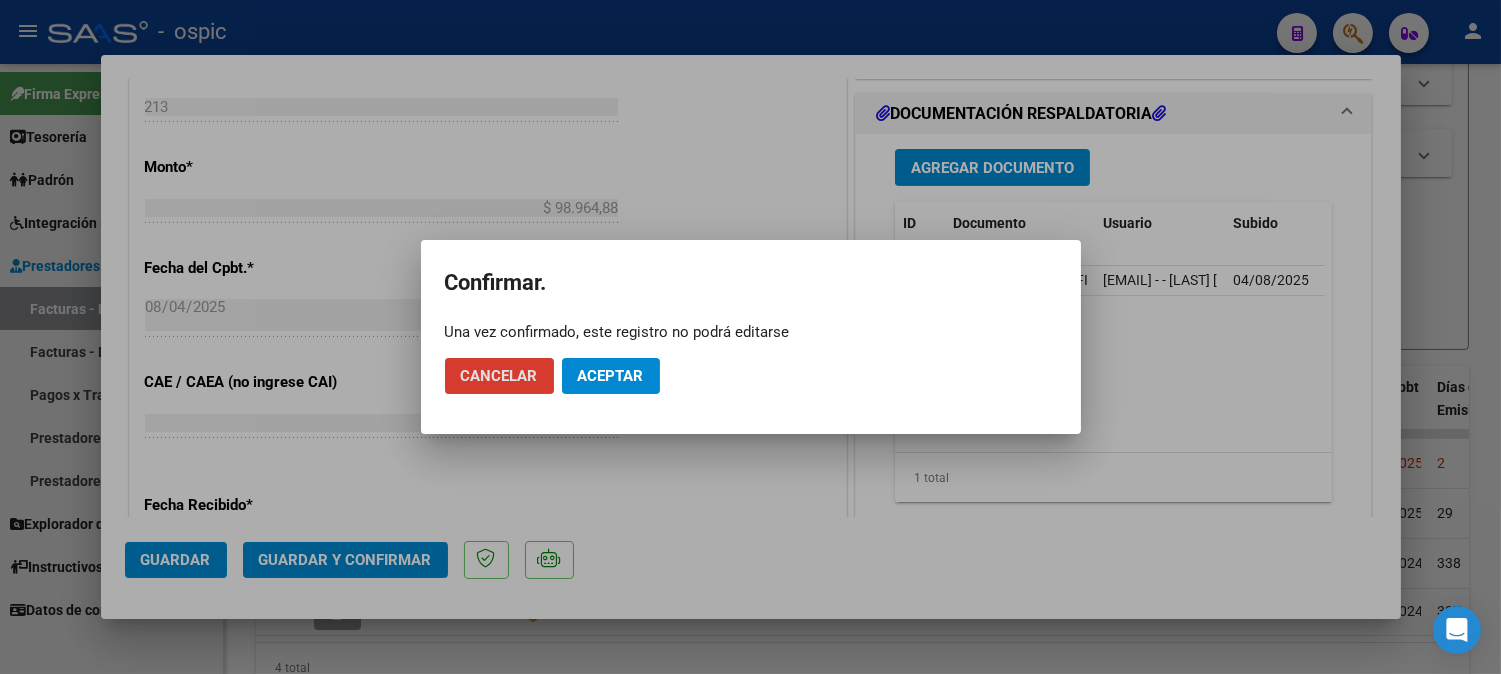 click on "Aceptar" 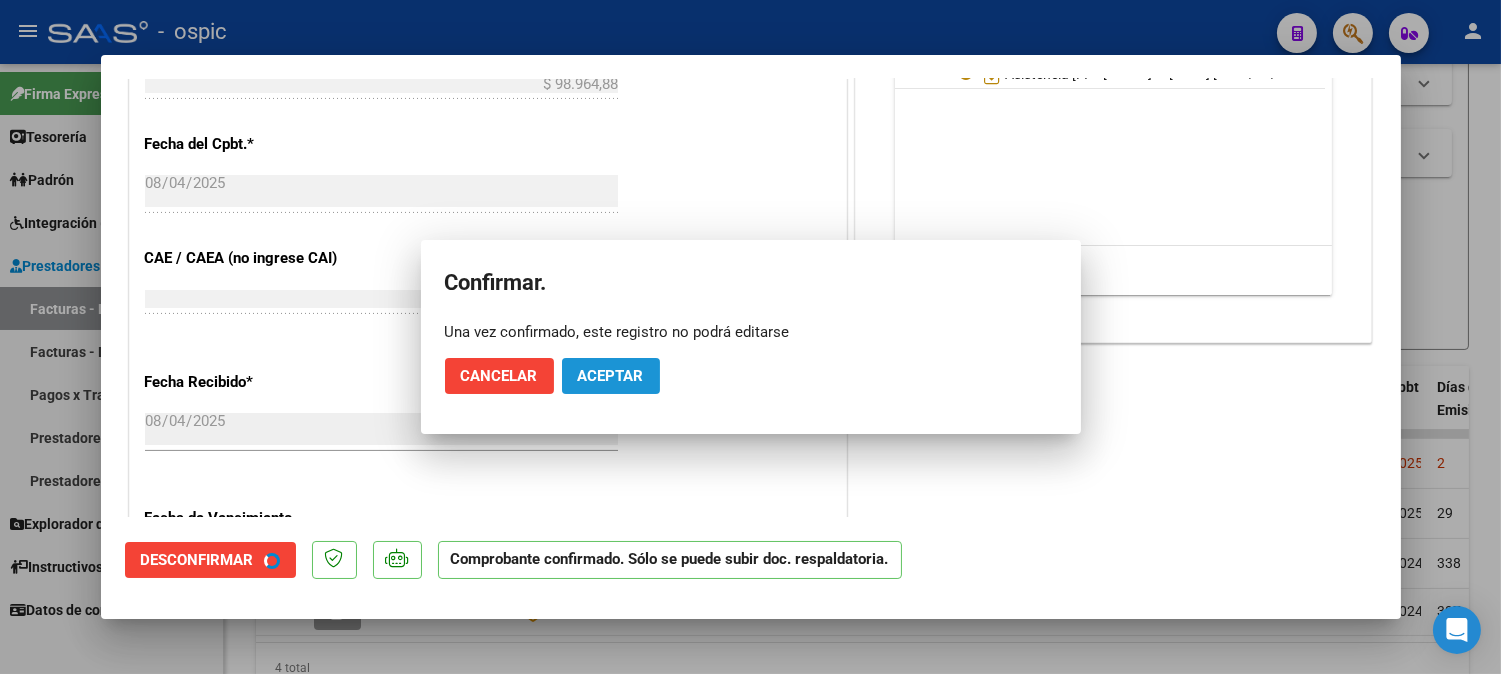 scroll, scrollTop: 834, scrollLeft: 0, axis: vertical 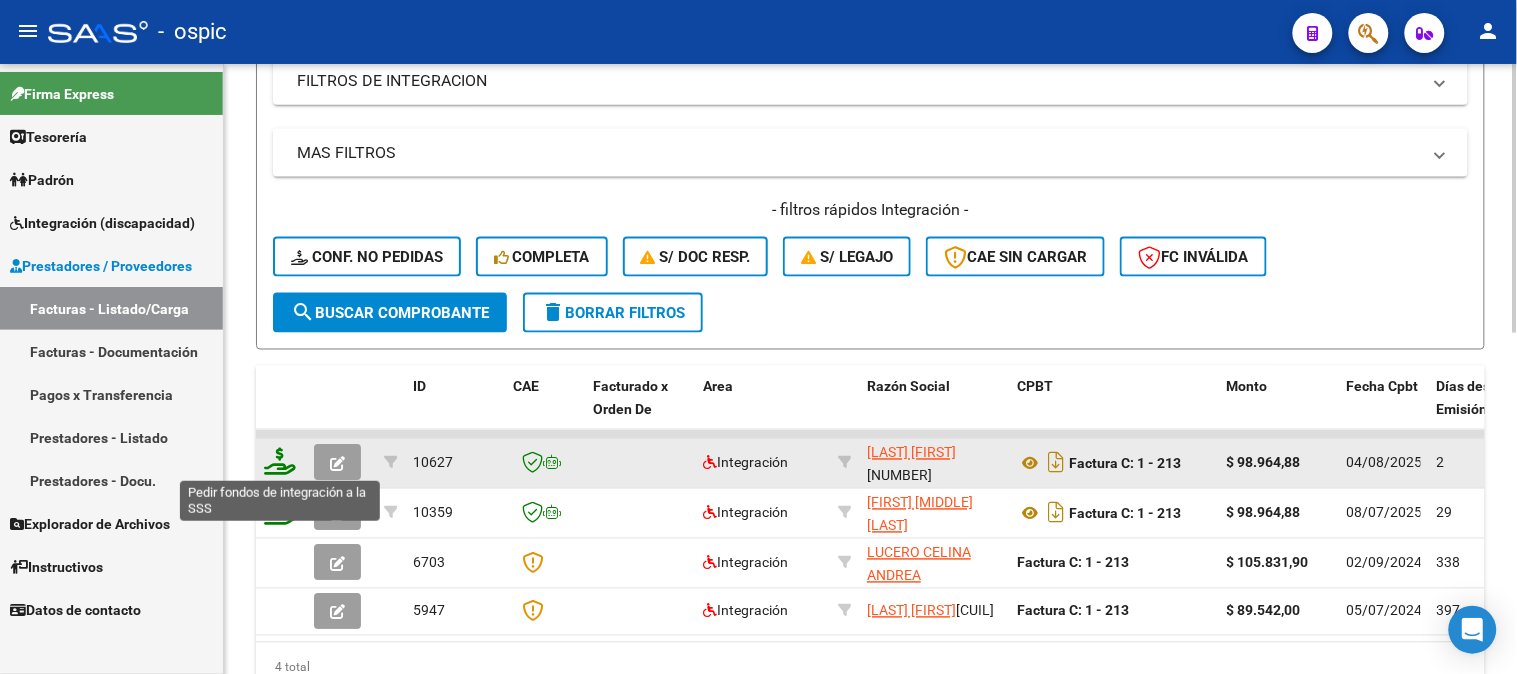 click 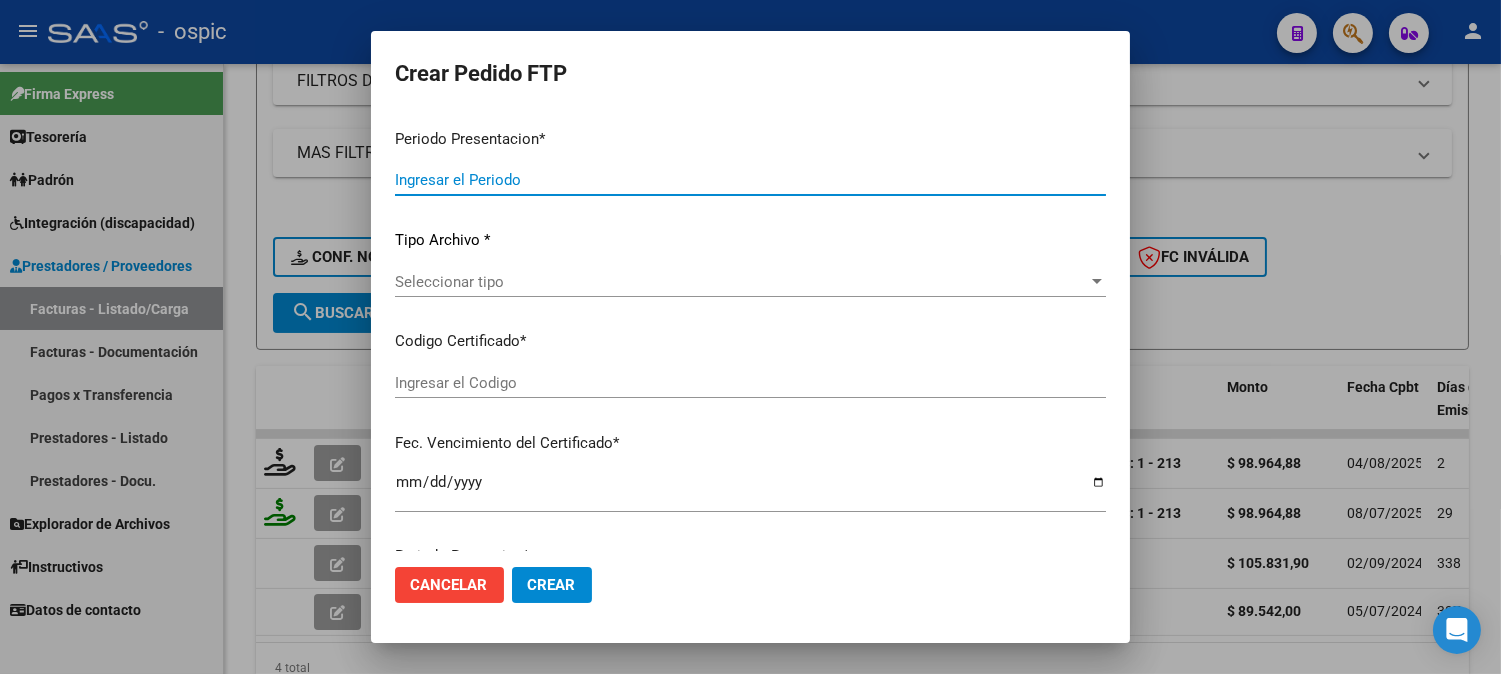 type on "202507" 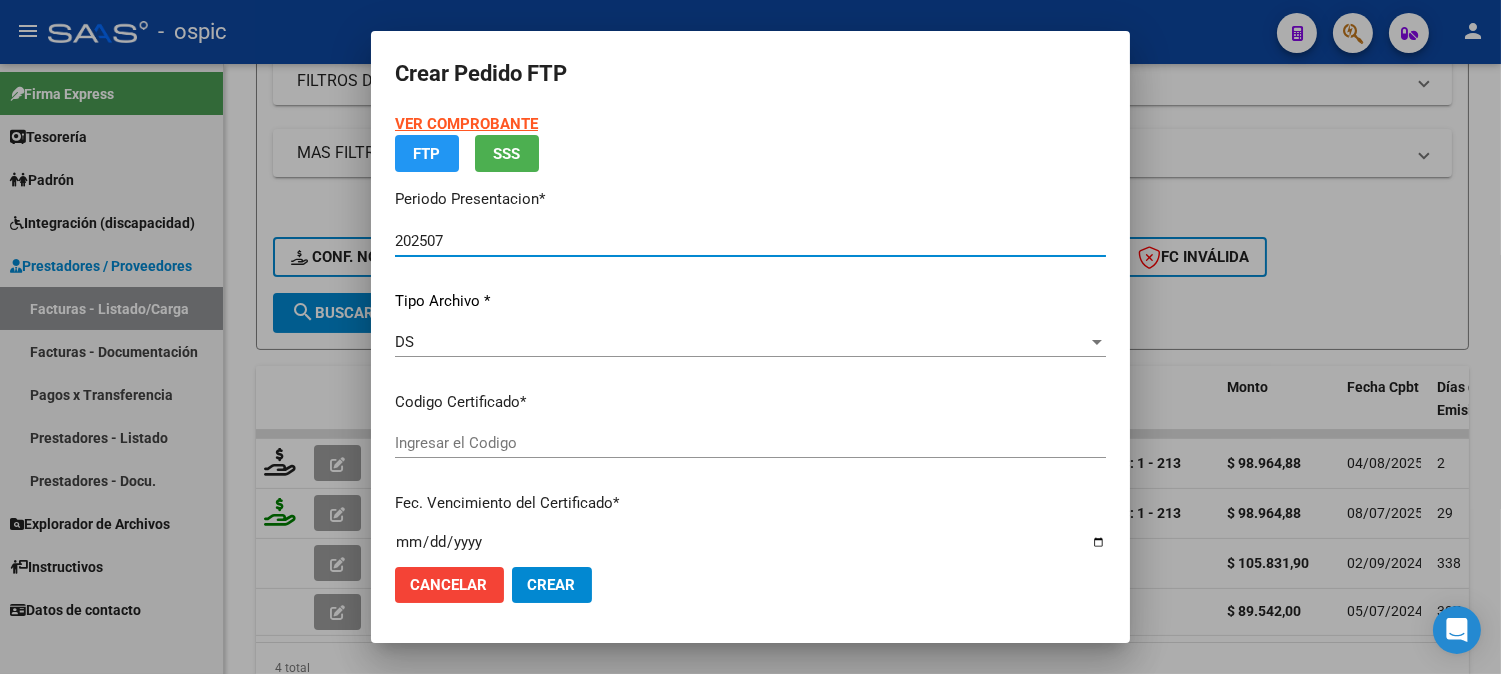 type on "[NUMBER]" 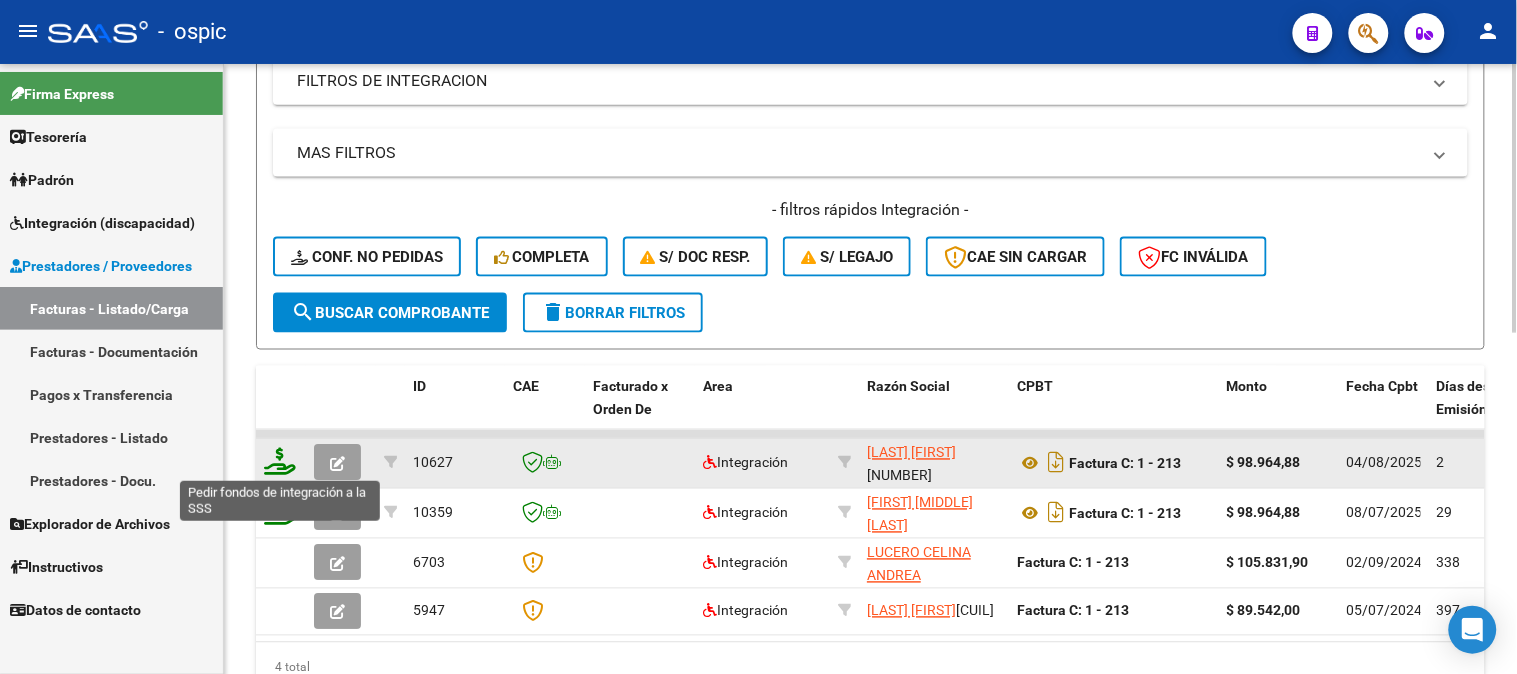 click 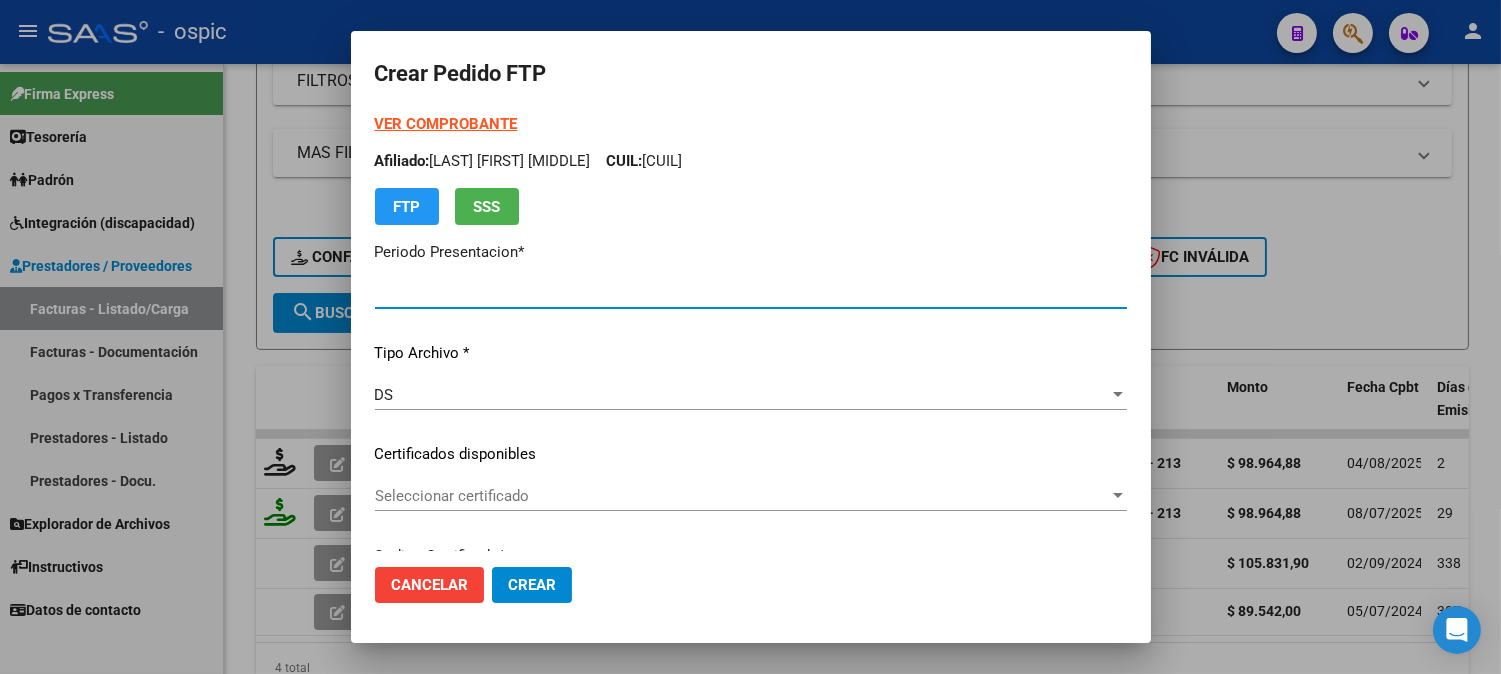 type on "202507" 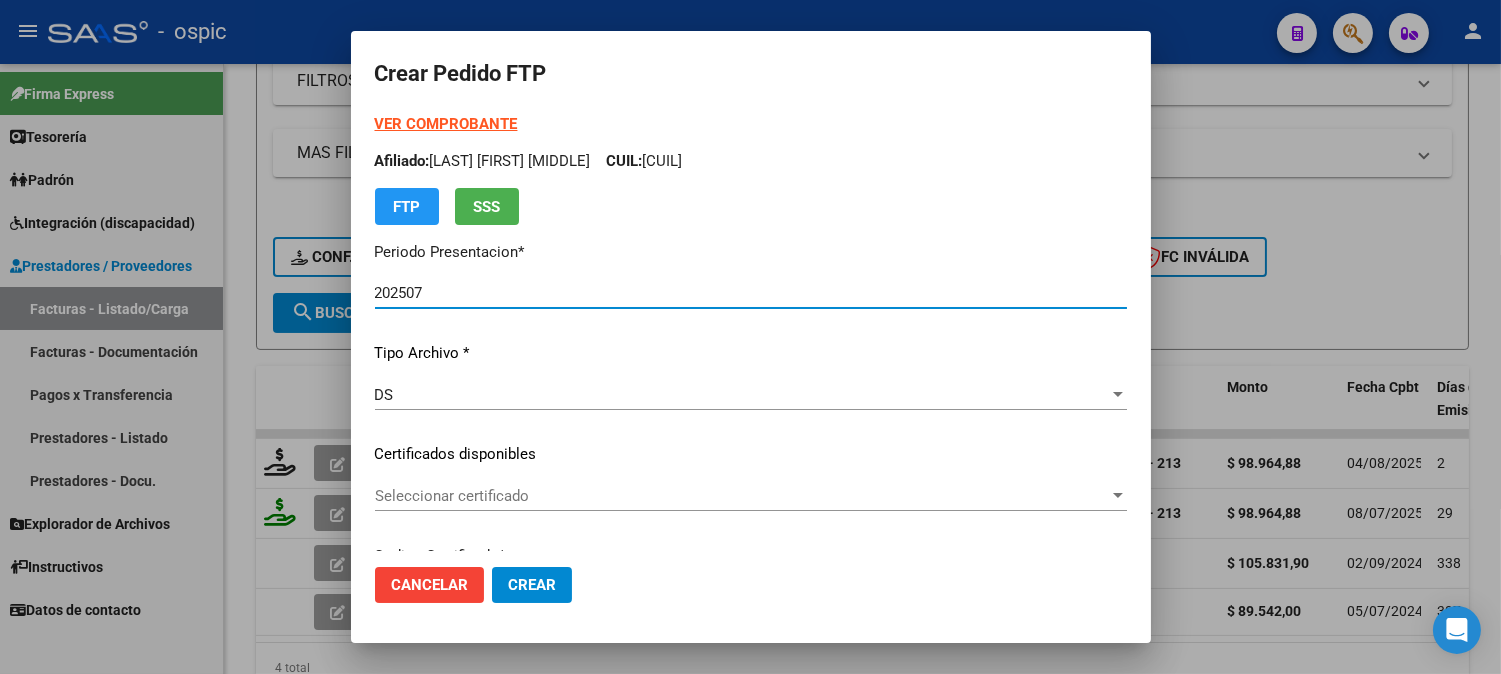 type on "[NUMBER]" 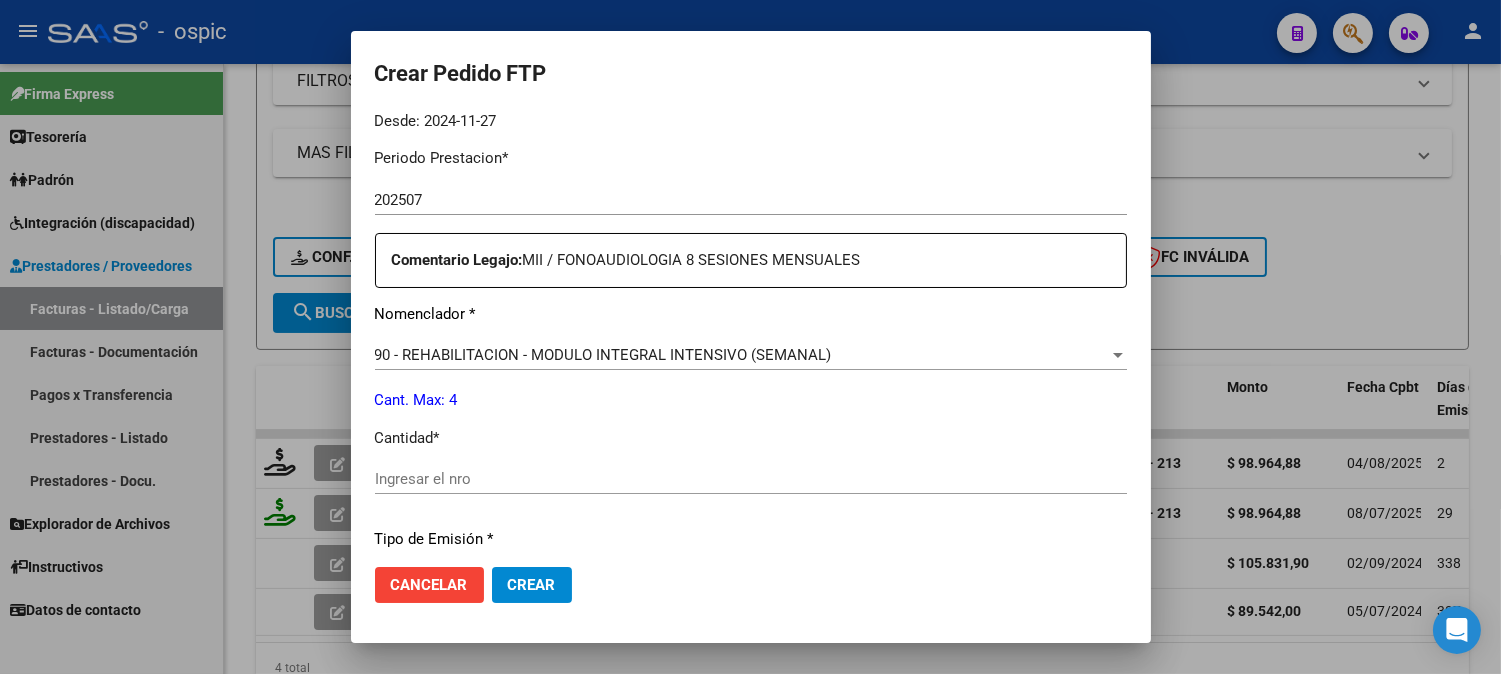 scroll, scrollTop: 687, scrollLeft: 0, axis: vertical 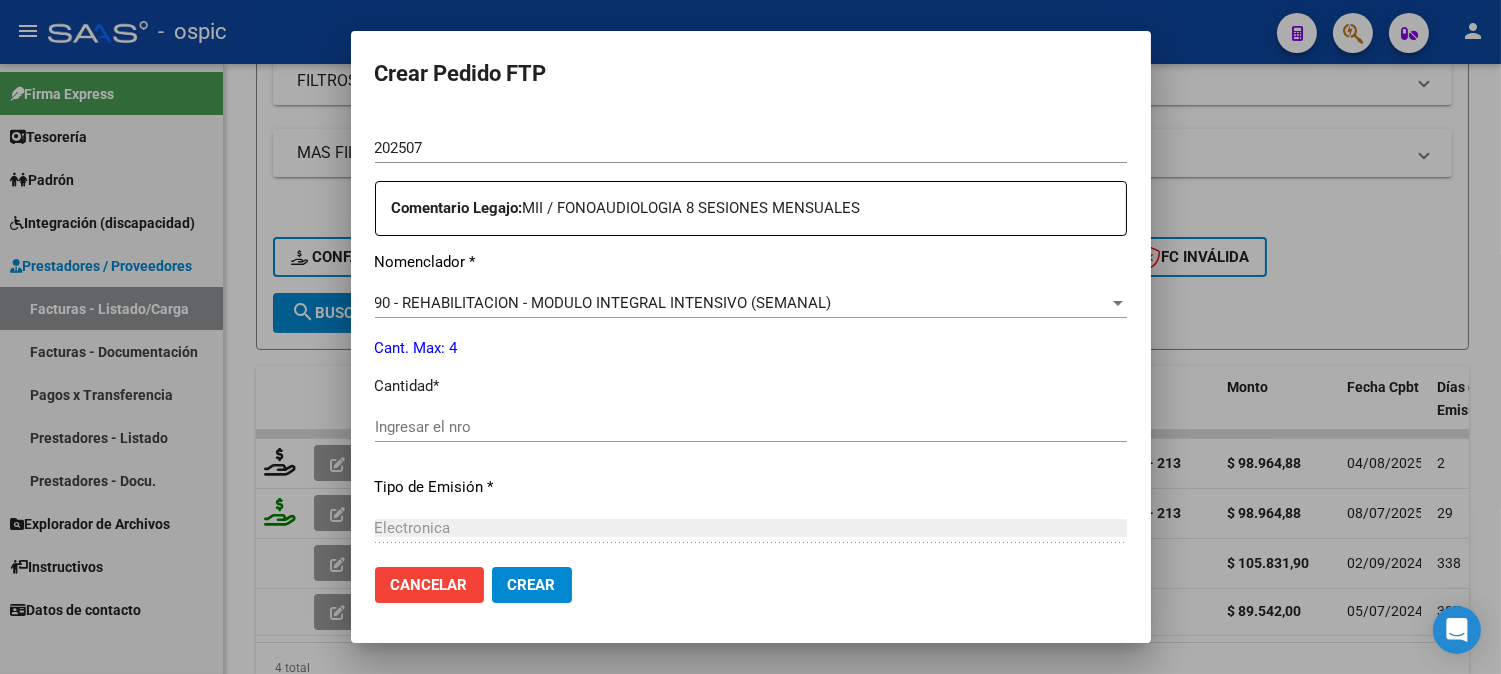 click on "Ingresar el nro" at bounding box center (751, 427) 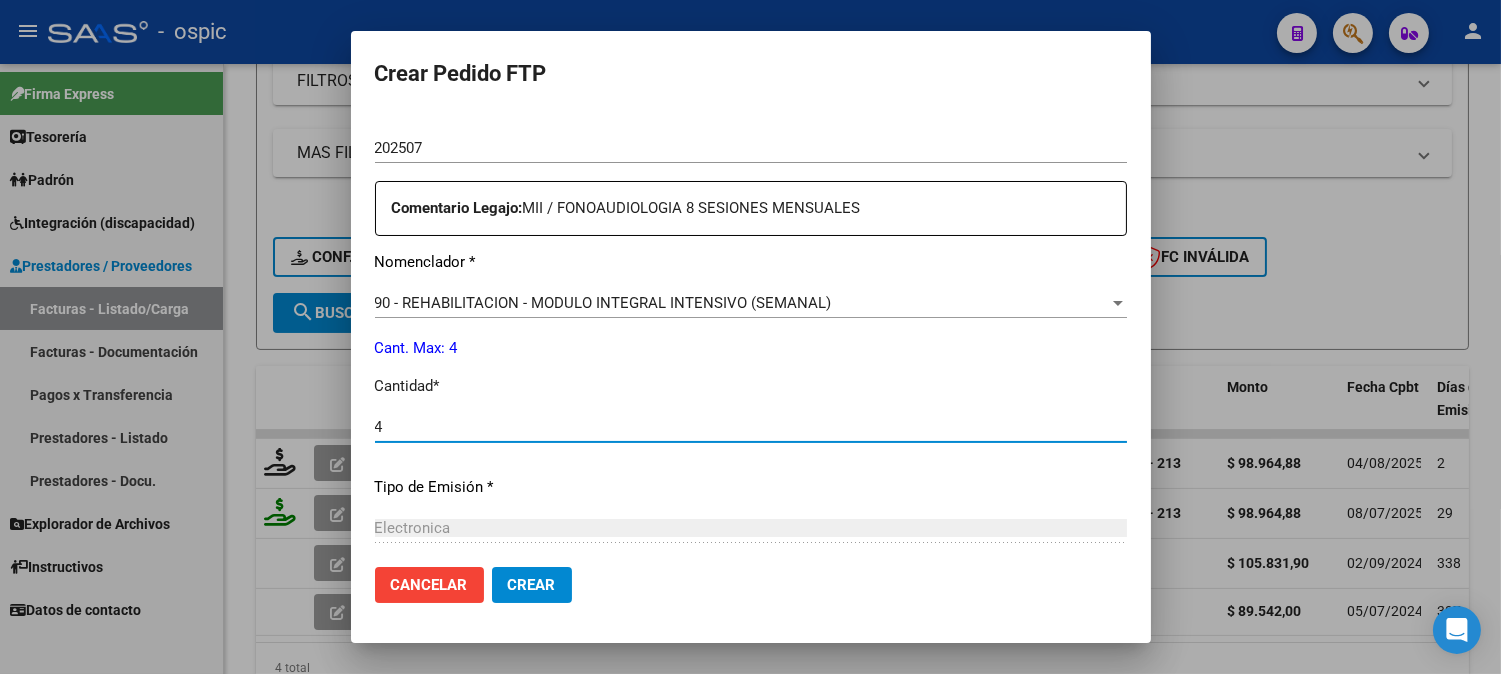 type on "4" 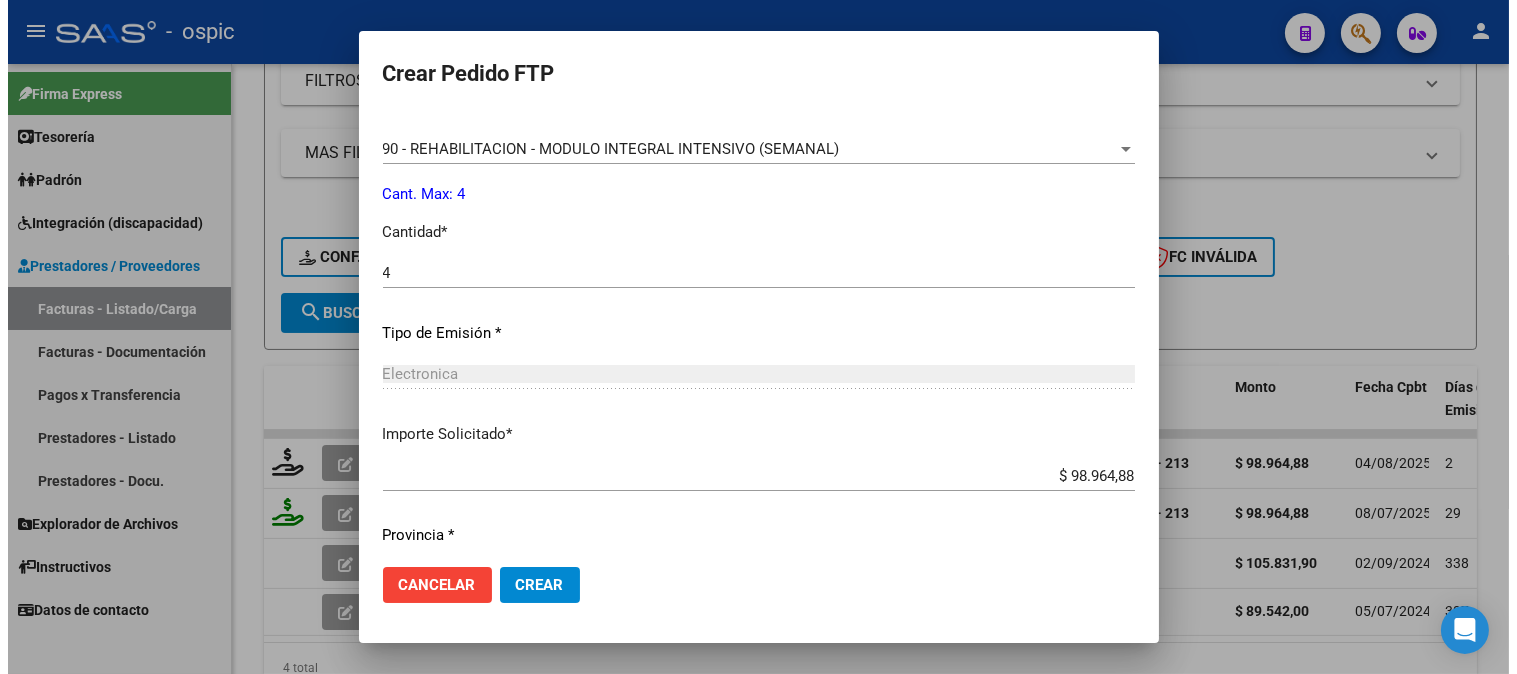 scroll, scrollTop: 900, scrollLeft: 0, axis: vertical 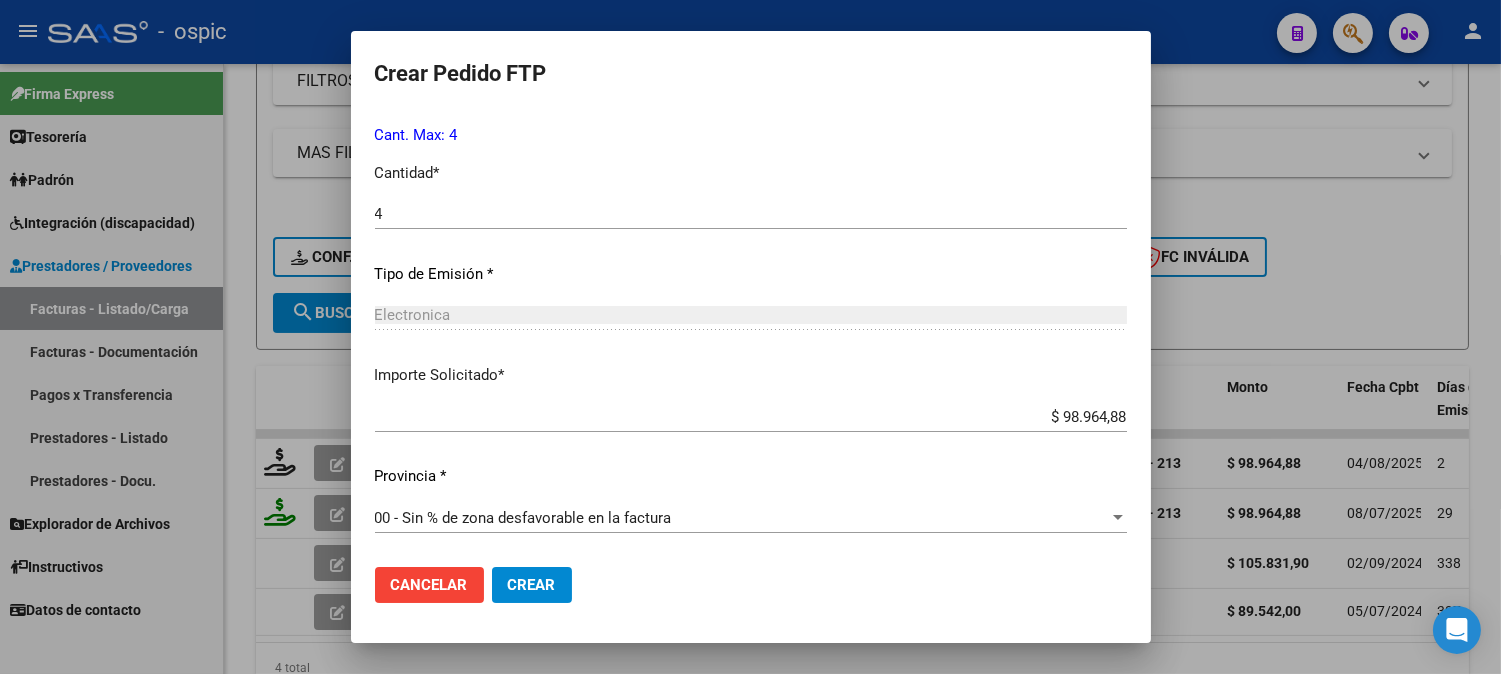 drag, startPoint x: 540, startPoint y: 588, endPoint x: 578, endPoint y: 577, distance: 39.56008 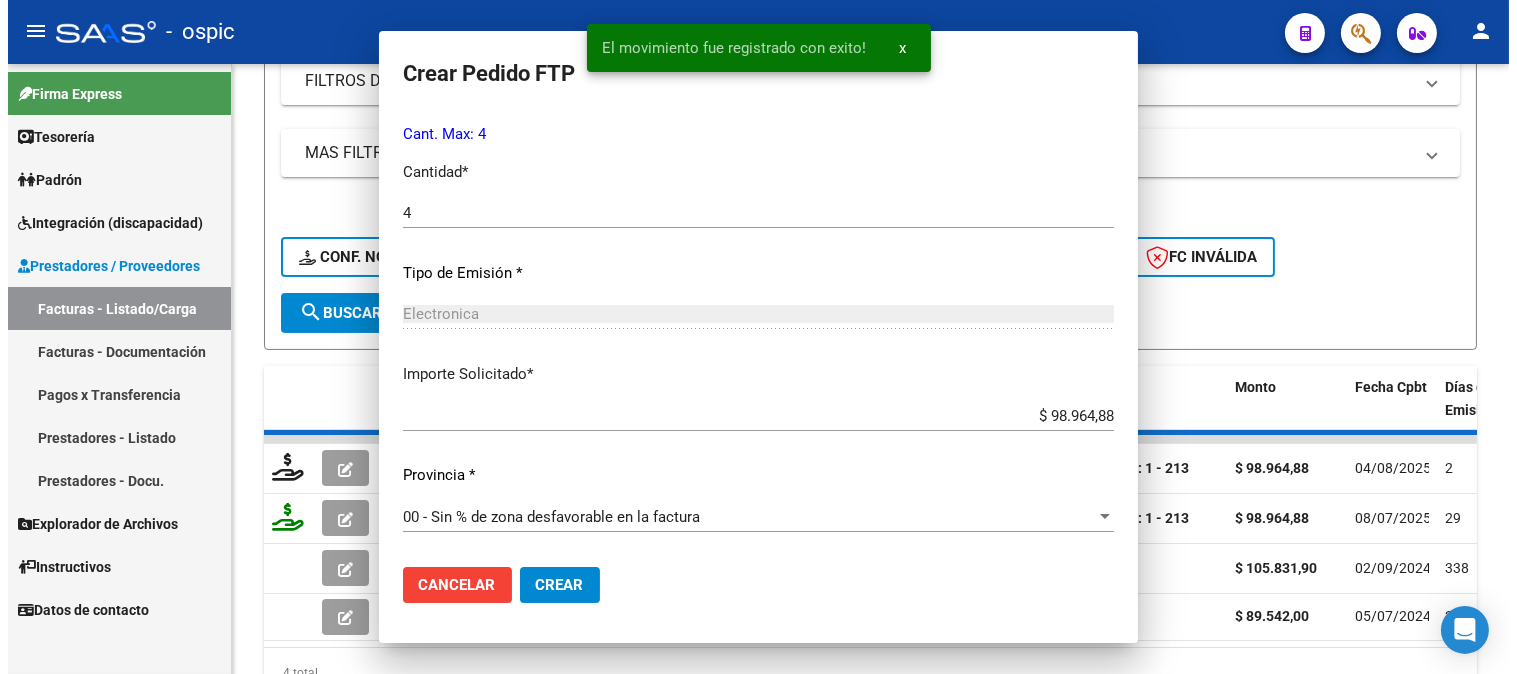 scroll, scrollTop: 0, scrollLeft: 0, axis: both 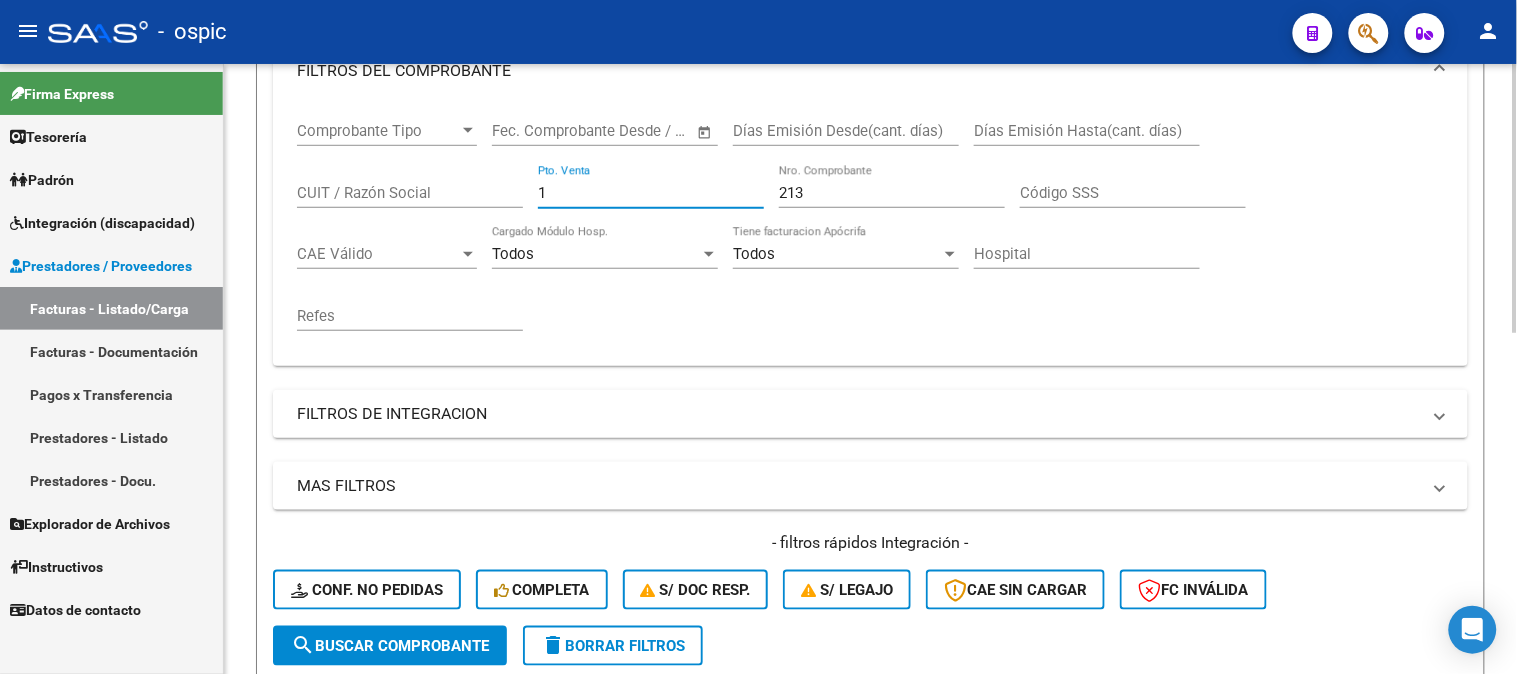 drag, startPoint x: 612, startPoint y: 198, endPoint x: 435, endPoint y: 190, distance: 177.1807 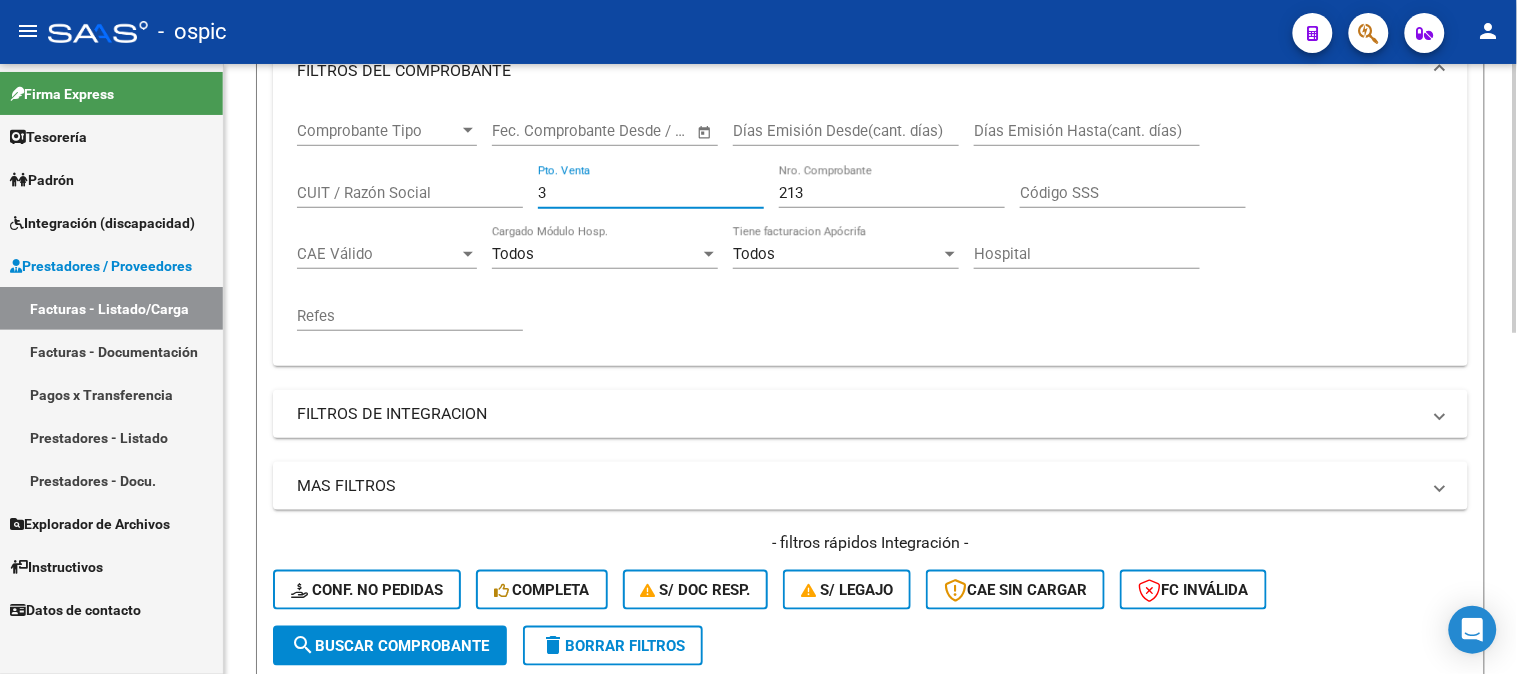 type on "3" 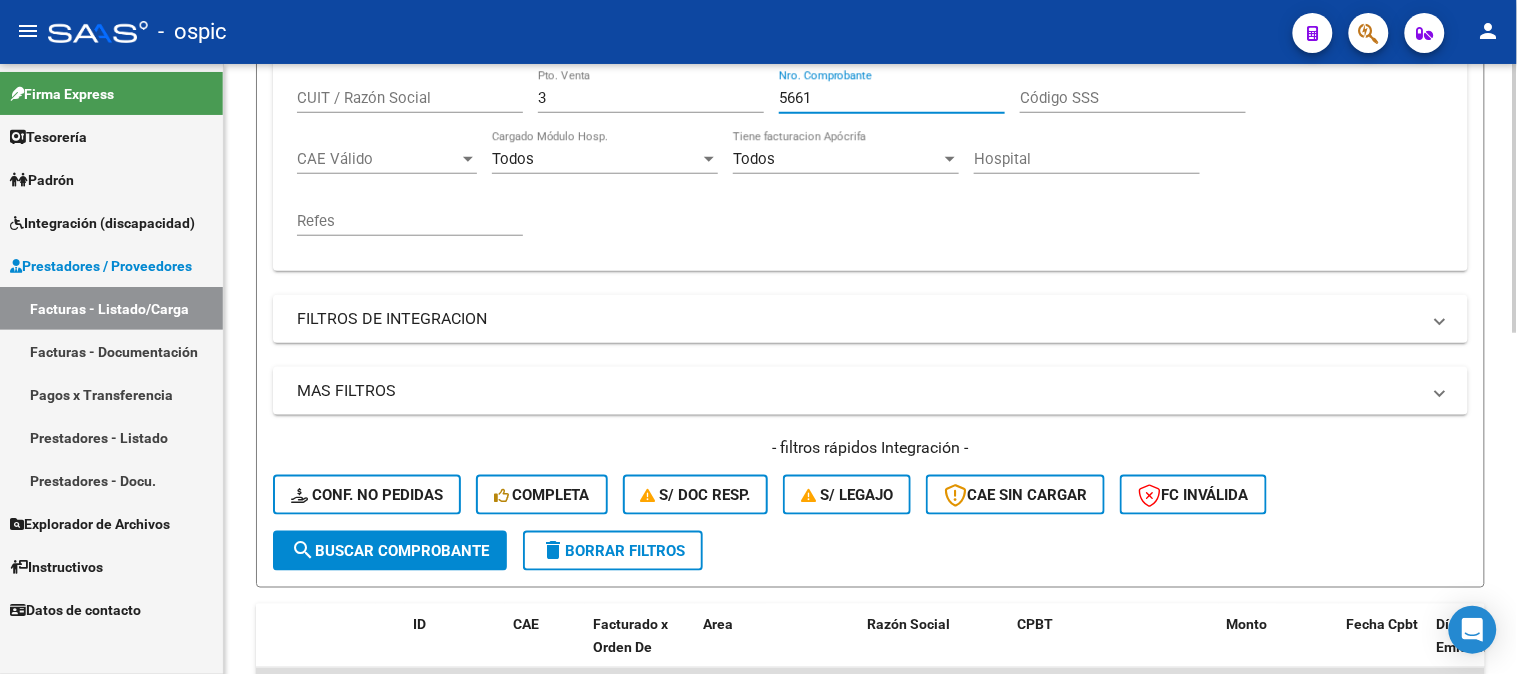 scroll, scrollTop: 674, scrollLeft: 0, axis: vertical 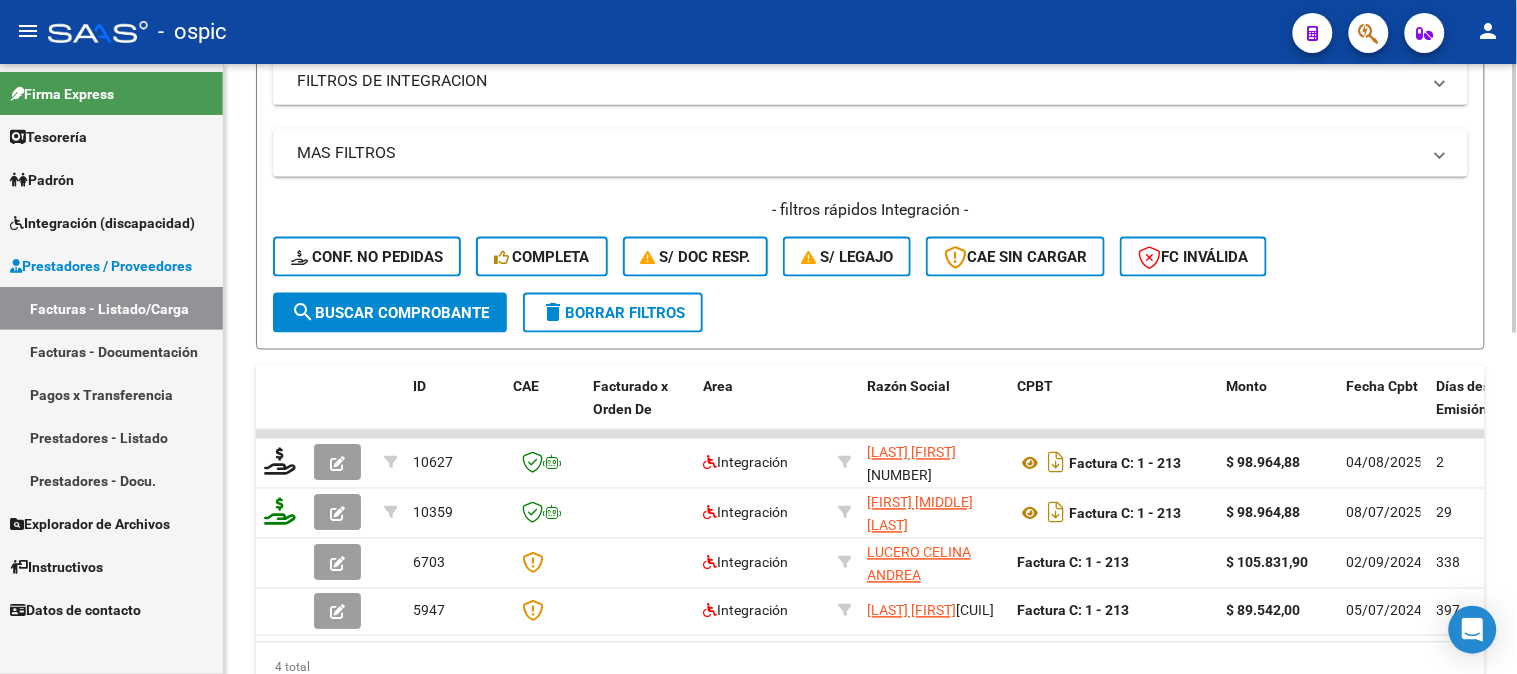 type on "5661" 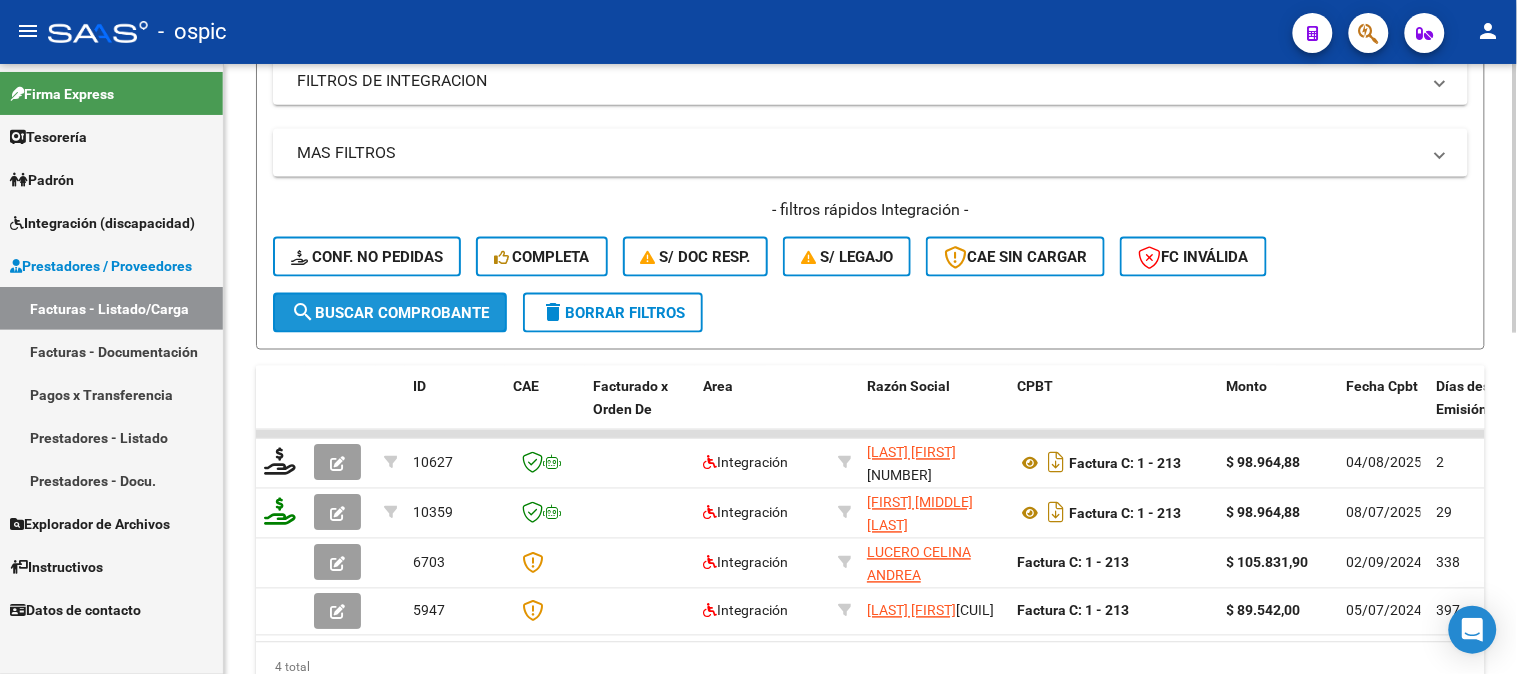 click on "search  Buscar Comprobante" 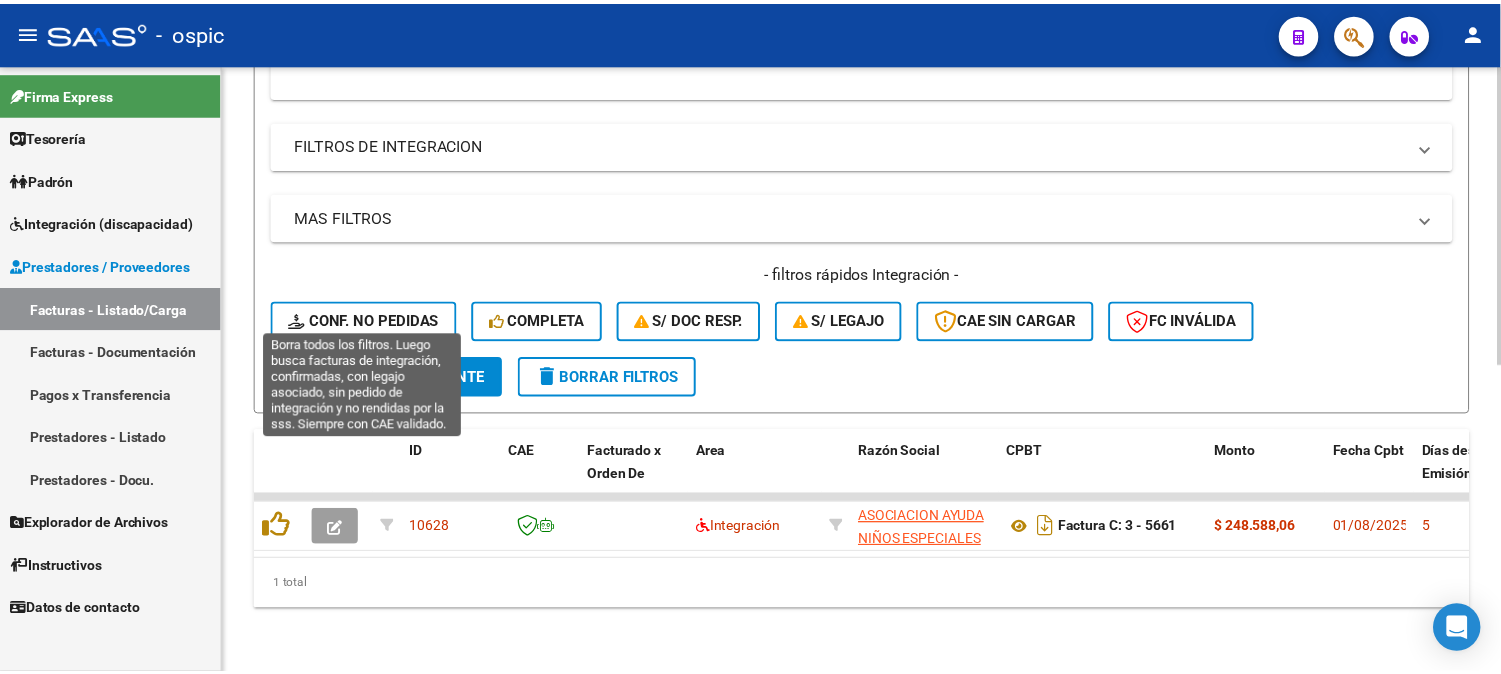 scroll, scrollTop: 625, scrollLeft: 0, axis: vertical 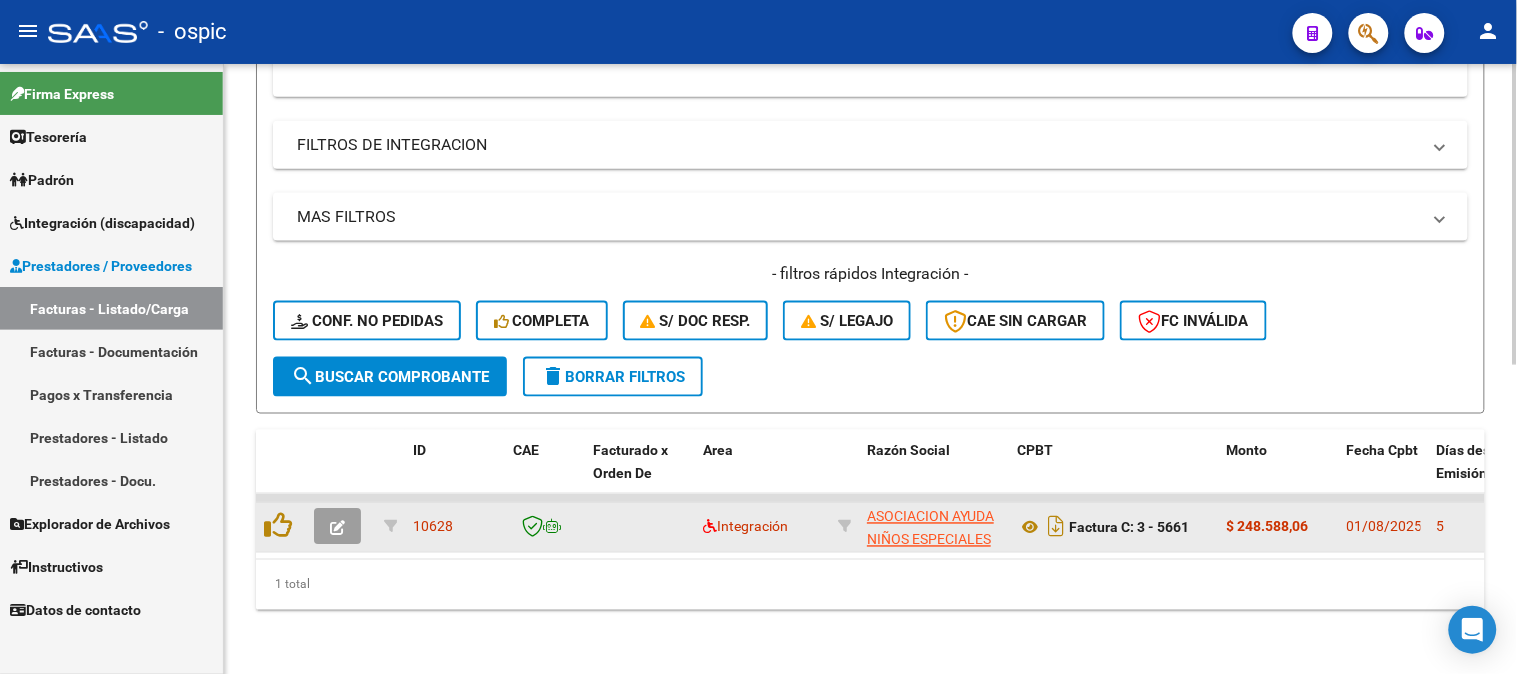 click 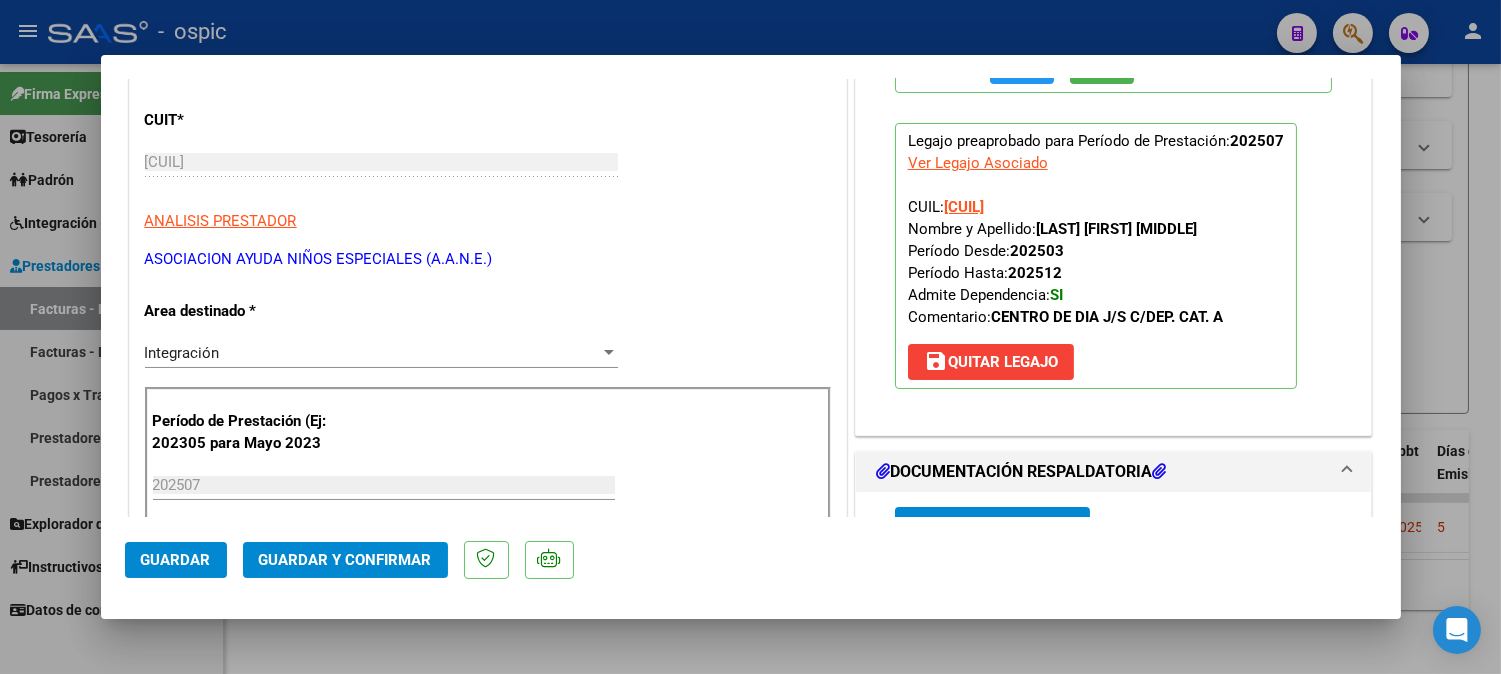 scroll, scrollTop: 0, scrollLeft: 0, axis: both 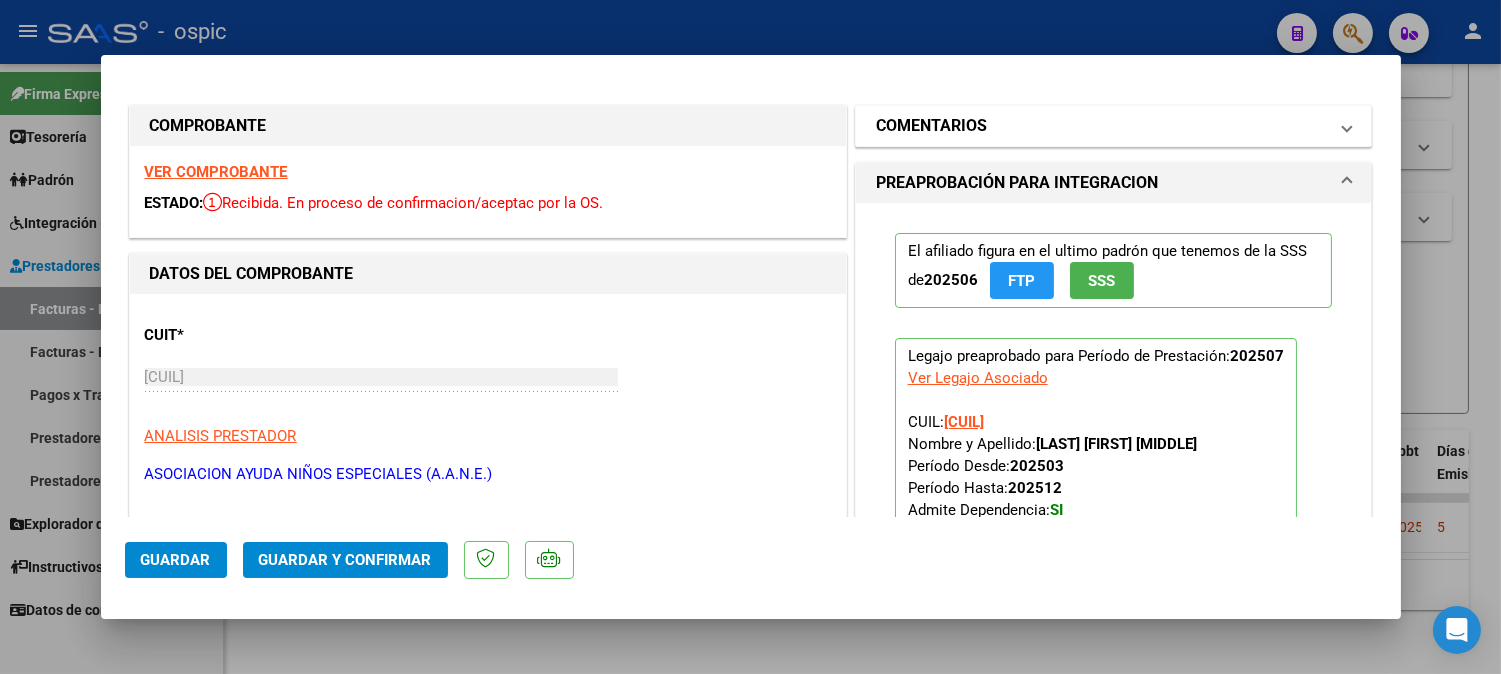 click on "COMENTARIOS" at bounding box center (1114, 126) 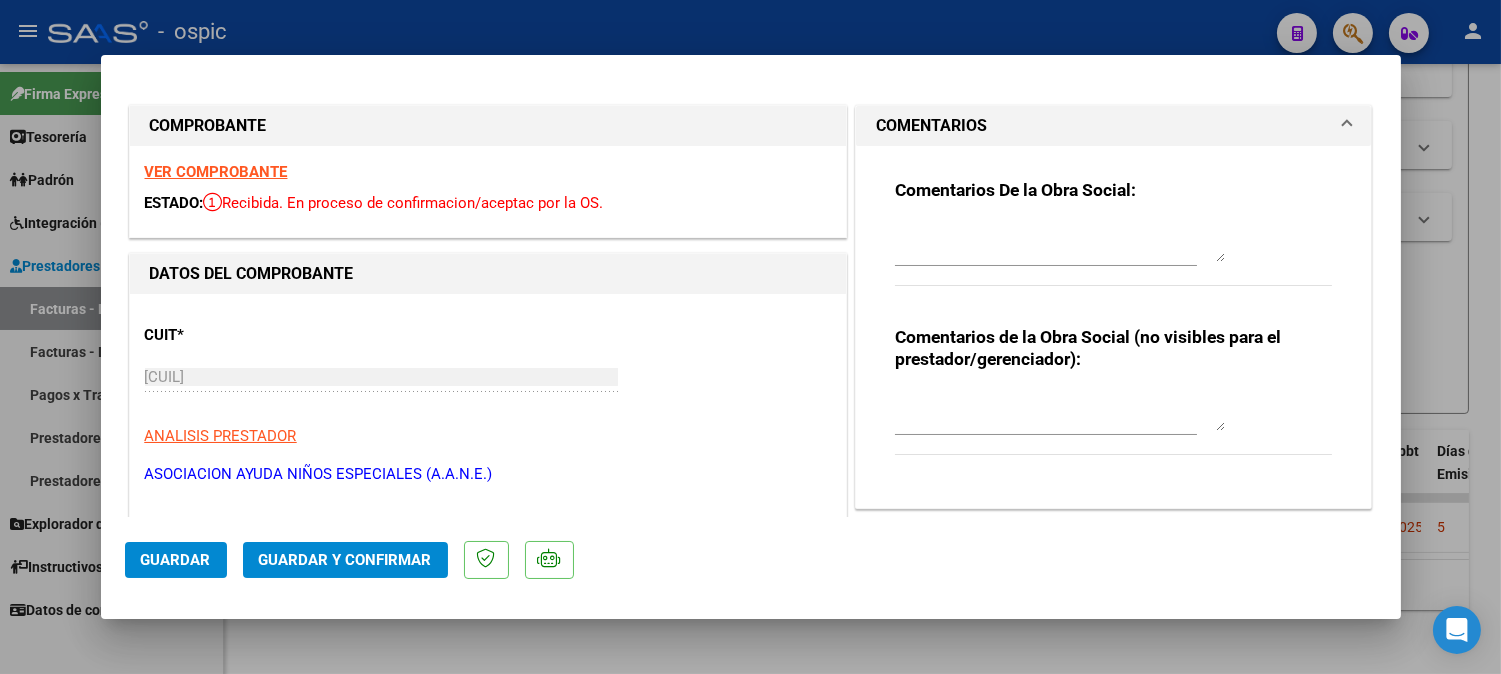 click at bounding box center [1060, 411] 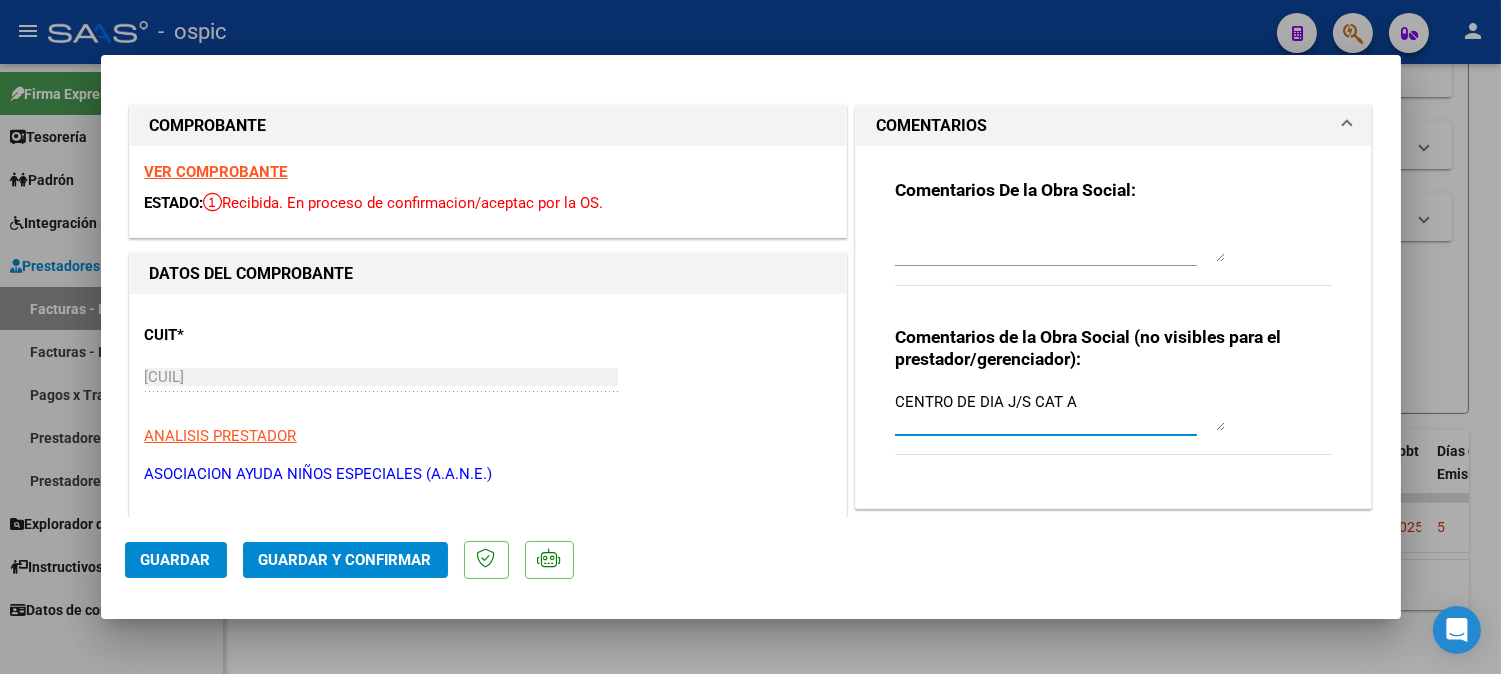 type on "CENTRO DE DIA J/S CAT A" 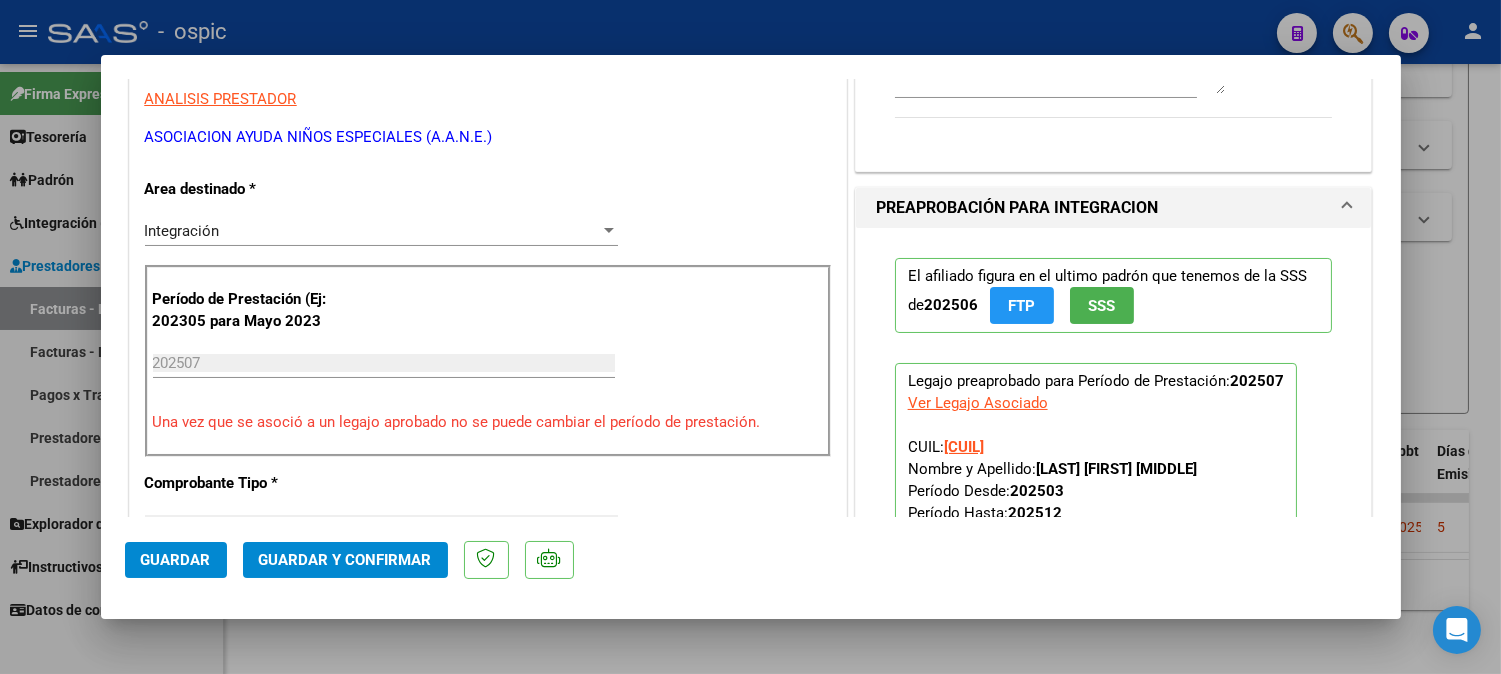 scroll, scrollTop: 353, scrollLeft: 0, axis: vertical 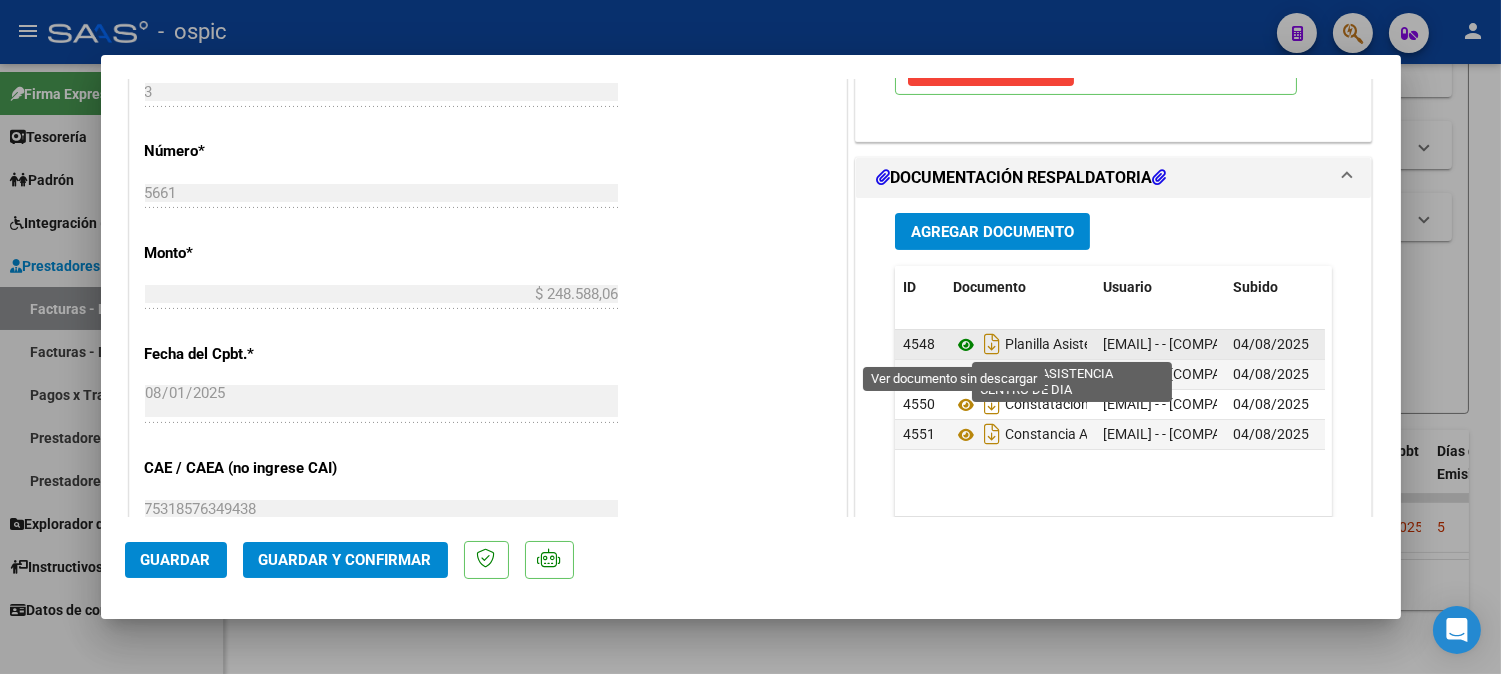click 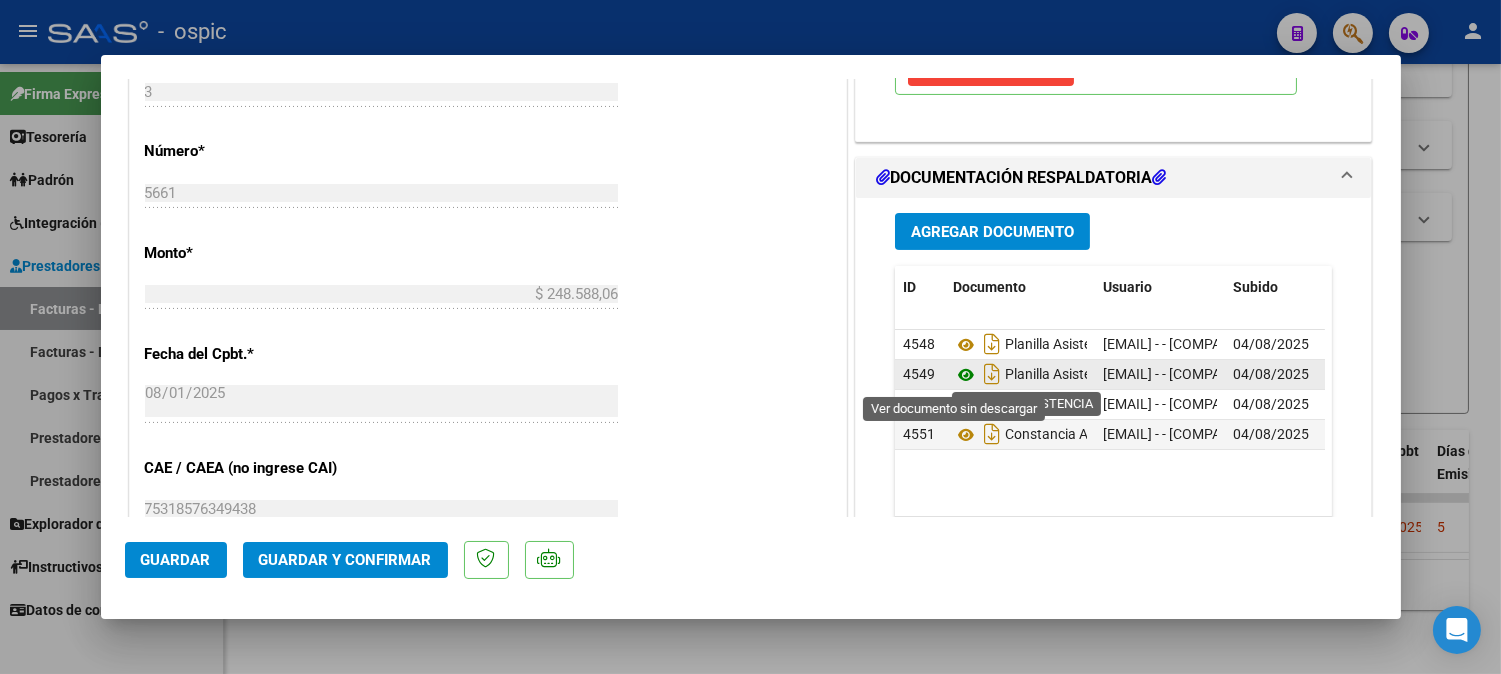 click 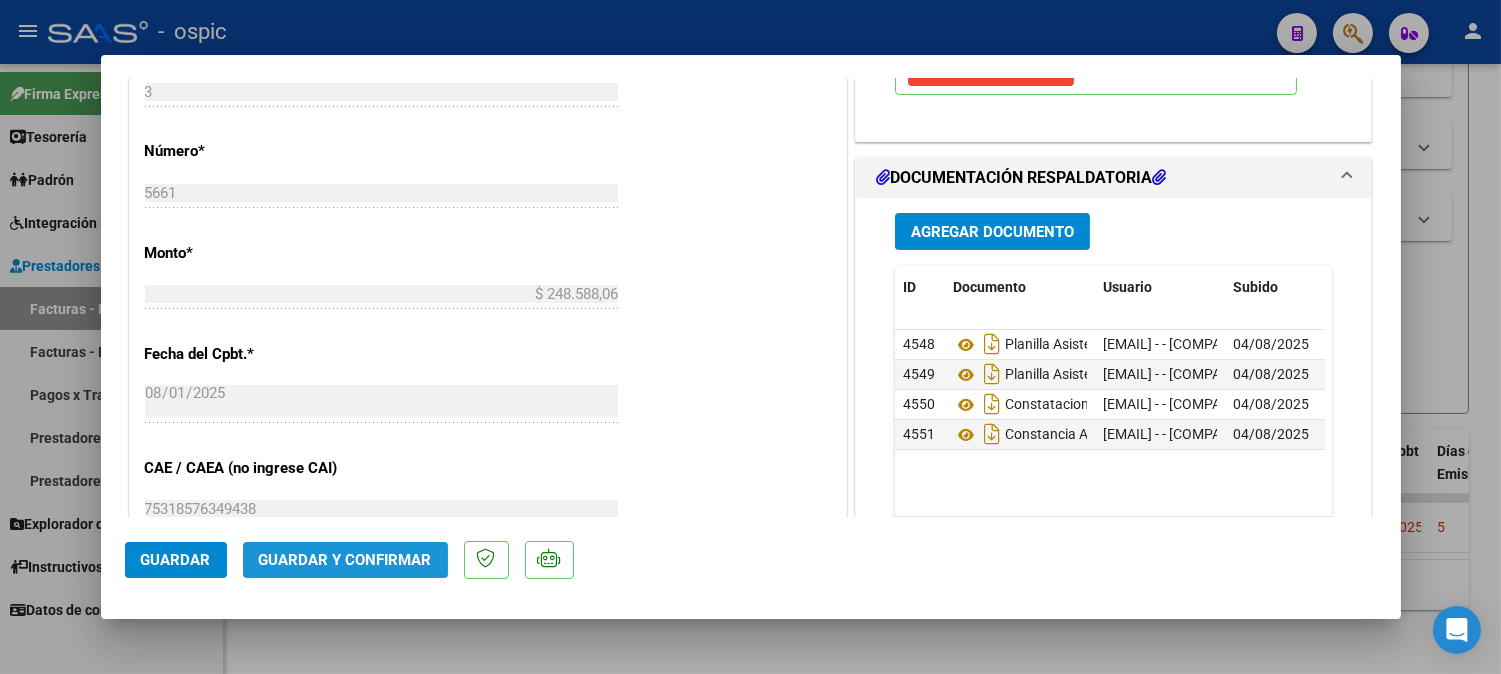 click on "Guardar y Confirmar" 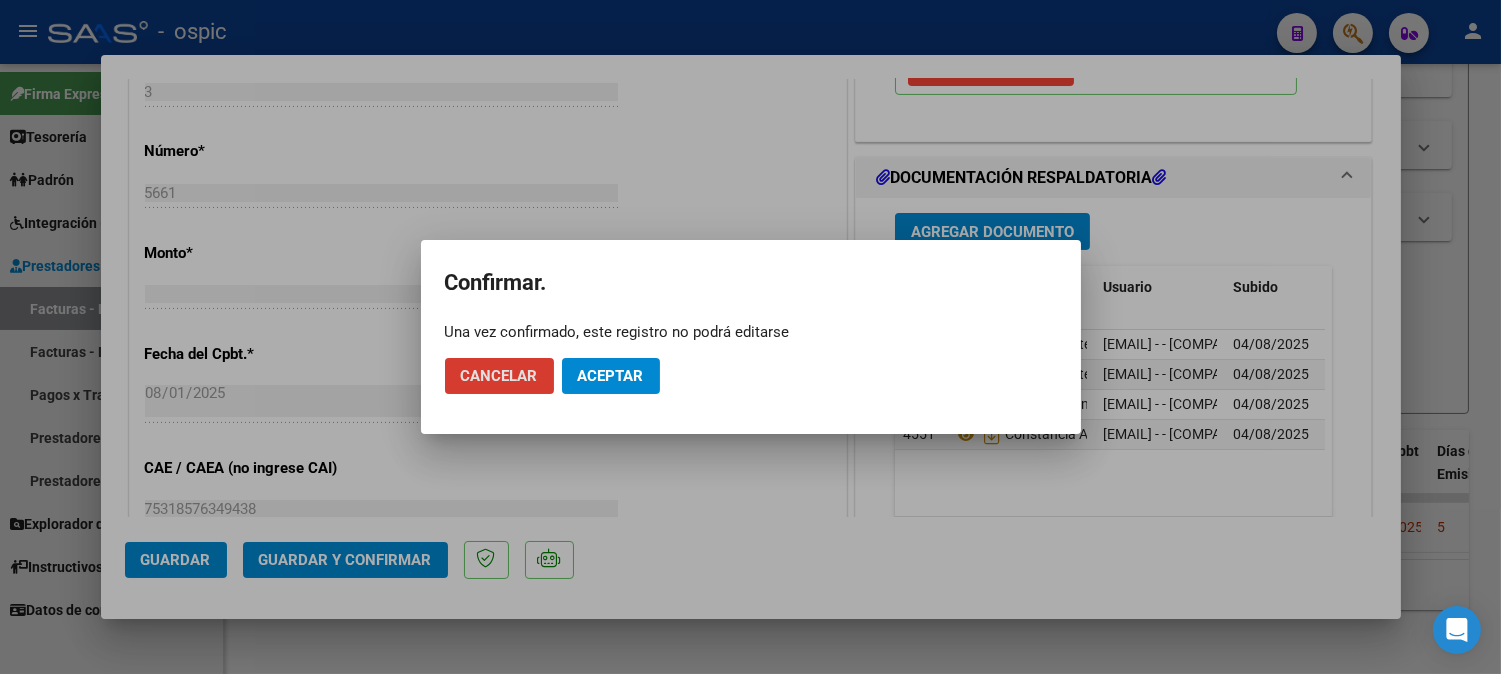 click on "Aceptar" 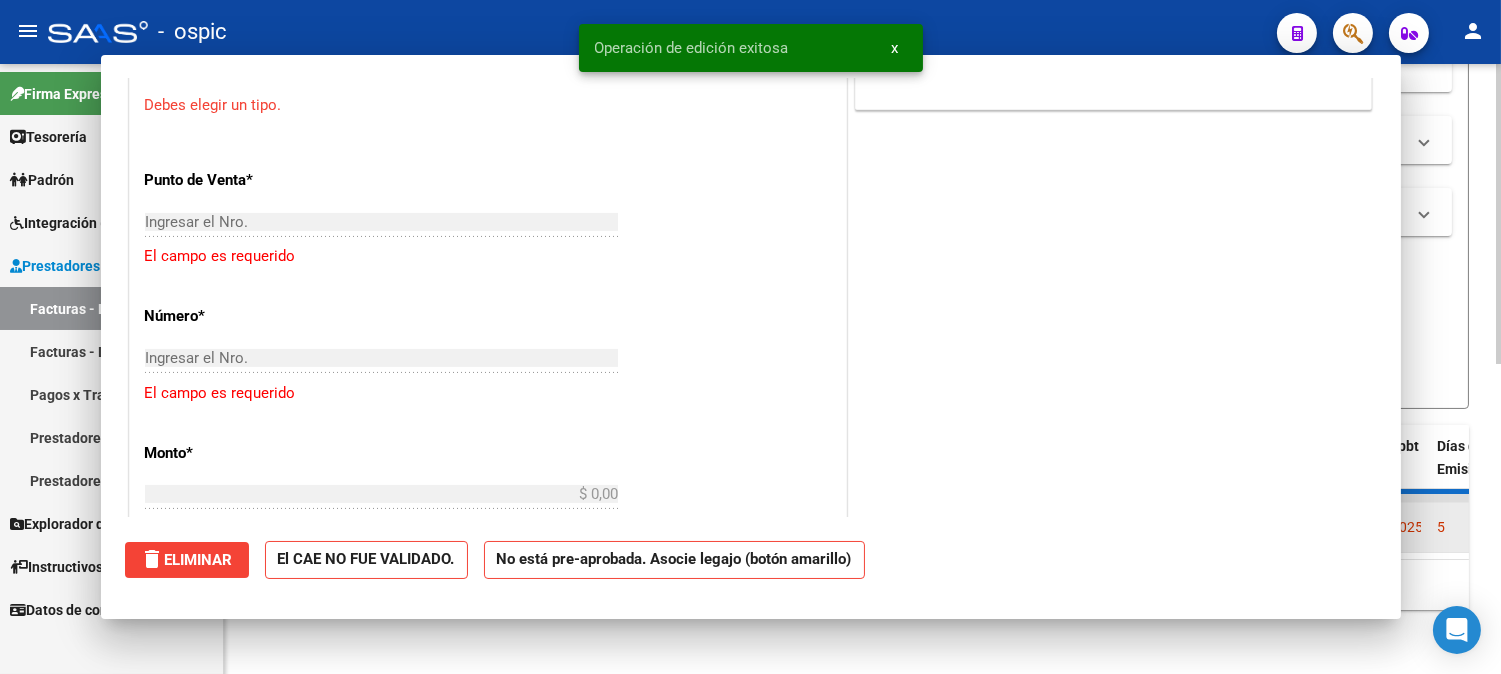 scroll, scrollTop: 0, scrollLeft: 0, axis: both 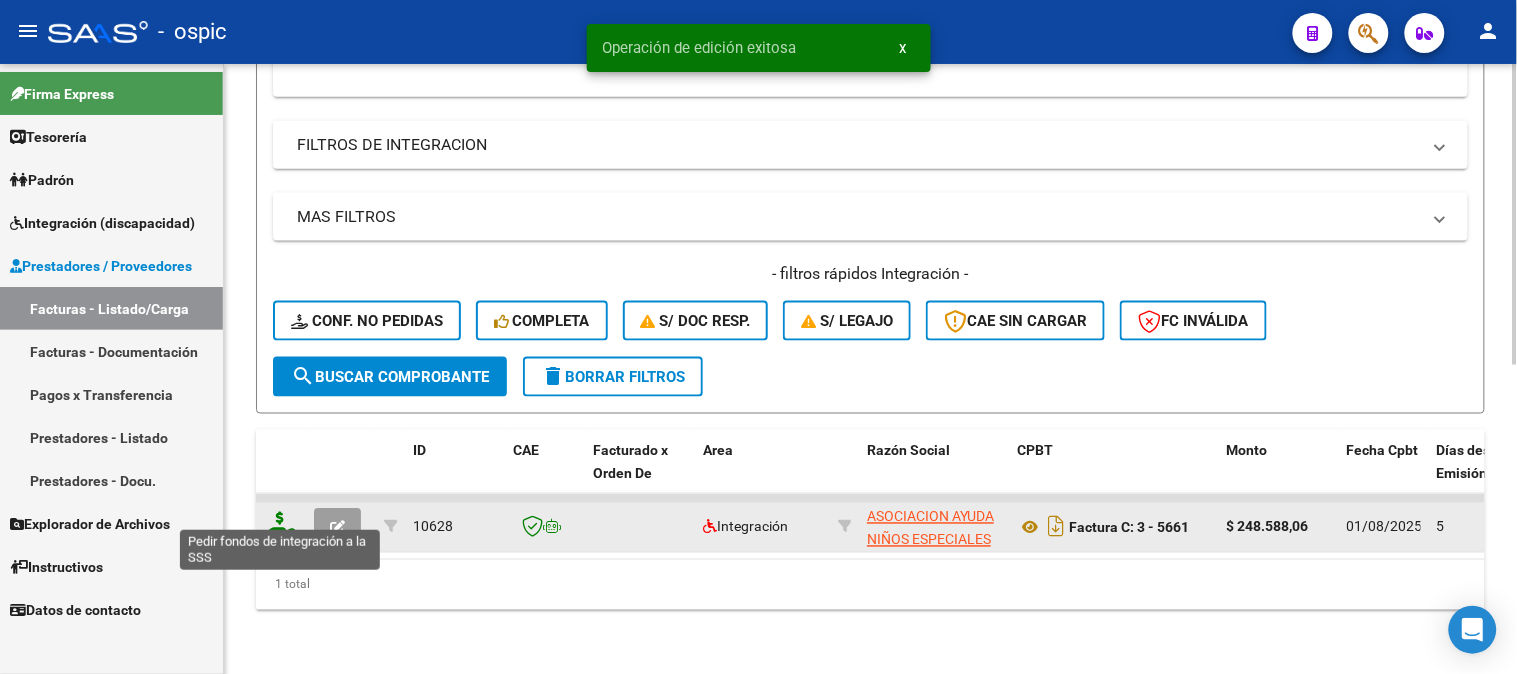 click 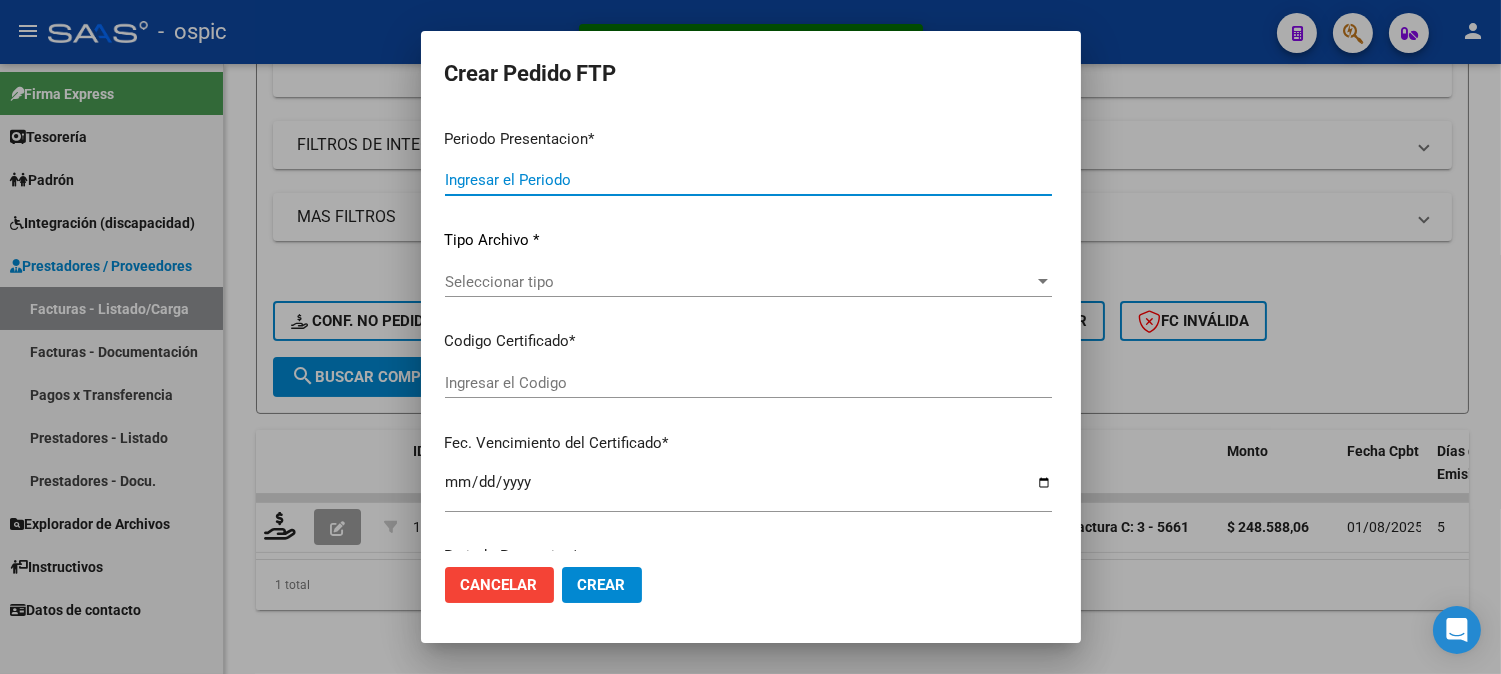 type on "202507" 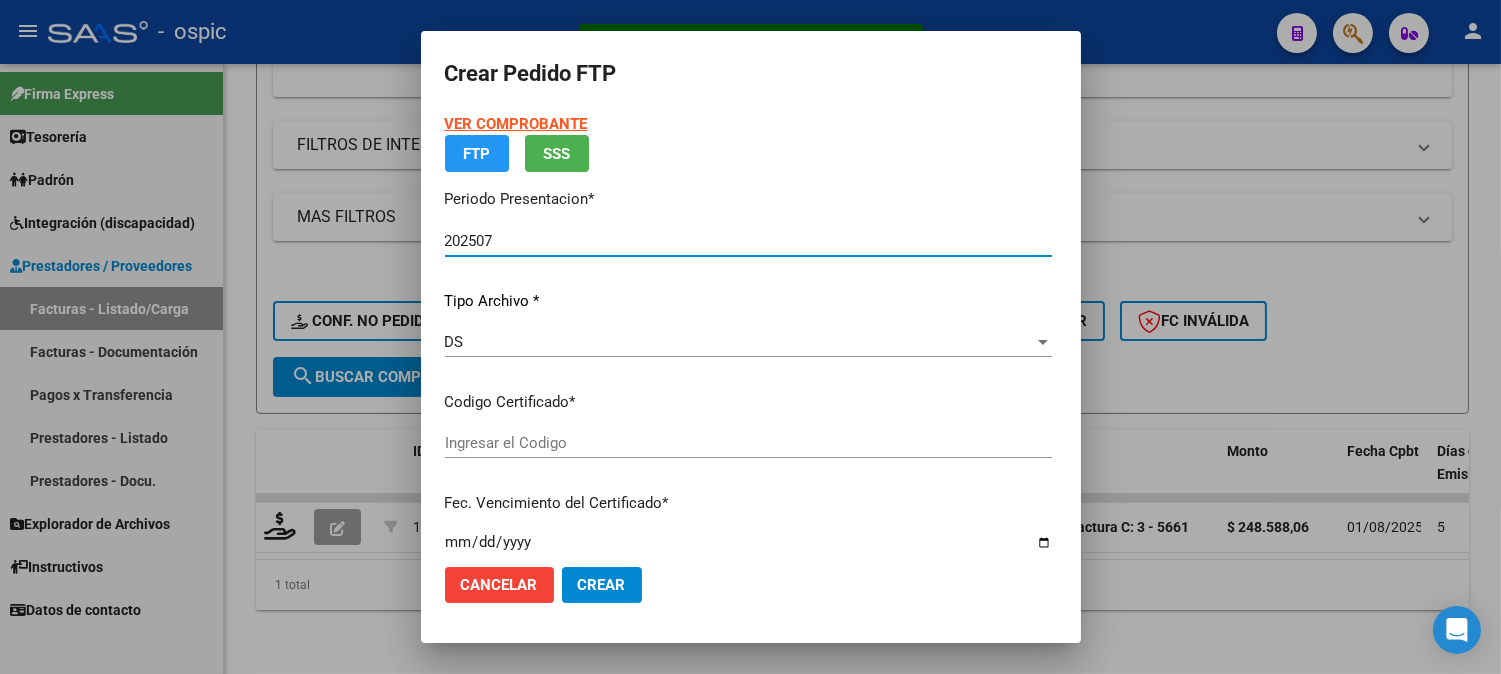 type on "[CUIL]" 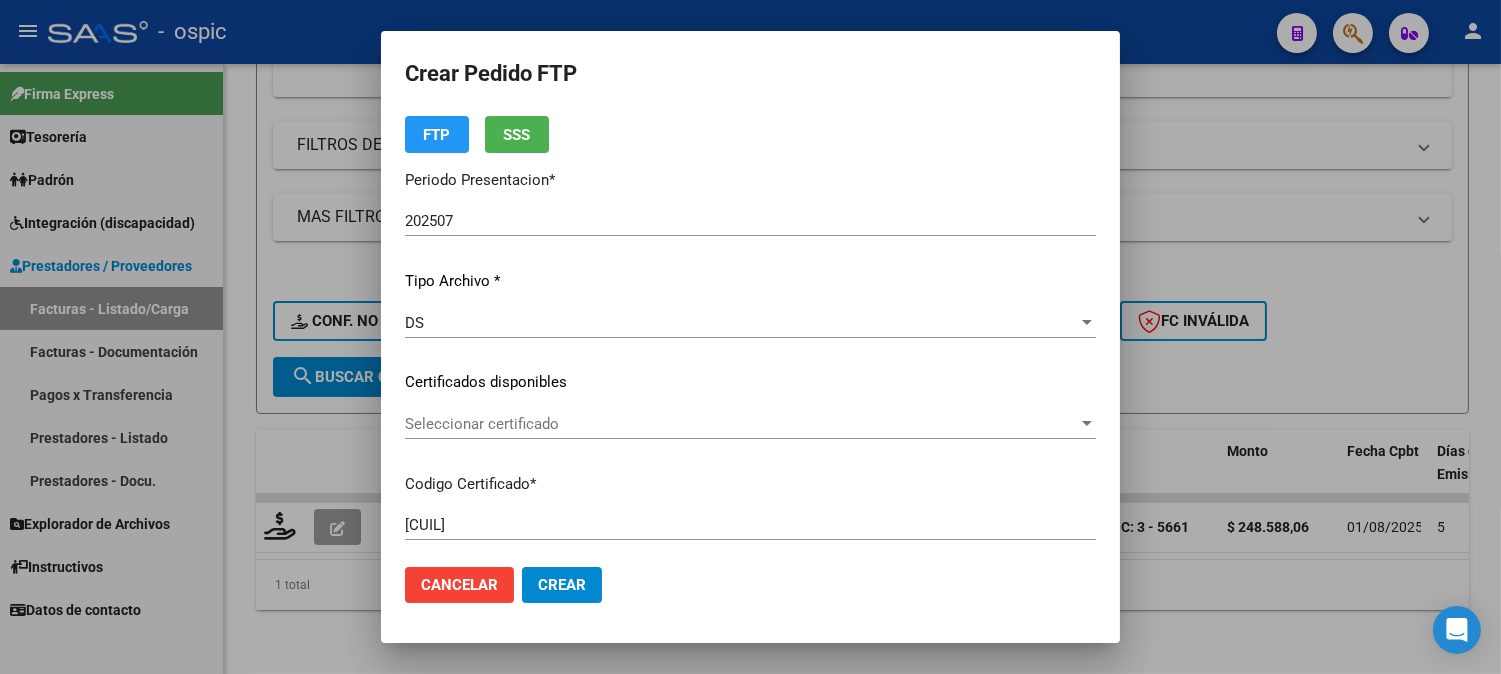 scroll, scrollTop: 0, scrollLeft: 0, axis: both 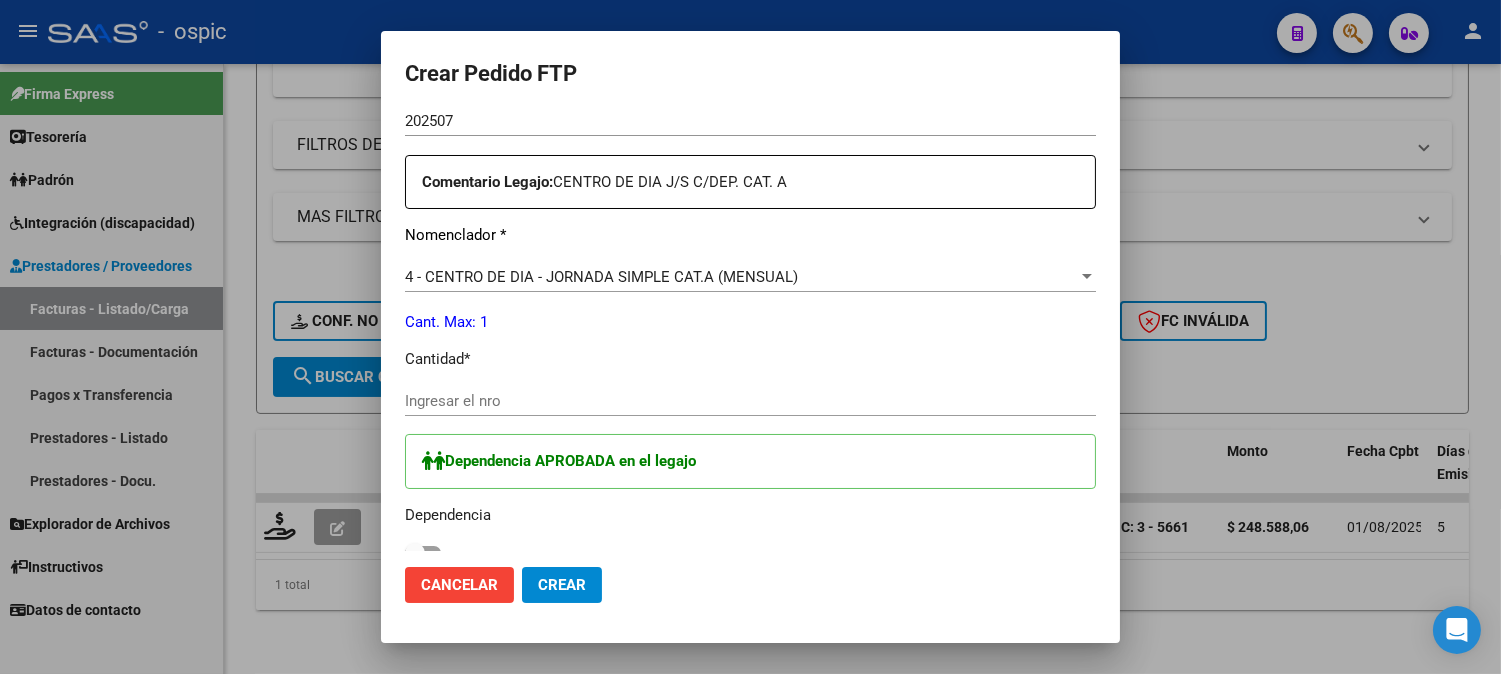 click on "Ingresar el nro" 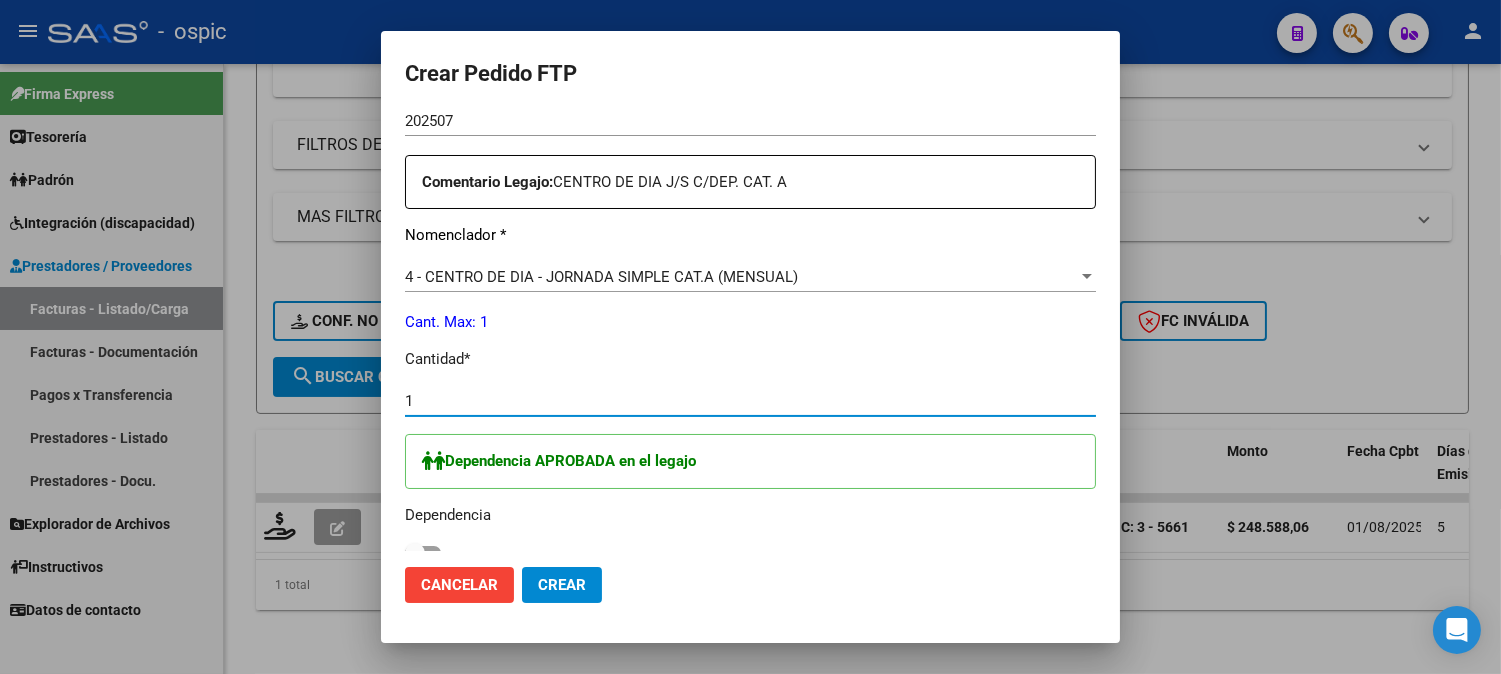 type on "1" 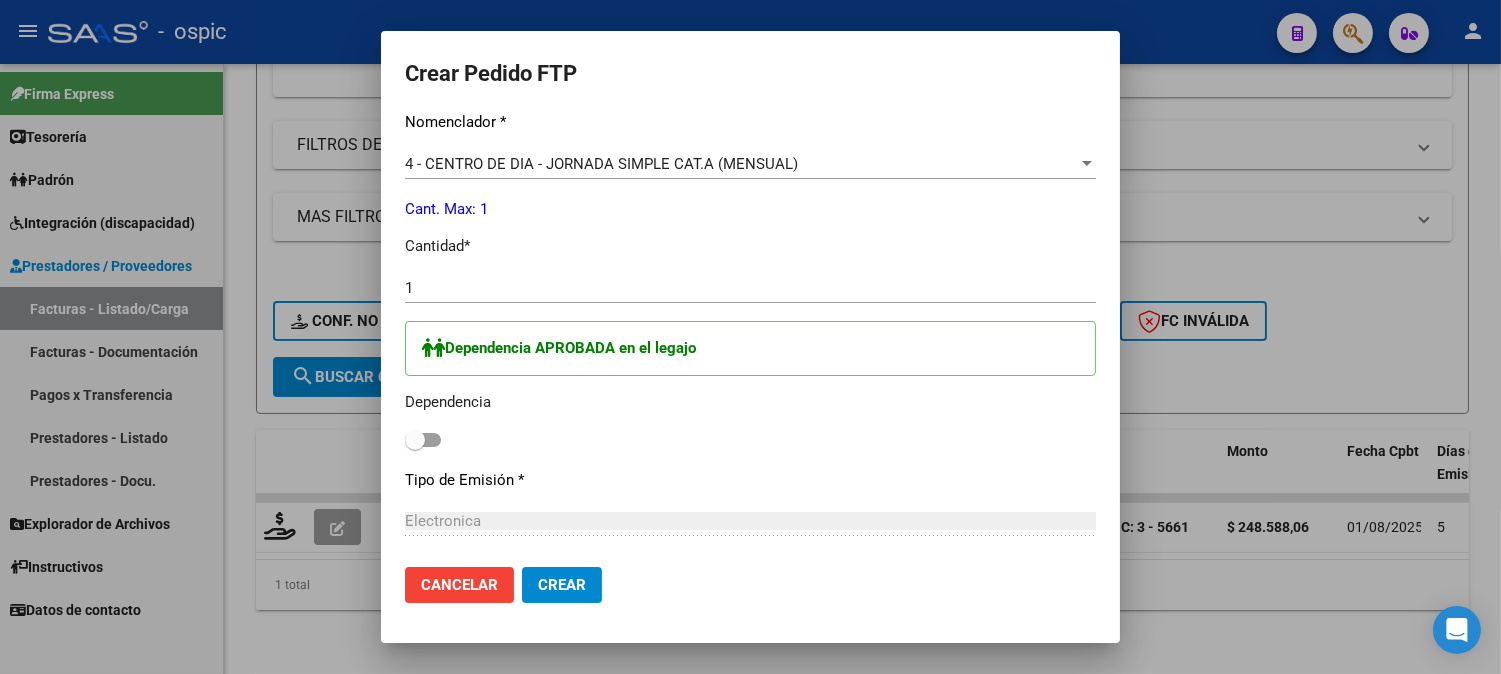 scroll, scrollTop: 1010, scrollLeft: 0, axis: vertical 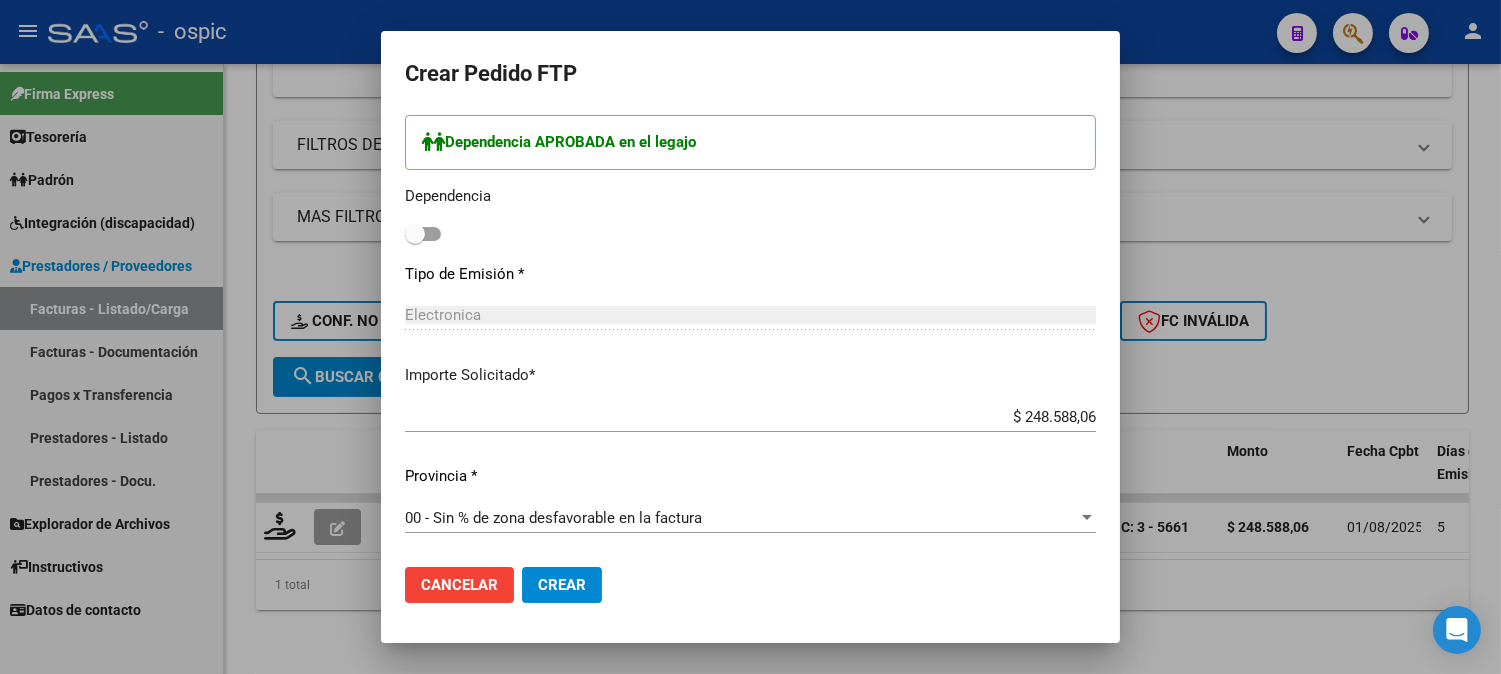click on "Crear" 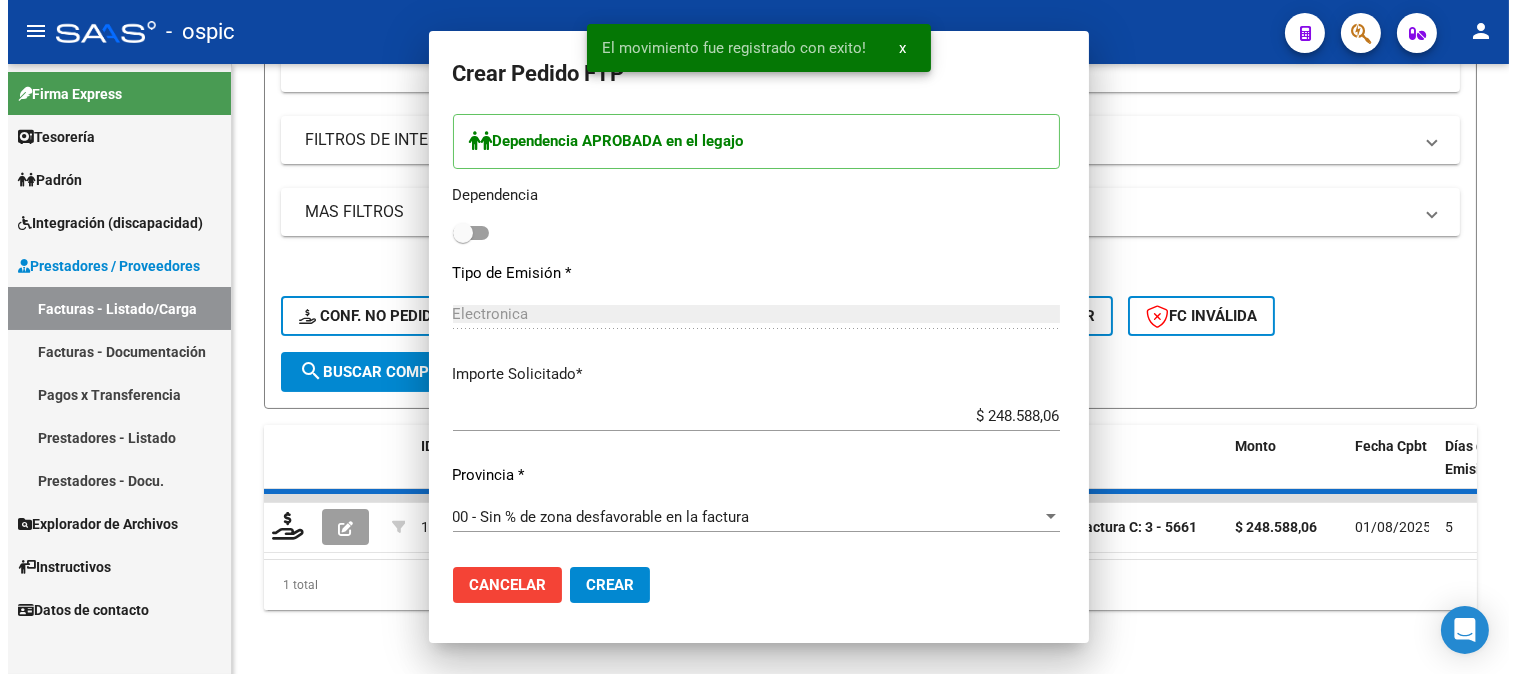 scroll, scrollTop: 0, scrollLeft: 0, axis: both 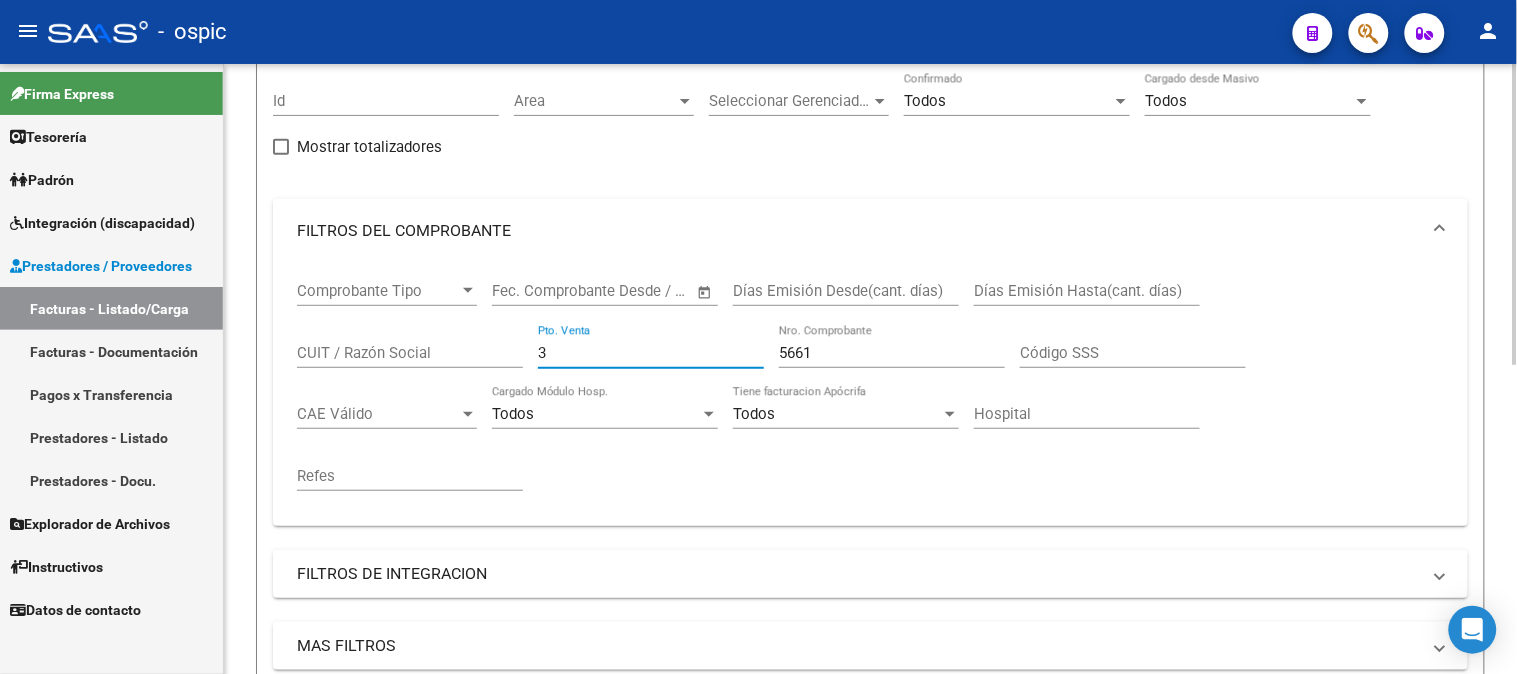 drag, startPoint x: 584, startPoint y: 357, endPoint x: 451, endPoint y: 253, distance: 168.83424 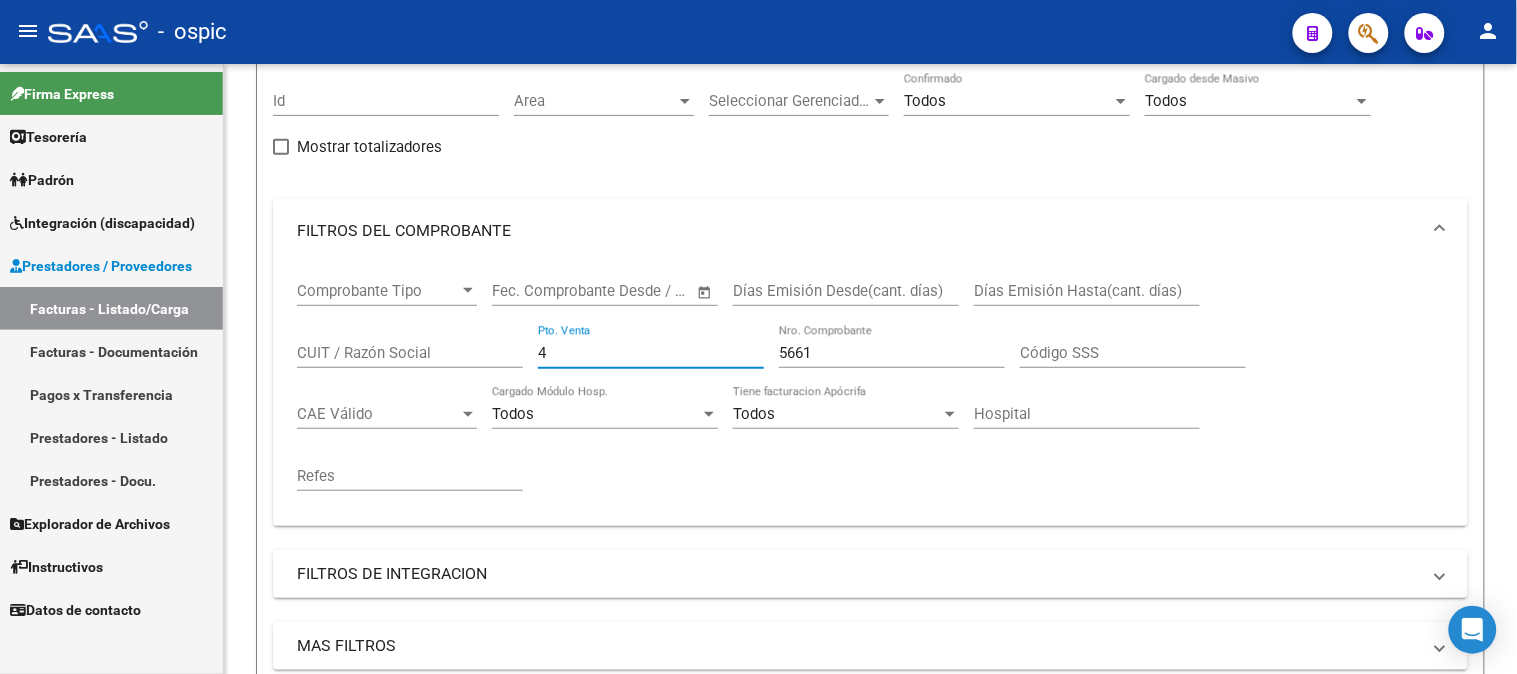 type on "4" 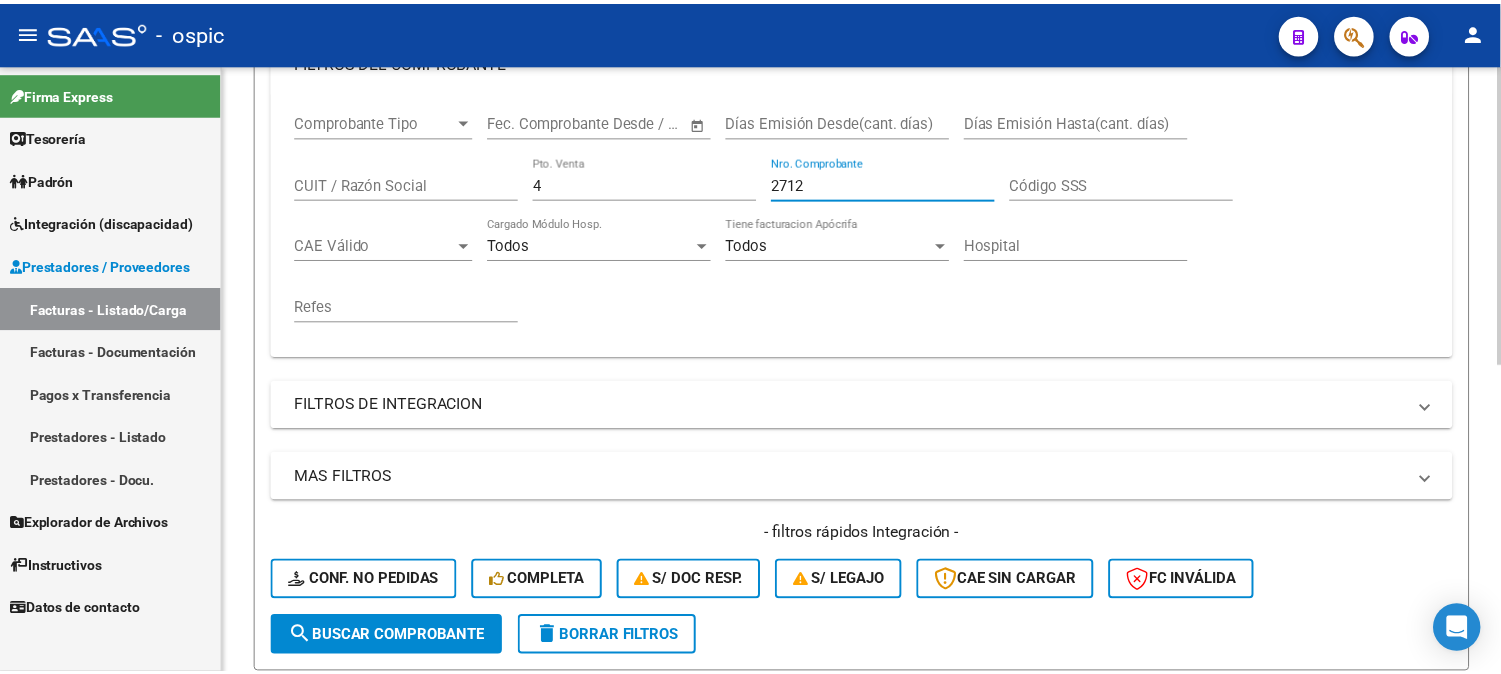 scroll, scrollTop: 624, scrollLeft: 0, axis: vertical 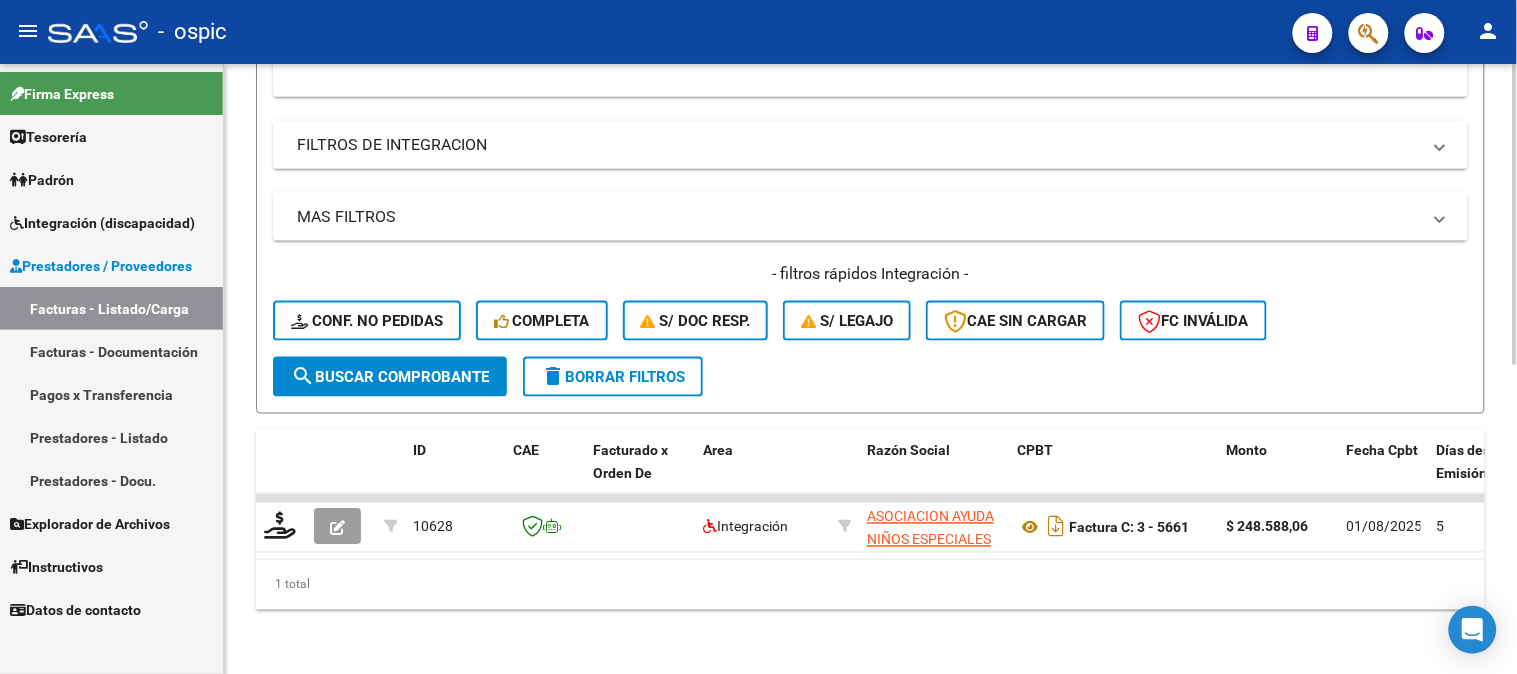 type on "2712" 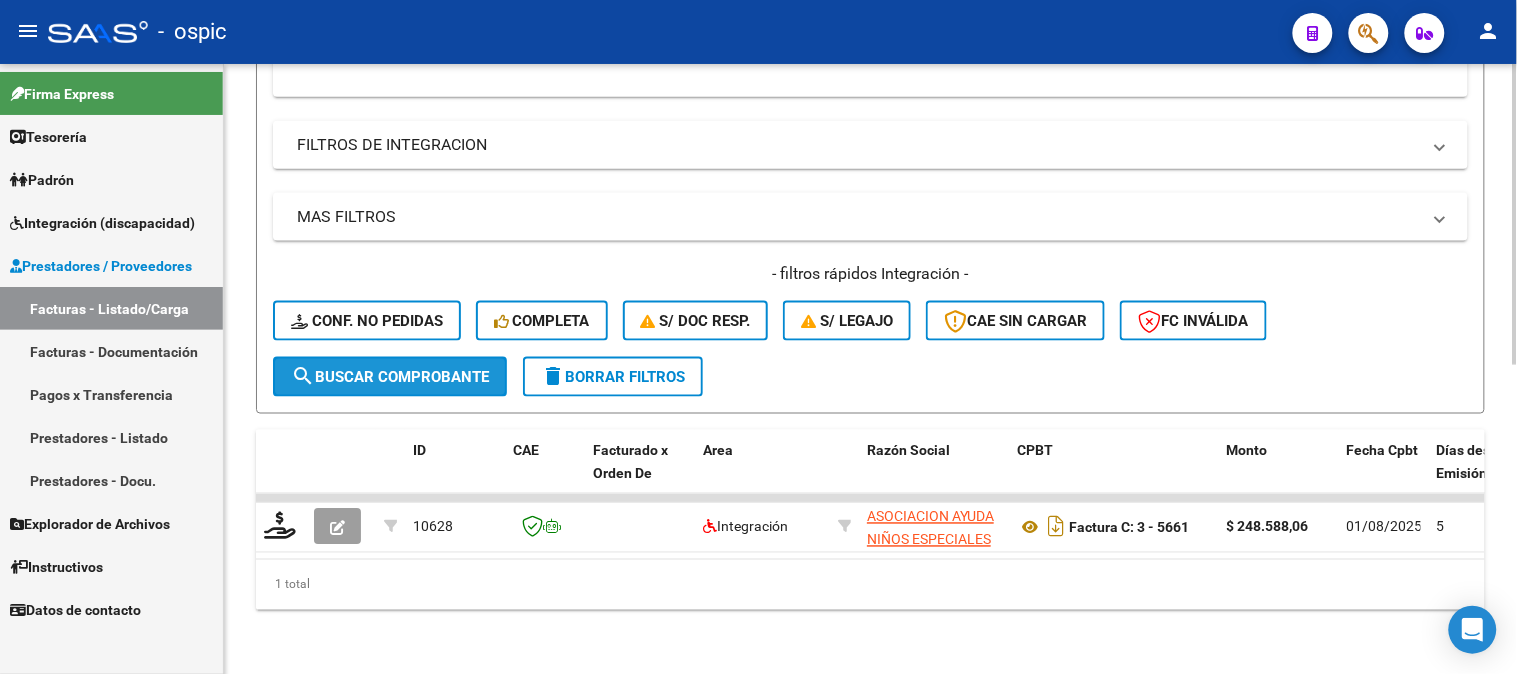click on "search  Buscar Comprobante" 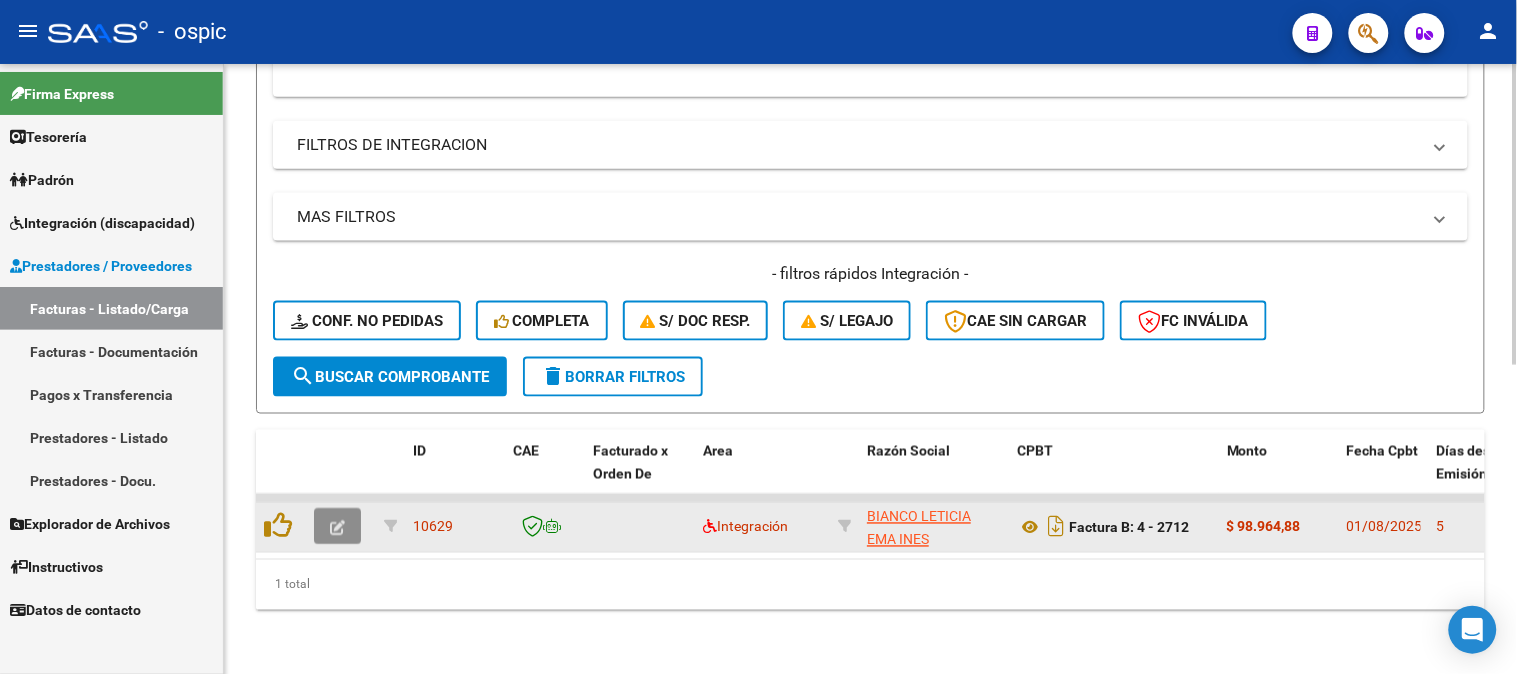 click 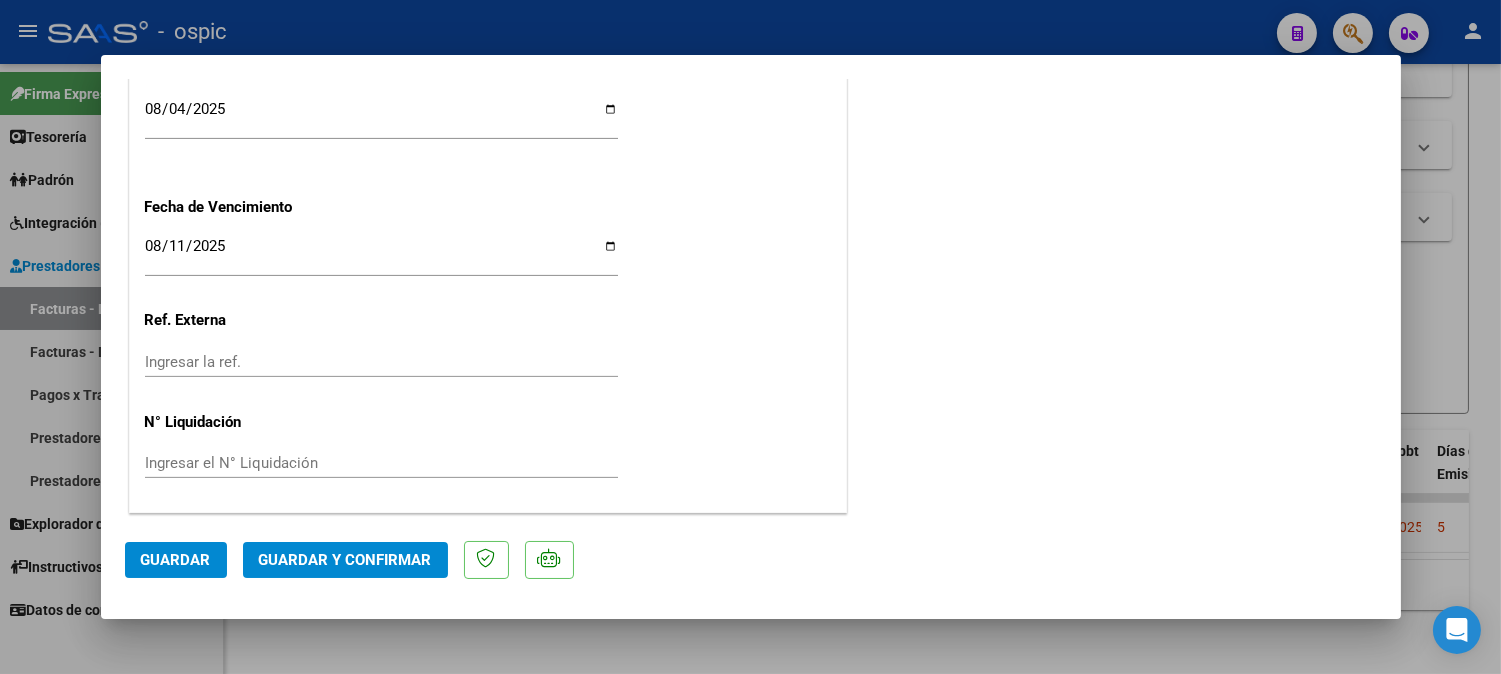 scroll, scrollTop: 0, scrollLeft: 0, axis: both 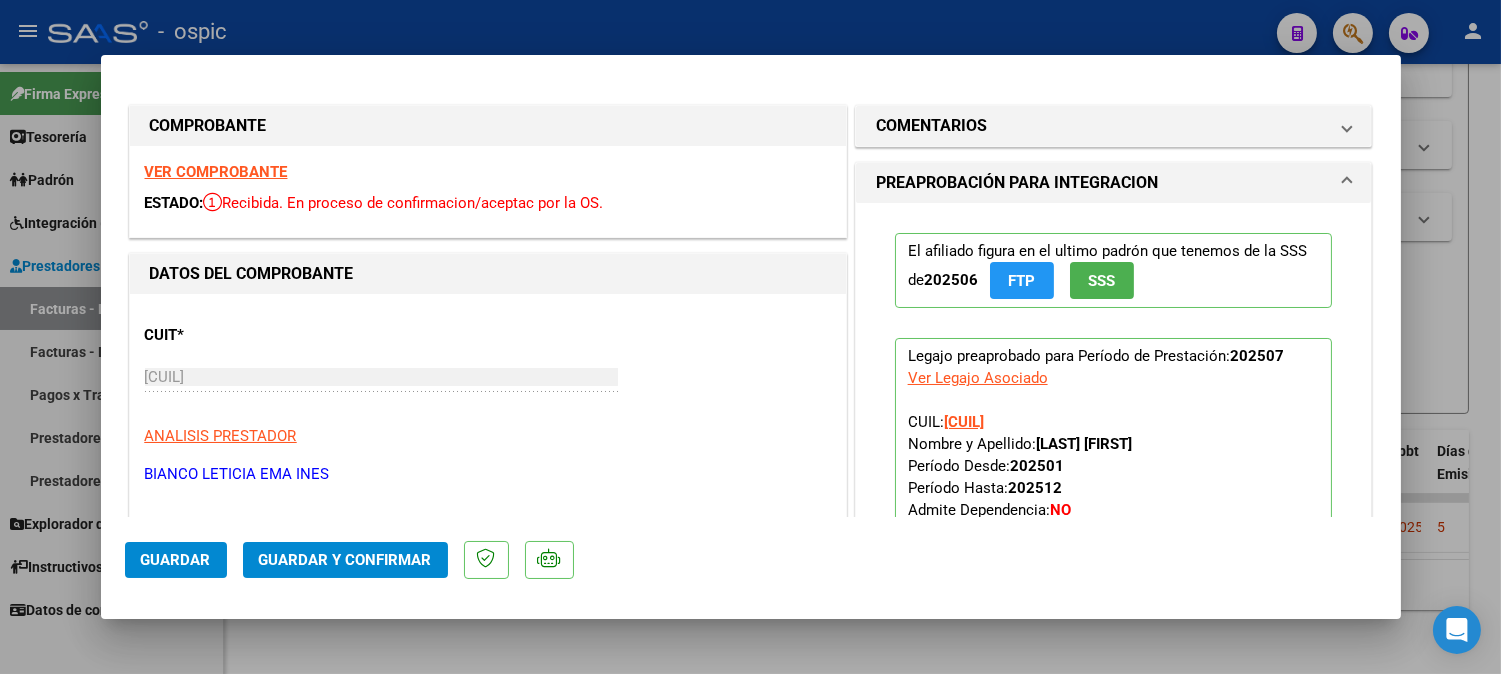 drag, startPoint x: 1063, startPoint y: 115, endPoint x: 1004, endPoint y: 358, distance: 250.06 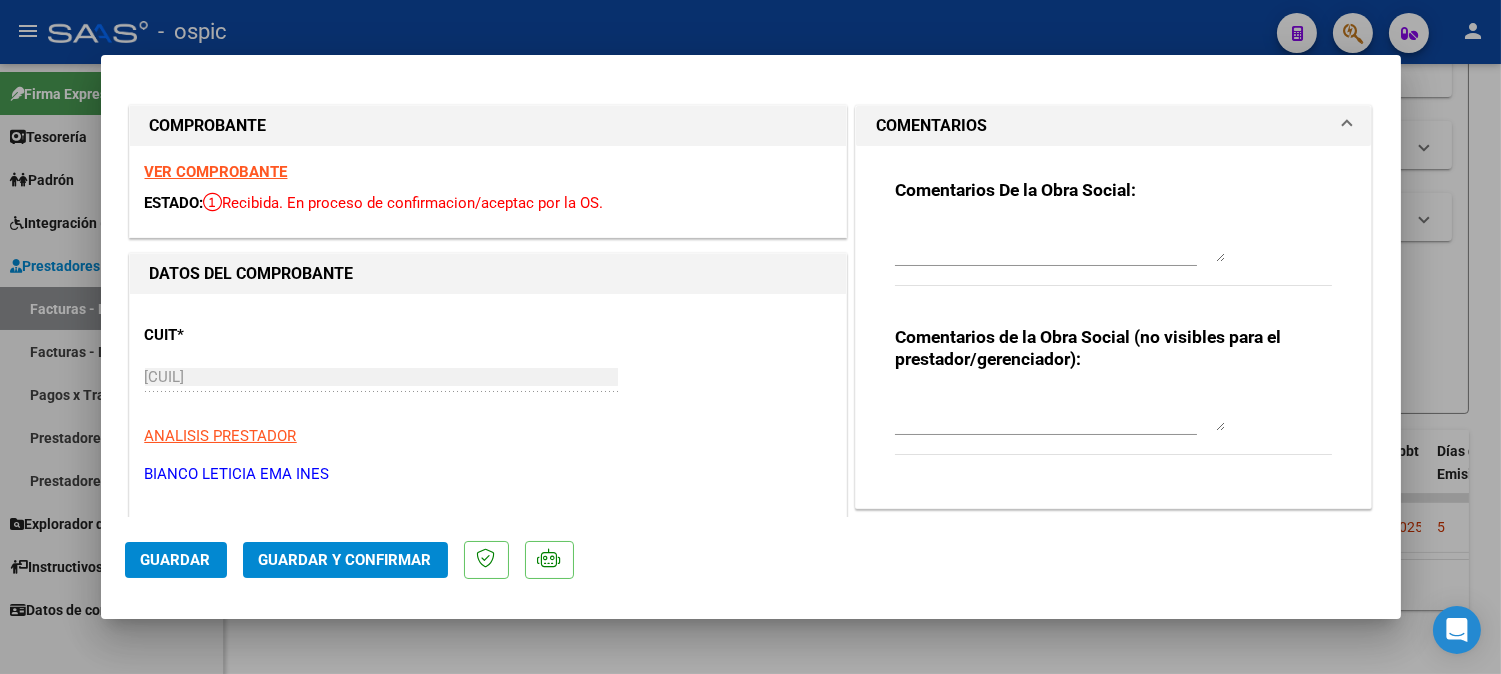 click at bounding box center [1060, 411] 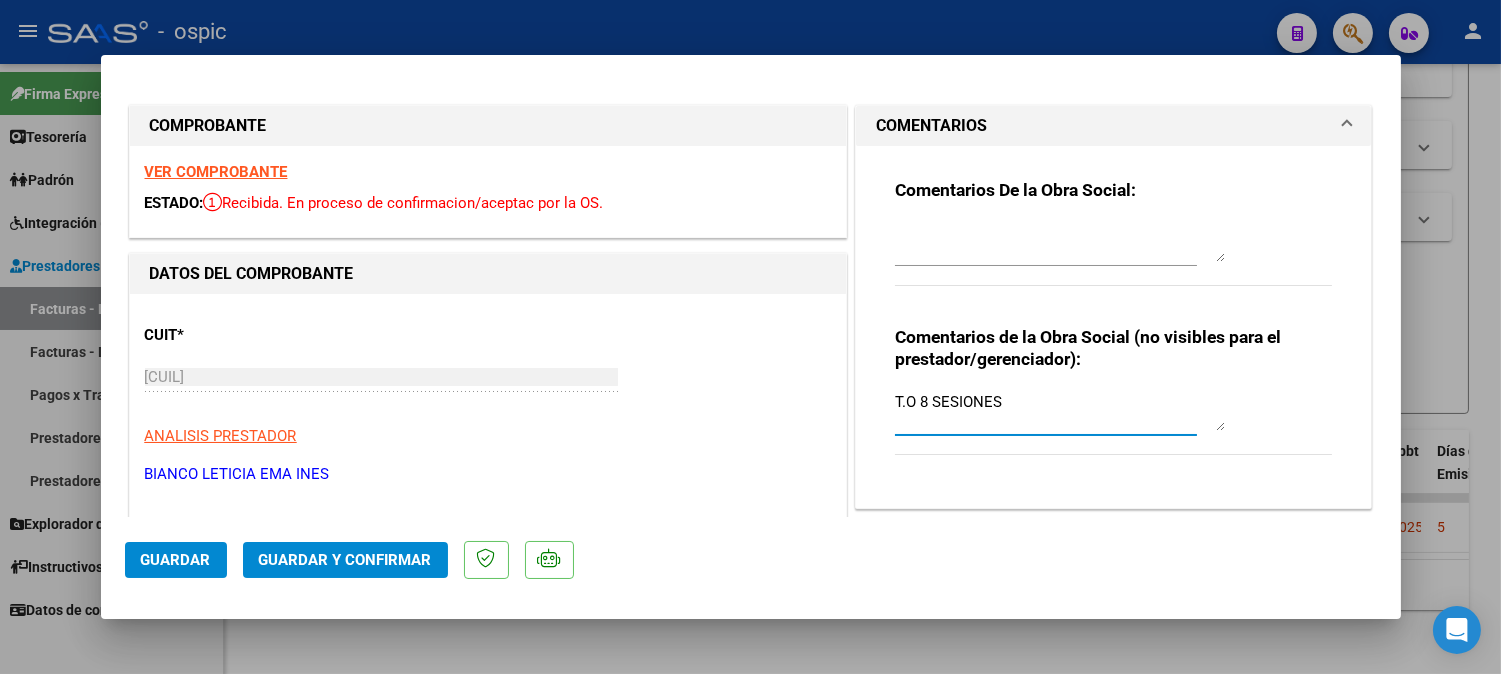 type on "T.O 8 SESIONES" 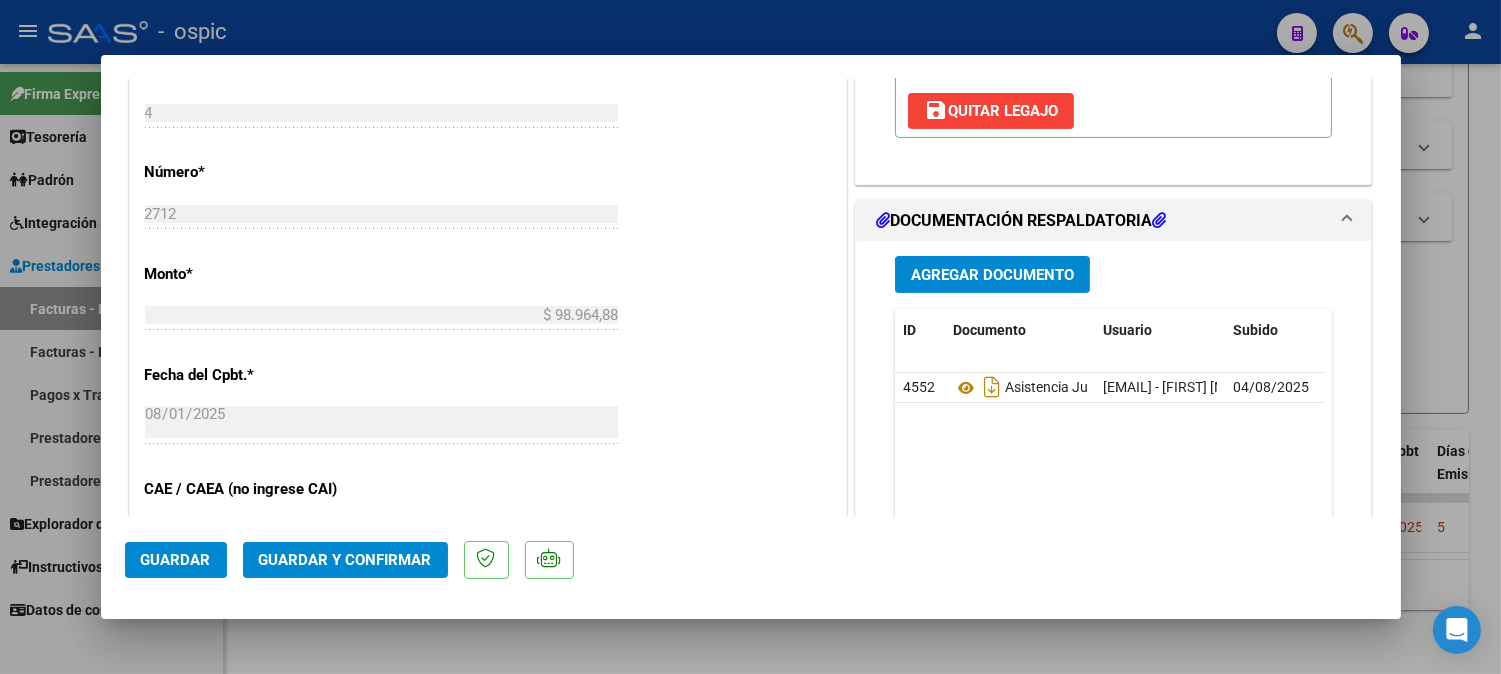 scroll, scrollTop: 886, scrollLeft: 0, axis: vertical 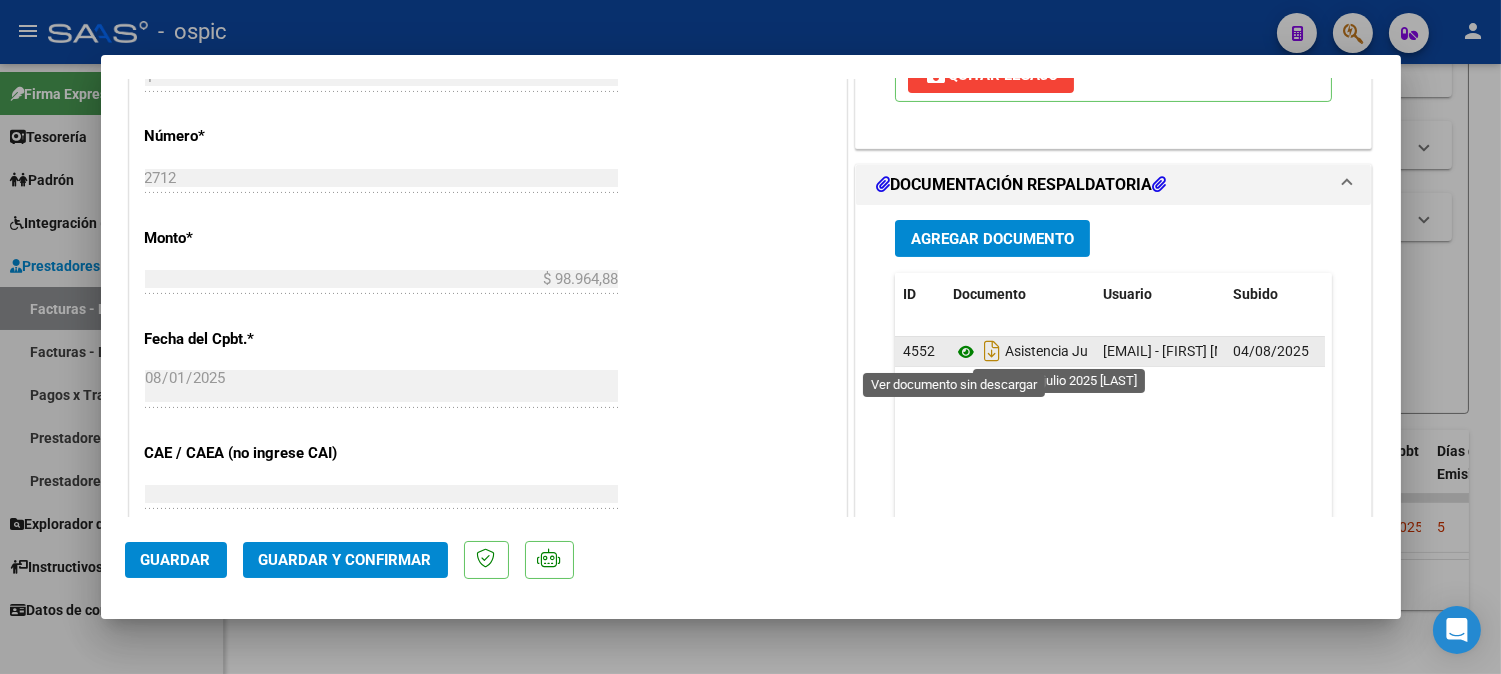 click 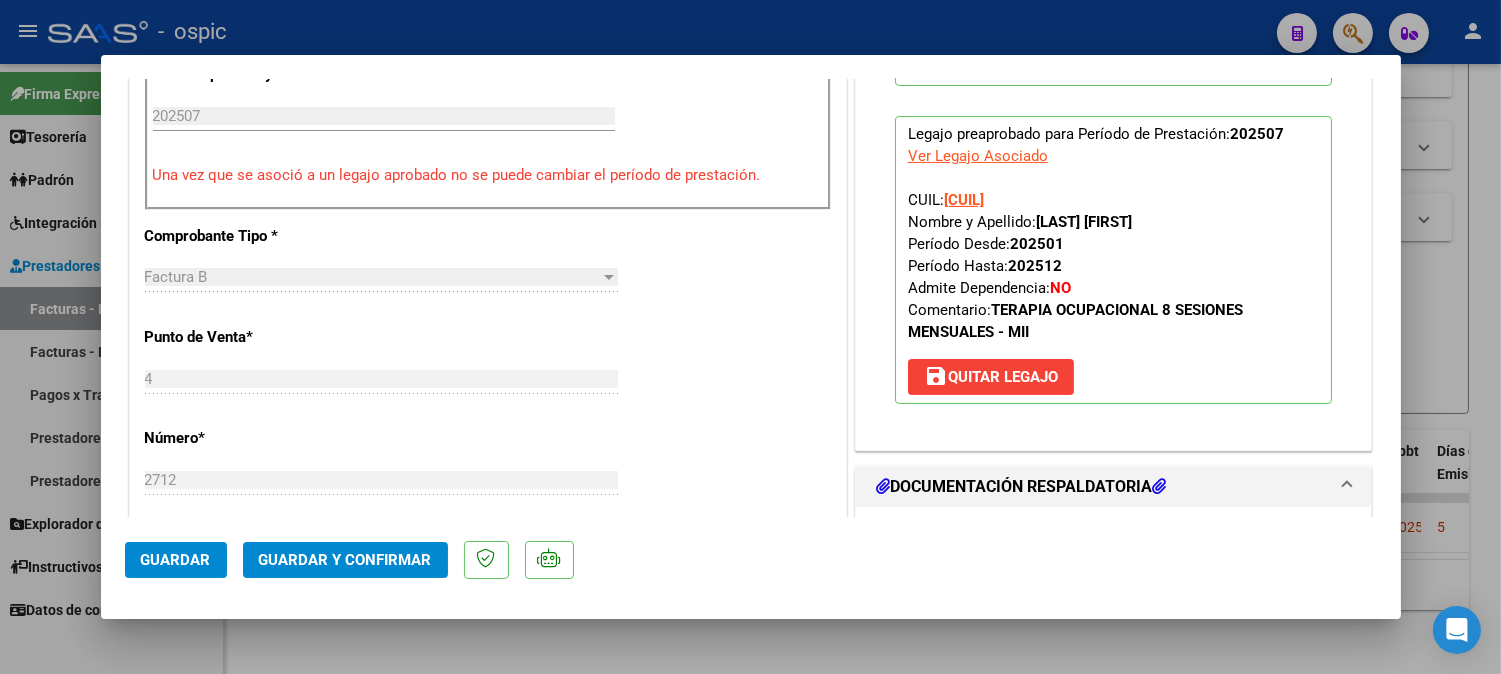 scroll, scrollTop: 502, scrollLeft: 0, axis: vertical 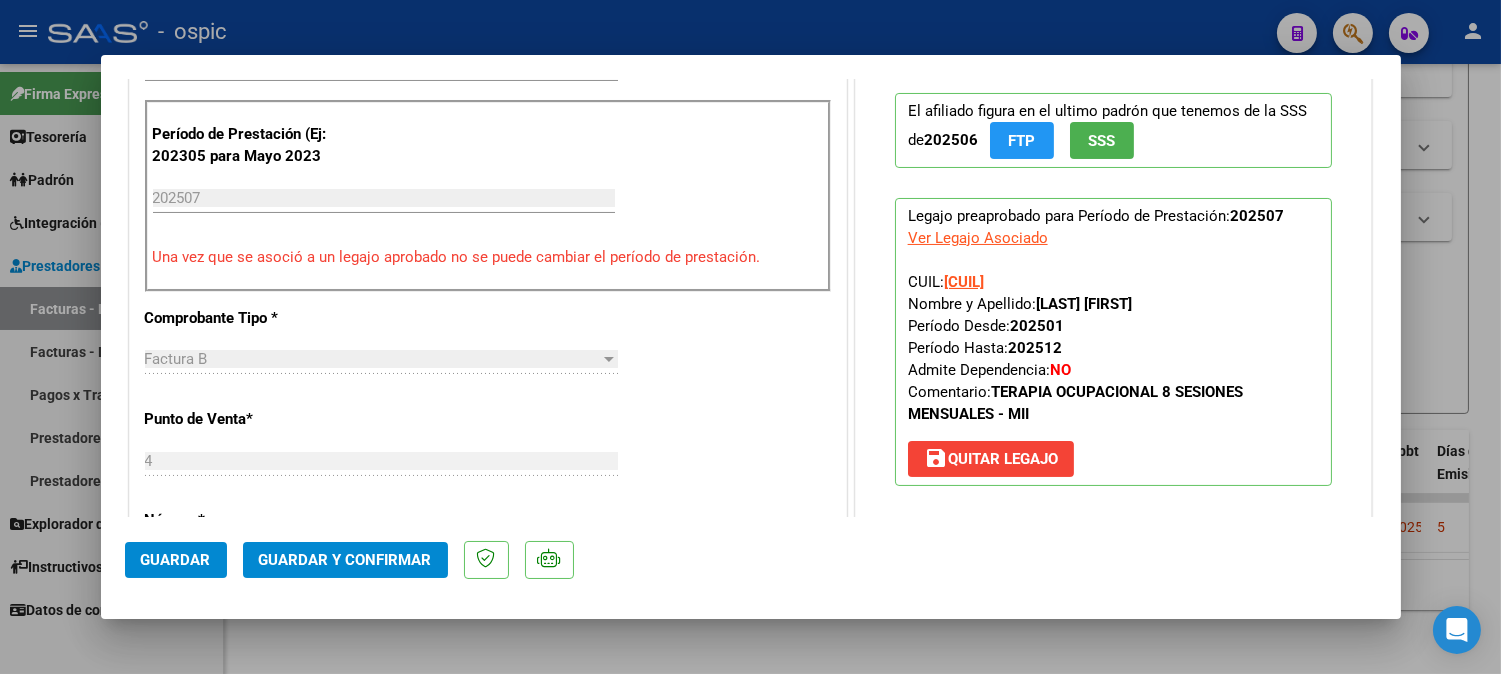 click on "Guardar y Confirmar" 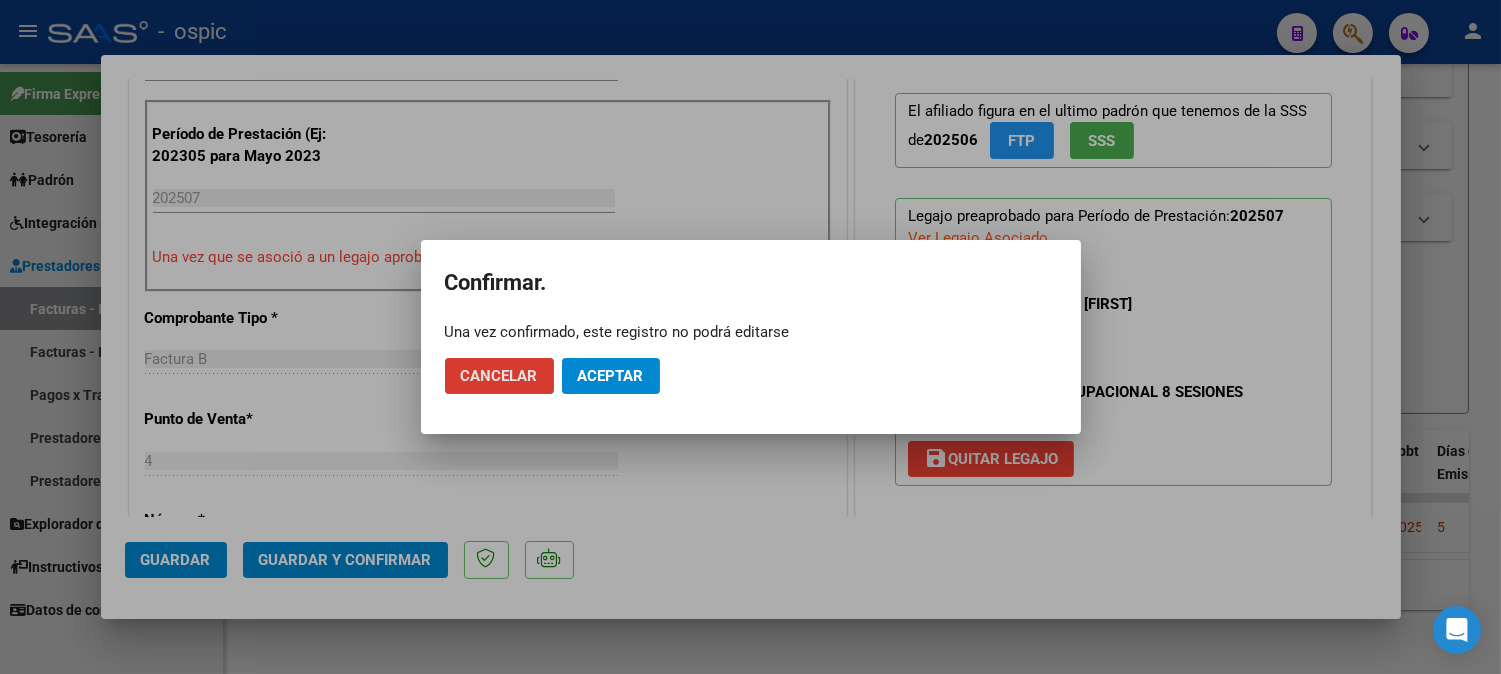 click on "Aceptar" 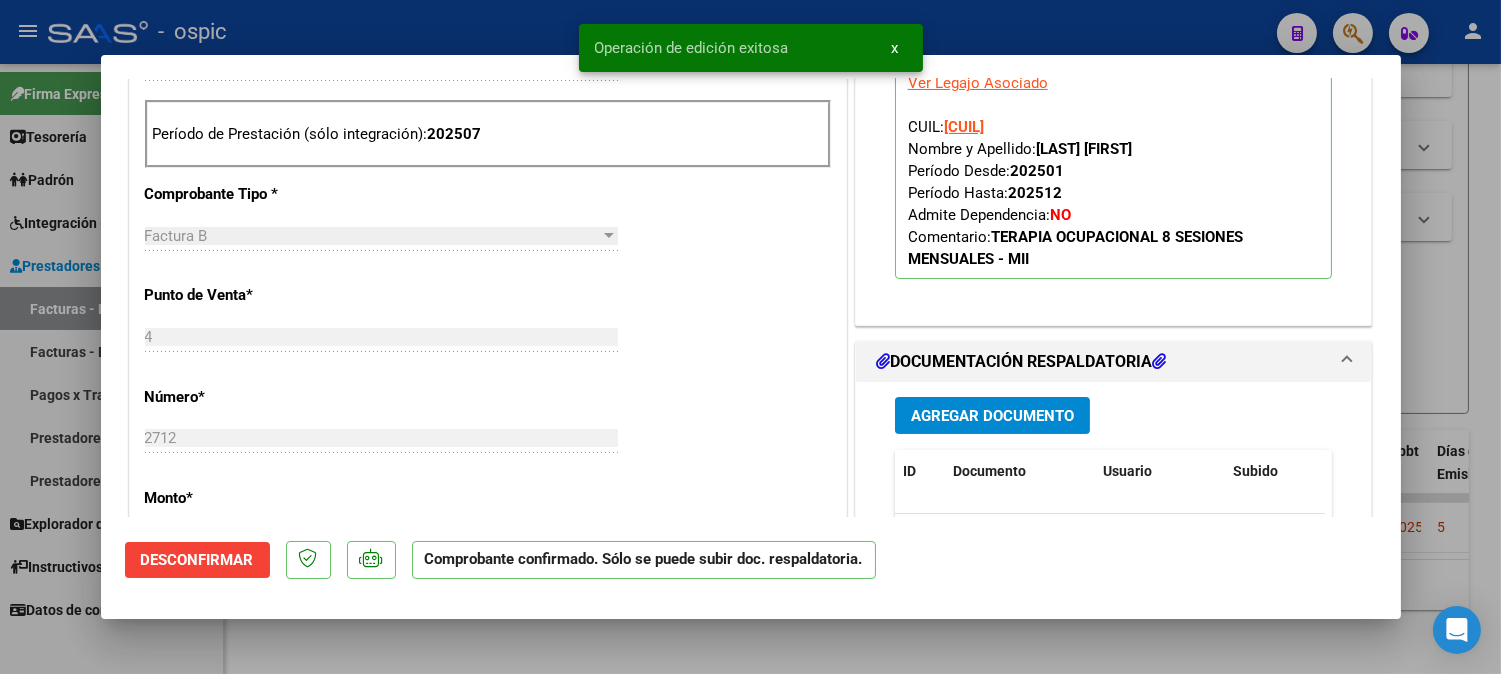 type 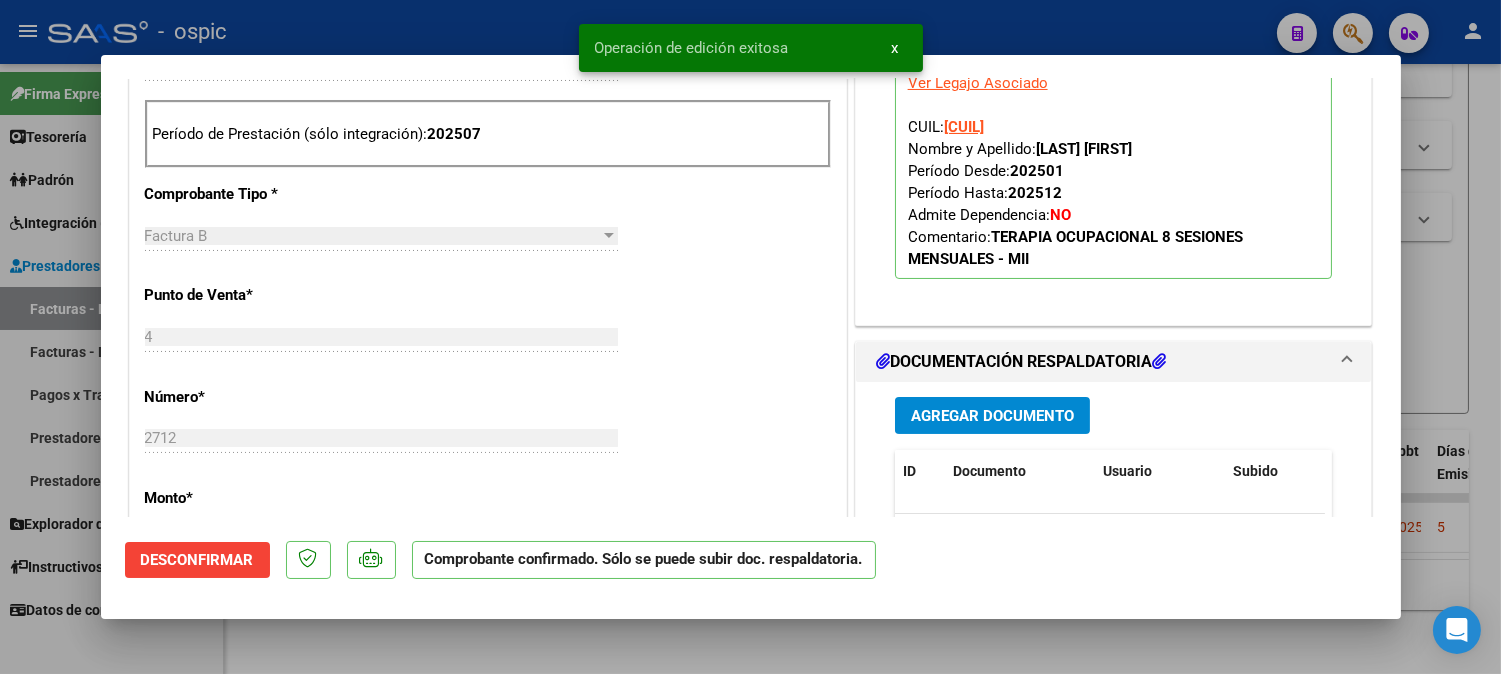 type 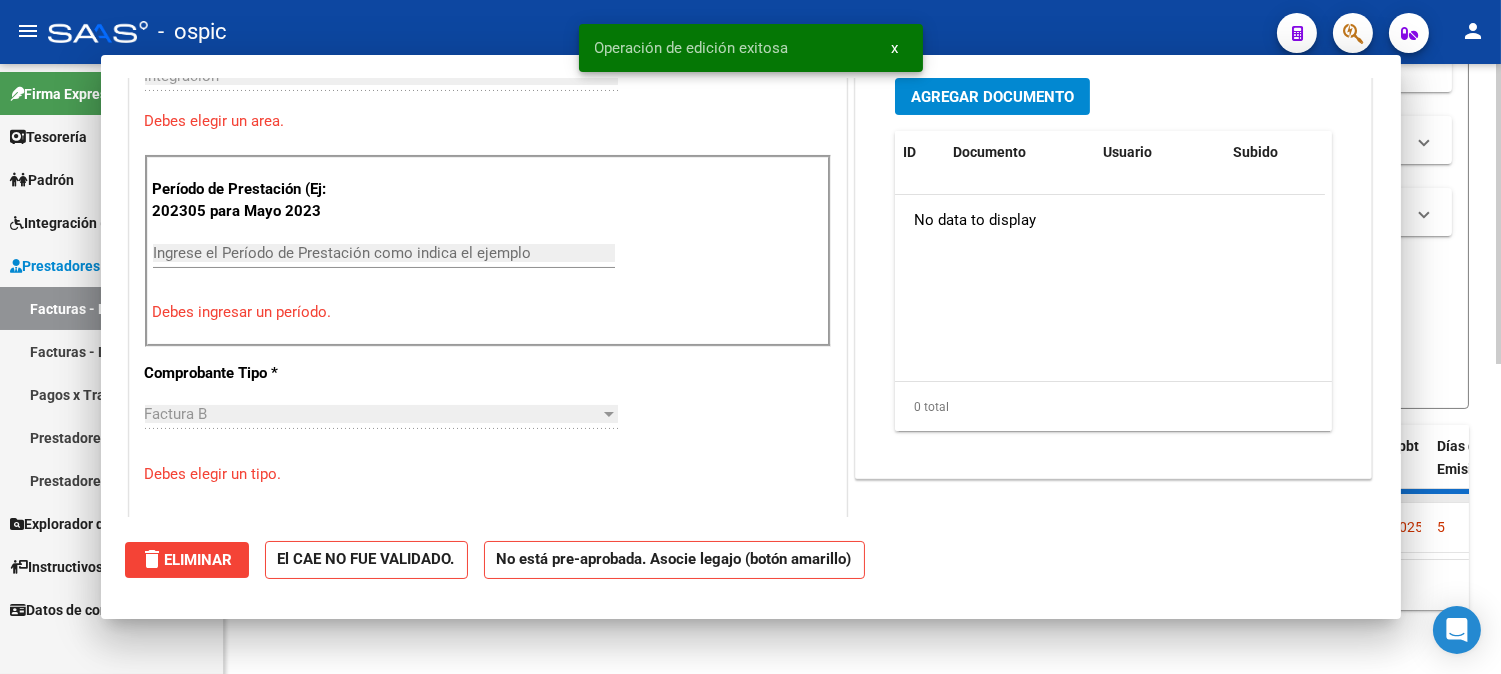 scroll, scrollTop: 537, scrollLeft: 0, axis: vertical 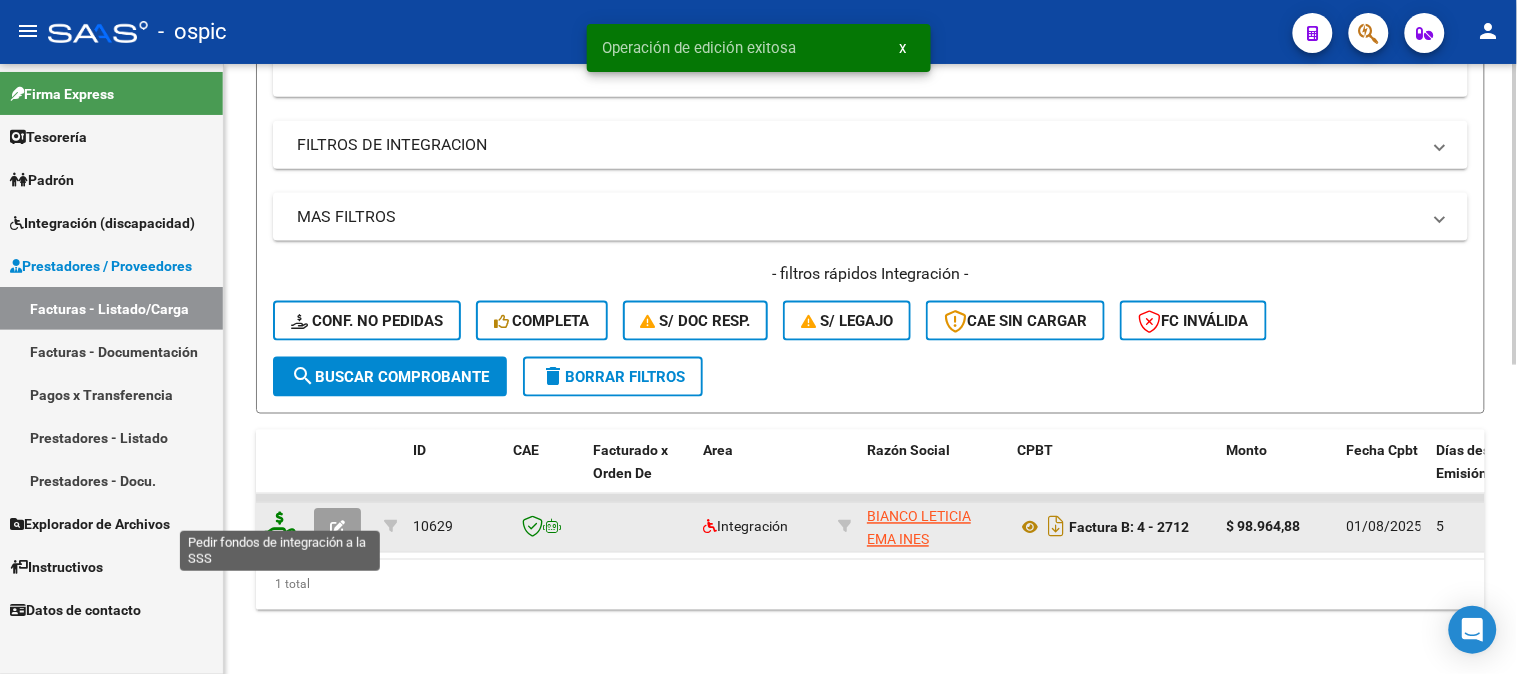 click 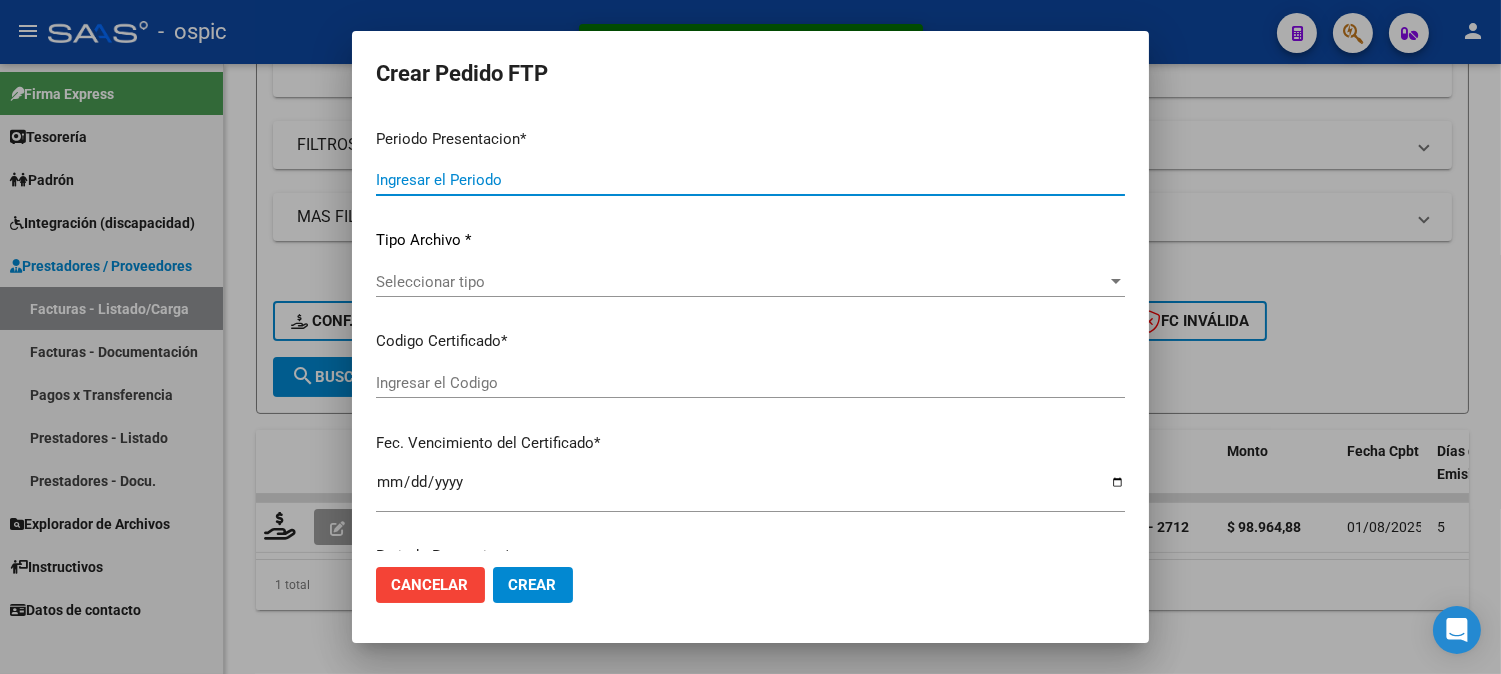 type on "202507" 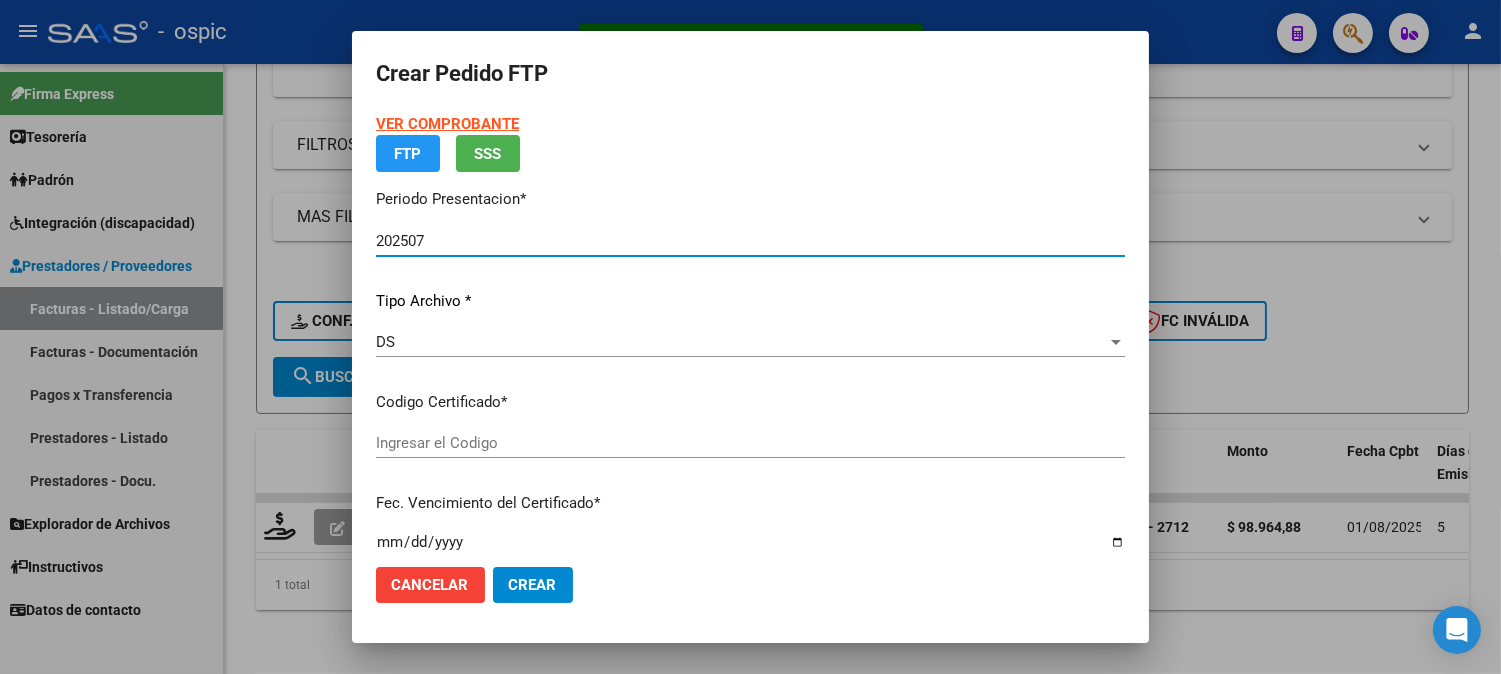 type on "[NUMBER]" 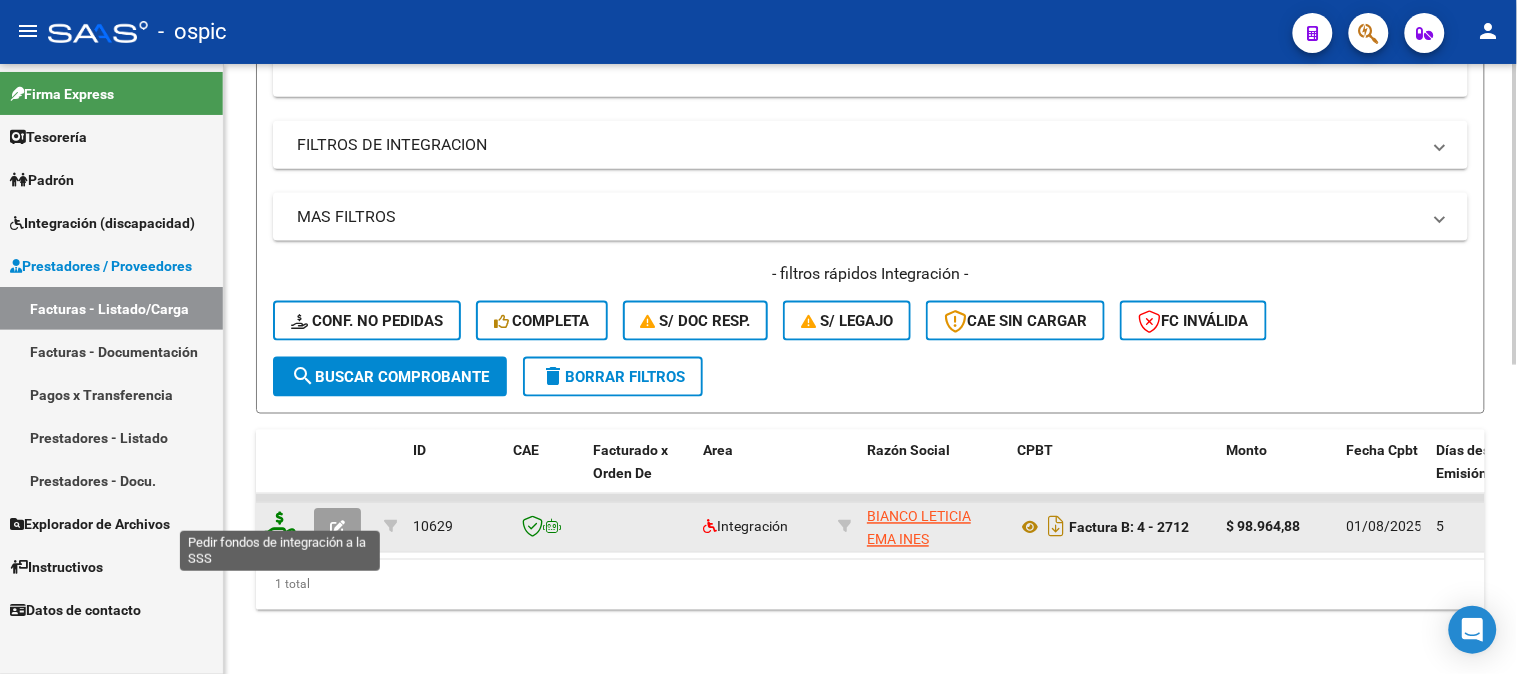 click 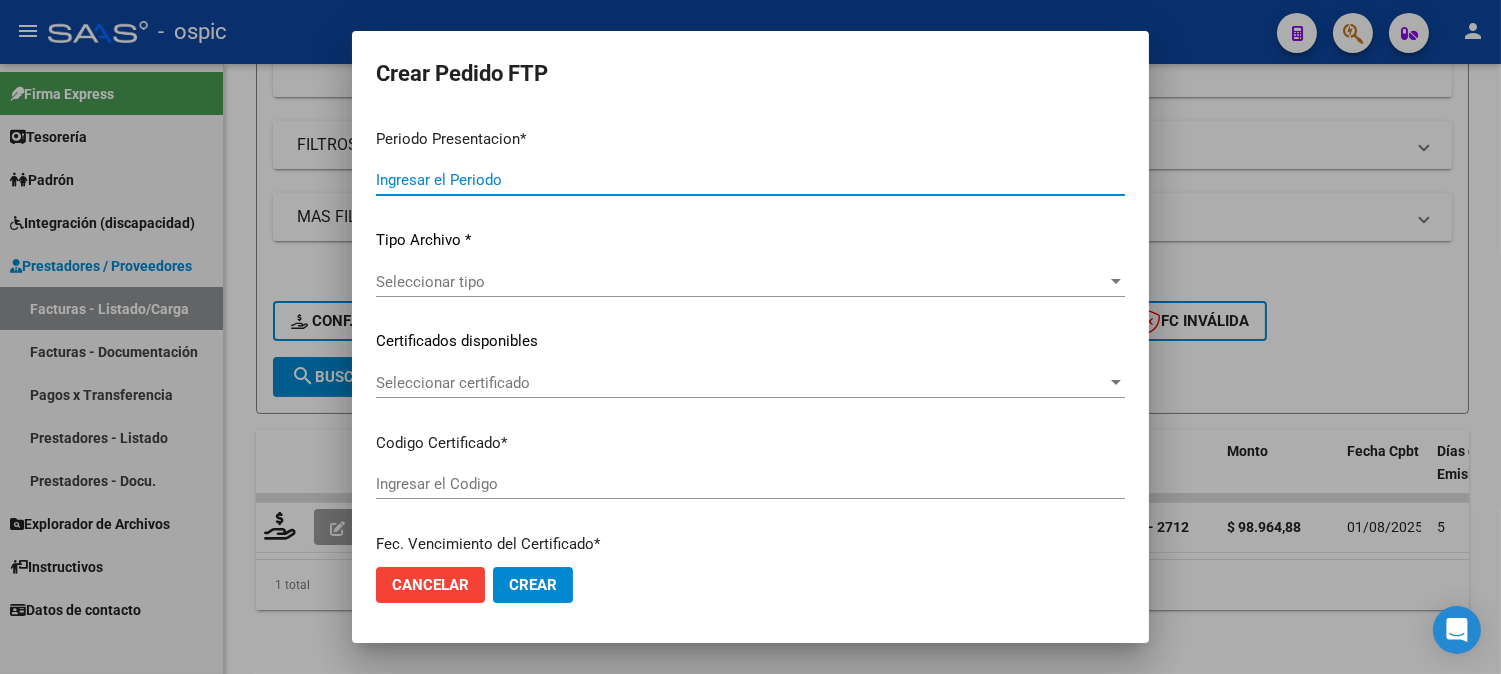 type on "202507" 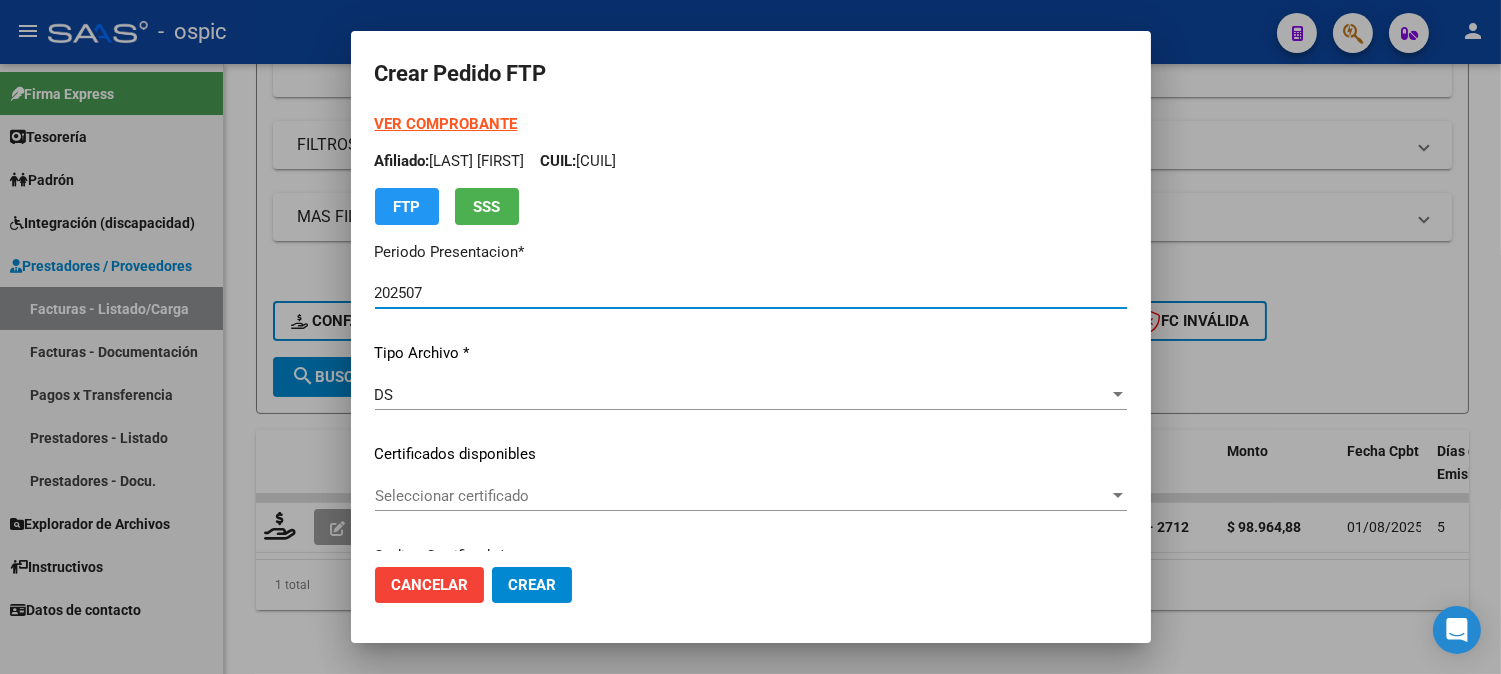 type on "[NUMBER]" 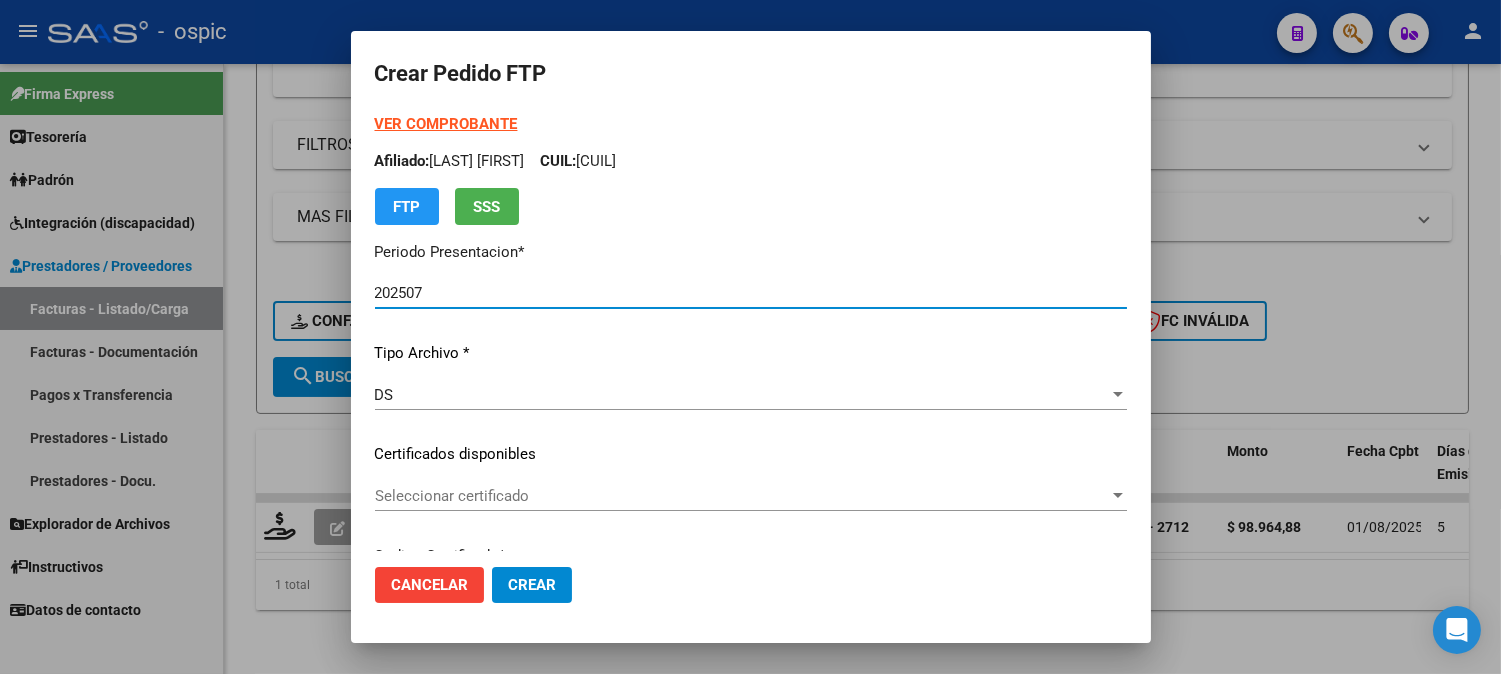 type on "[DATE]" 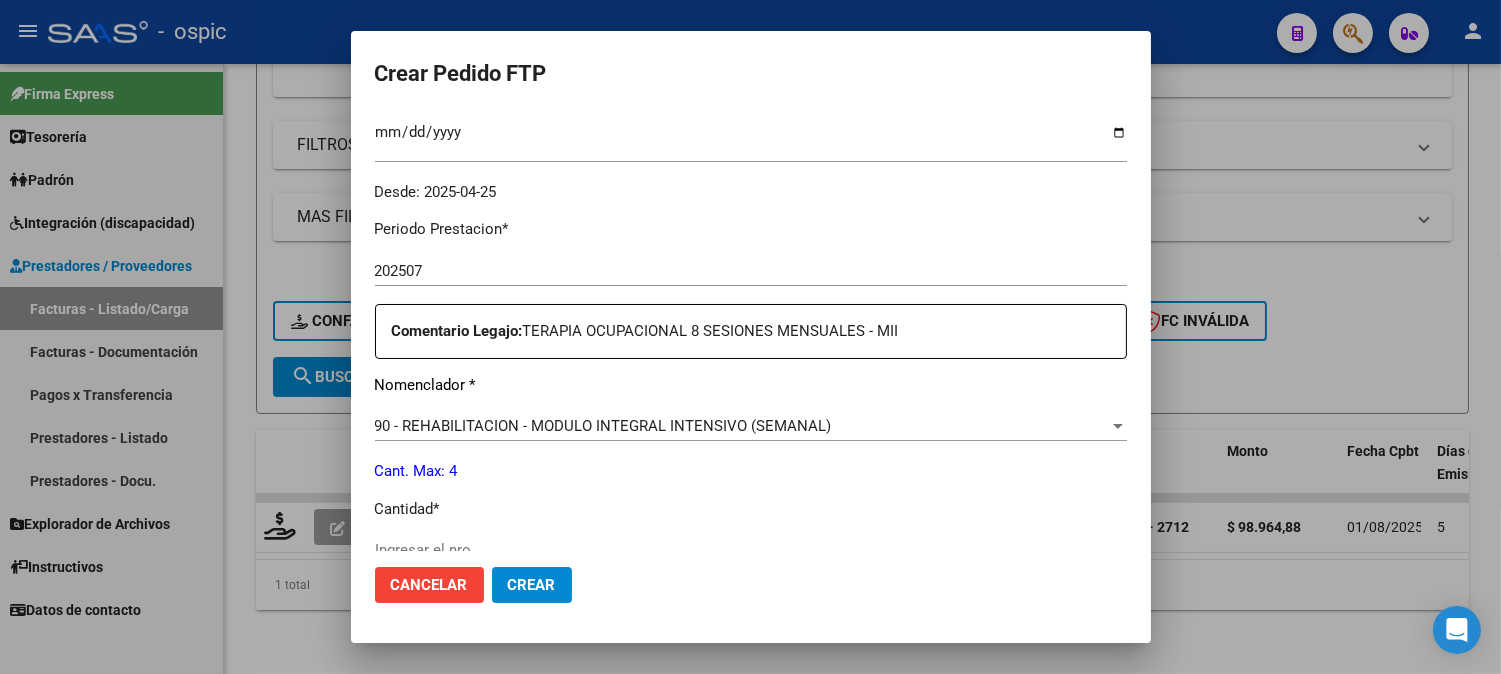 scroll, scrollTop: 594, scrollLeft: 0, axis: vertical 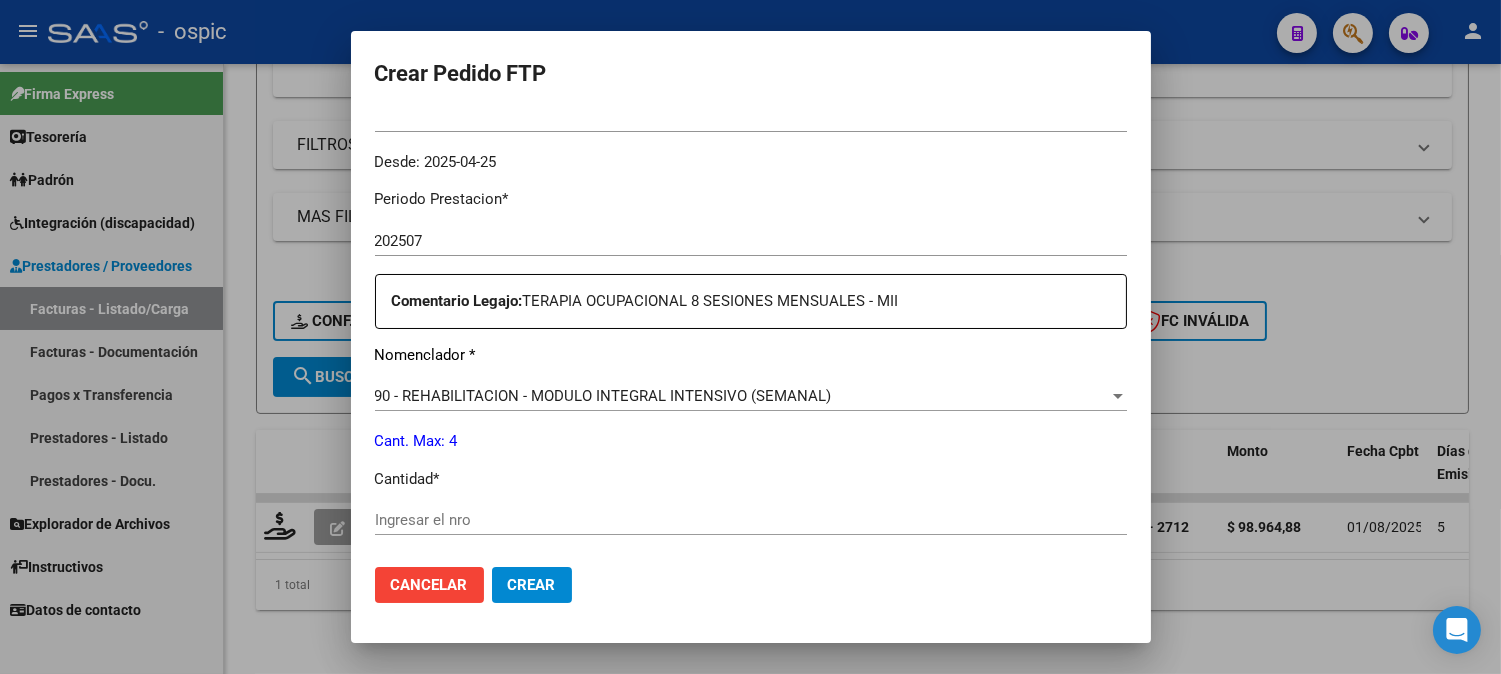click on "Ingresar el nro" at bounding box center [751, 520] 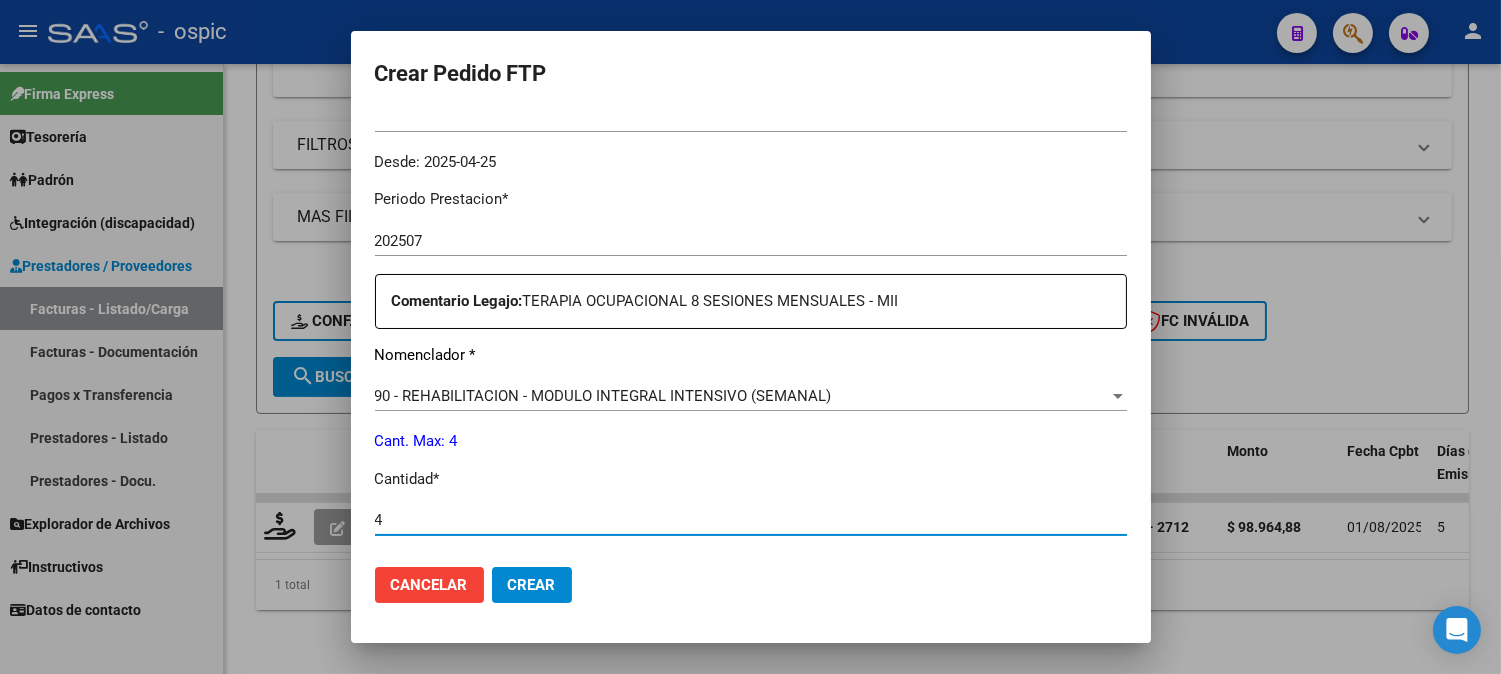 type on "4" 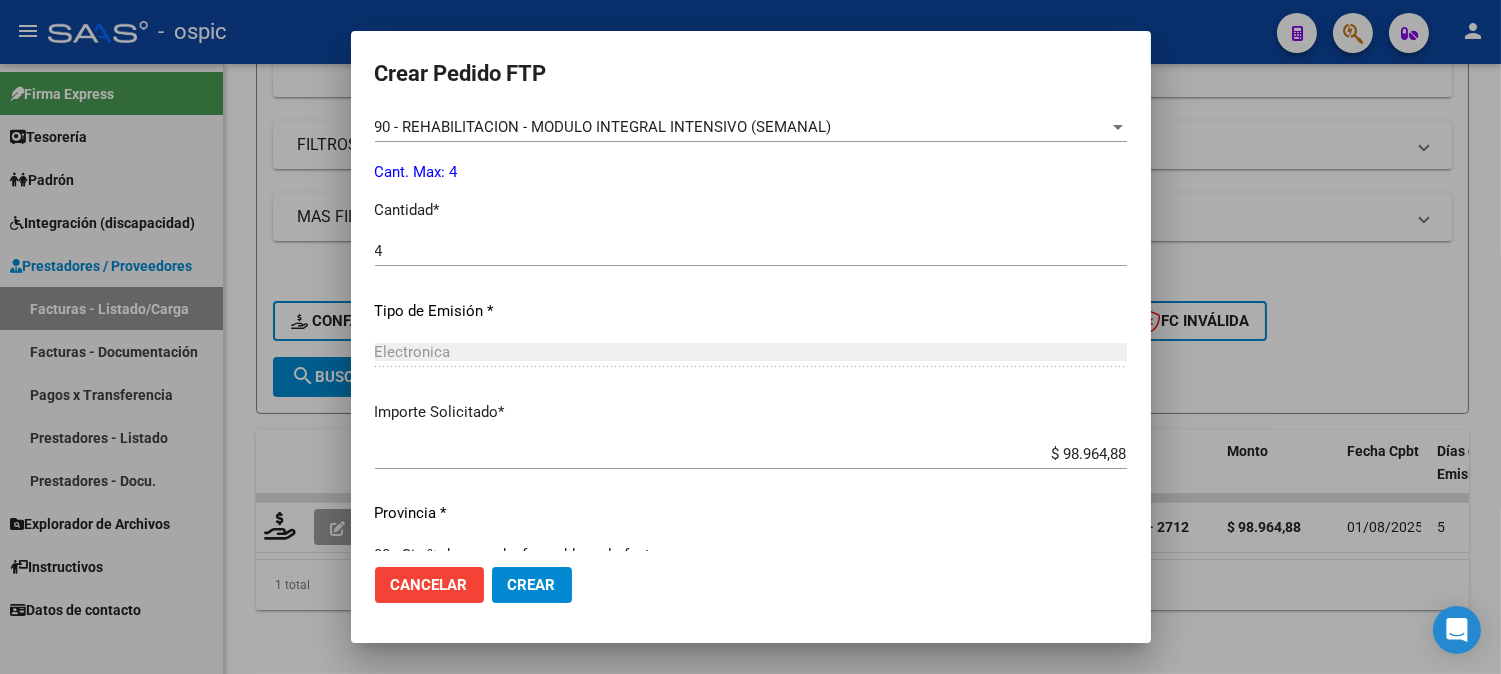 scroll, scrollTop: 867, scrollLeft: 0, axis: vertical 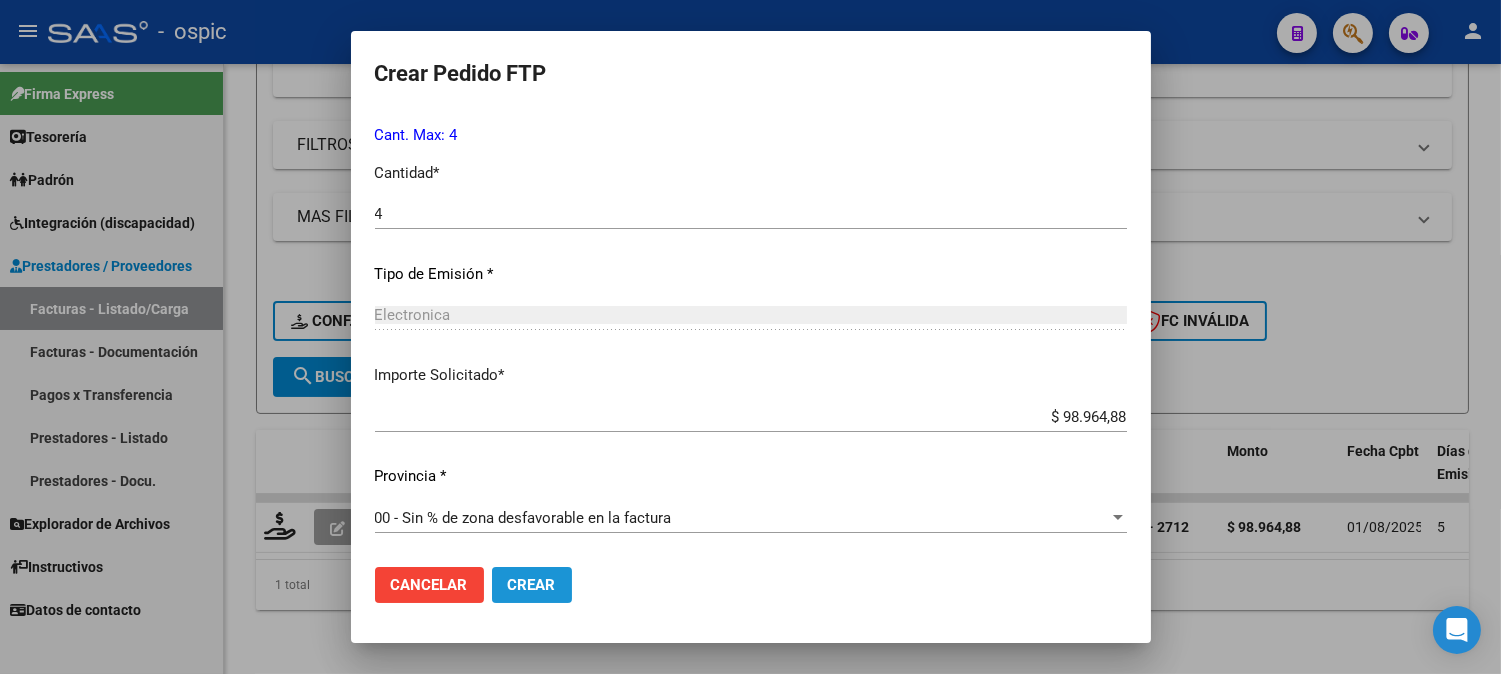 drag, startPoint x: 532, startPoint y: 574, endPoint x: 1326, endPoint y: 468, distance: 801.0443 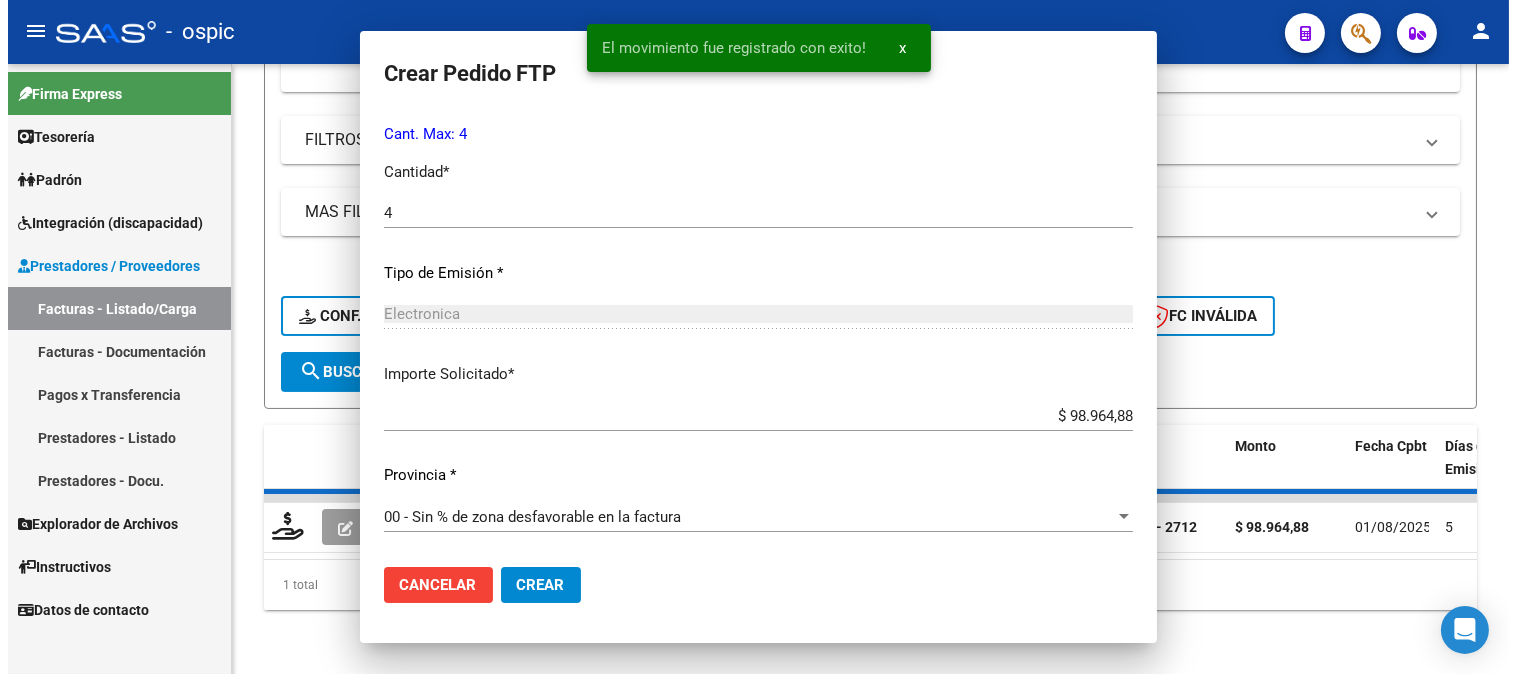 scroll, scrollTop: 0, scrollLeft: 0, axis: both 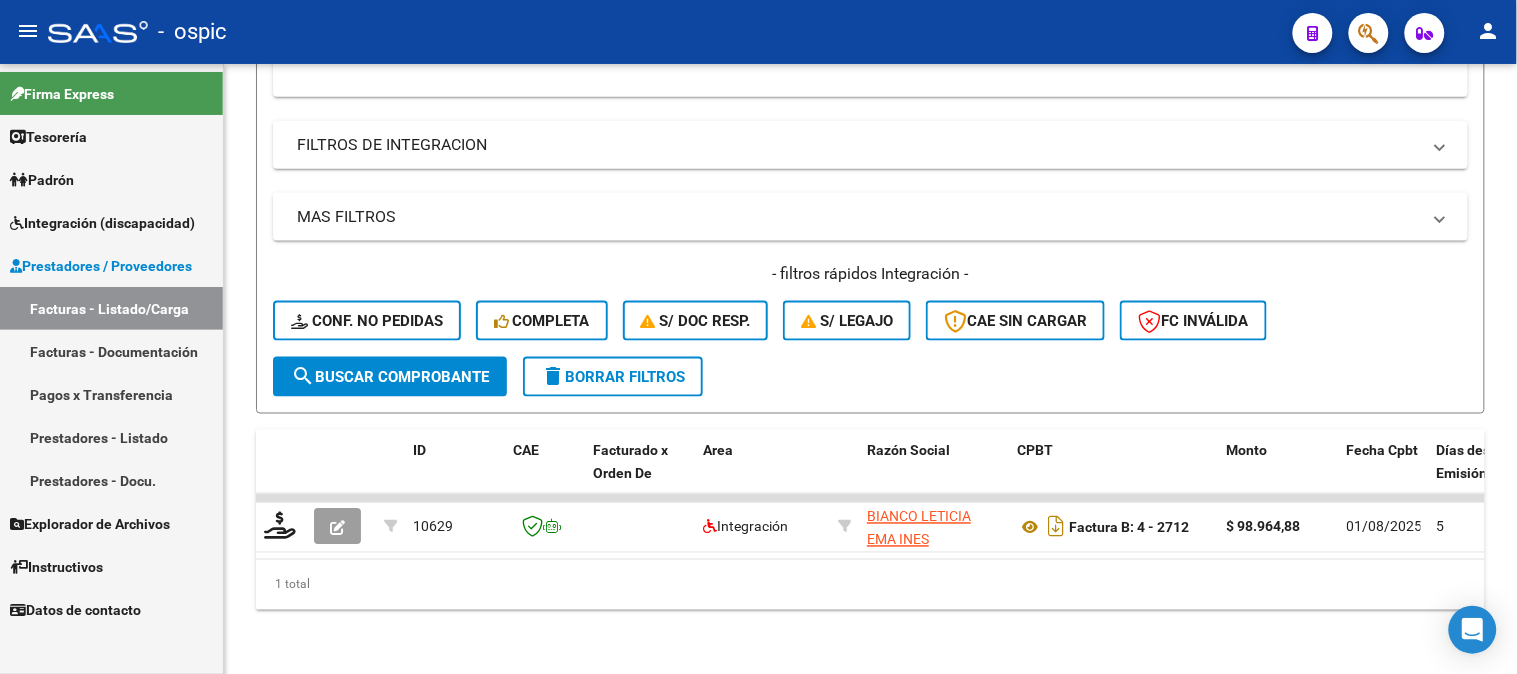 click on "Integración (discapacidad)" at bounding box center [102, 223] 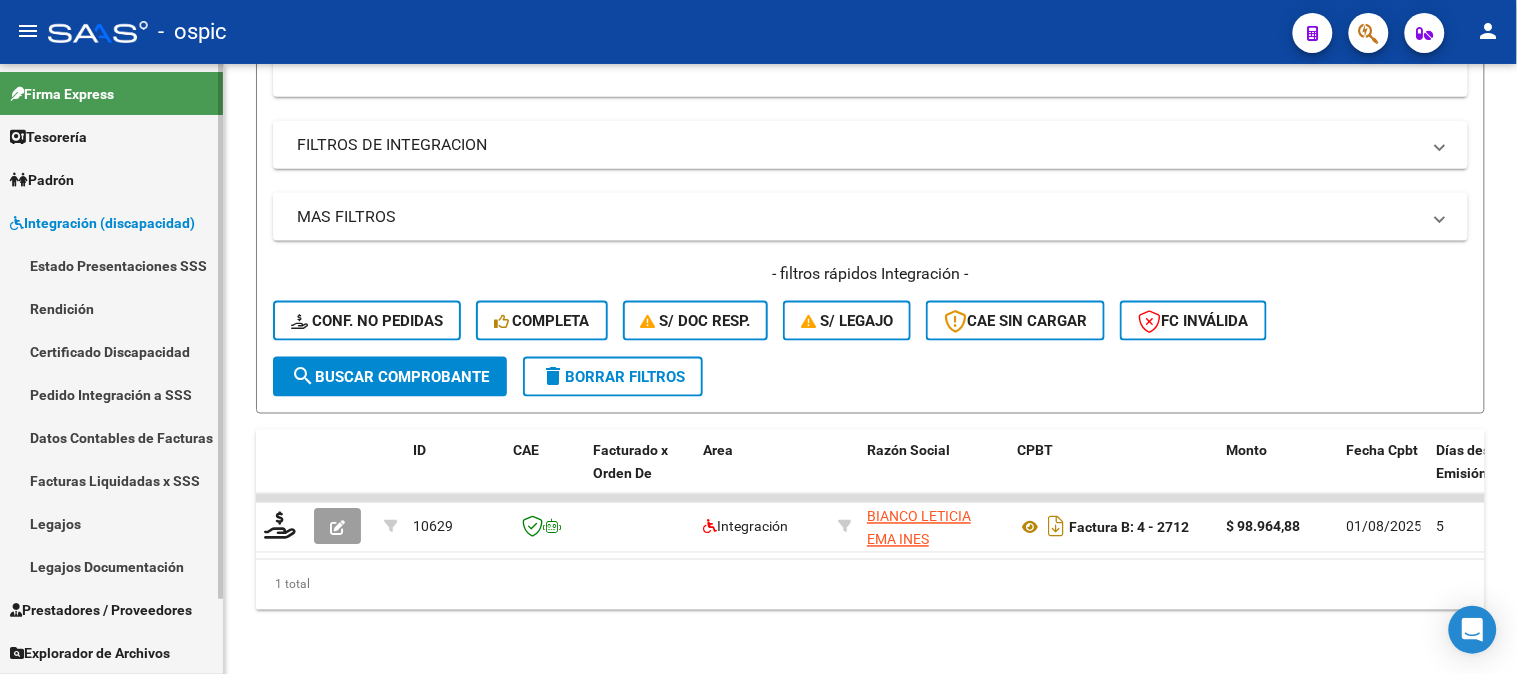 click on "Legajos" at bounding box center [111, 523] 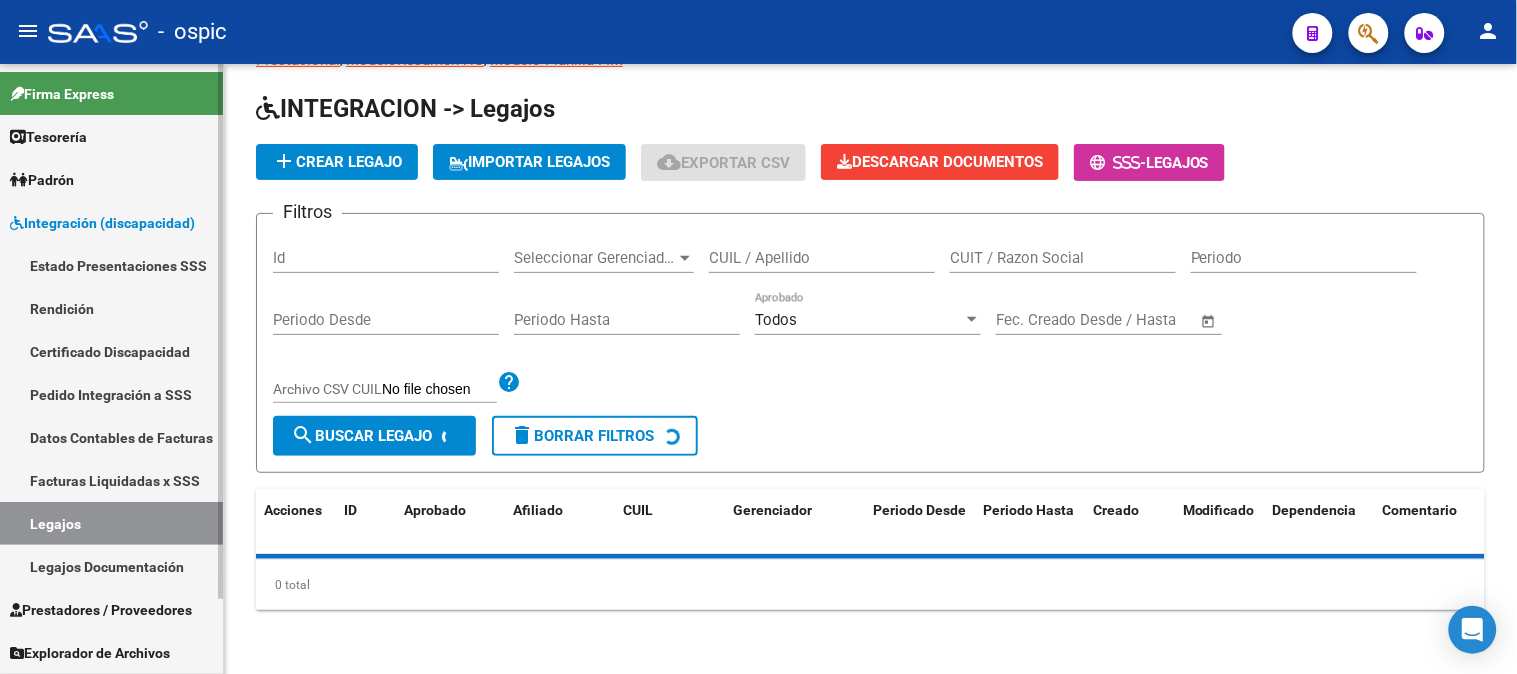 scroll, scrollTop: 0, scrollLeft: 0, axis: both 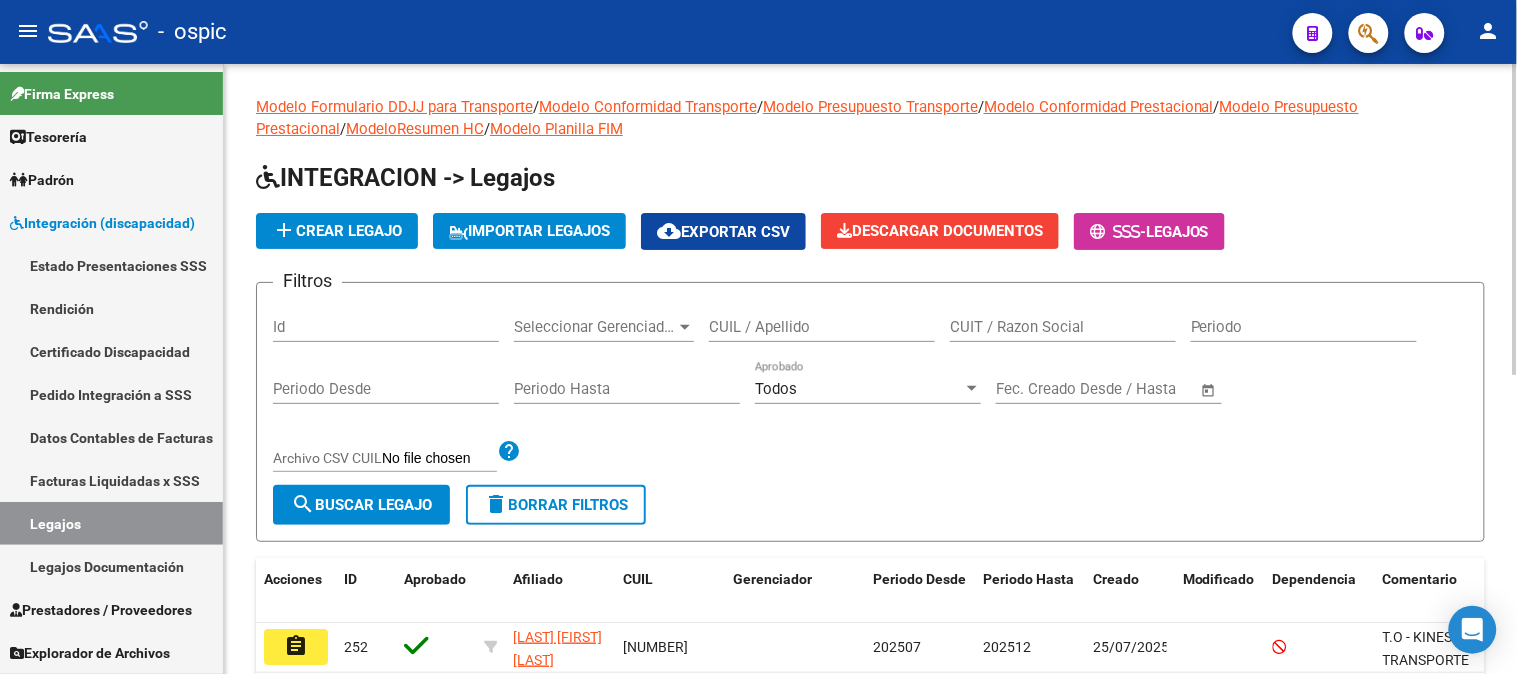 click on "add  Crear Legajo" 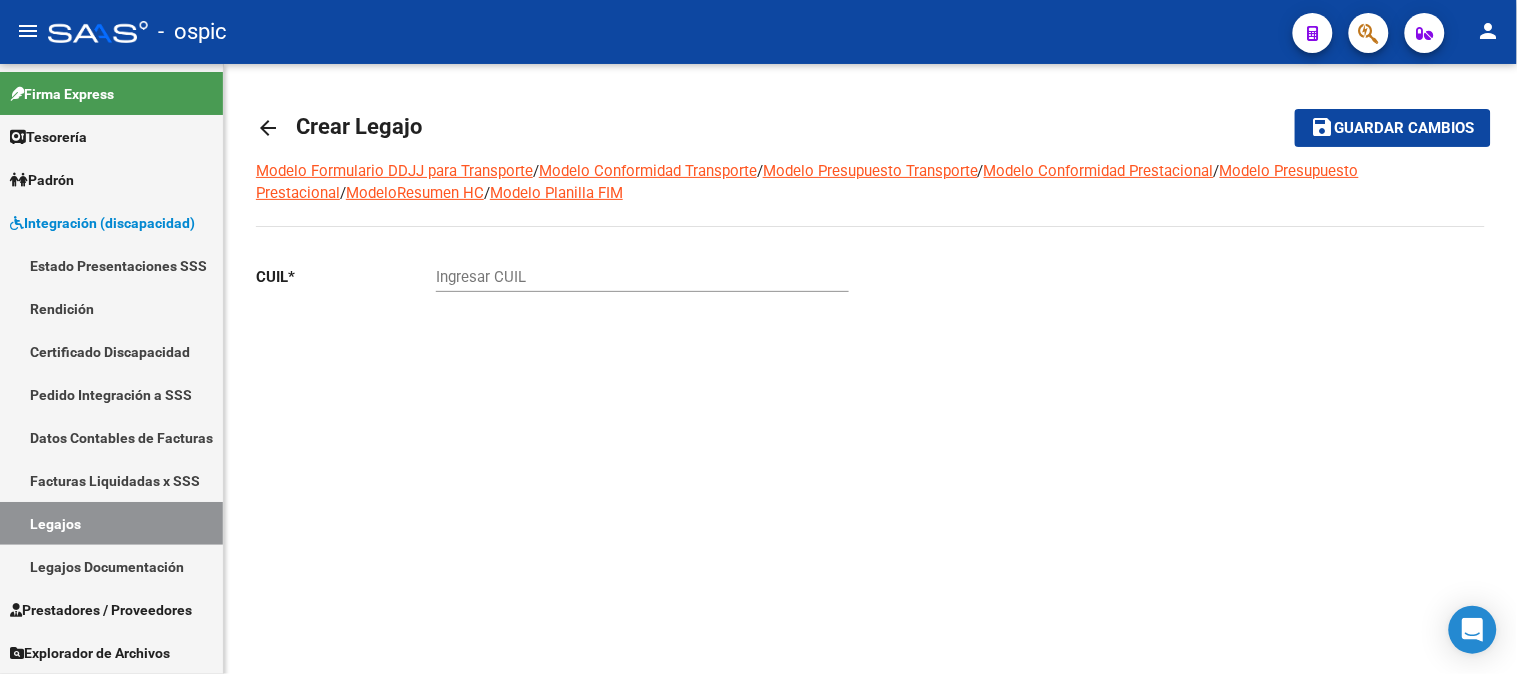 click on "Ingresar CUIL" at bounding box center (642, 277) 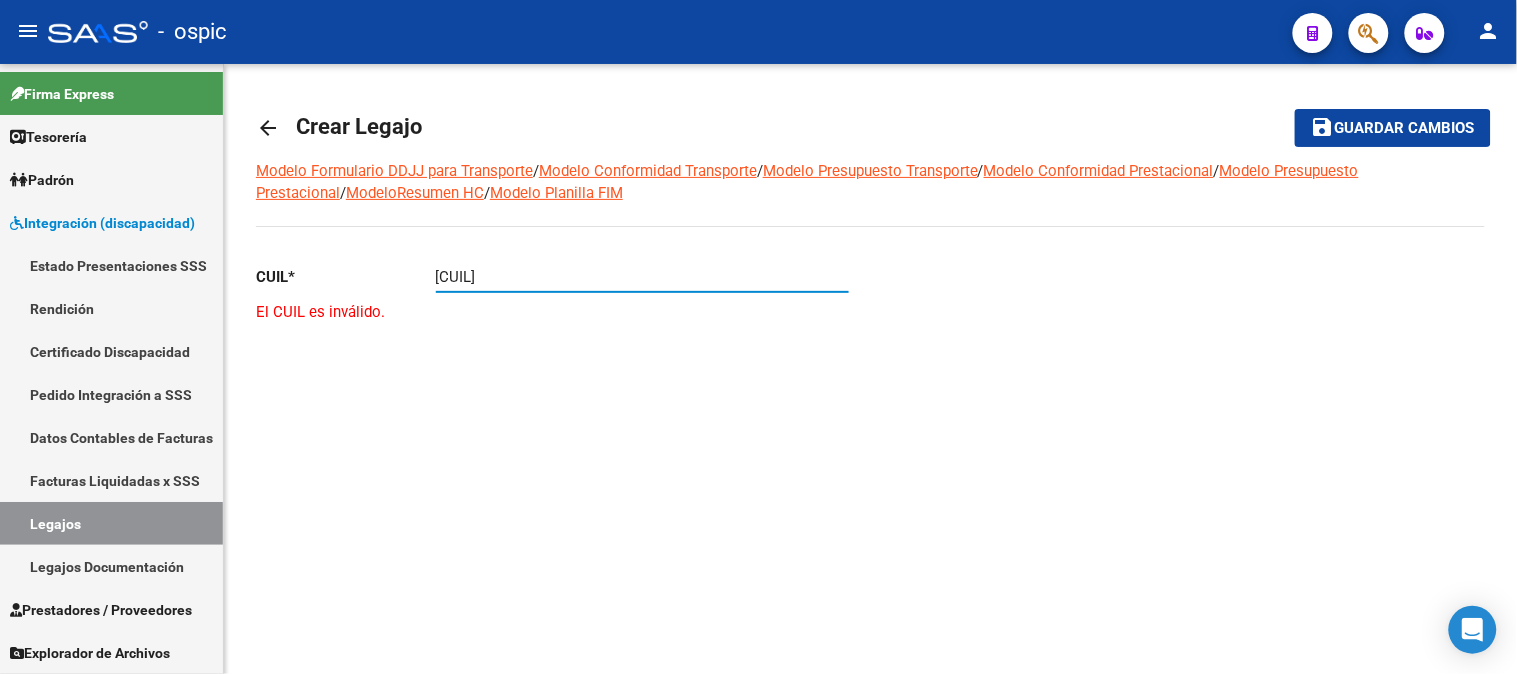 type on "[NUMBER]" 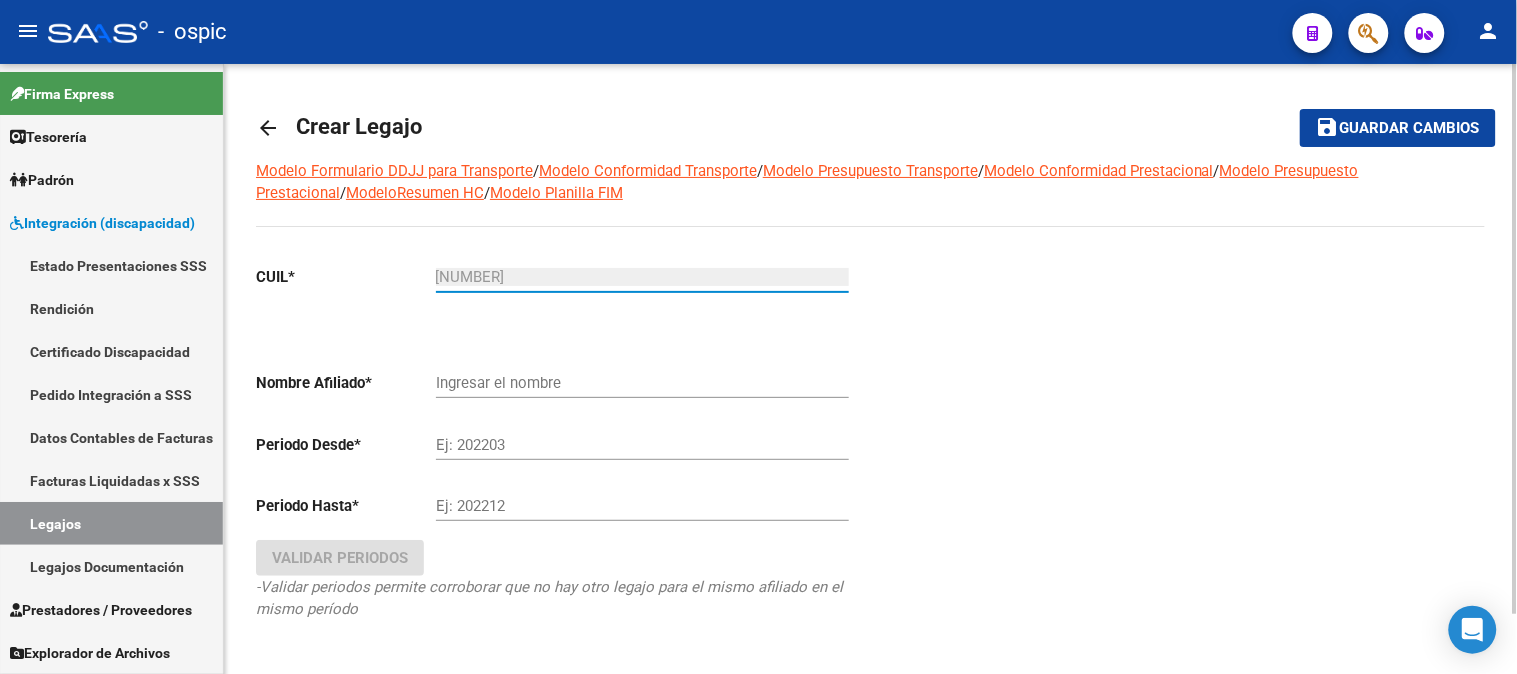 type on "[LAST] [FIRST] [MIDDLE]" 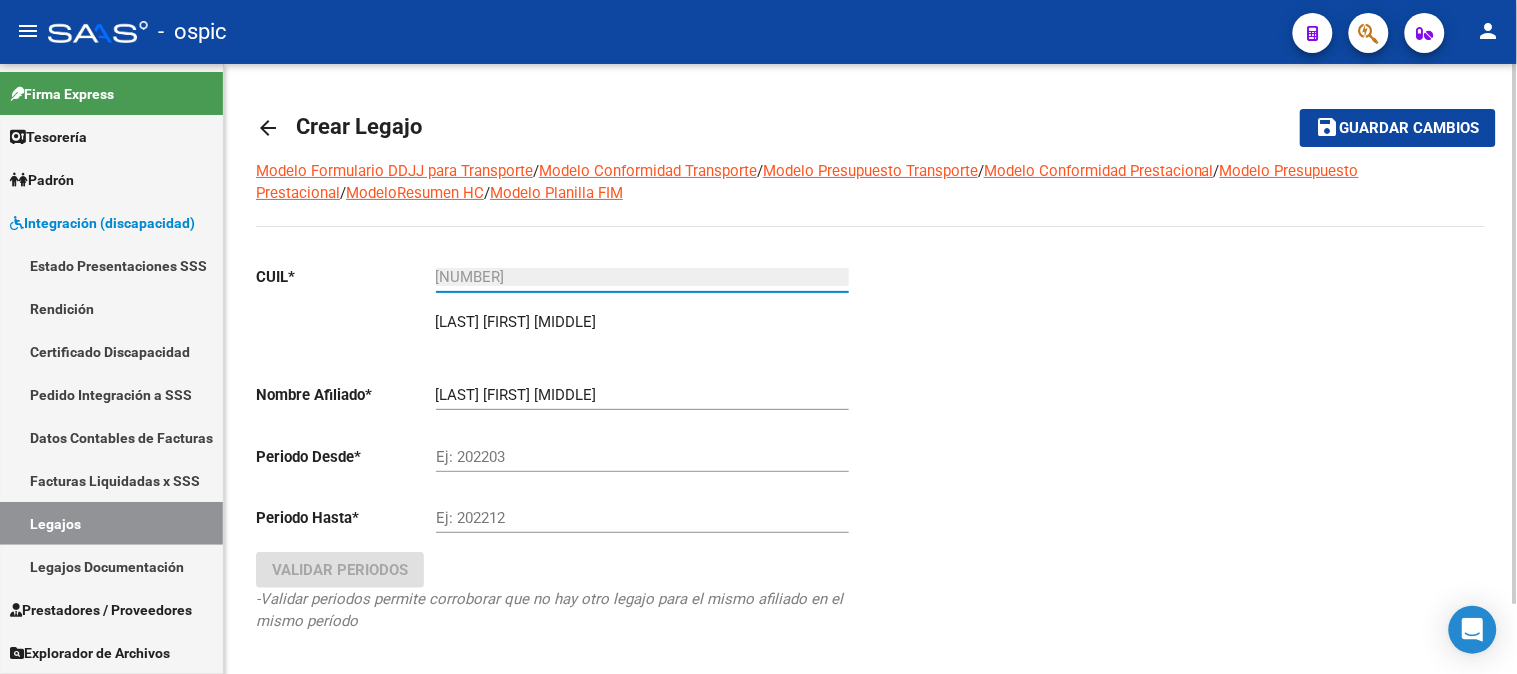 type on "[NUMBER]" 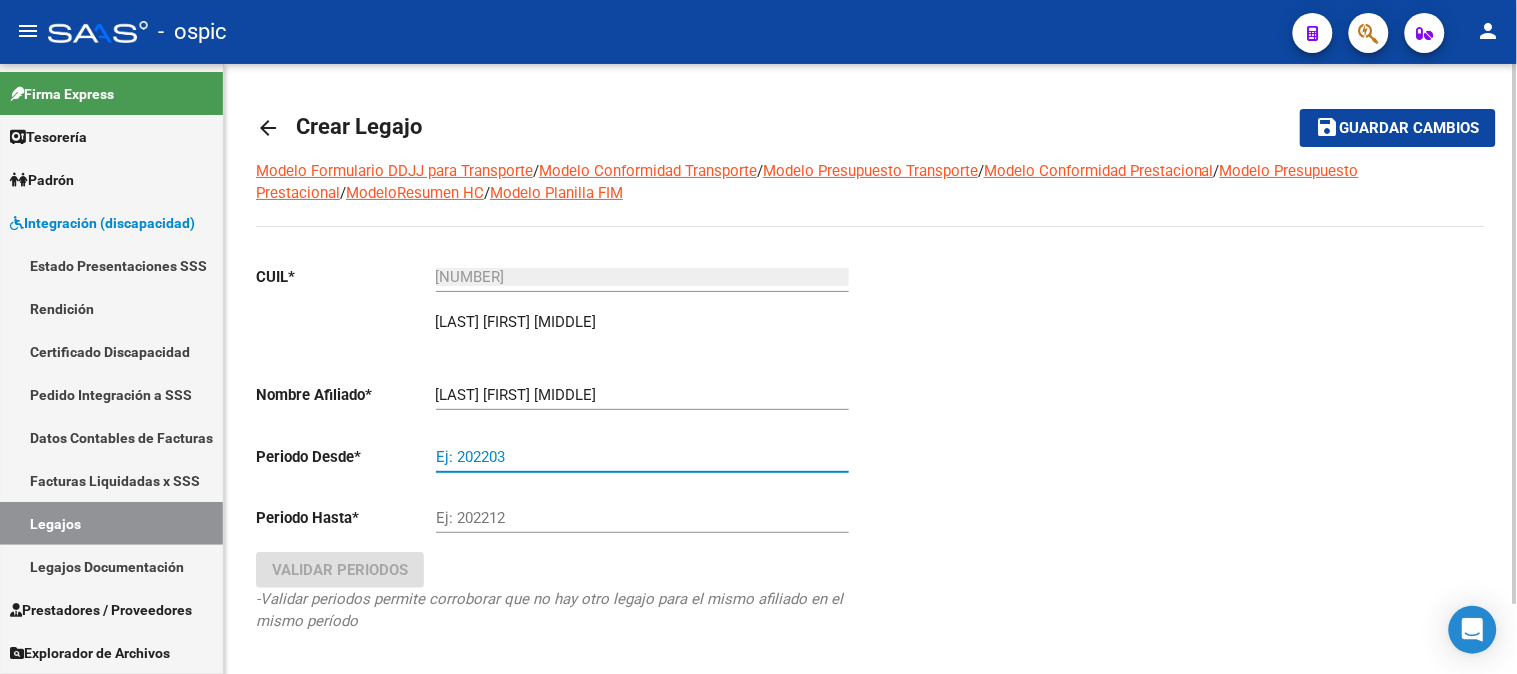 click on "Ej: 202203" at bounding box center [642, 457] 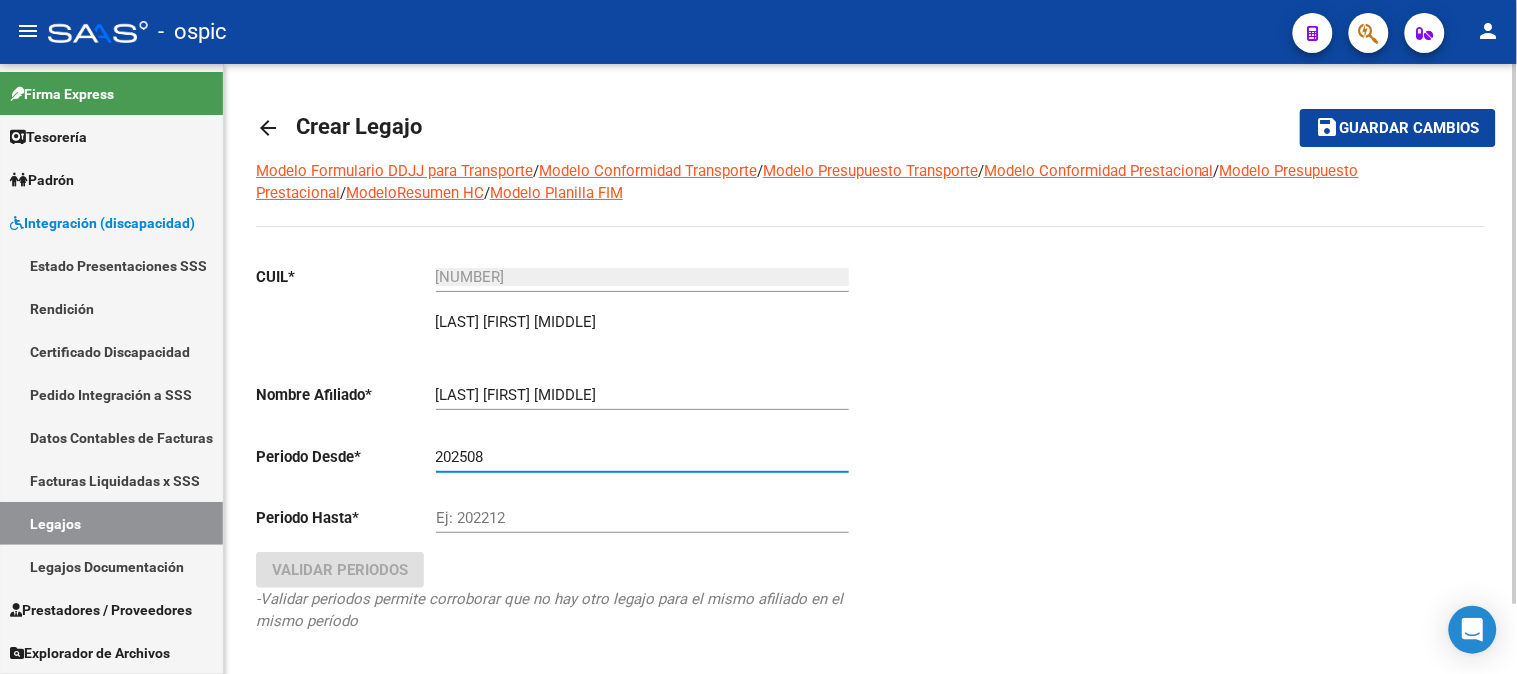 type on "202508" 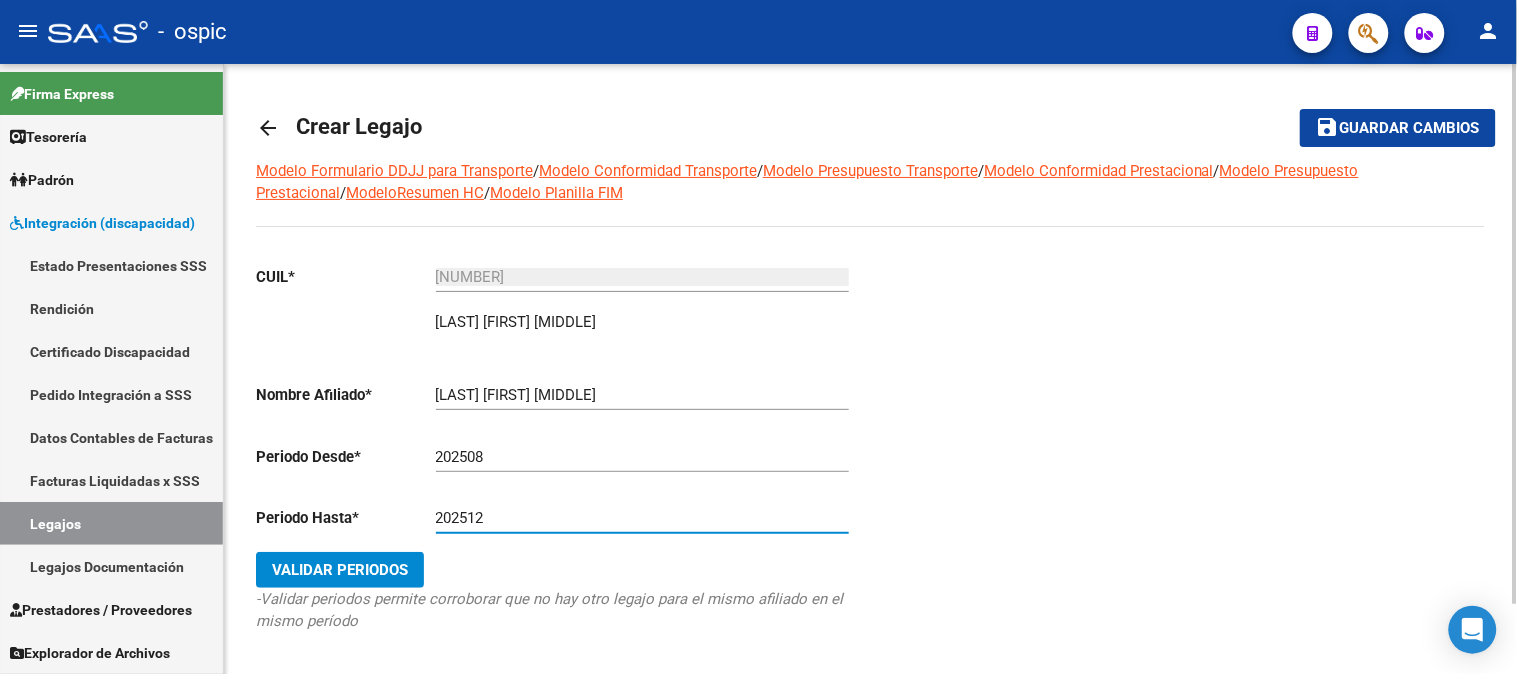 type on "202512" 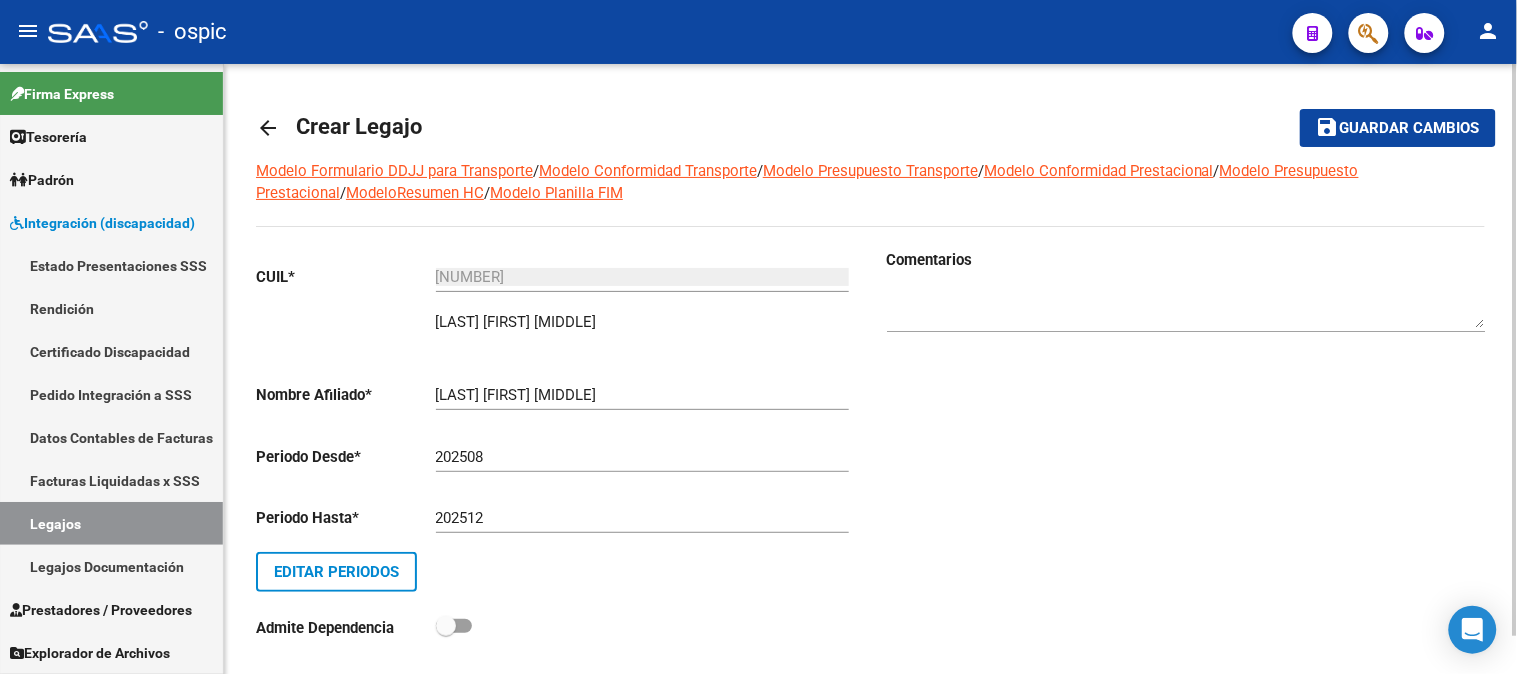 click at bounding box center [1186, 308] 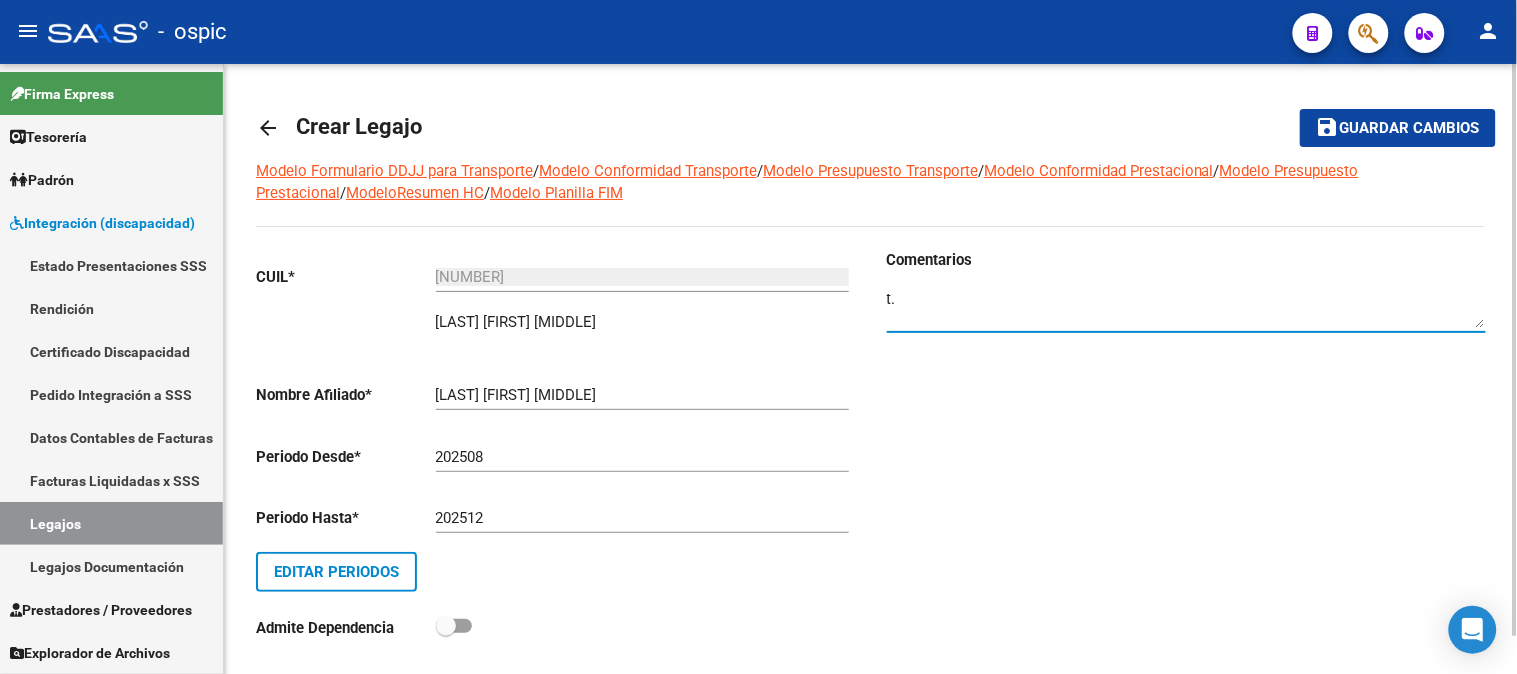 type on "t" 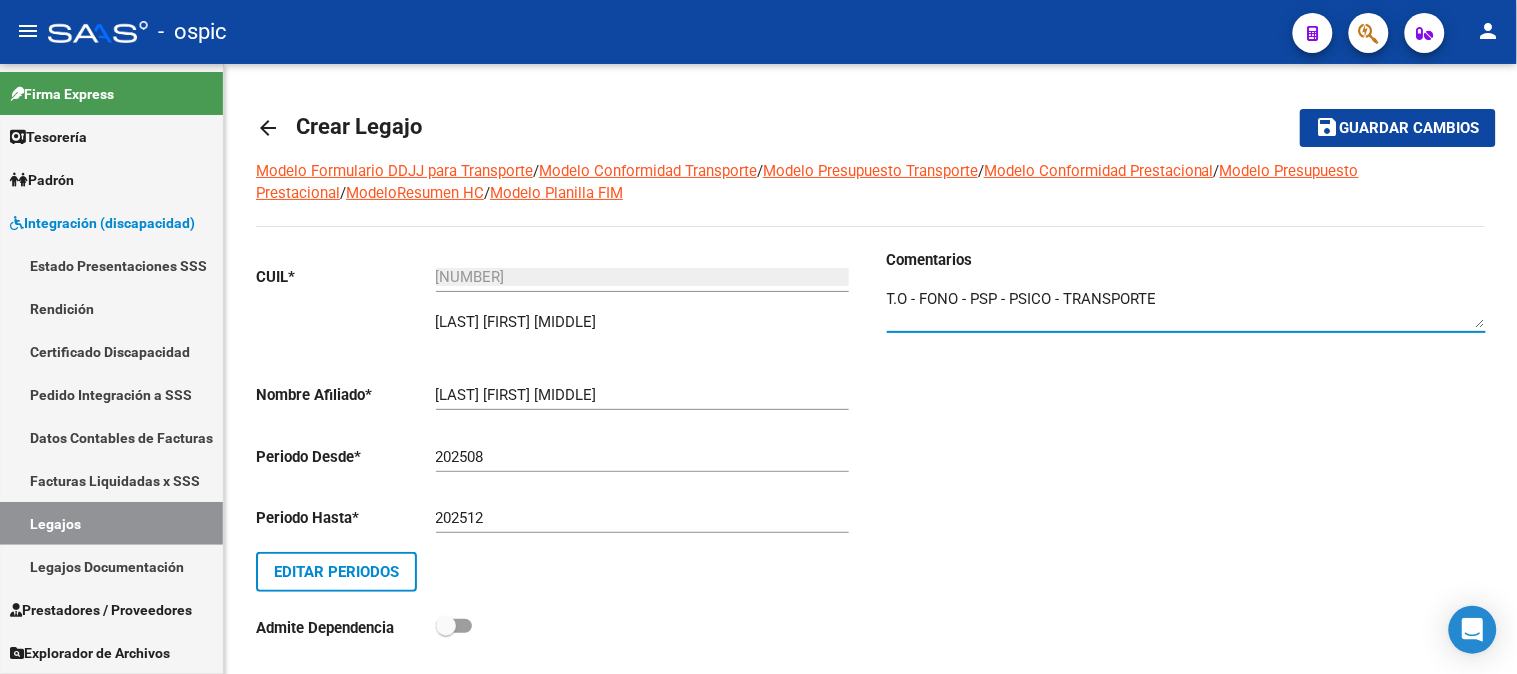 scroll, scrollTop: 40, scrollLeft: 0, axis: vertical 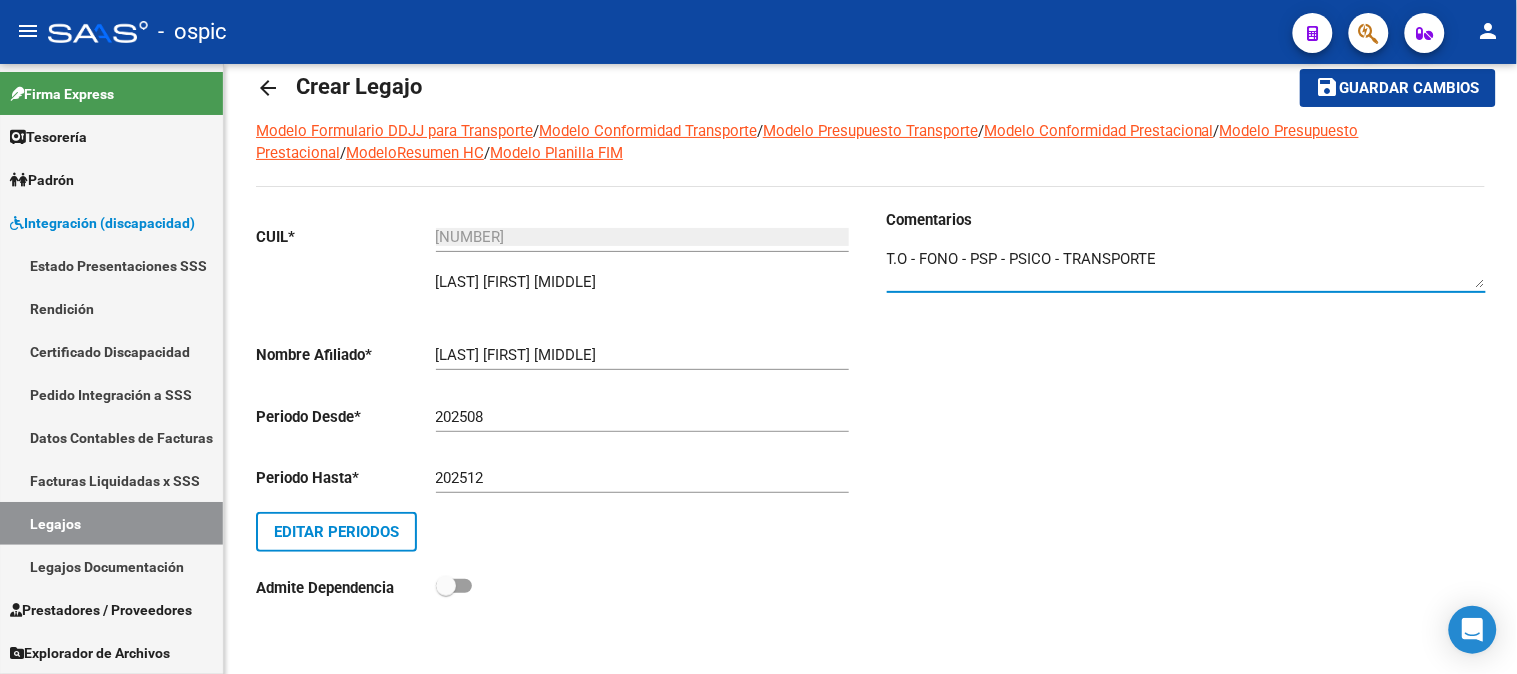 type on "T.O - FONO - PSP - PSICO - TRANSPORTE" 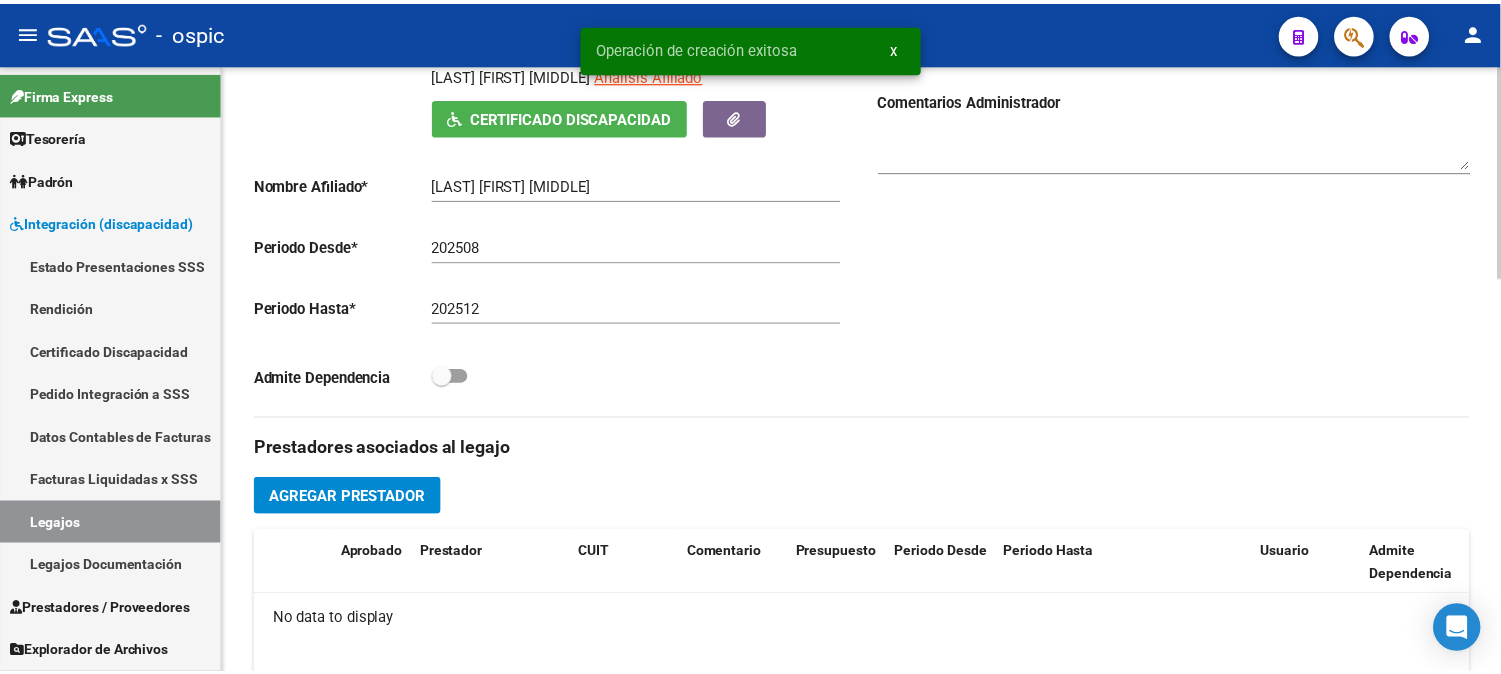 scroll, scrollTop: 444, scrollLeft: 0, axis: vertical 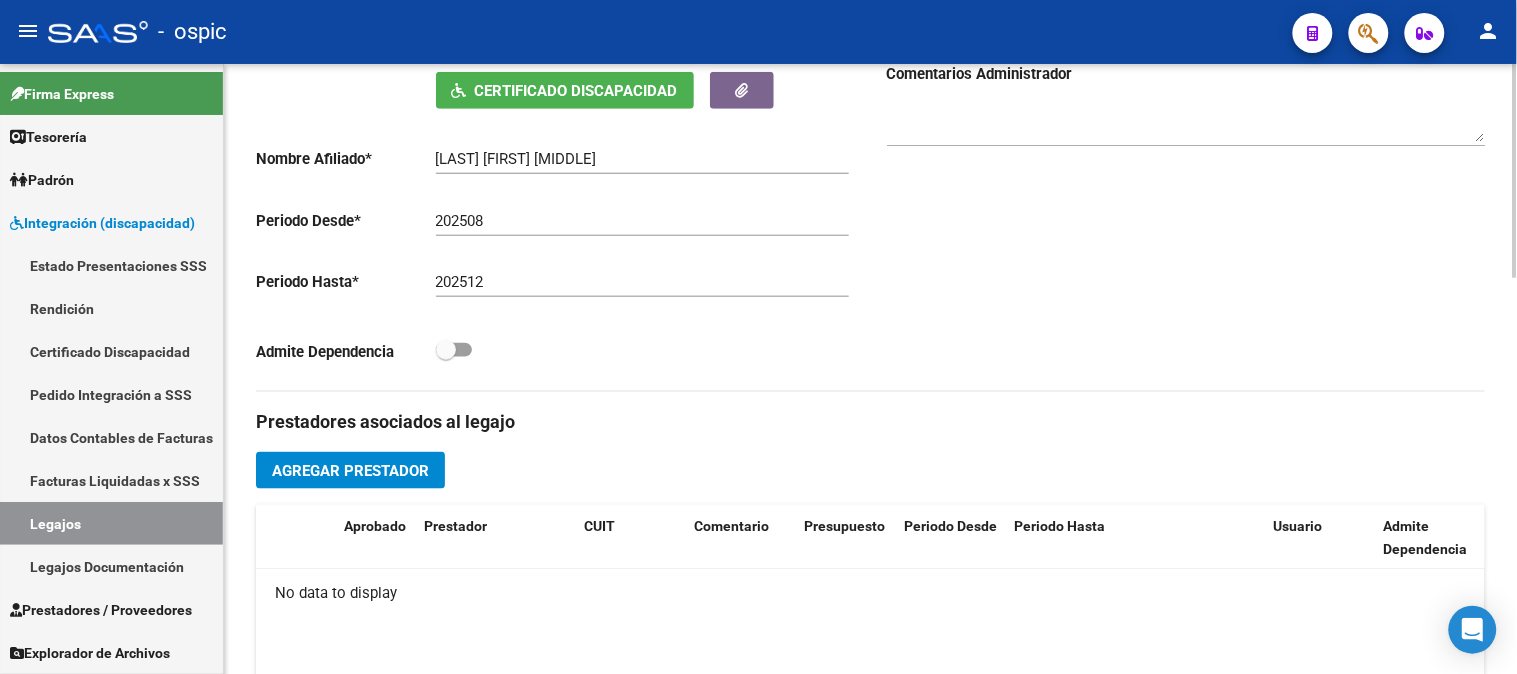 click on "Agregar Prestador" 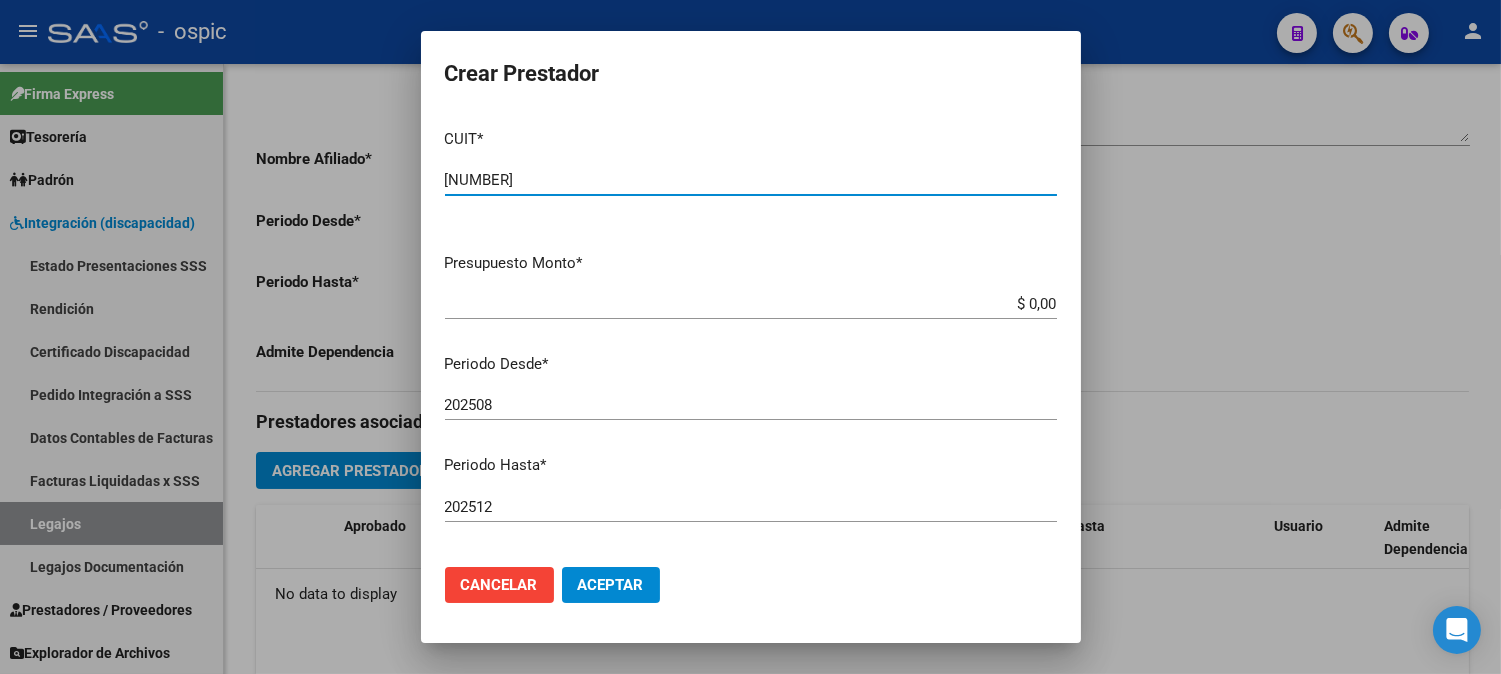 type on "[NUMBER]" 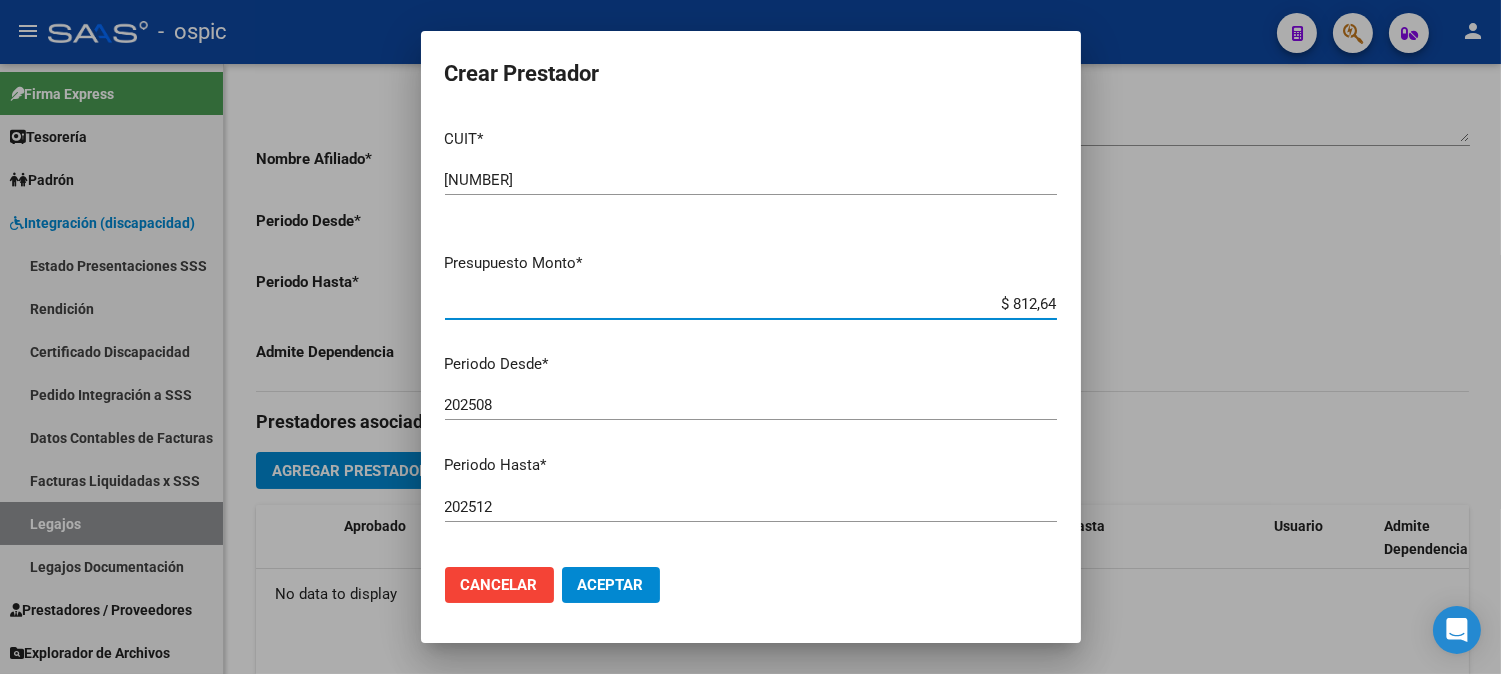 type on "$ 8.126,40" 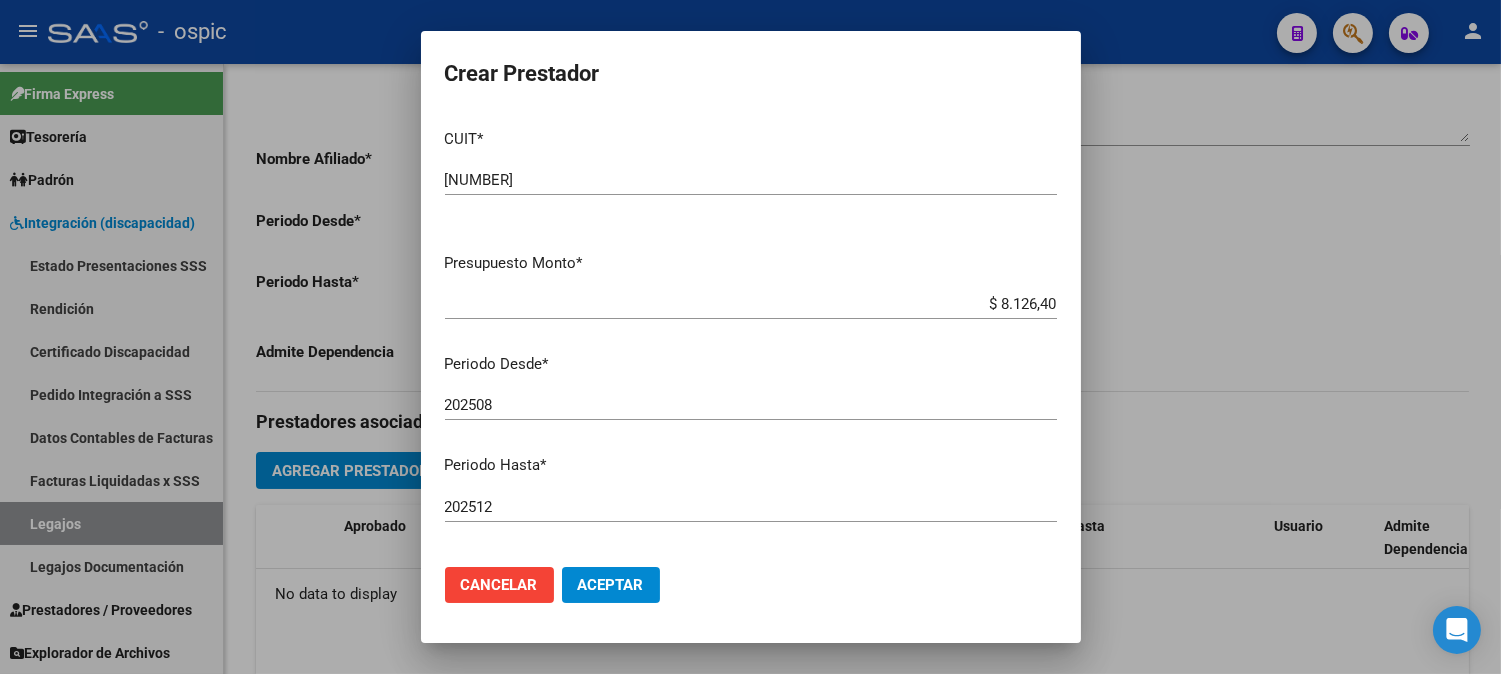 scroll, scrollTop: 246, scrollLeft: 0, axis: vertical 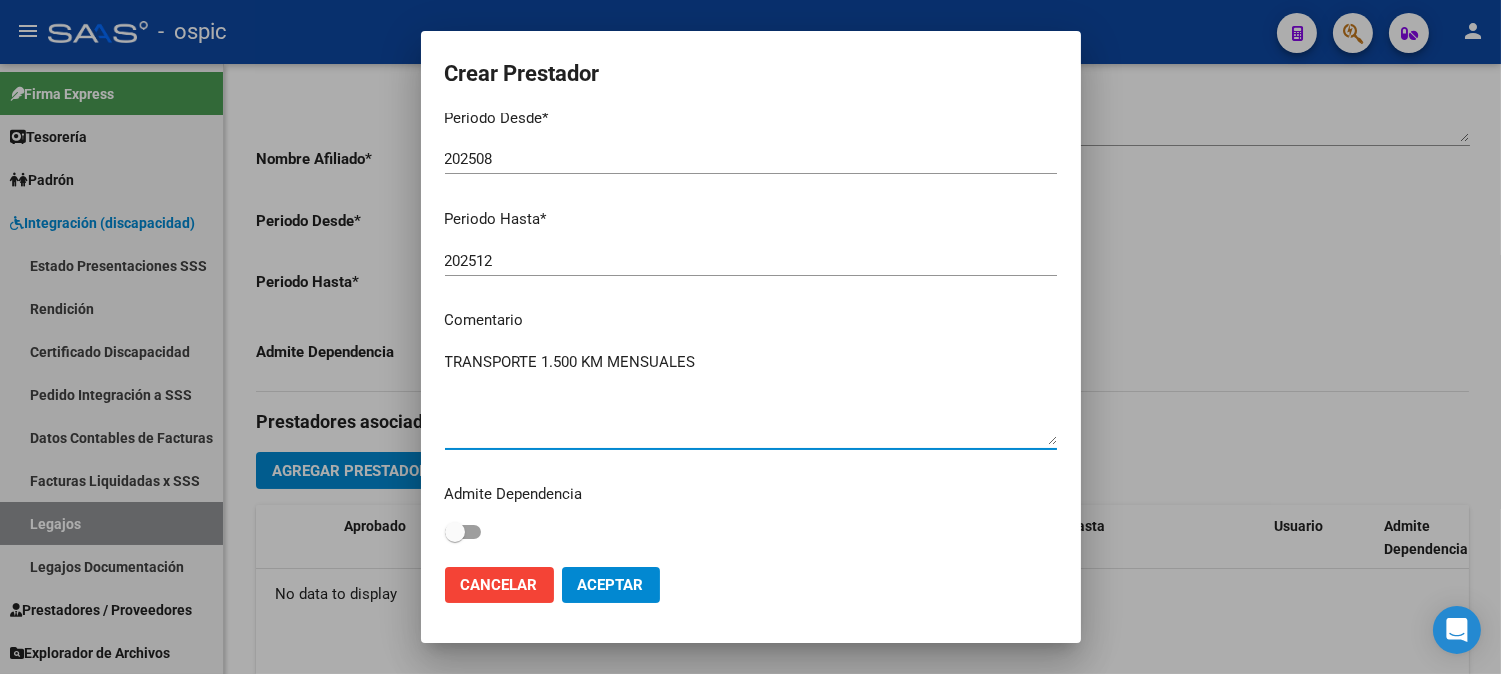 type on "TRANSPORTE 1.500 KM MENSUALES" 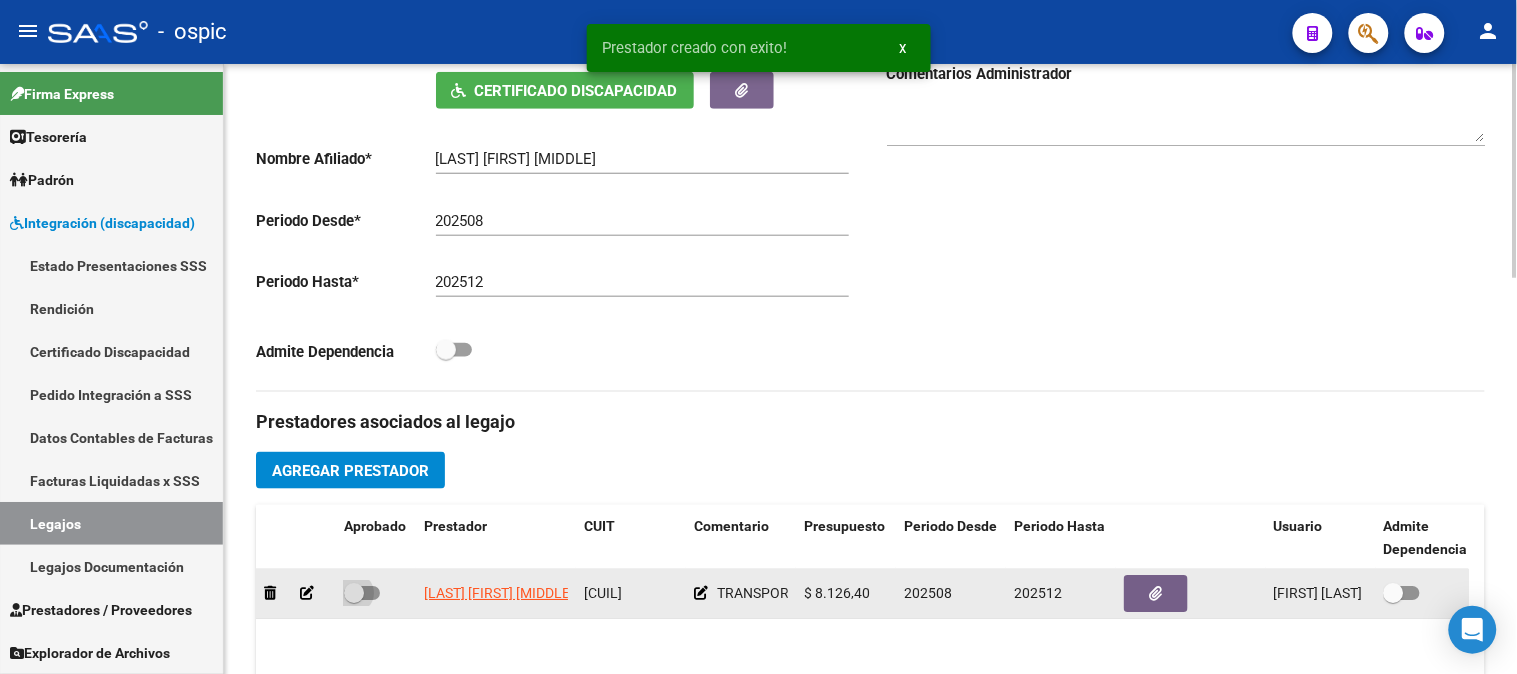 click at bounding box center (354, 593) 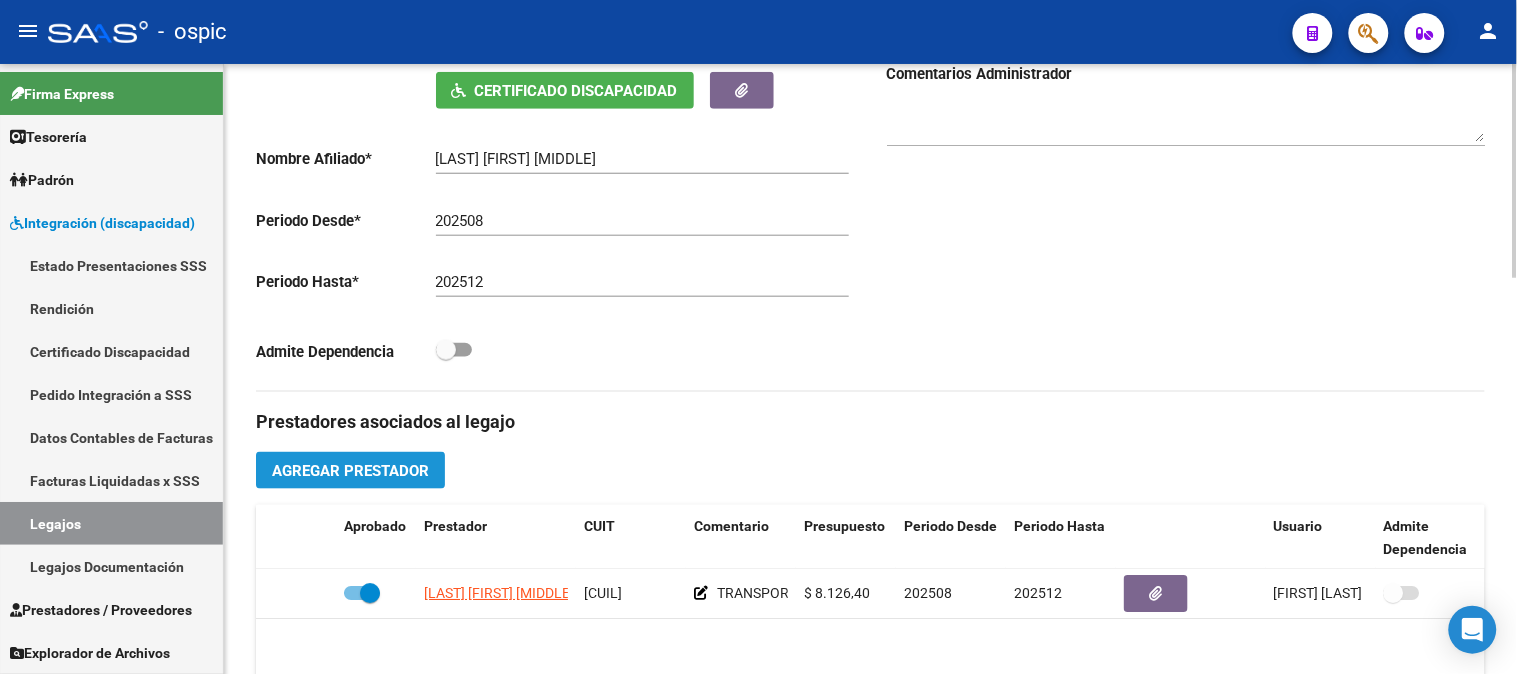 click on "Agregar Prestador" 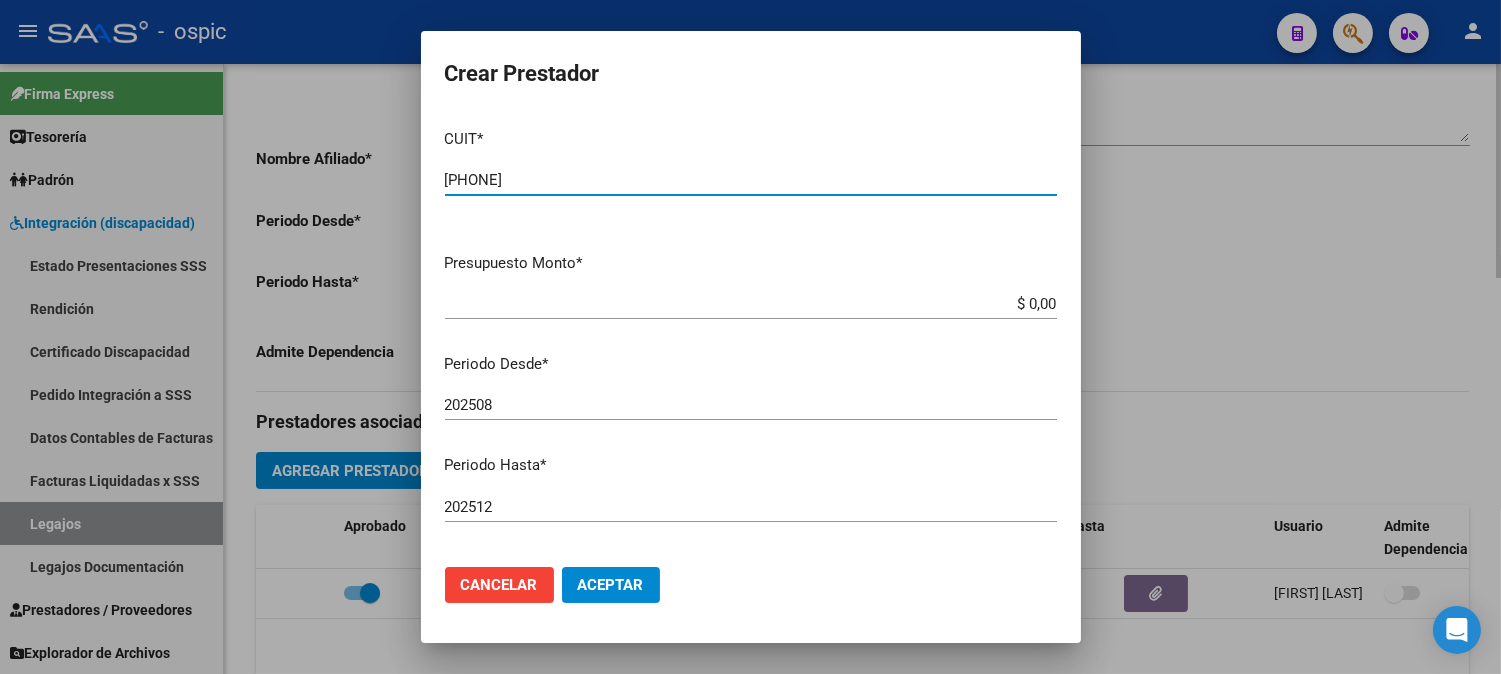 type on "[PHONE]" 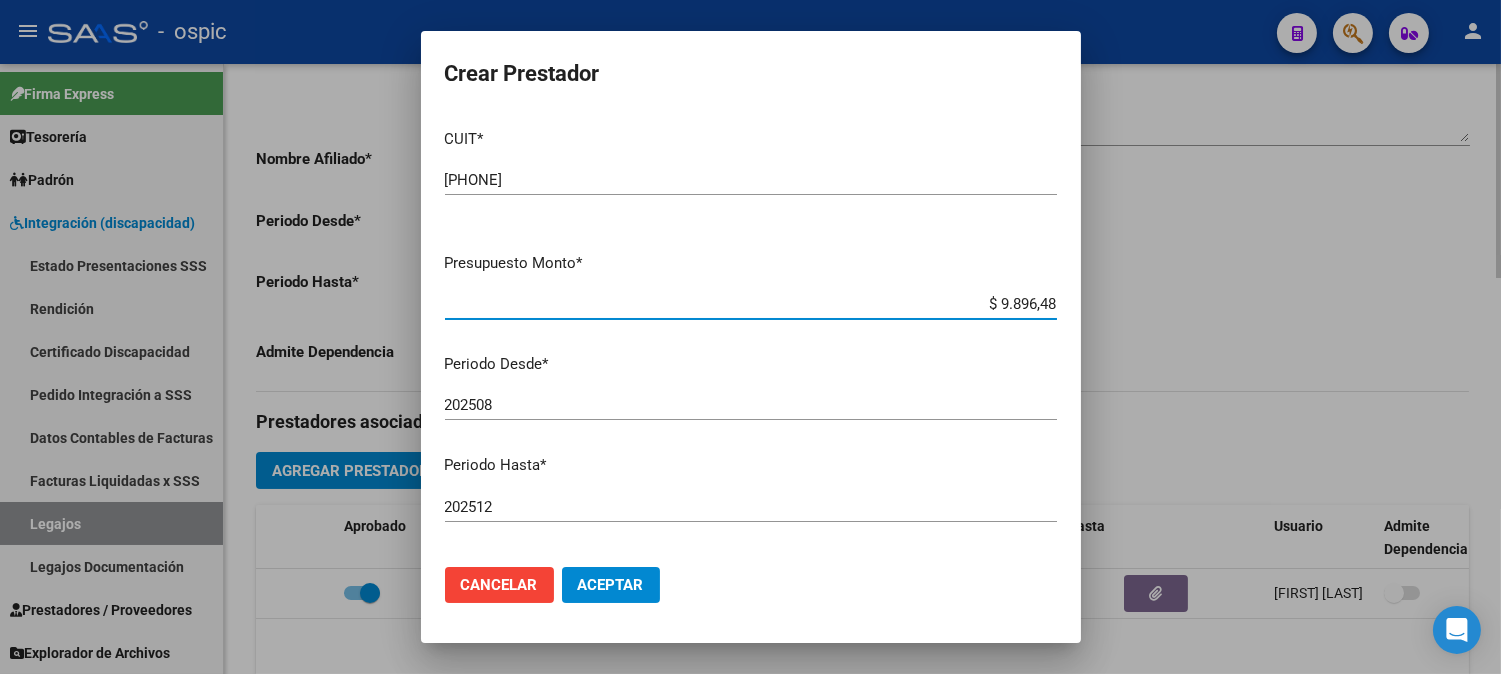 type on "$ 98.964,88" 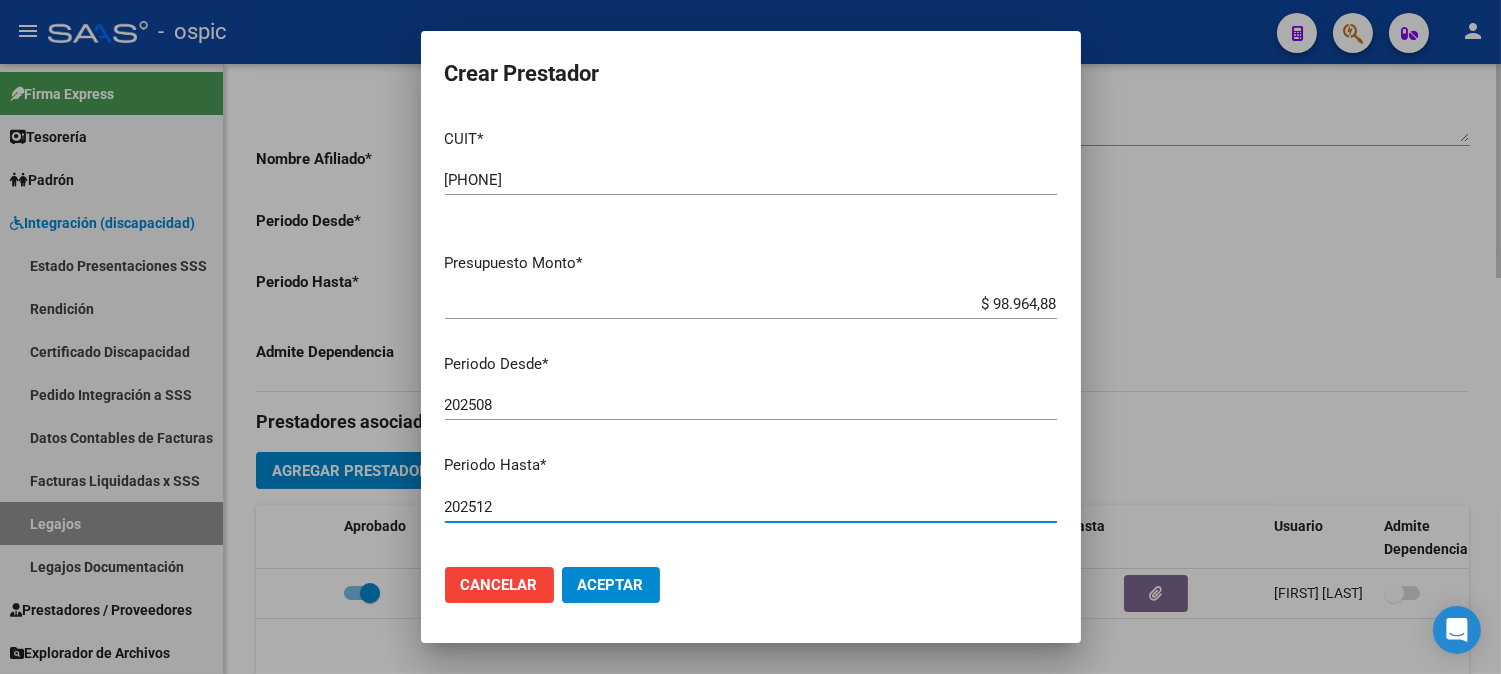 scroll, scrollTop: 246, scrollLeft: 0, axis: vertical 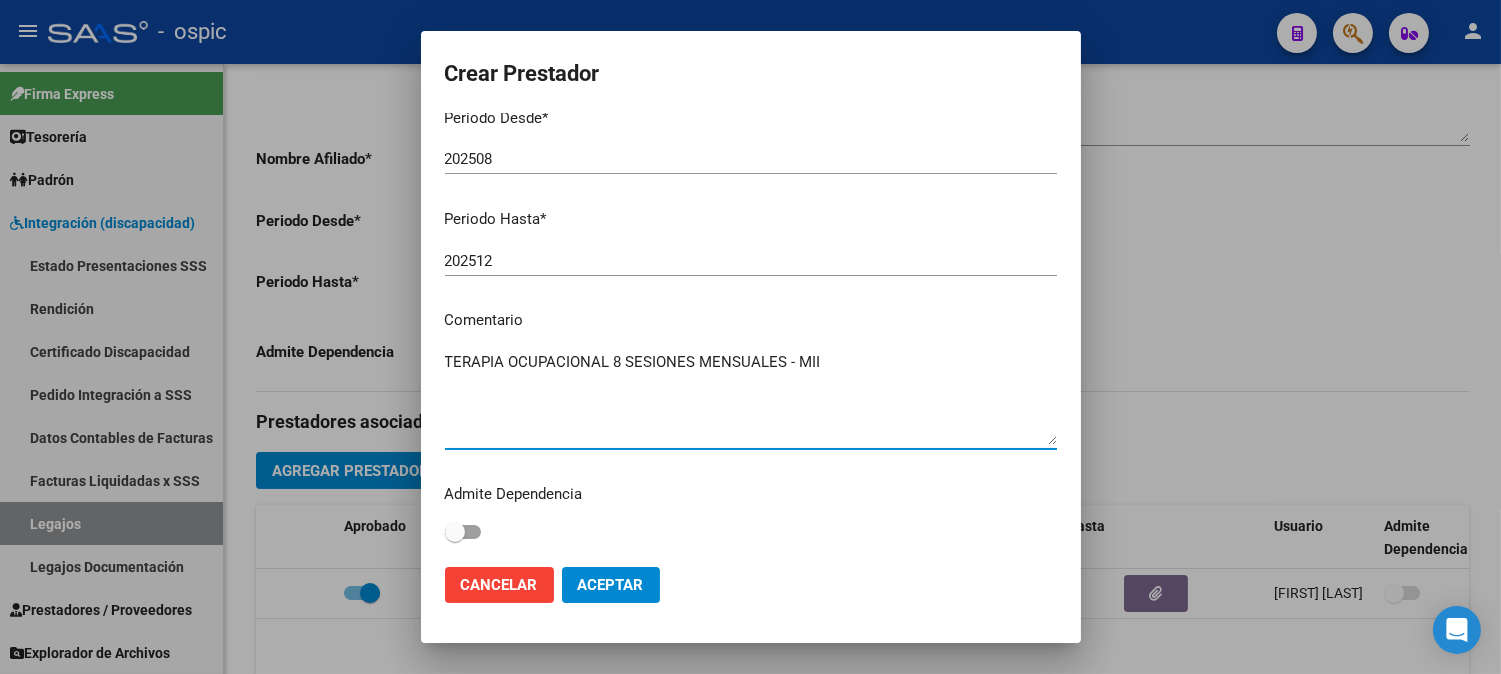 type on "TERAPIA OCUPACIONAL 8 SESIONES MENSUALES - MII" 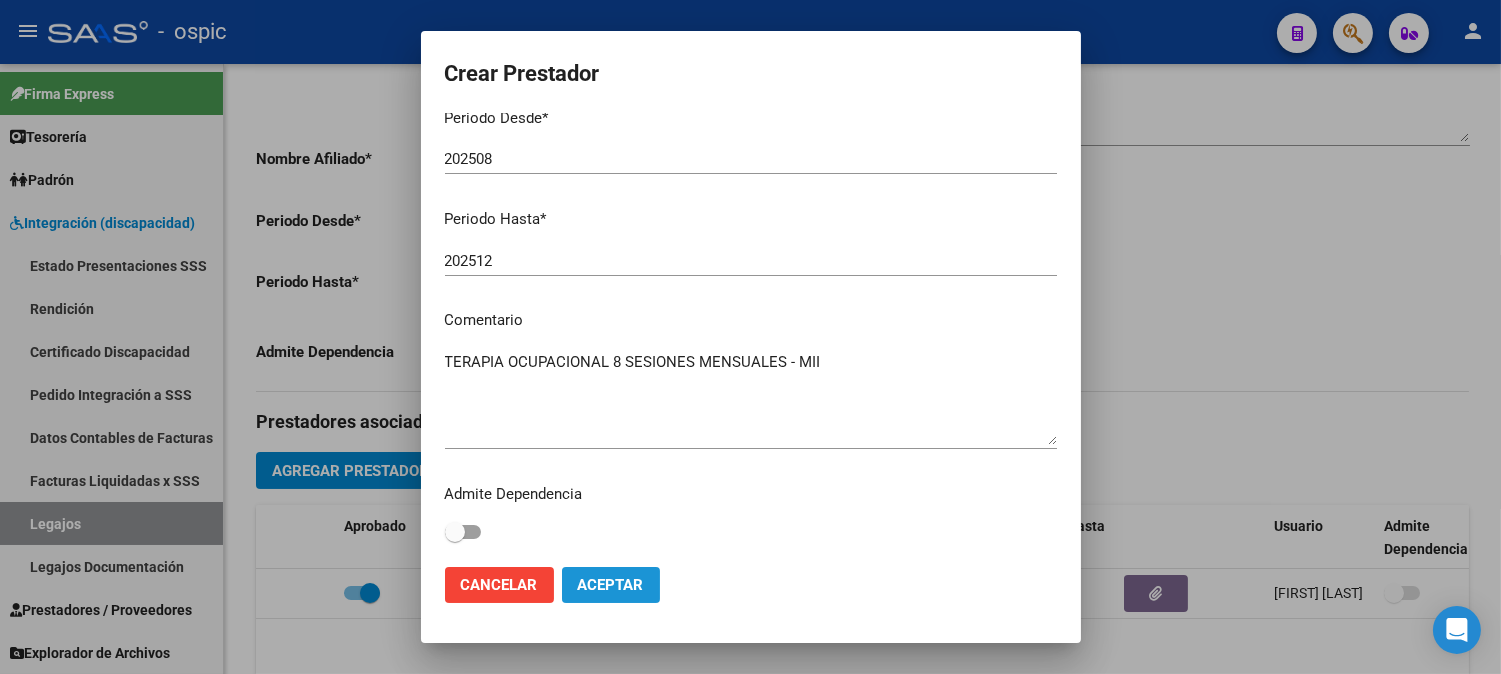 click on "Aceptar" 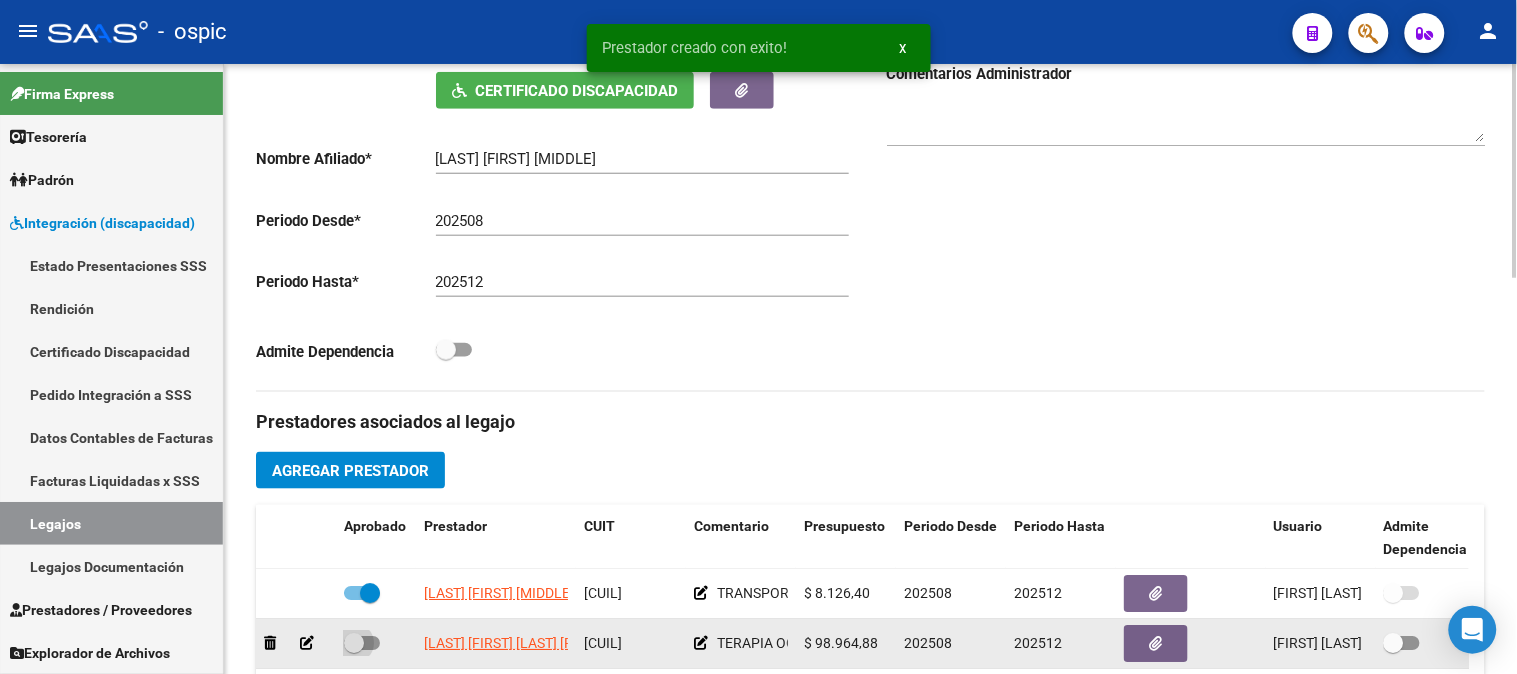 click at bounding box center [354, 643] 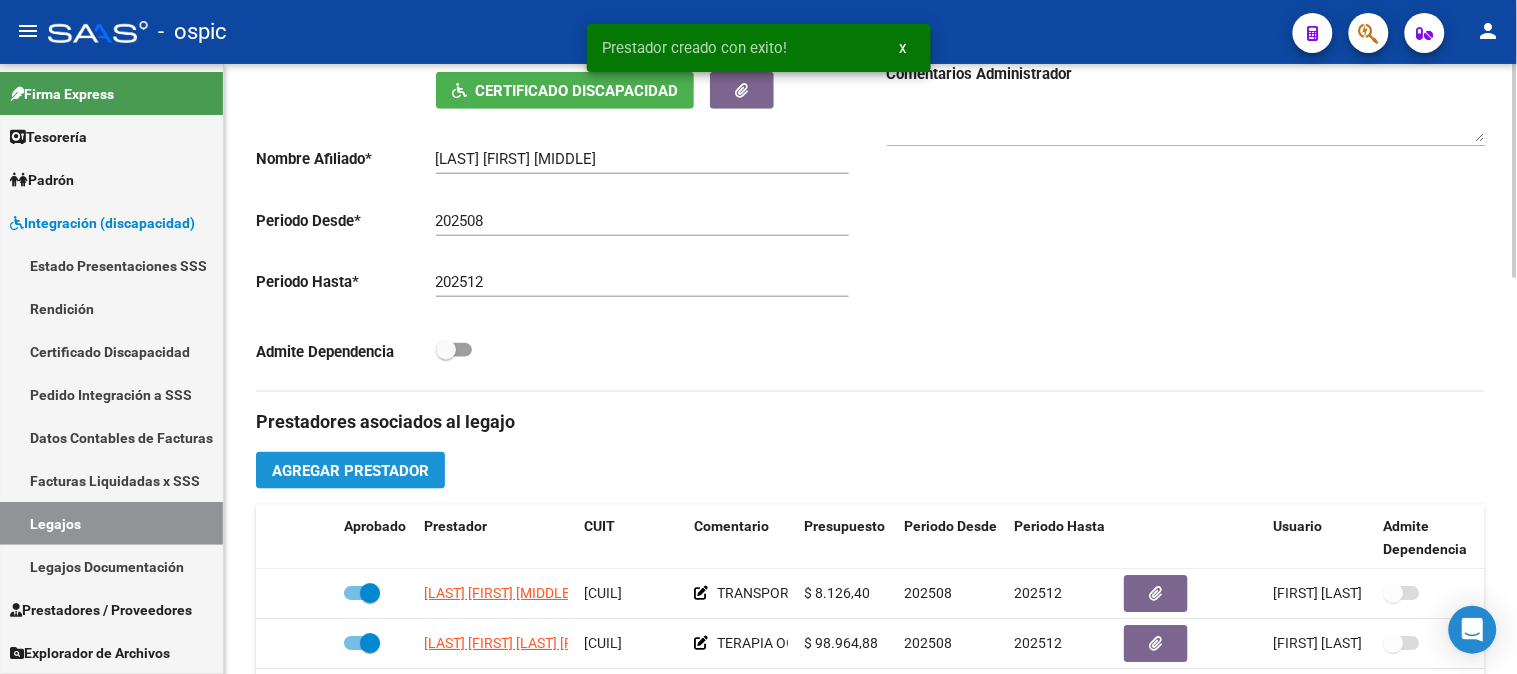 click on "Agregar Prestador" 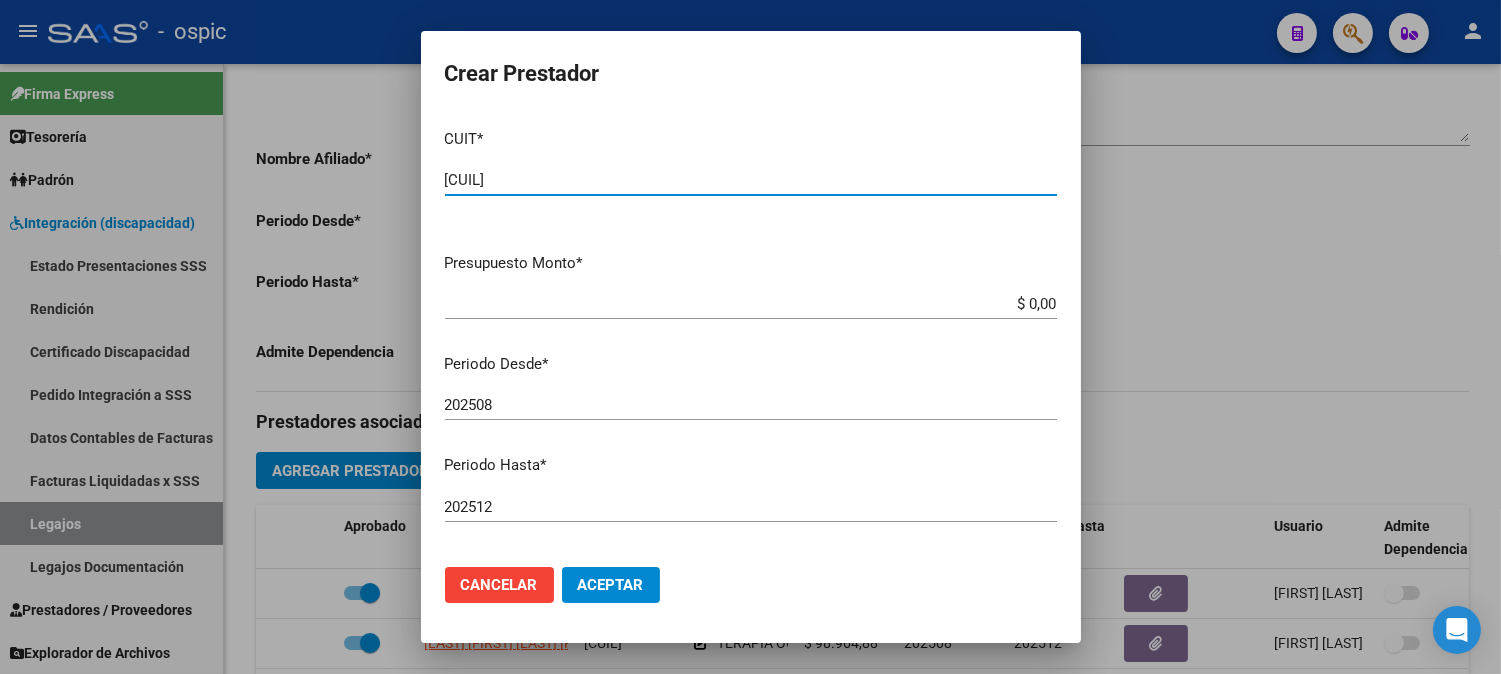 type on "[CUIL]" 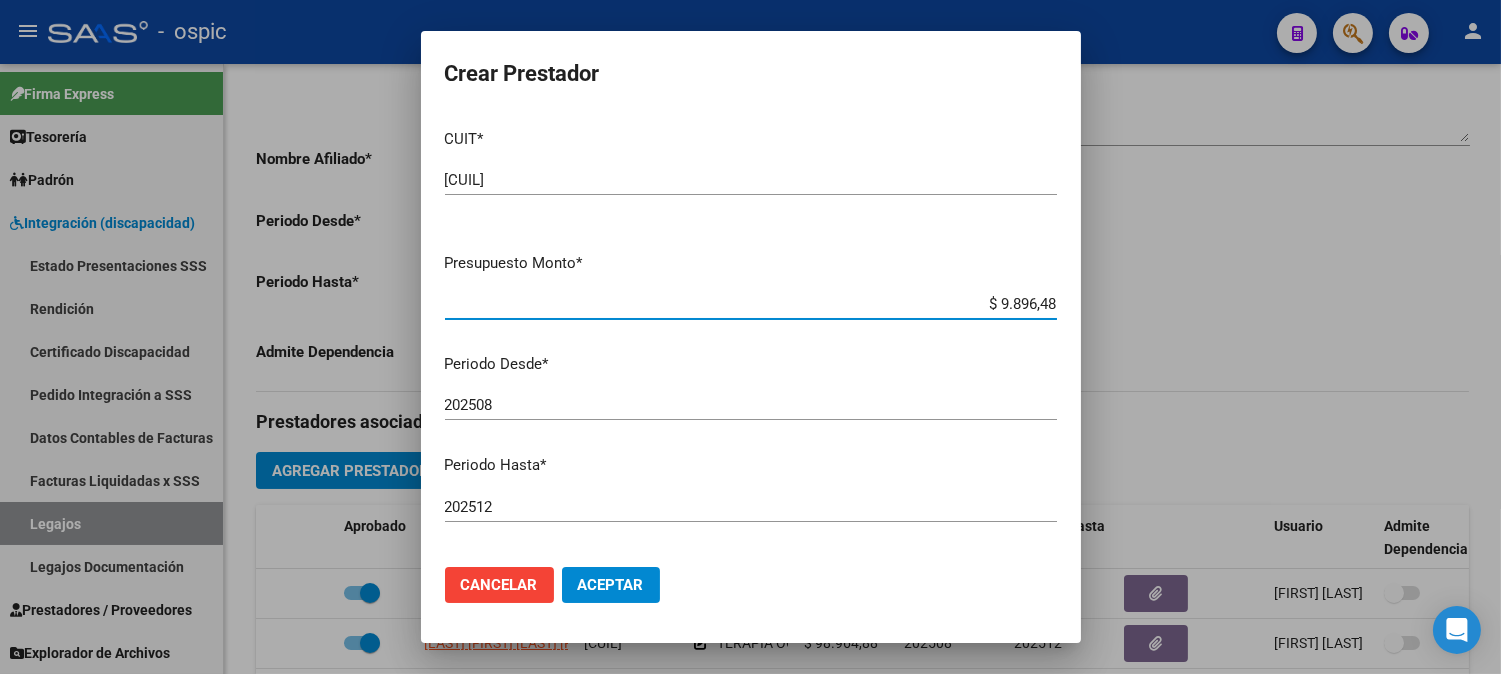type on "$ 98.964,88" 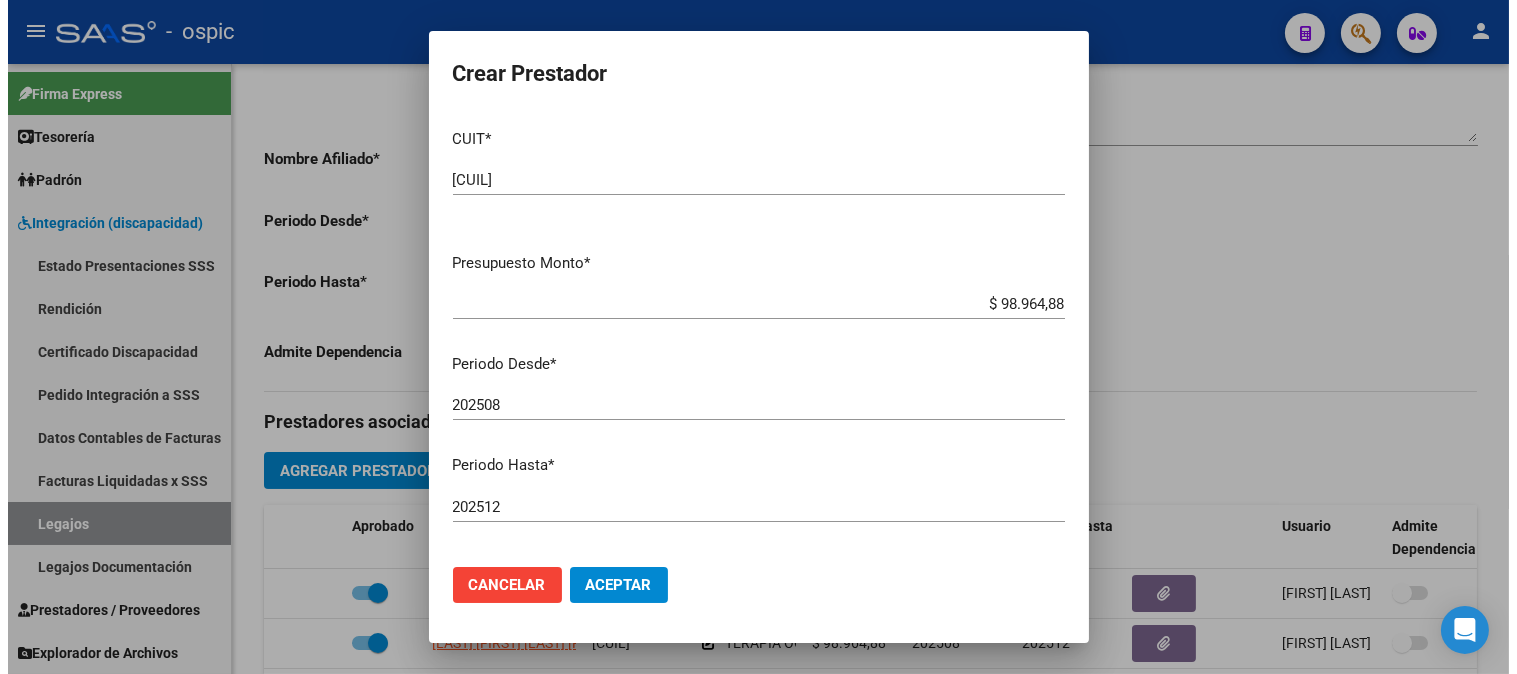scroll, scrollTop: 246, scrollLeft: 0, axis: vertical 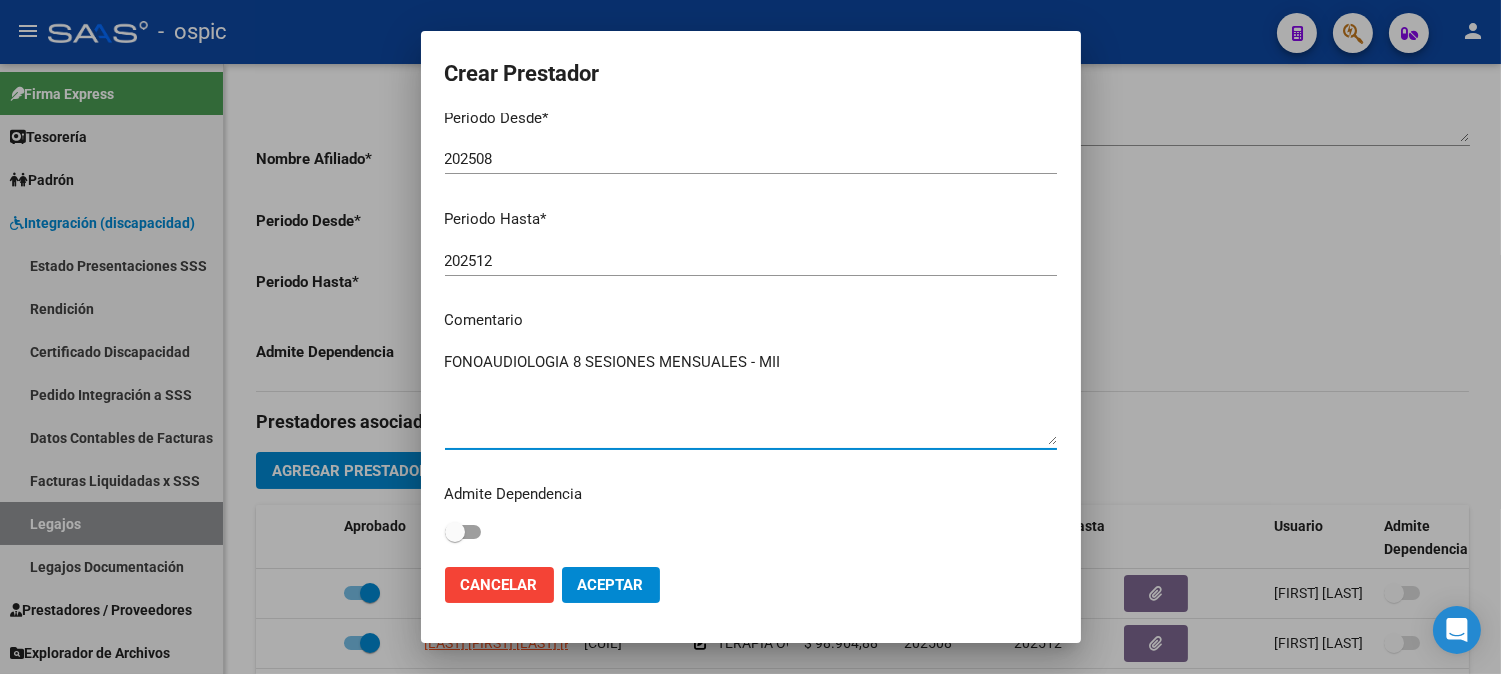 type on "FONOAUDIOLOGIA 8 SESIONES MENSUALES - MII" 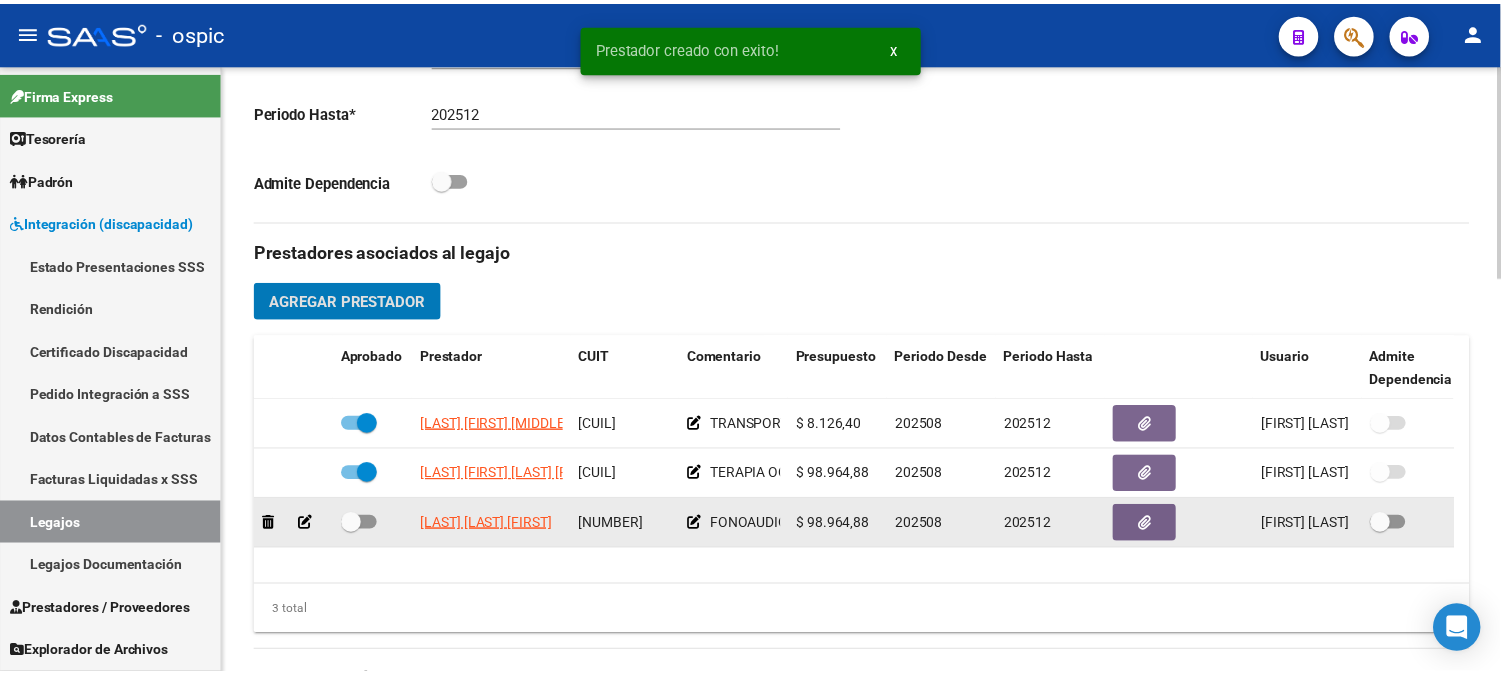 scroll, scrollTop: 666, scrollLeft: 0, axis: vertical 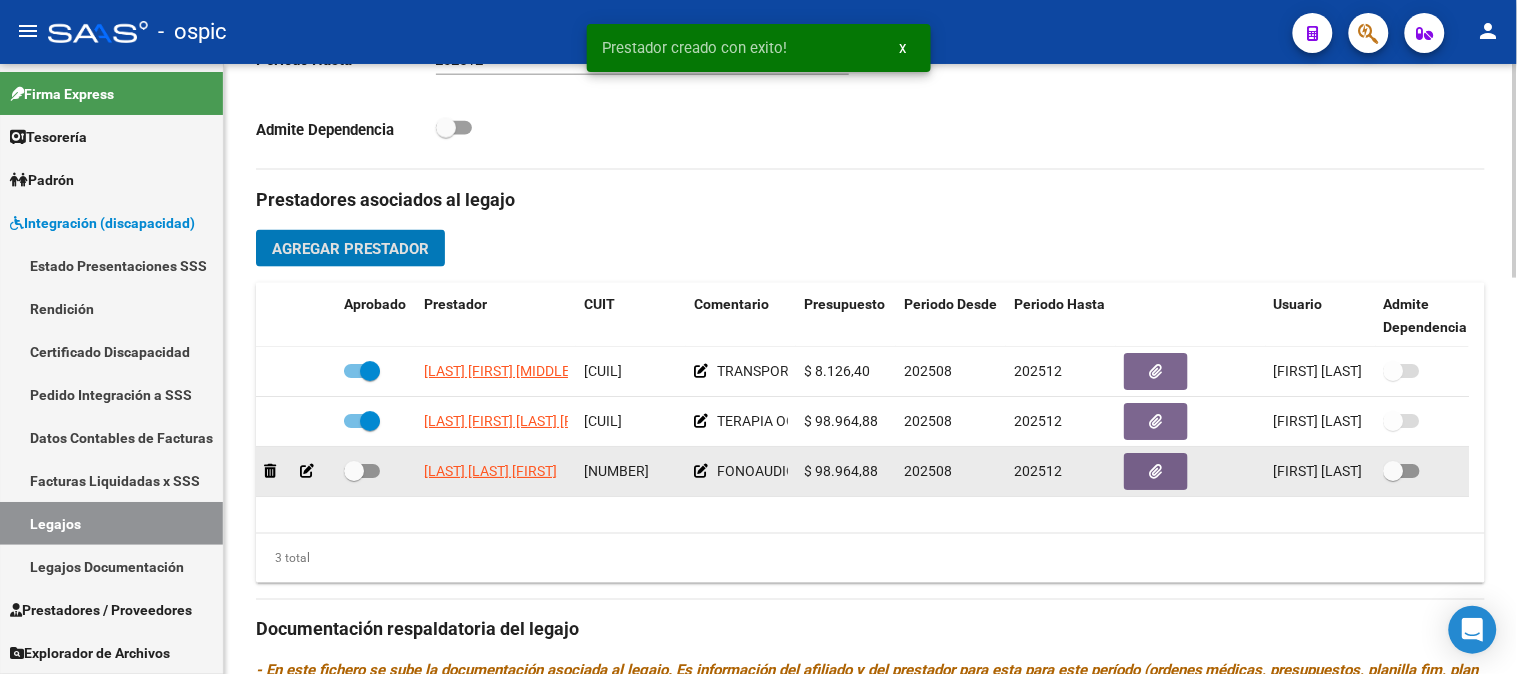click at bounding box center (354, 471) 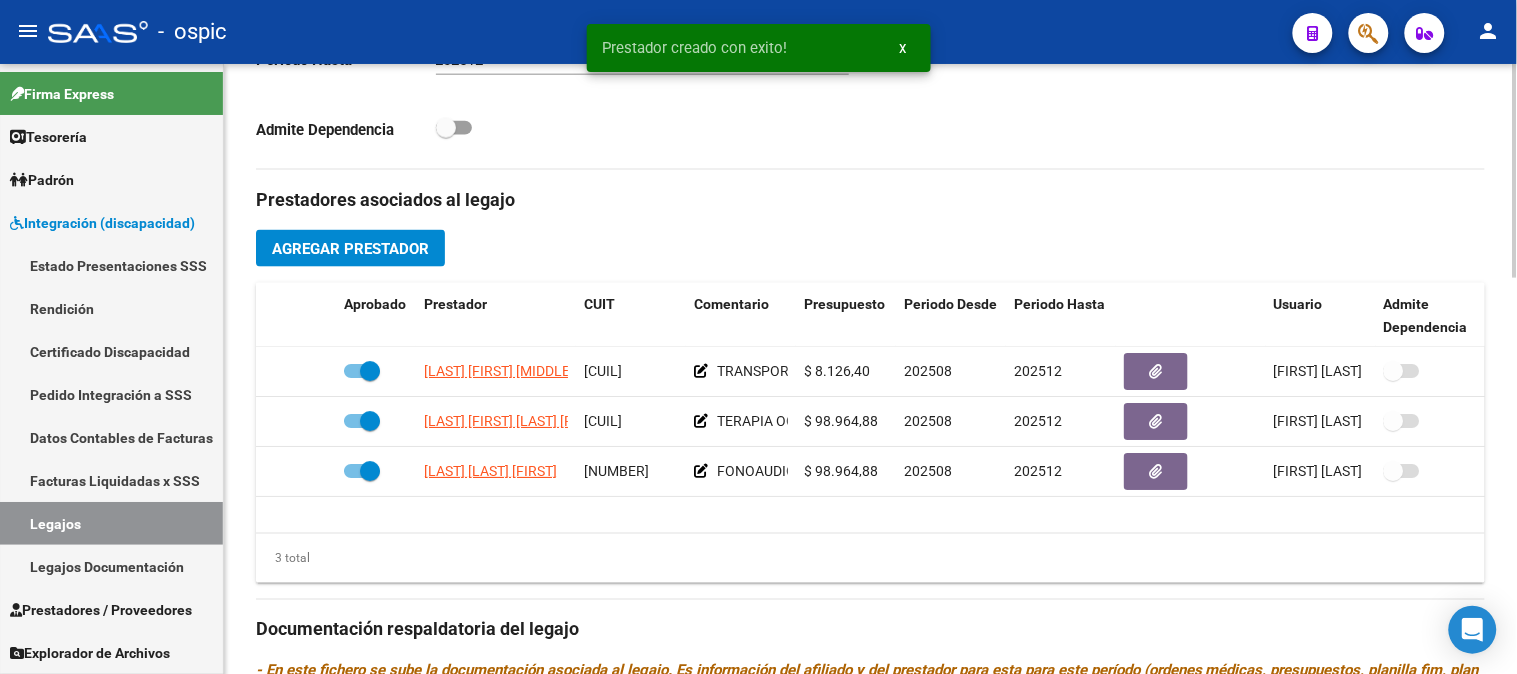 click on "Agregar Prestador" 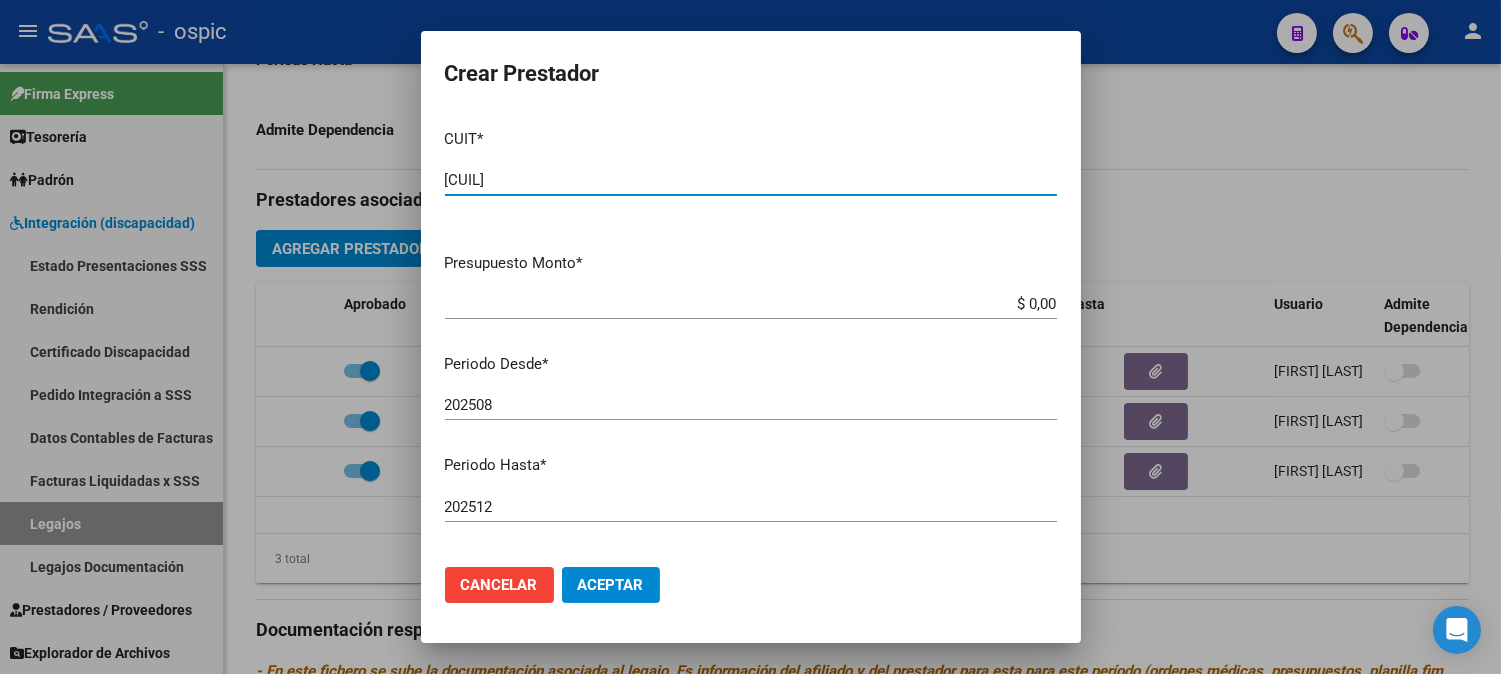 type on "[CUIL]" 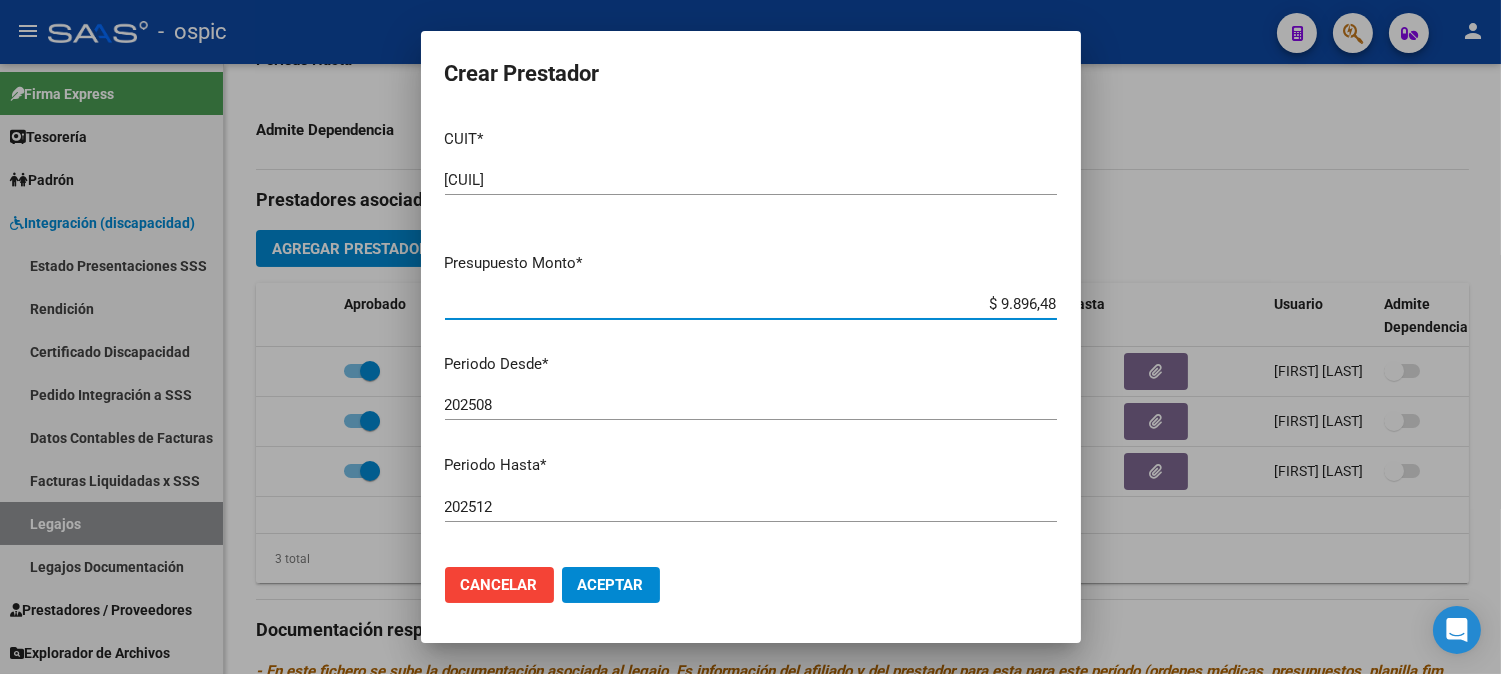 type on "$ 98.964,88" 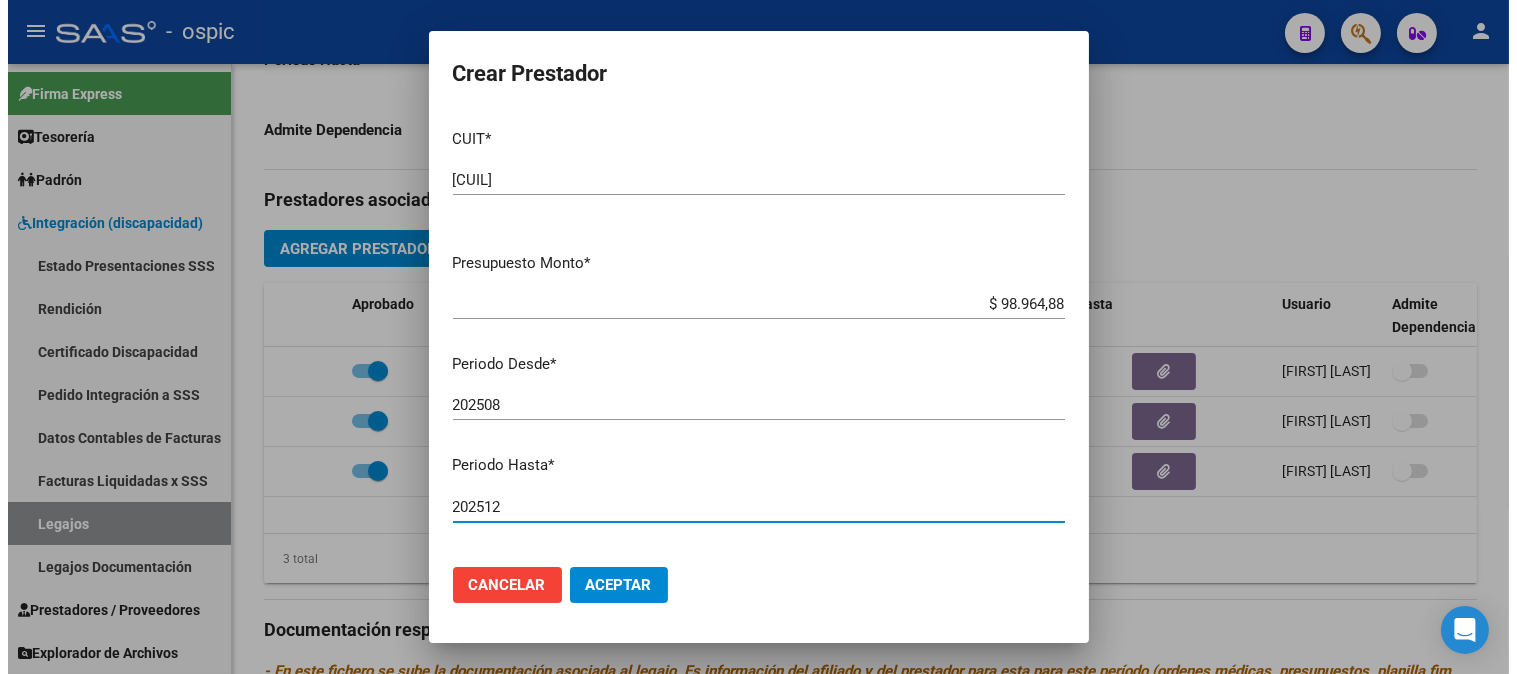 scroll, scrollTop: 246, scrollLeft: 0, axis: vertical 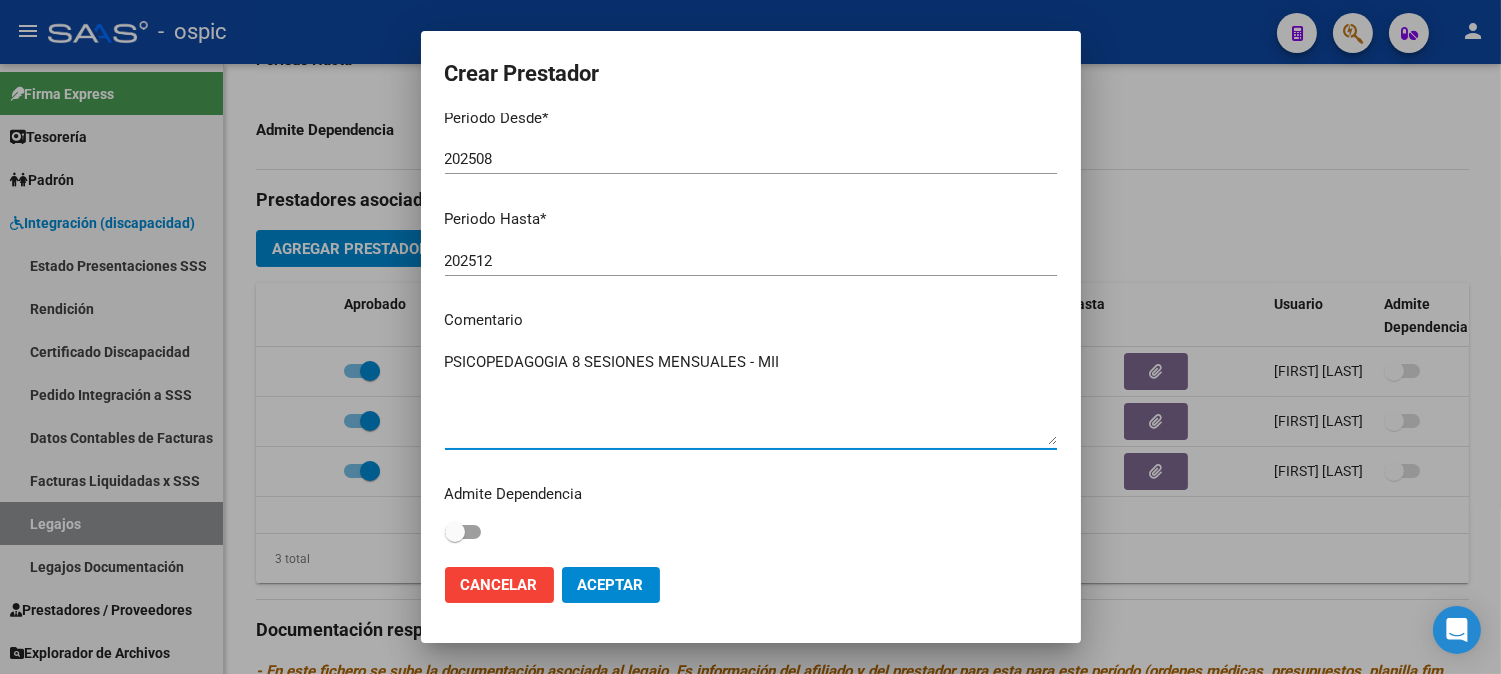 type on "PSICOPEDAGOGIA 8 SESIONES MENSUALES - MII" 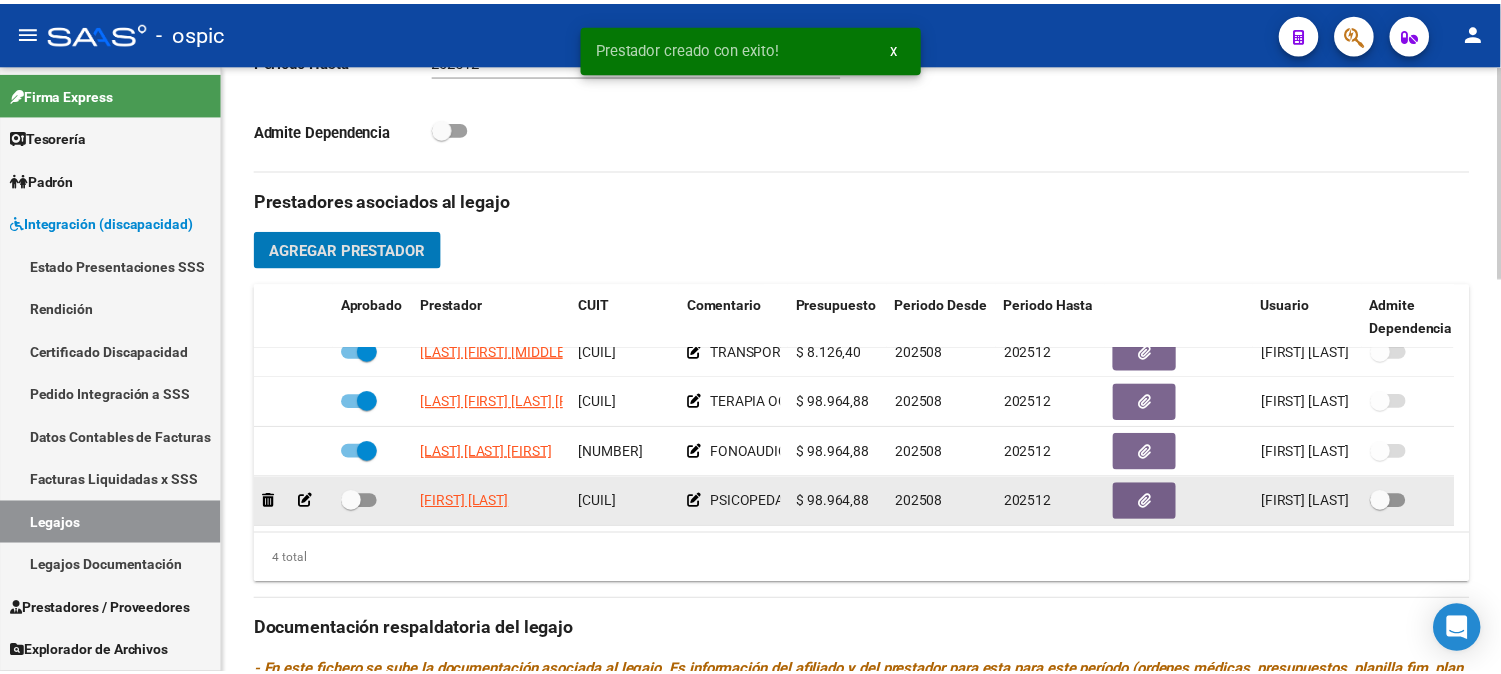 scroll, scrollTop: 37, scrollLeft: 0, axis: vertical 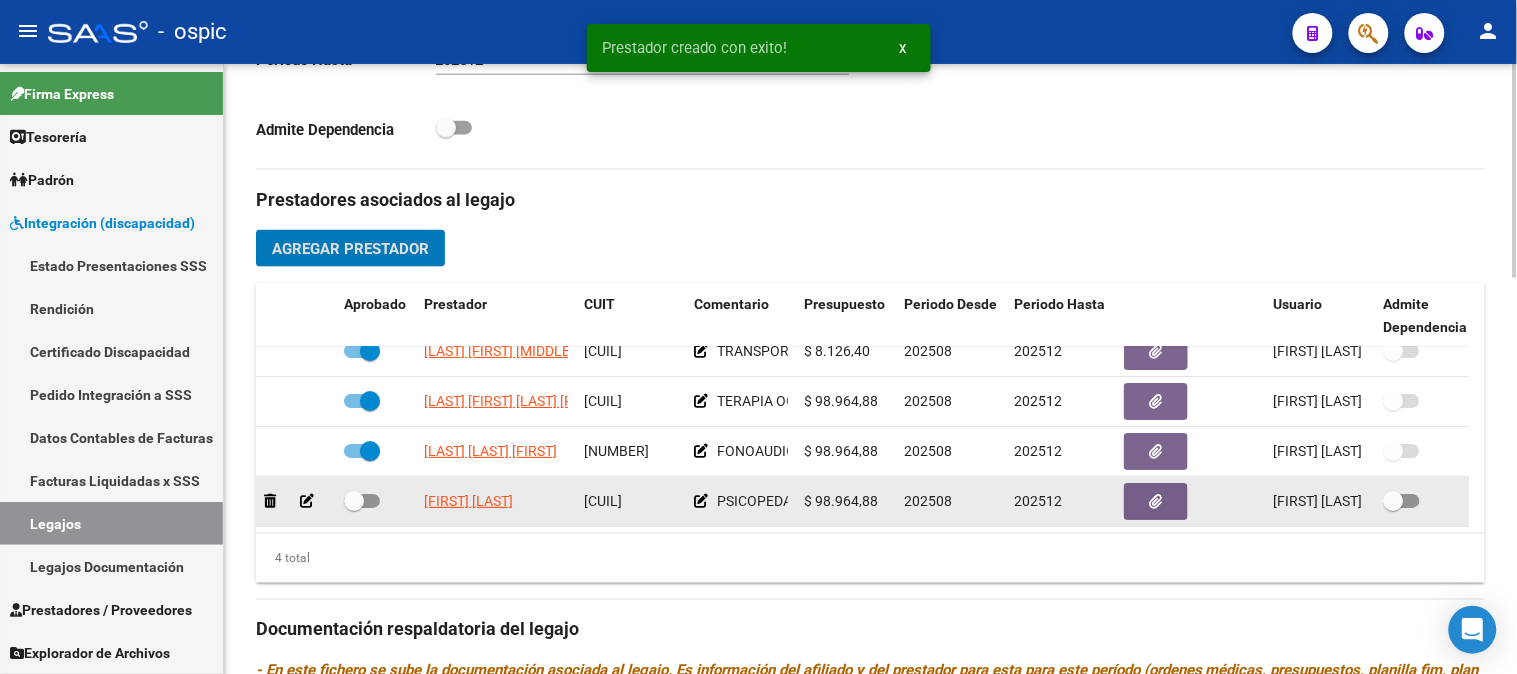 click at bounding box center [354, 501] 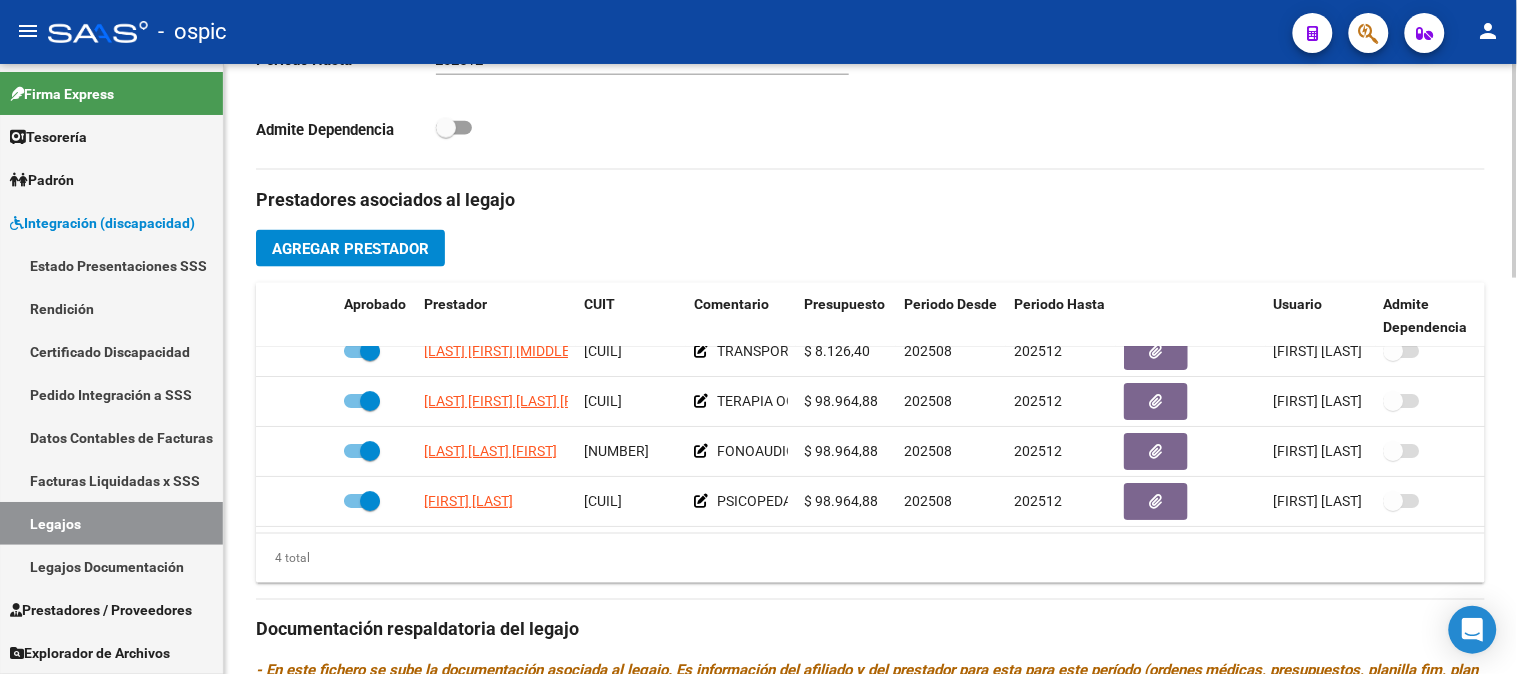 click on "Agregar Prestador" 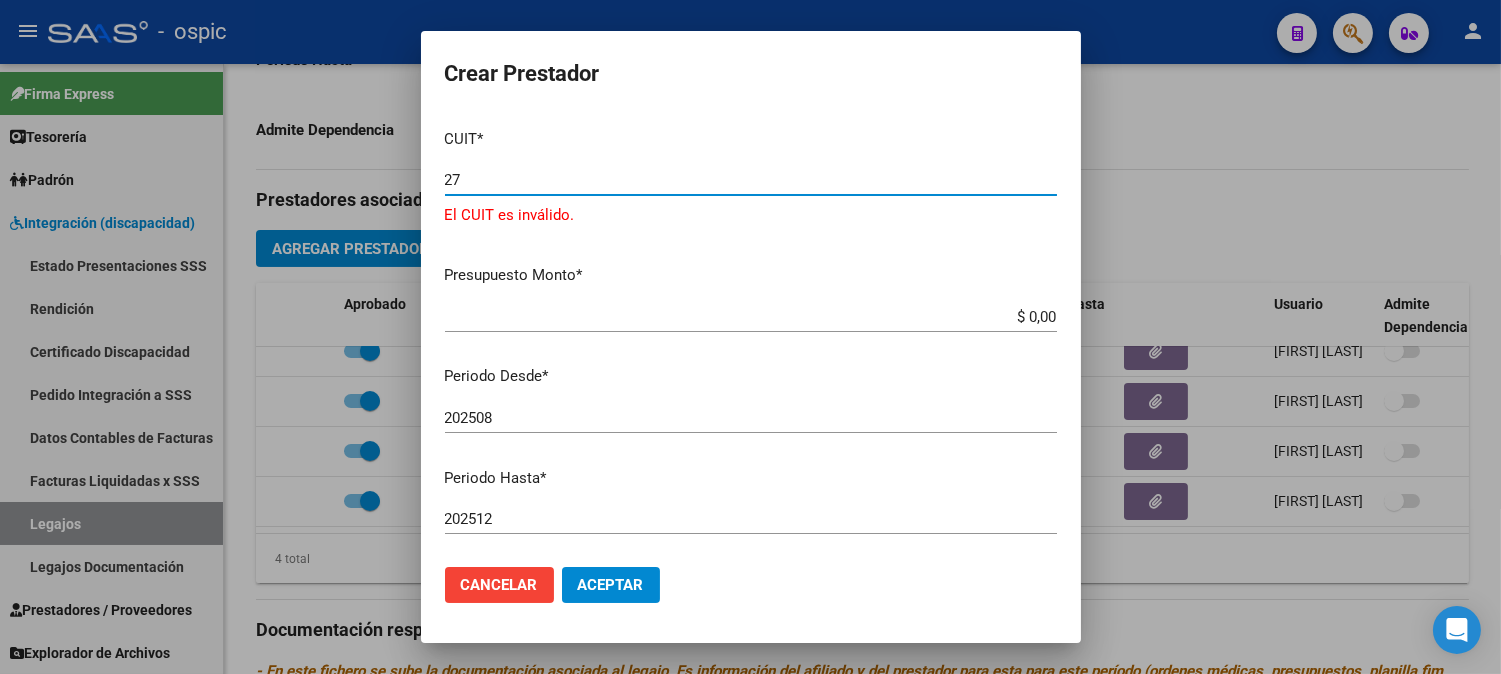 type on "2" 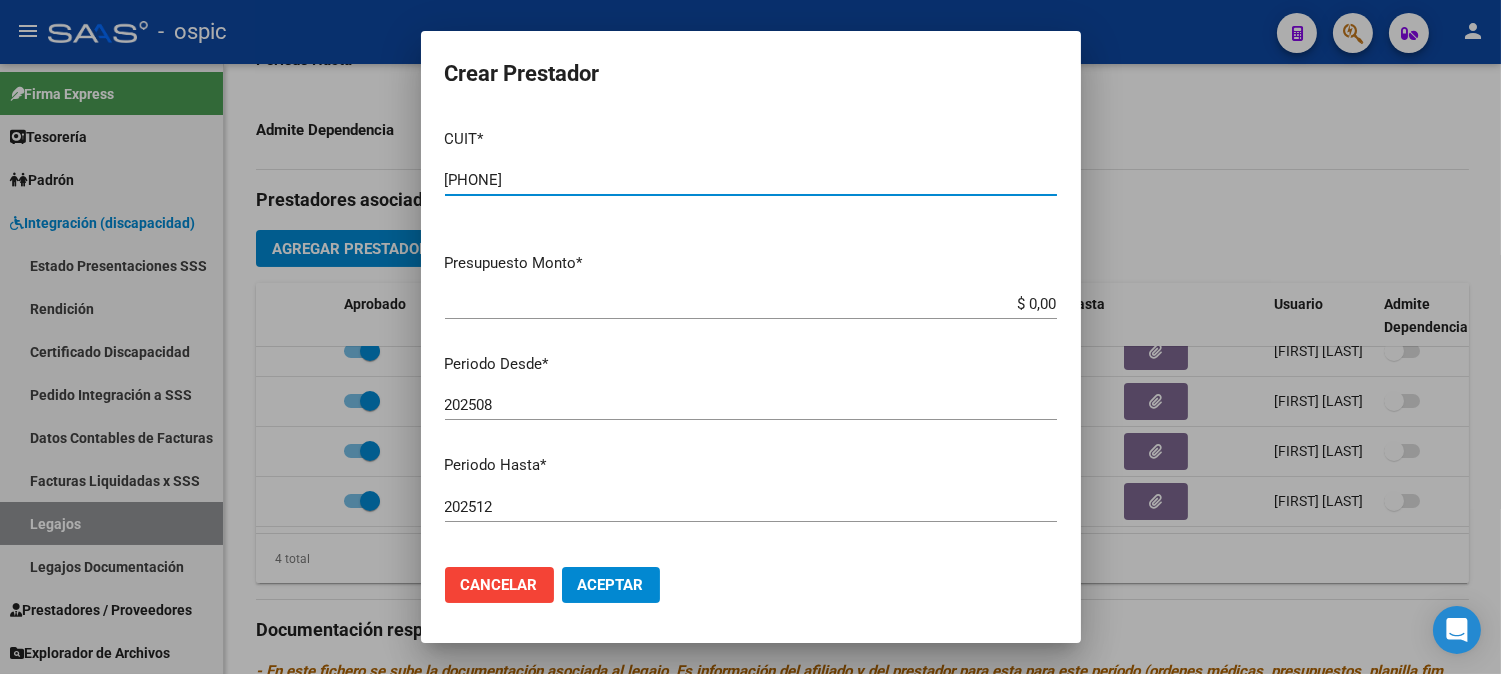 type on "[PHONE]" 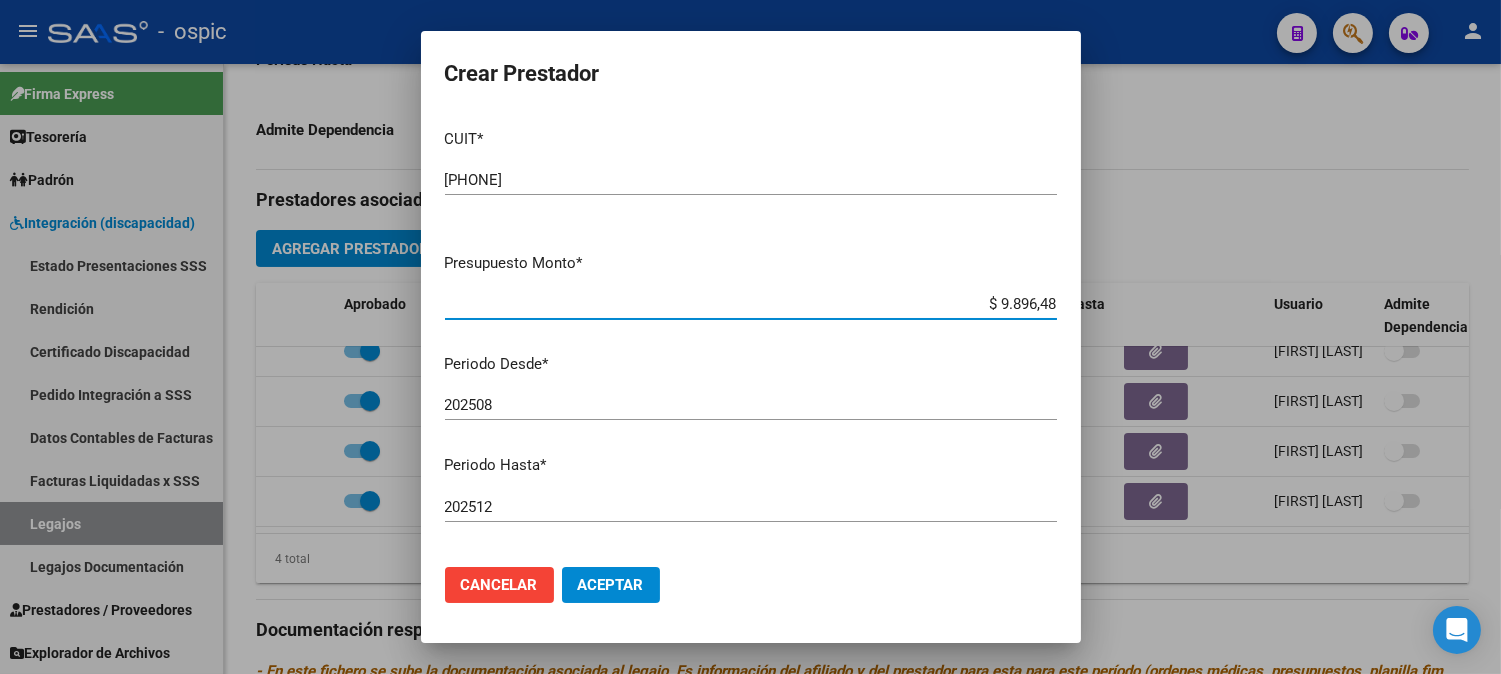 type on "$ 98.964,88" 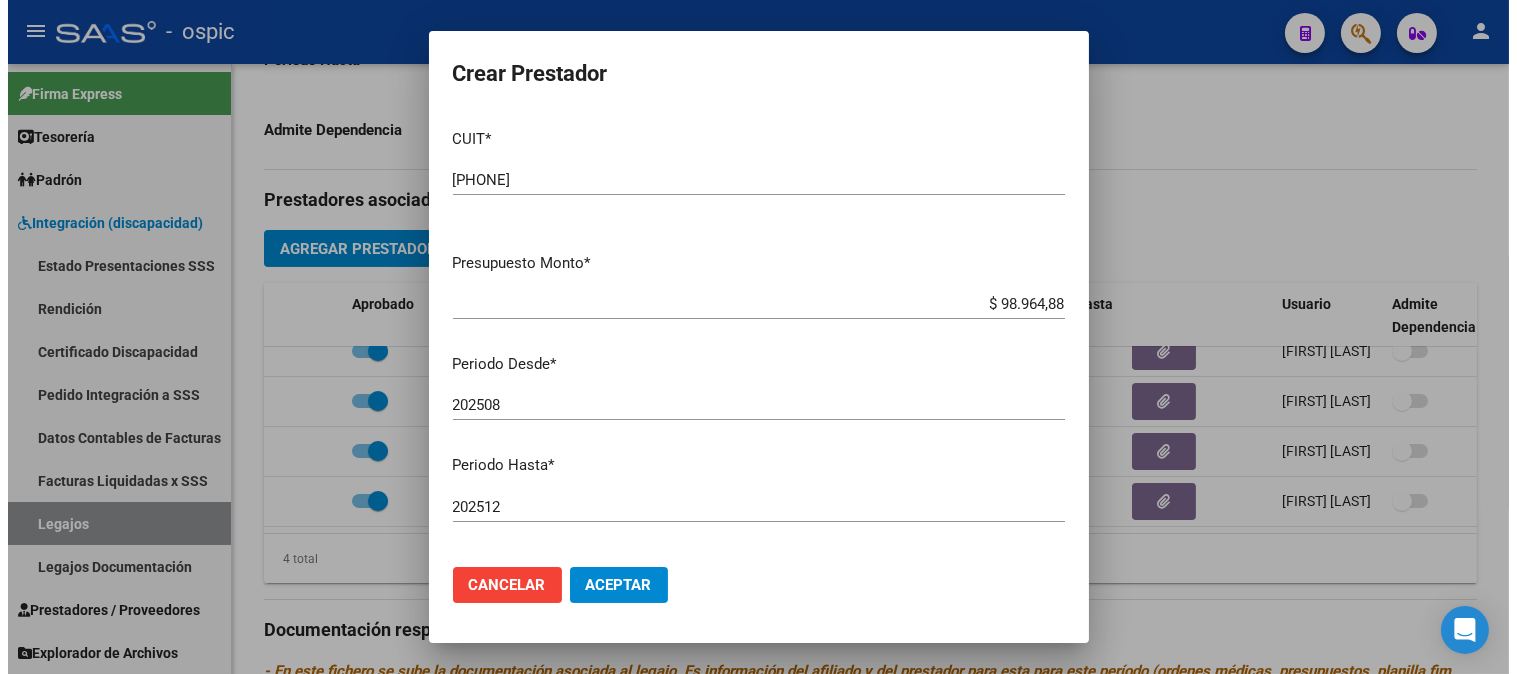 scroll, scrollTop: 246, scrollLeft: 0, axis: vertical 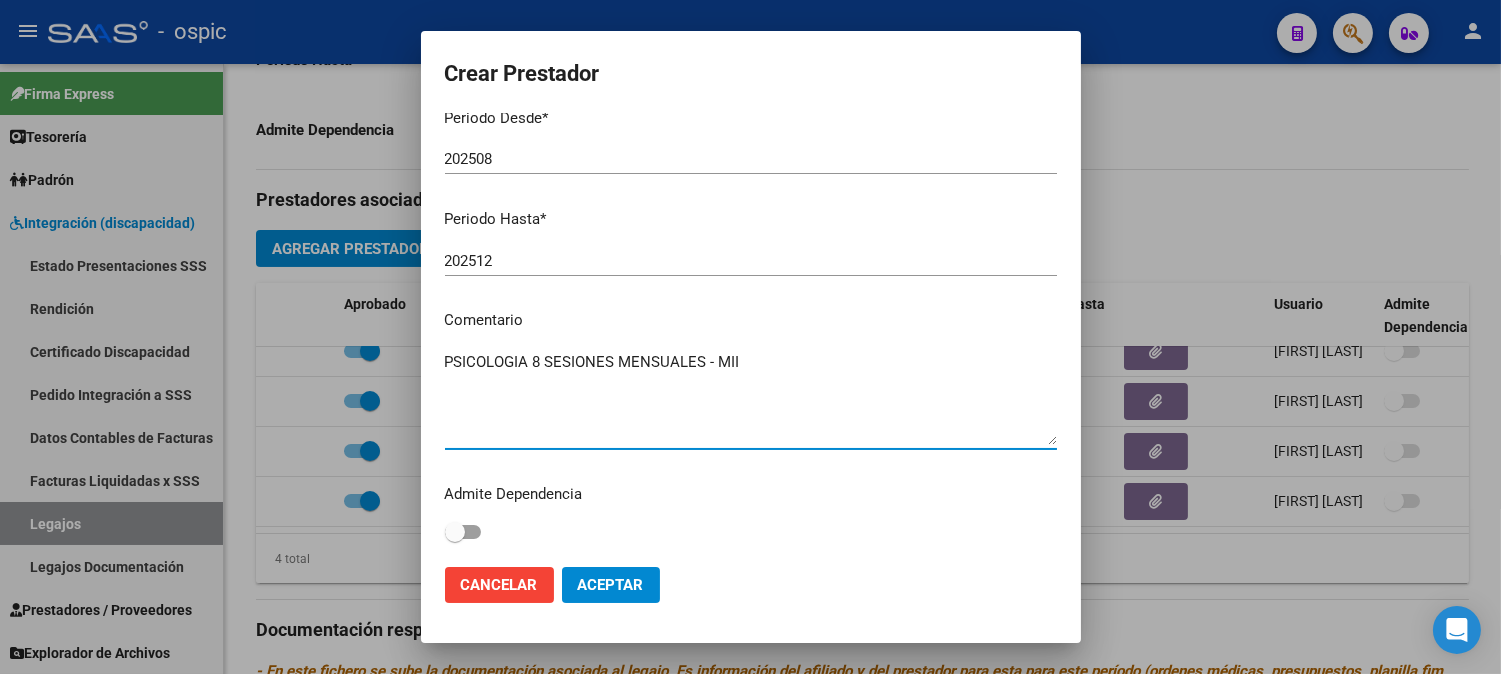 type on "PSICOLOGIA 8 SESIONES MENSUALES - MII" 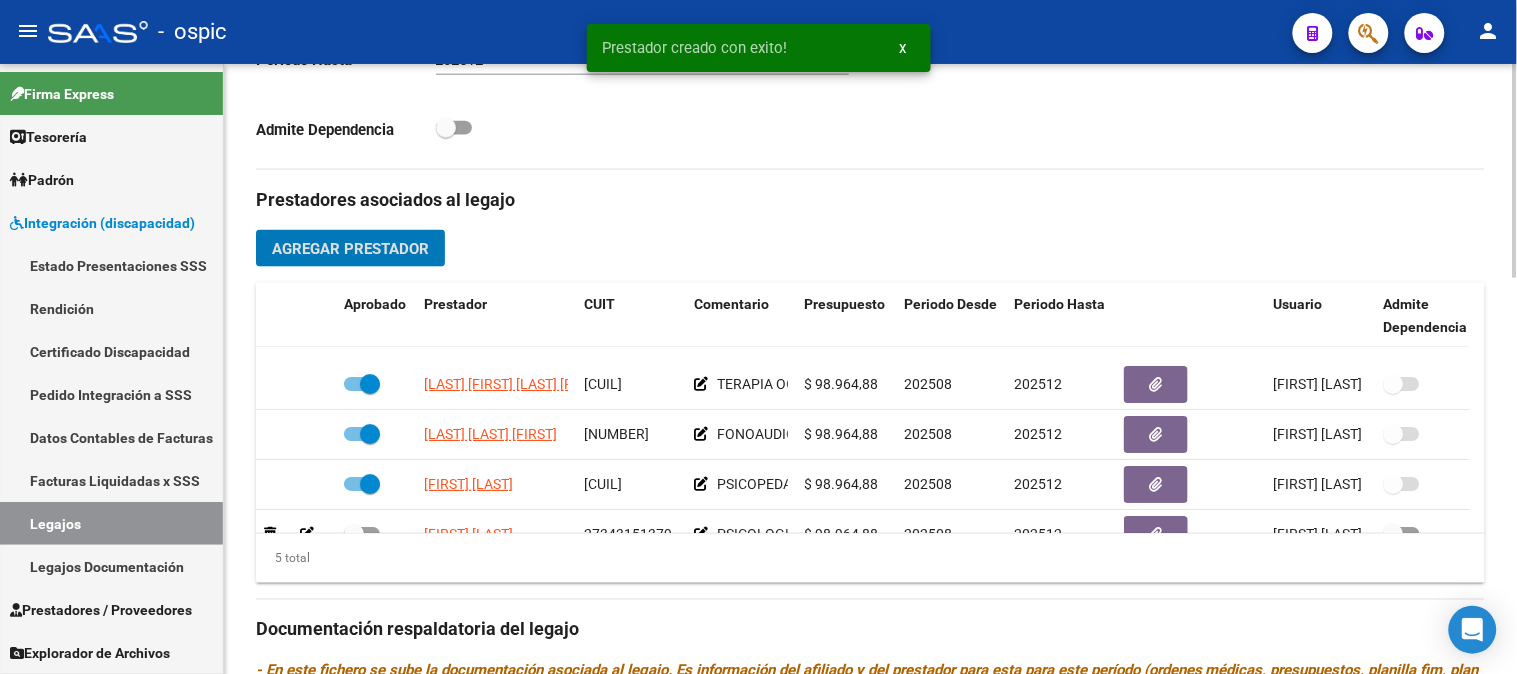 scroll, scrollTop: 87, scrollLeft: 0, axis: vertical 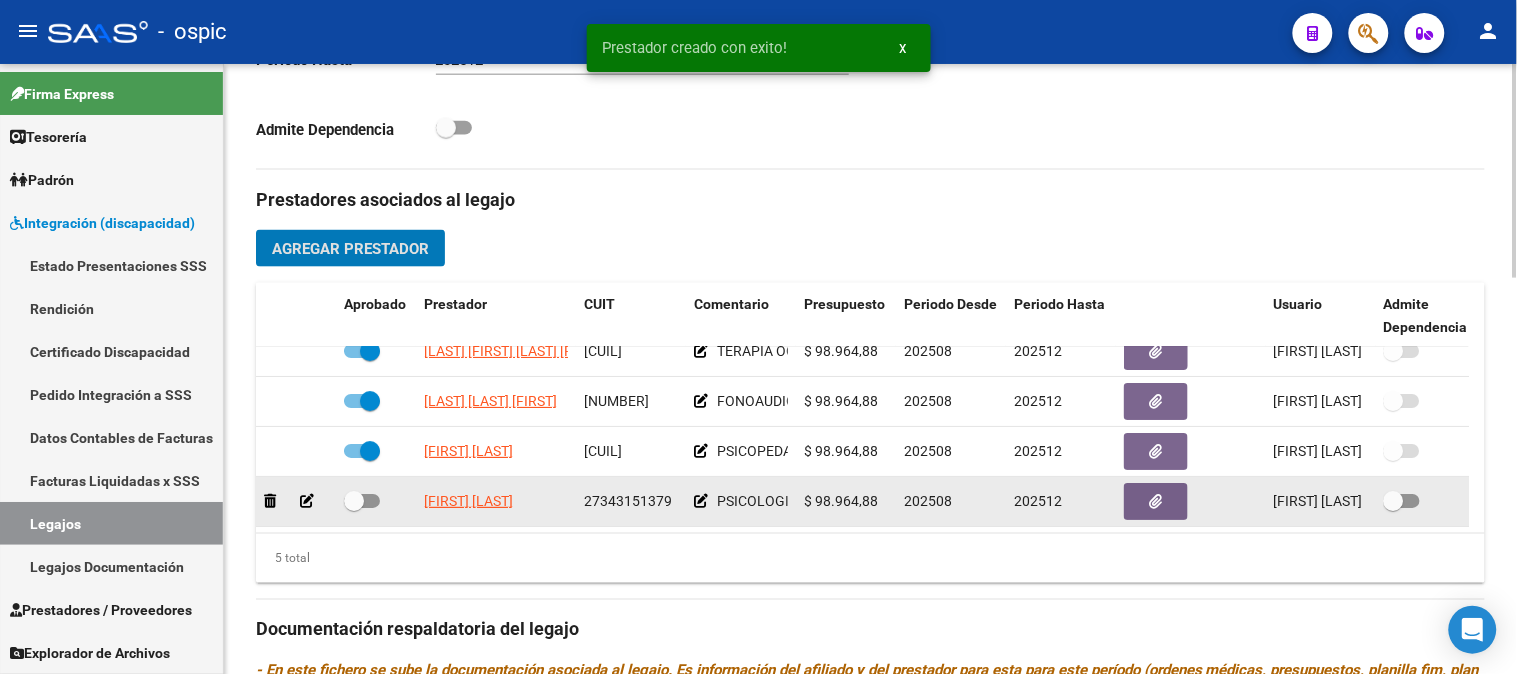 click at bounding box center (354, 501) 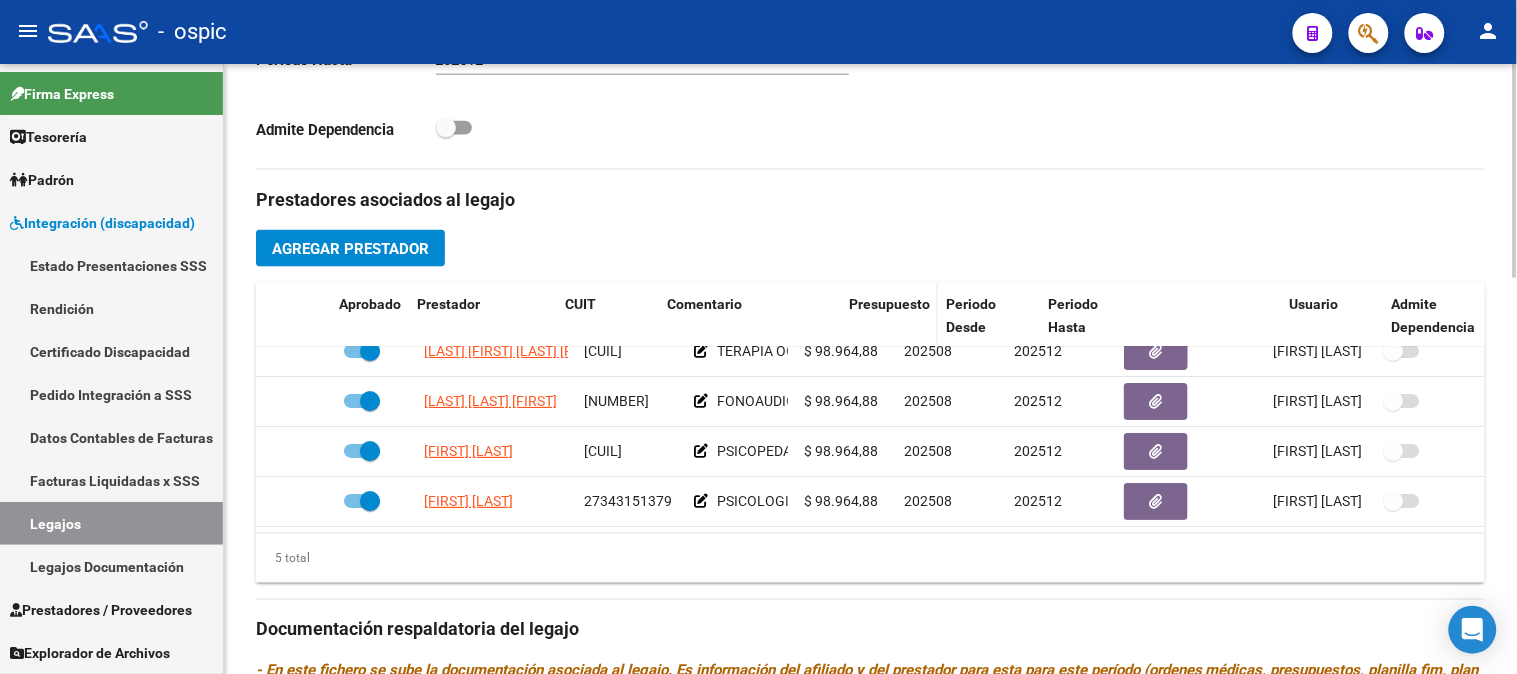 drag, startPoint x: 800, startPoint y: 321, endPoint x: 888, endPoint y: 322, distance: 88.005684 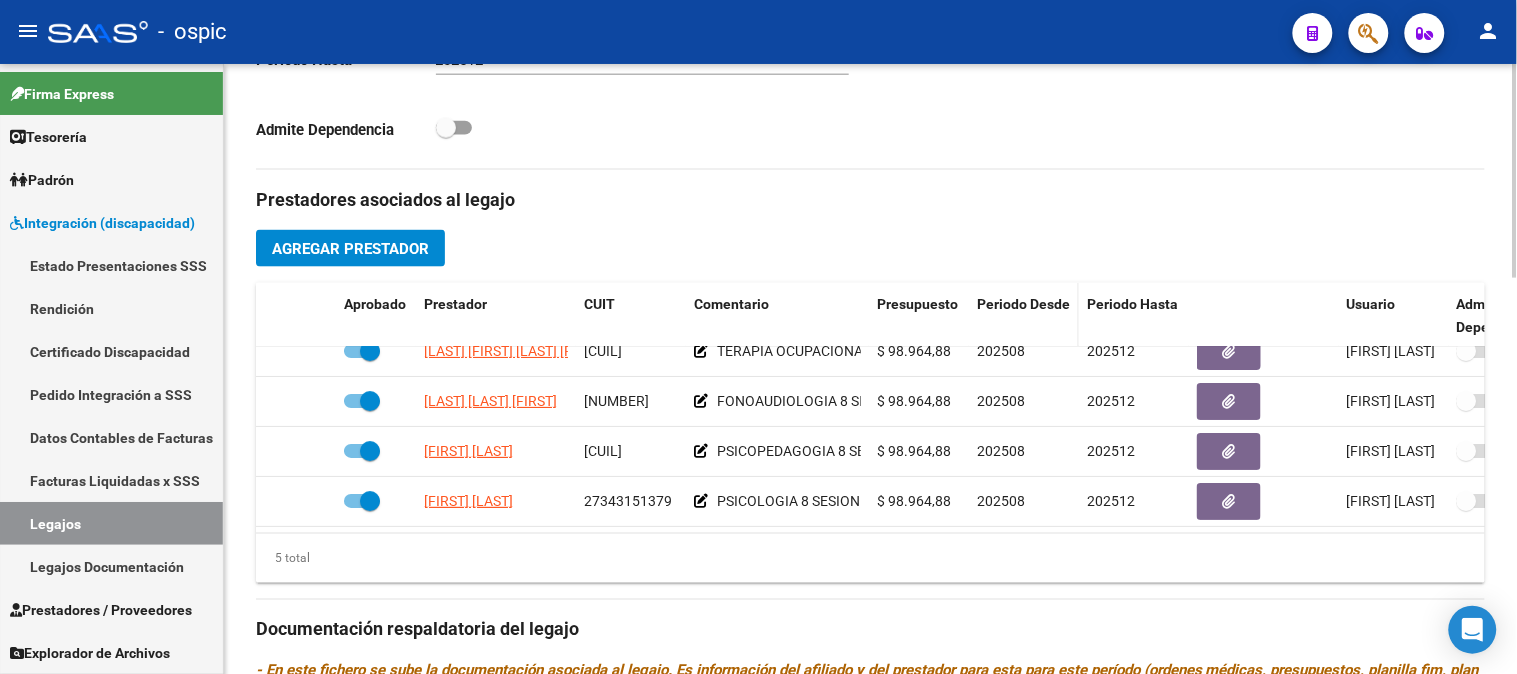 drag, startPoint x: 908, startPoint y: 326, endPoint x: 1018, endPoint y: 320, distance: 110.16351 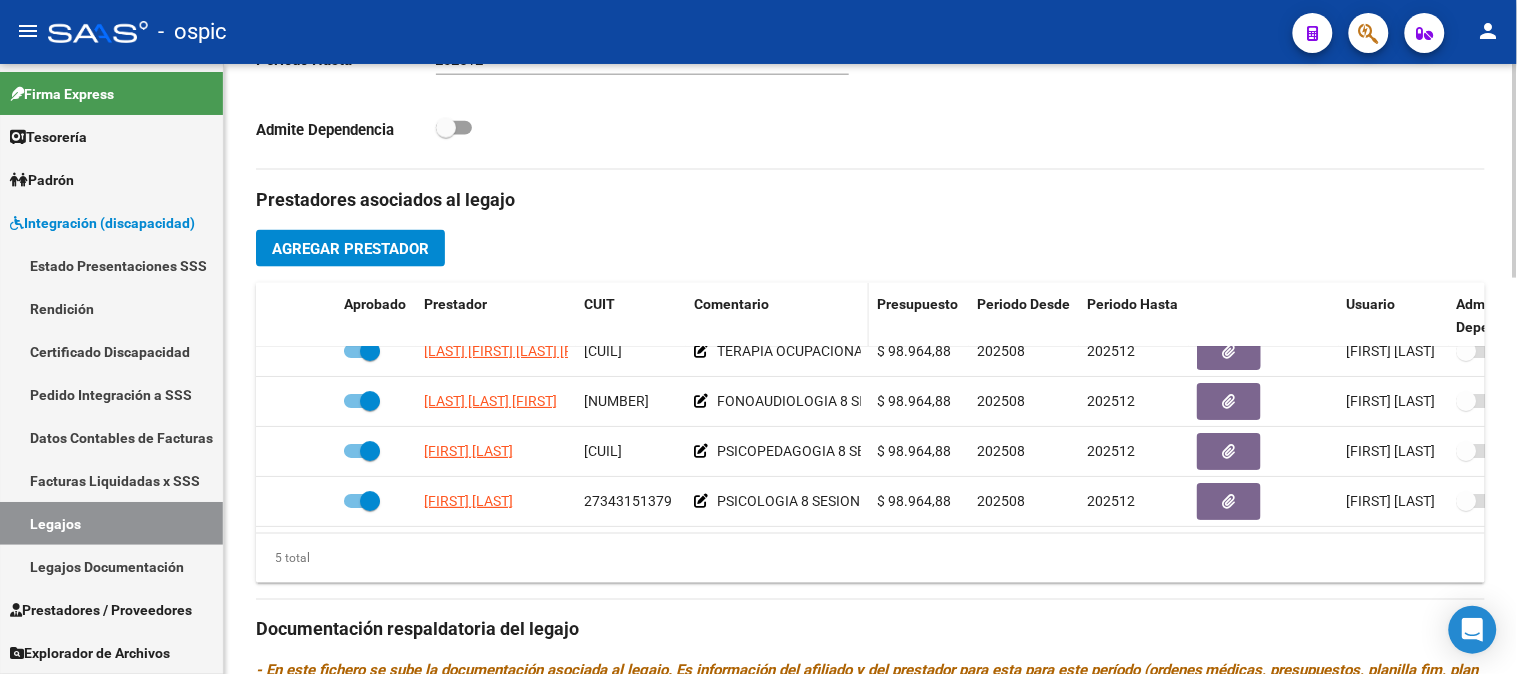 click on "Comentario" 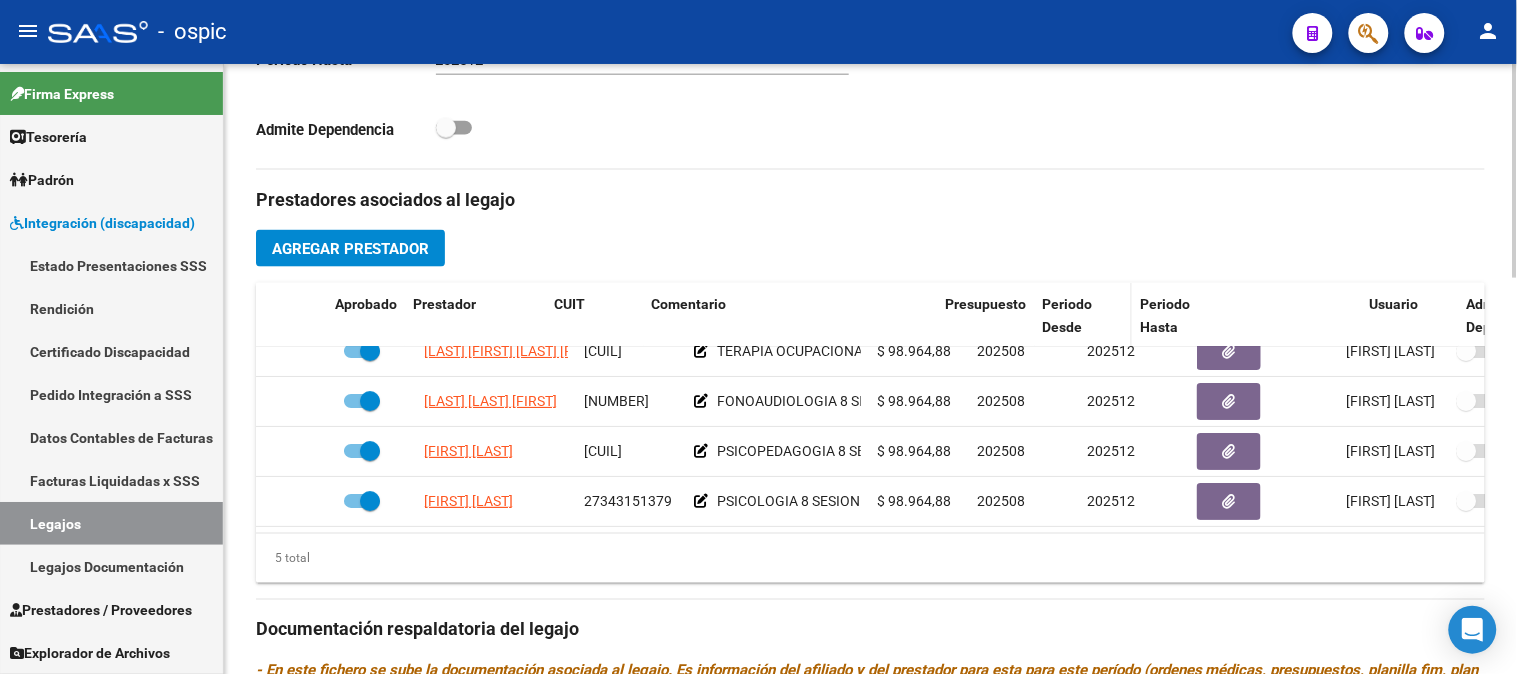 drag, startPoint x: 977, startPoint y: 318, endPoint x: 1037, endPoint y: 317, distance: 60.00833 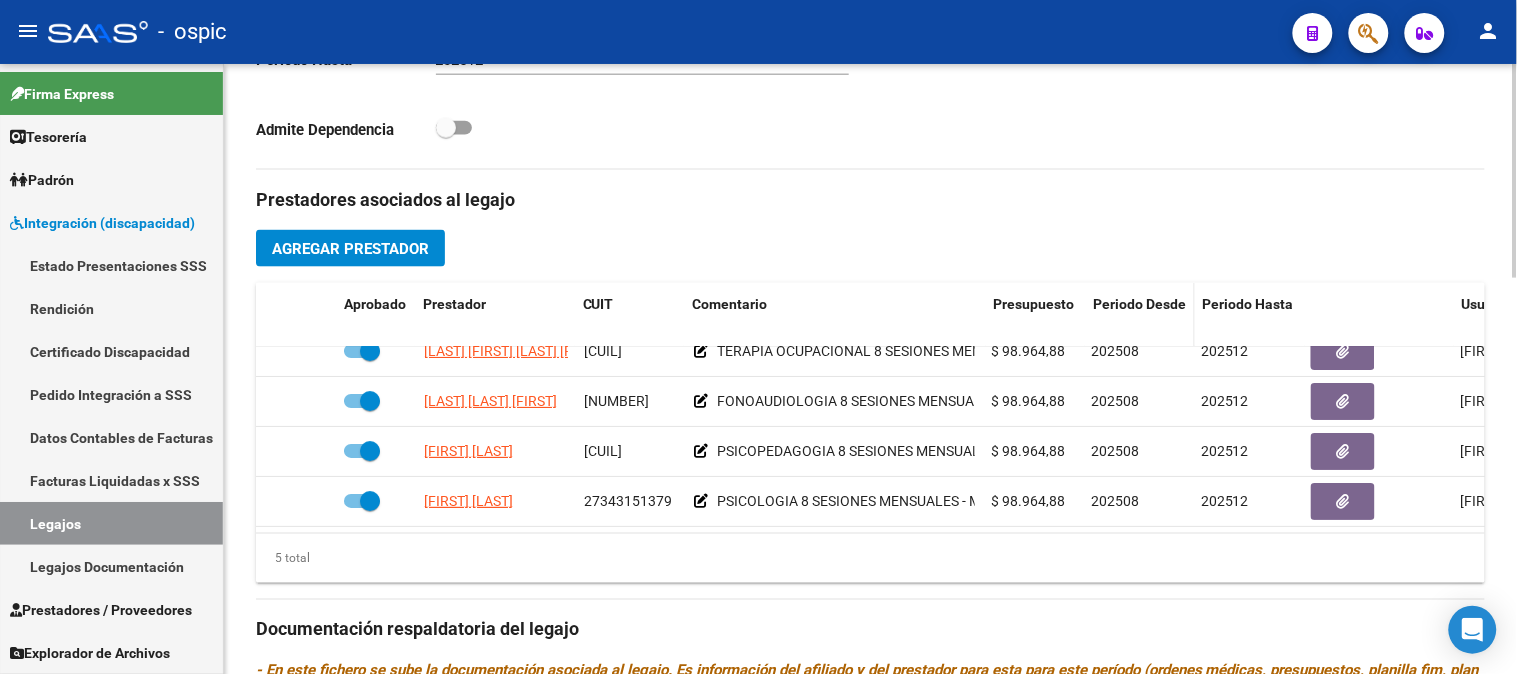 drag, startPoint x: 976, startPoint y: 326, endPoint x: 1155, endPoint y: 310, distance: 179.71365 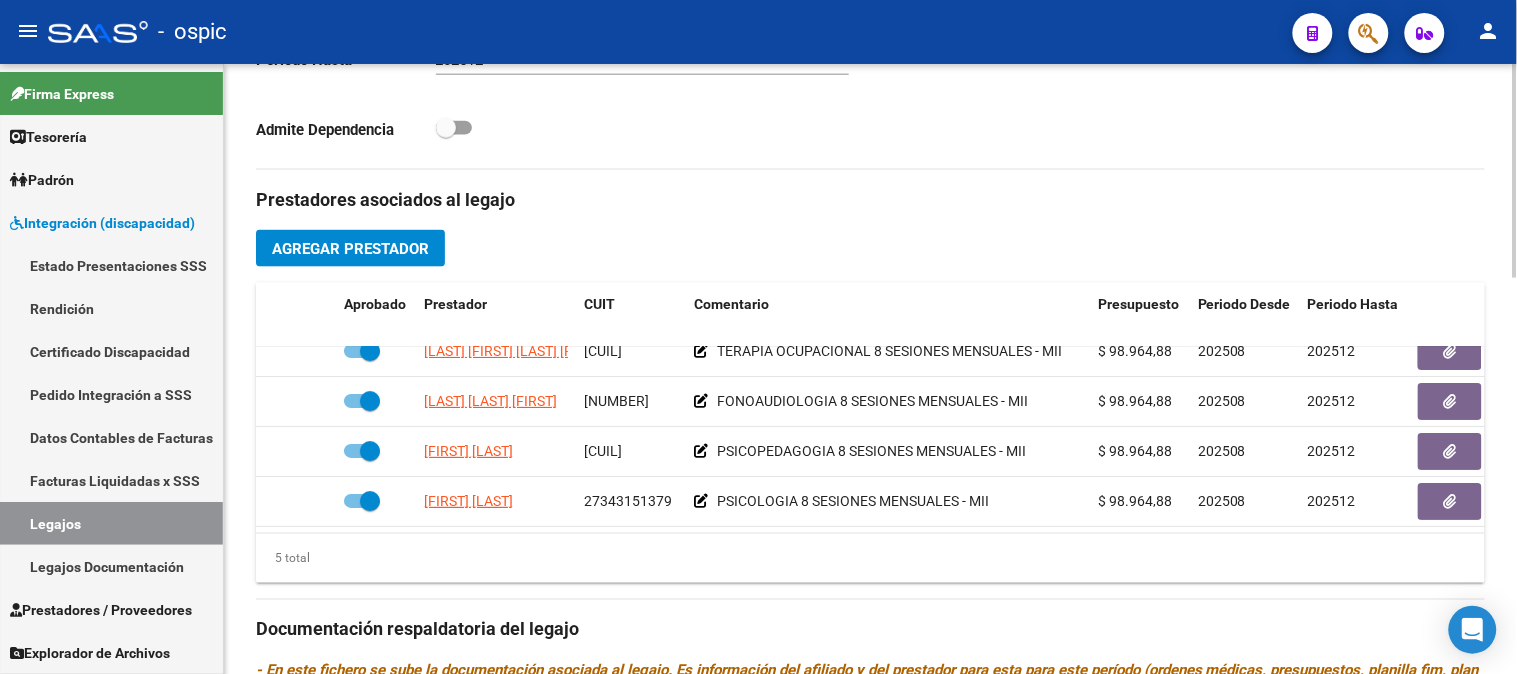 scroll, scrollTop: 0, scrollLeft: 0, axis: both 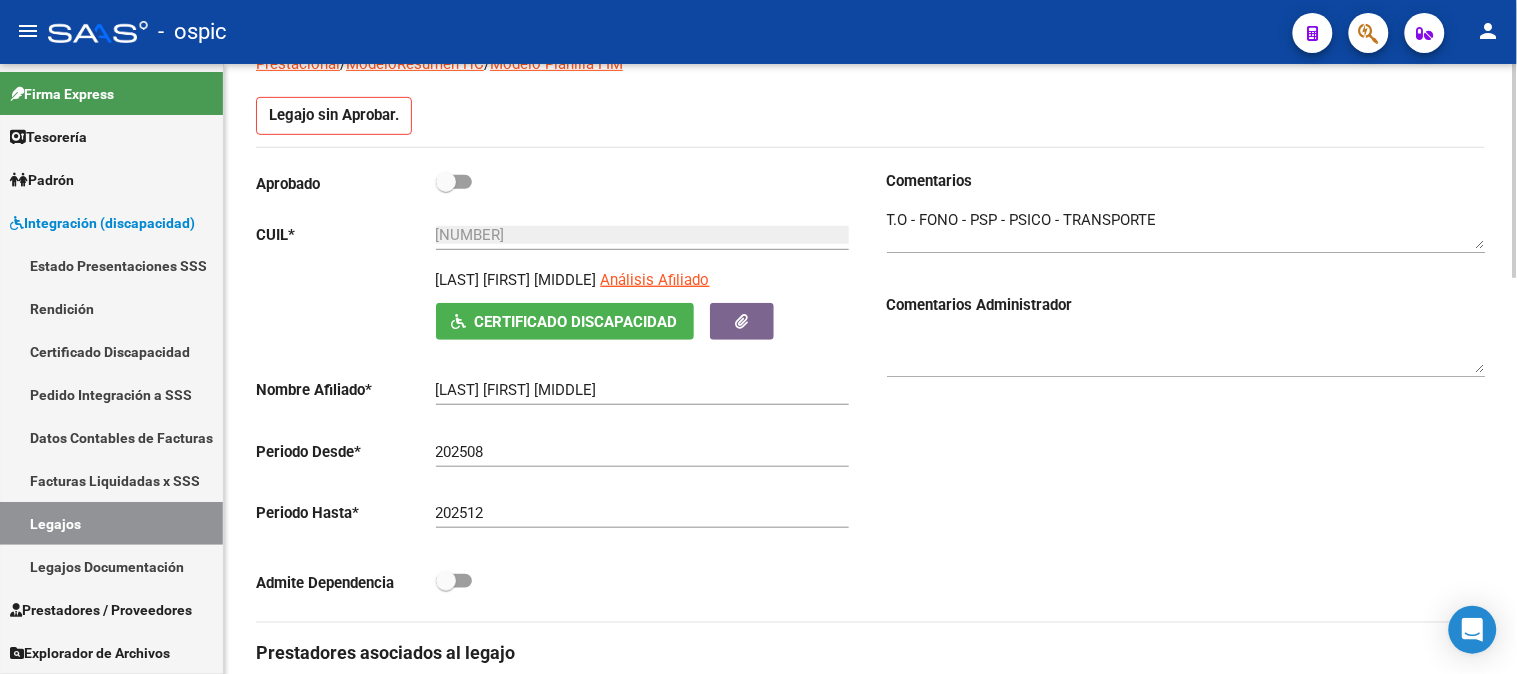 click on "arrow_back Editar 253    save Guardar cambios delete  Eliminar
Legajo de Integración Modelo Formulario DDJJ para Transporte  /  Modelo Conformidad Transporte  /  Modelo Presupuesto Transporte  /  Modelo Conformidad Prestacional  /  Modelo Presupuesto Prestacional  /  ModeloResumen HC  /  Modelo Planilla FIM  Legajo sin Aprobar.  Aprobado   CUIL  *   [CUIL] Ingresar CUIL  [LAST] [FIRST] [MIDDLE]     Análisis Afiliado    Certificado Discapacidad ARCA Padrón Nombre Afiliado  *   [LAST] [FIRST] [MIDDLE] Ingresar el nombre  Periodo Desde  *   202508 Ej: 202203  Periodo Hasta  *   202512 Ej: 202212  Admite Dependencia   Comentarios                                  Comentarios Administrador  Prestadores asociados al legajo Agregar Prestador Aprobado Prestador CUIT Comentario Presupuesto Periodo Desde Periodo Hasta Usuario Admite Dependencia   [LAST] [FIRST] [MIDDLE] [CUIL]     TRANSPORTE 1.500 KM MENSUALES  $ 8.126,40  202508 202512 [FIRST]  [LAST]    06/08/2025      [CUIL]     202508" 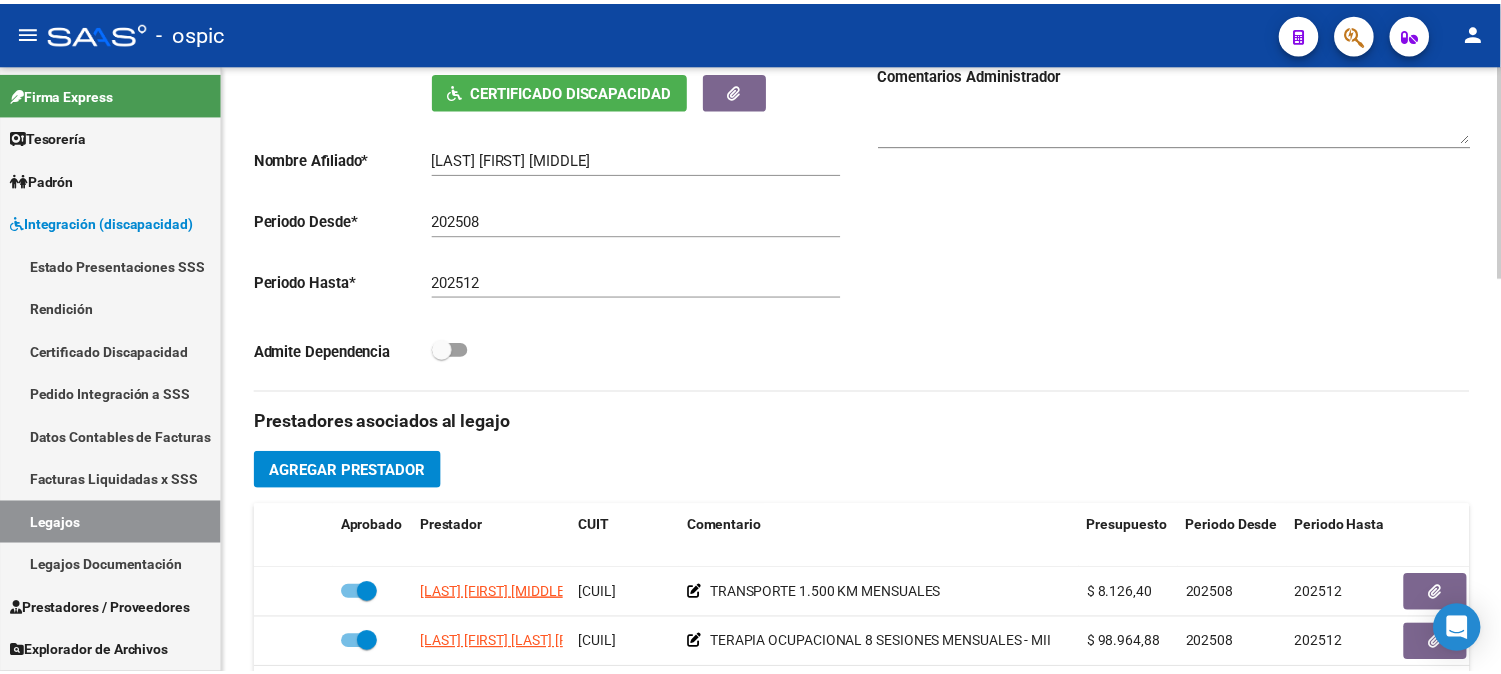 scroll, scrollTop: 671, scrollLeft: 0, axis: vertical 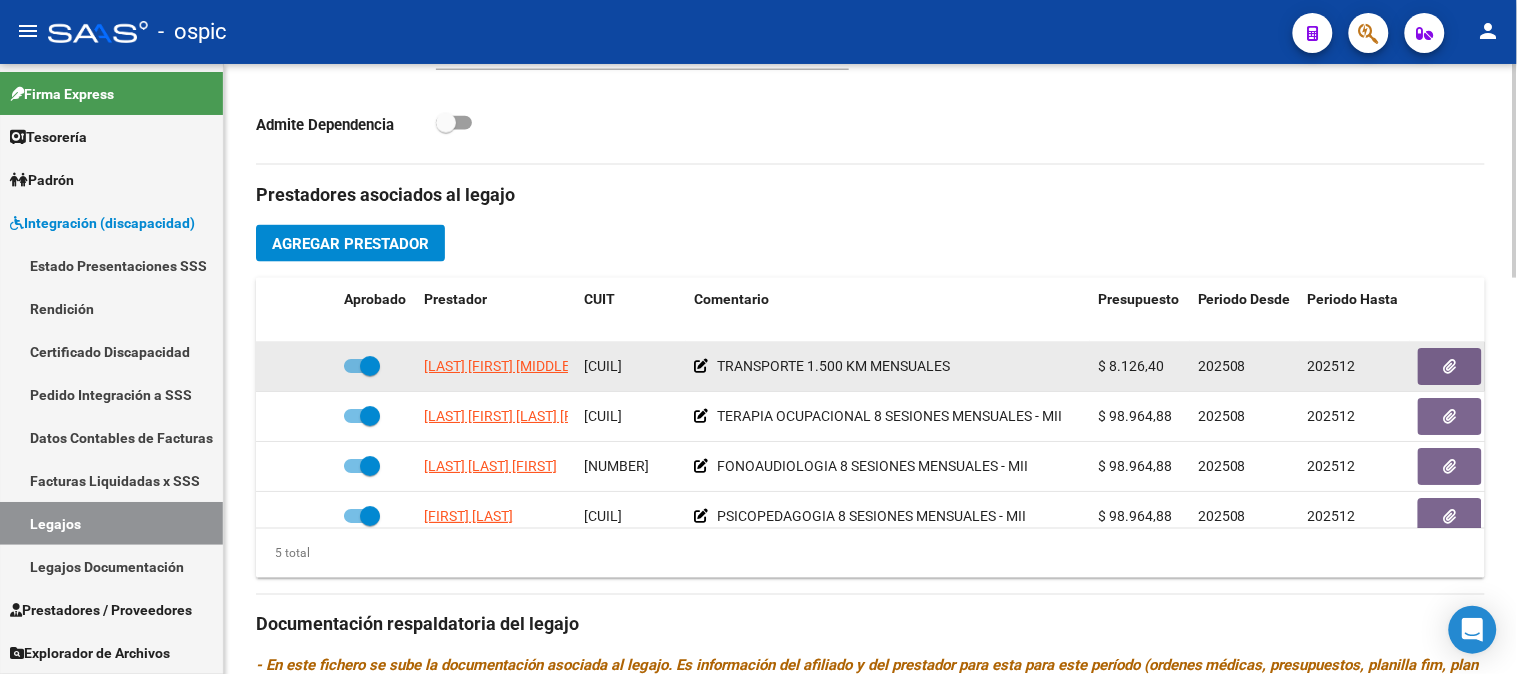 click 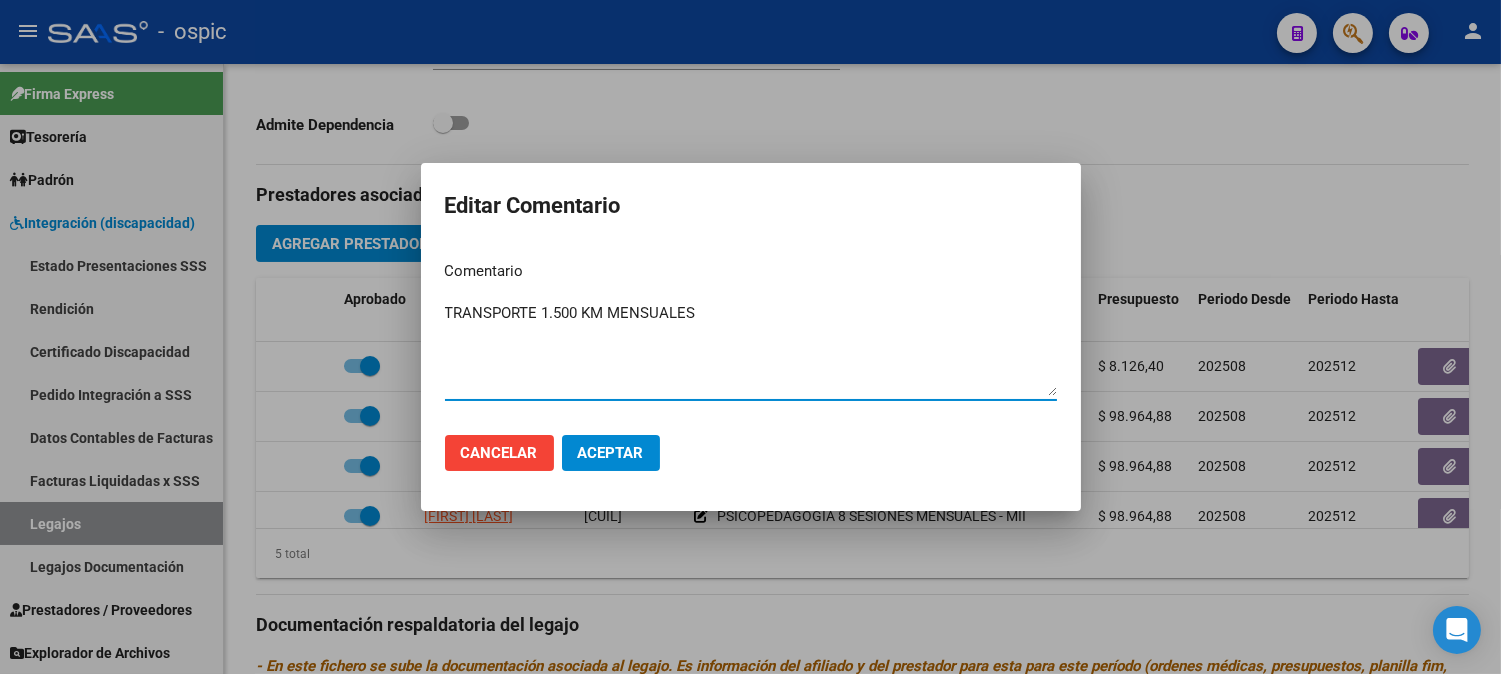 click on "Cancelar" 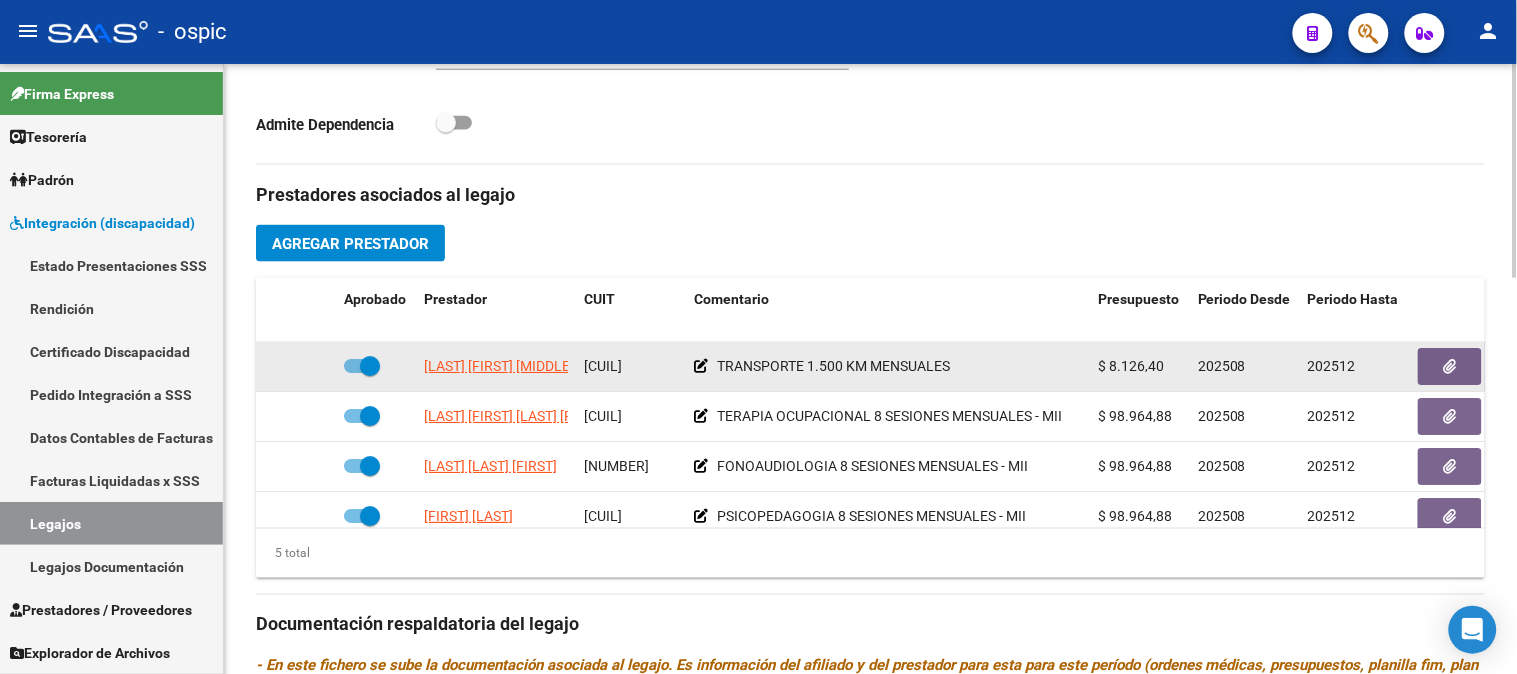 click at bounding box center (370, 366) 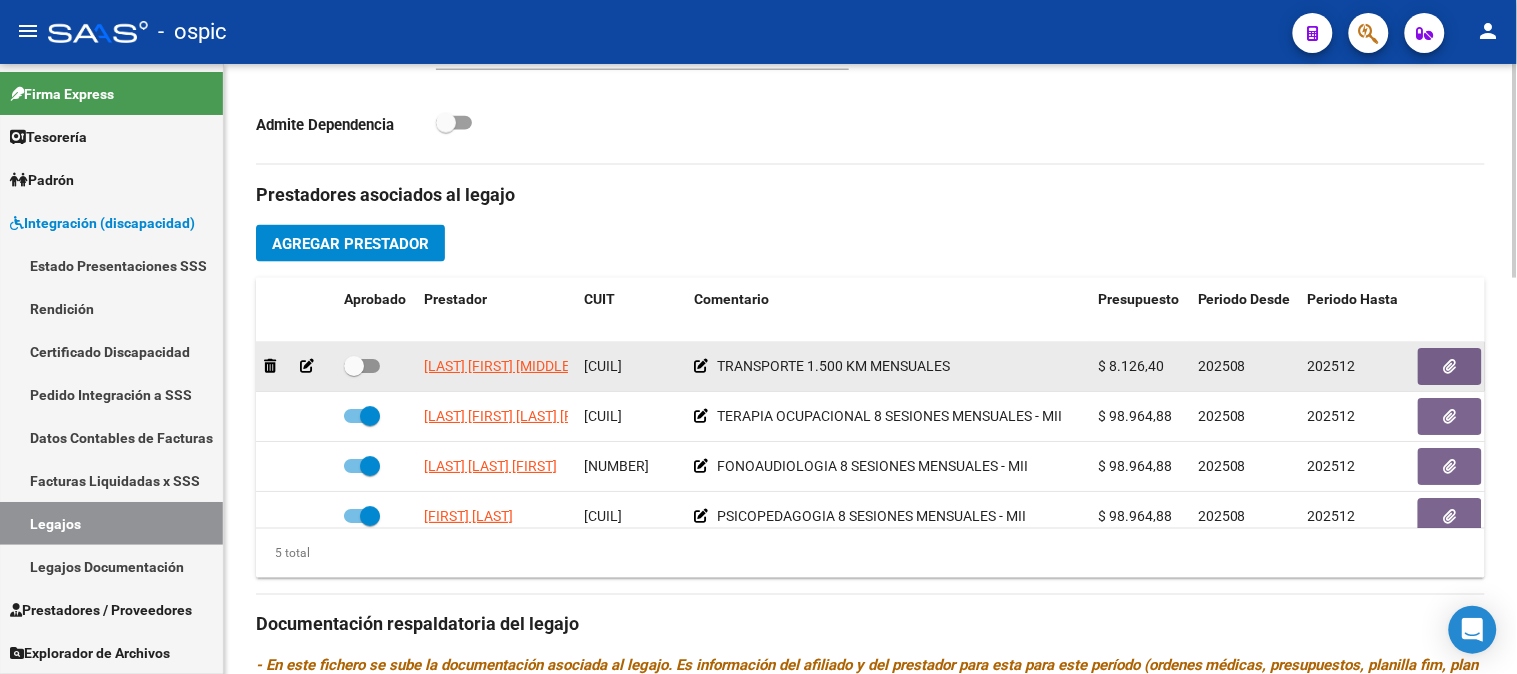 click 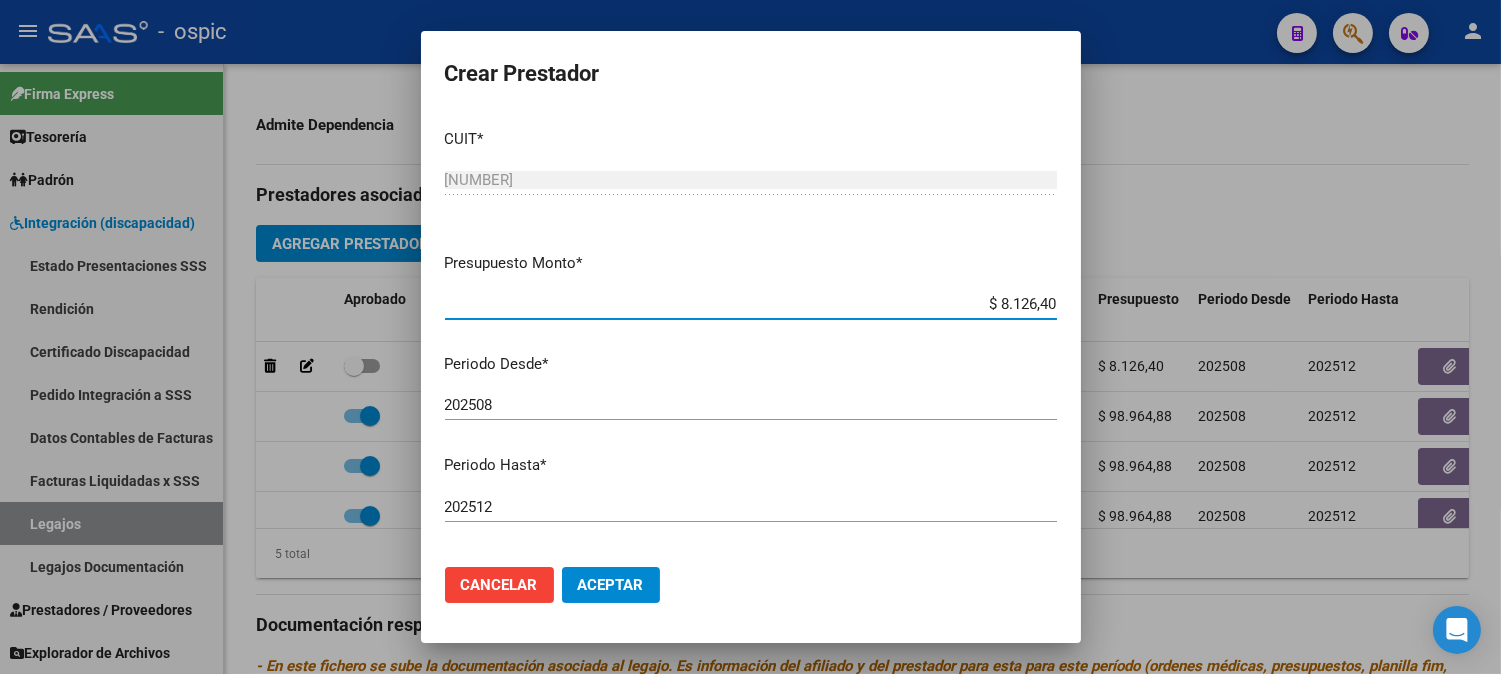 drag, startPoint x: 952, startPoint y: 302, endPoint x: 1241, endPoint y: 302, distance: 289 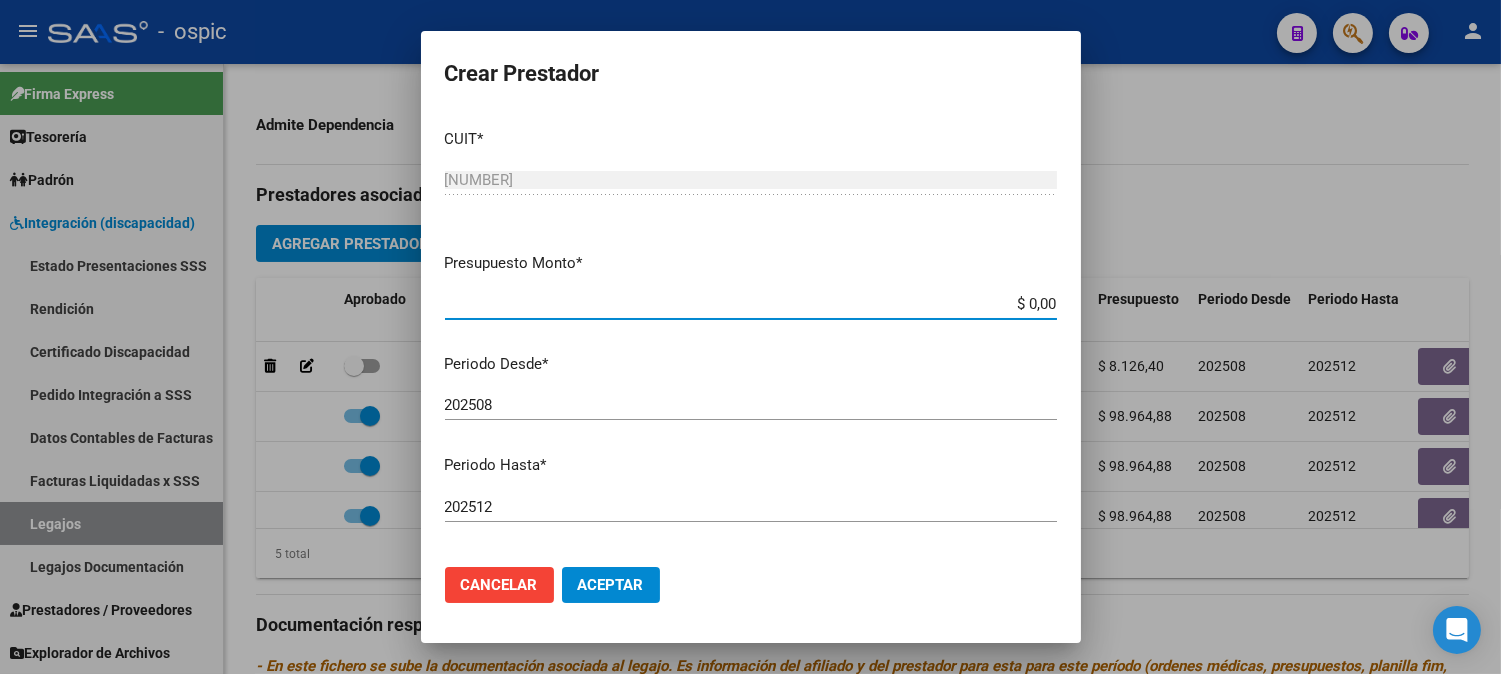 drag, startPoint x: 1011, startPoint y: 302, endPoint x: 1115, endPoint y: 302, distance: 104 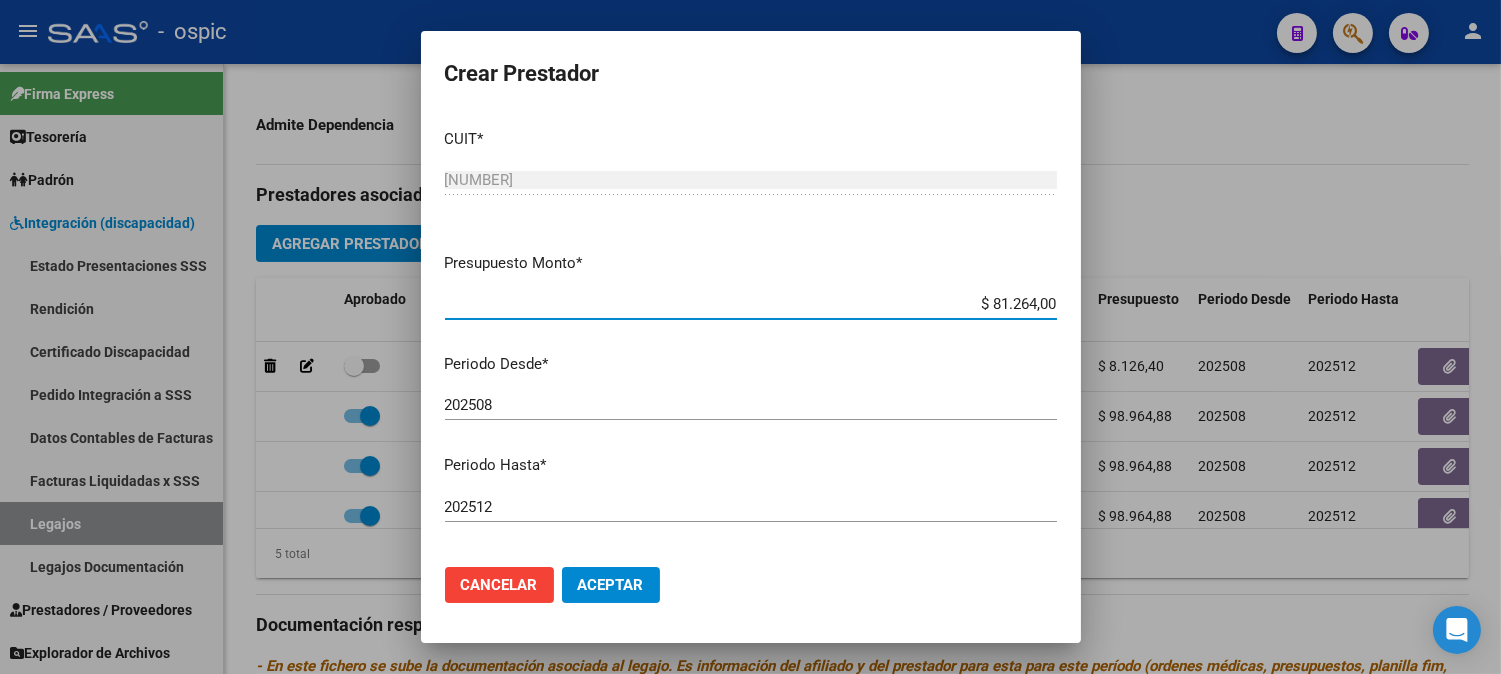 type on "$ 812.640,00" 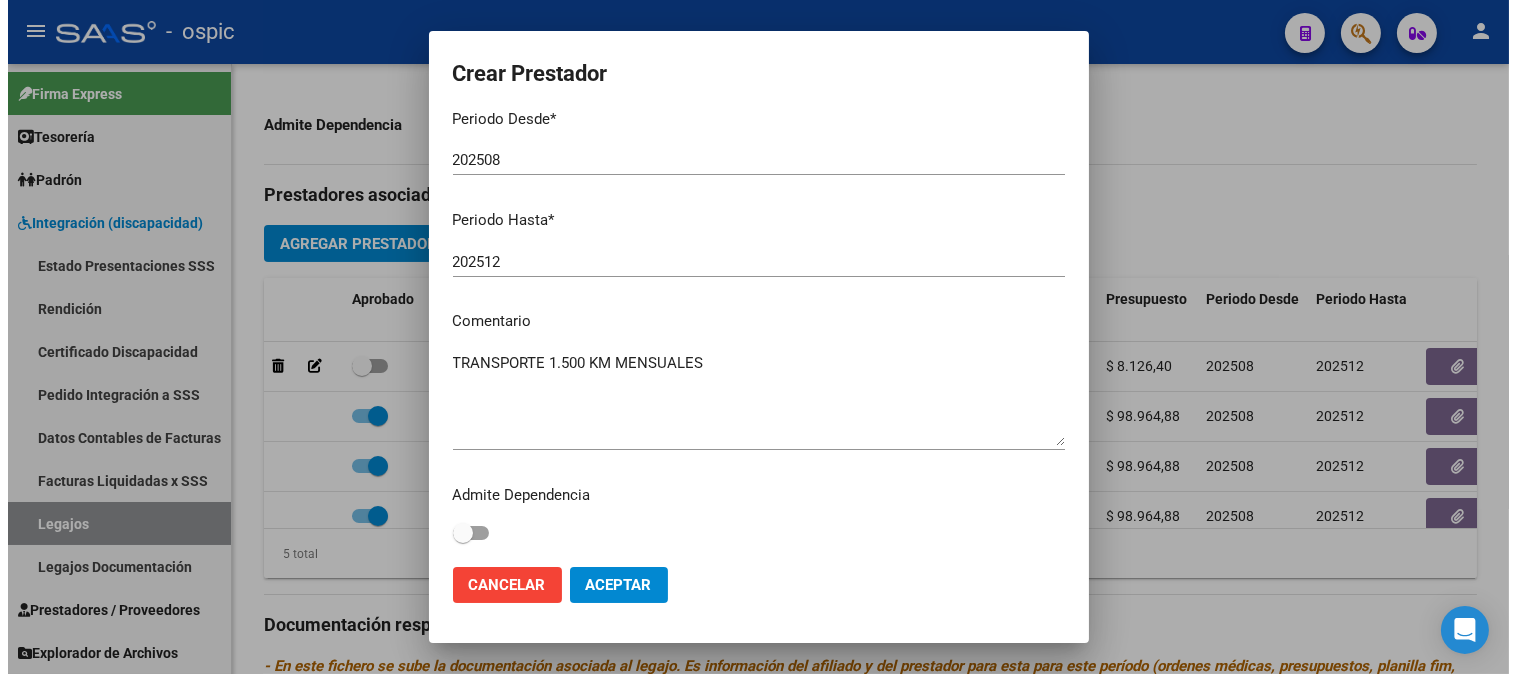 scroll, scrollTop: 246, scrollLeft: 0, axis: vertical 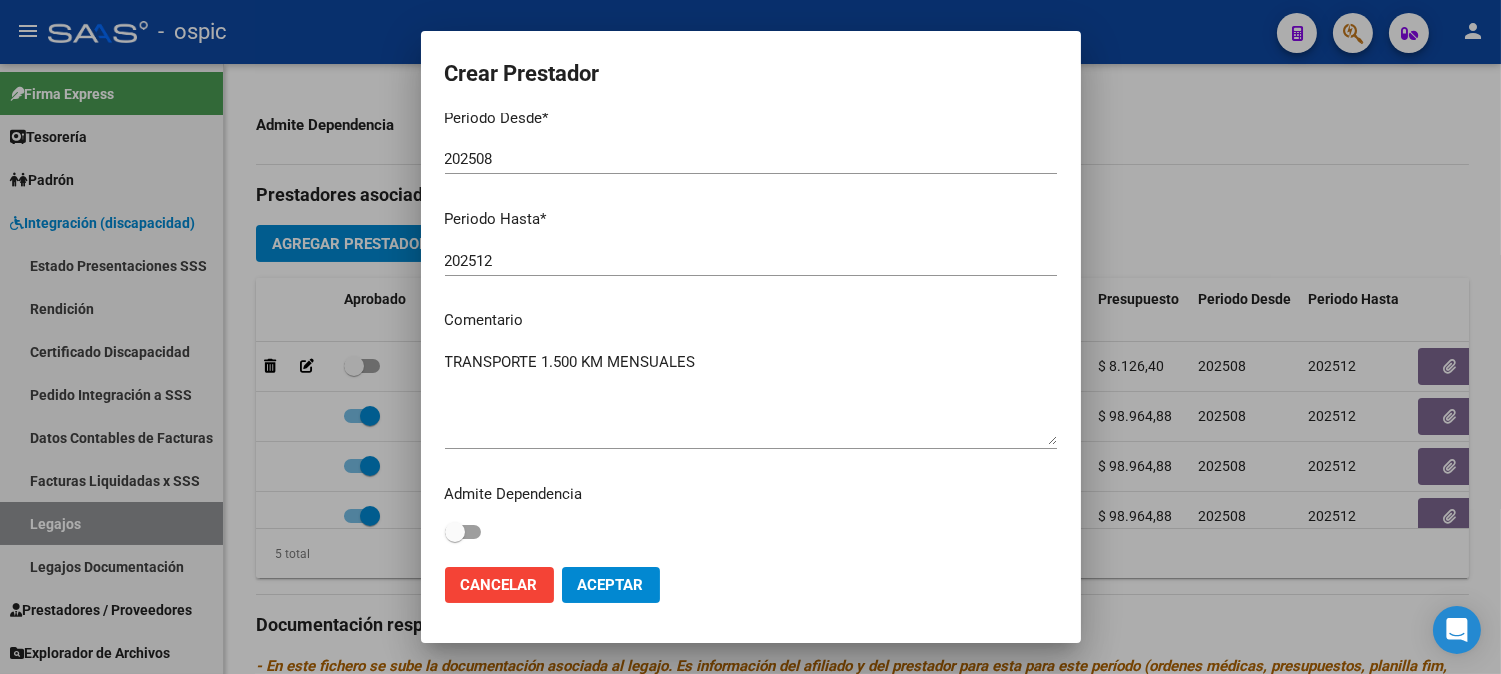 click on "Aceptar" 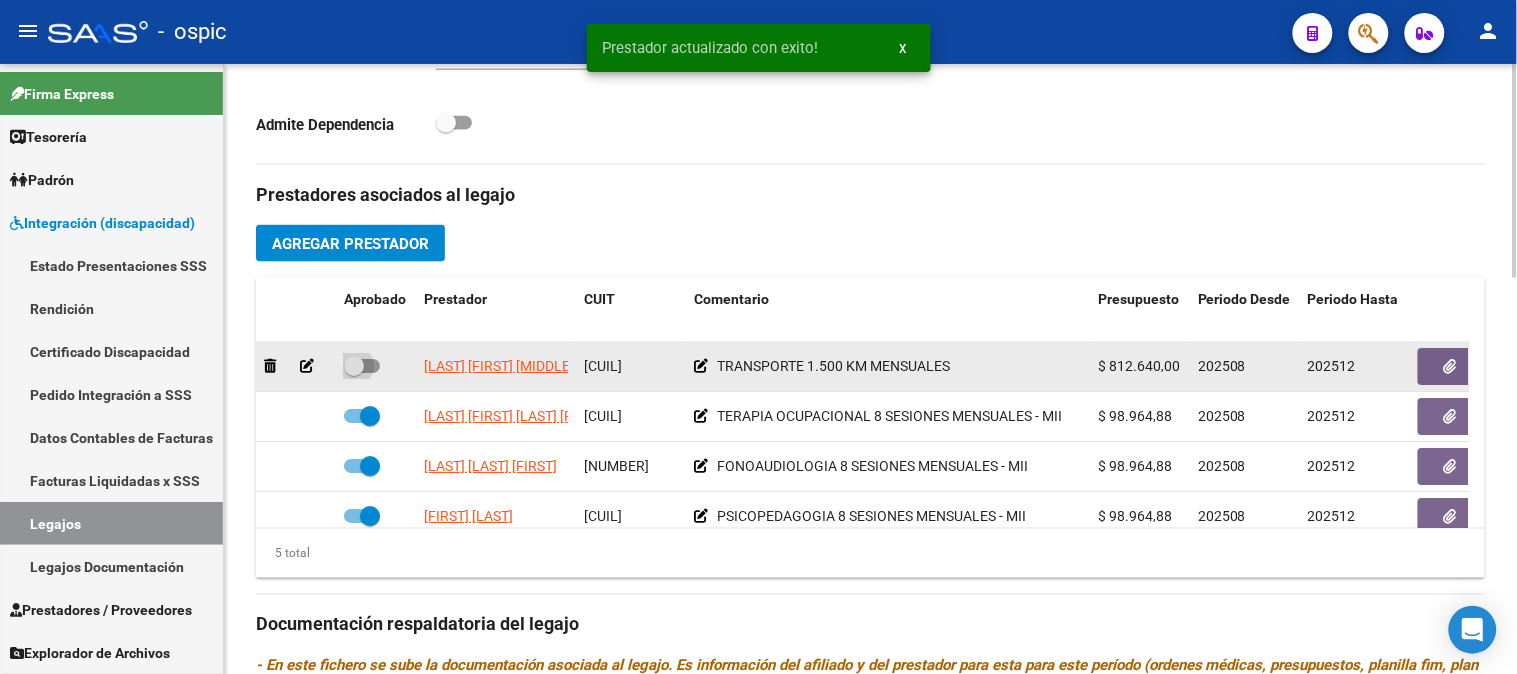 click at bounding box center [354, 366] 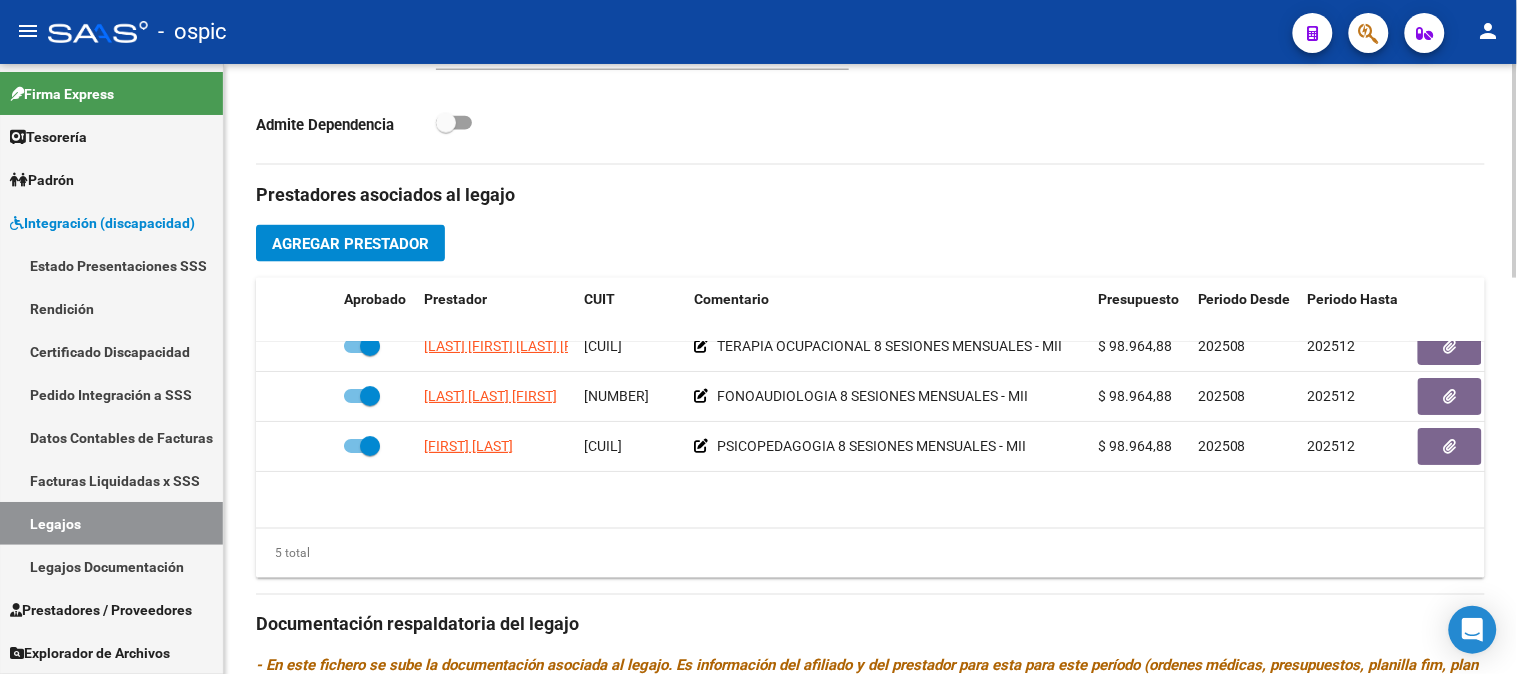 scroll, scrollTop: 0, scrollLeft: 0, axis: both 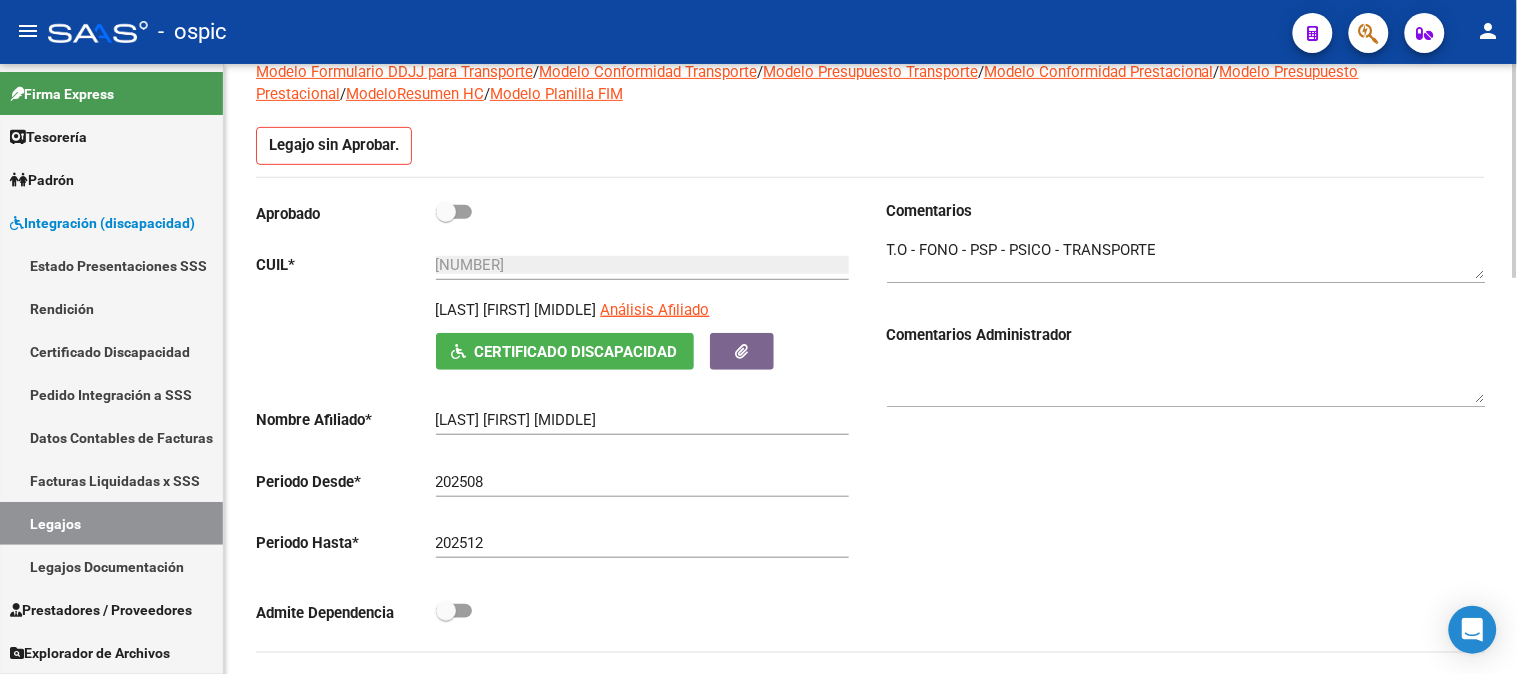click 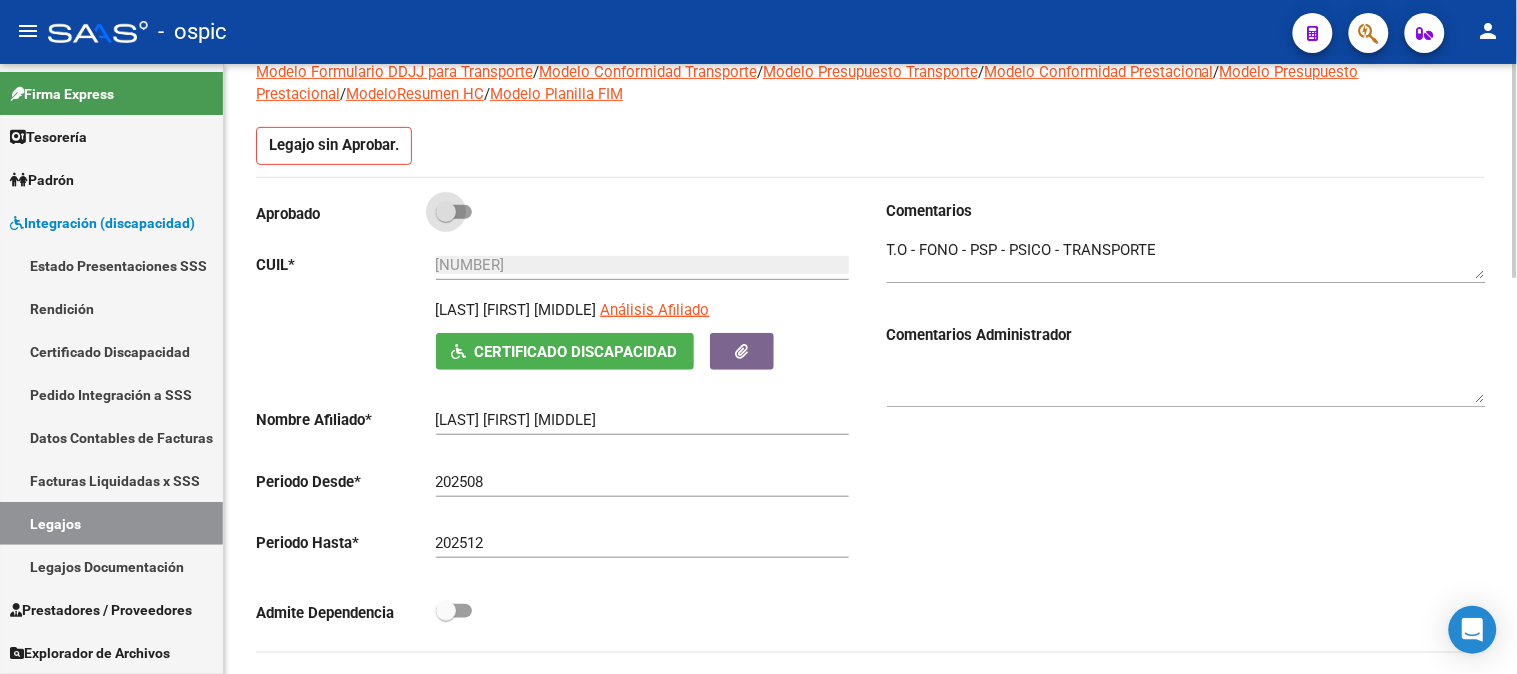 click at bounding box center [446, 212] 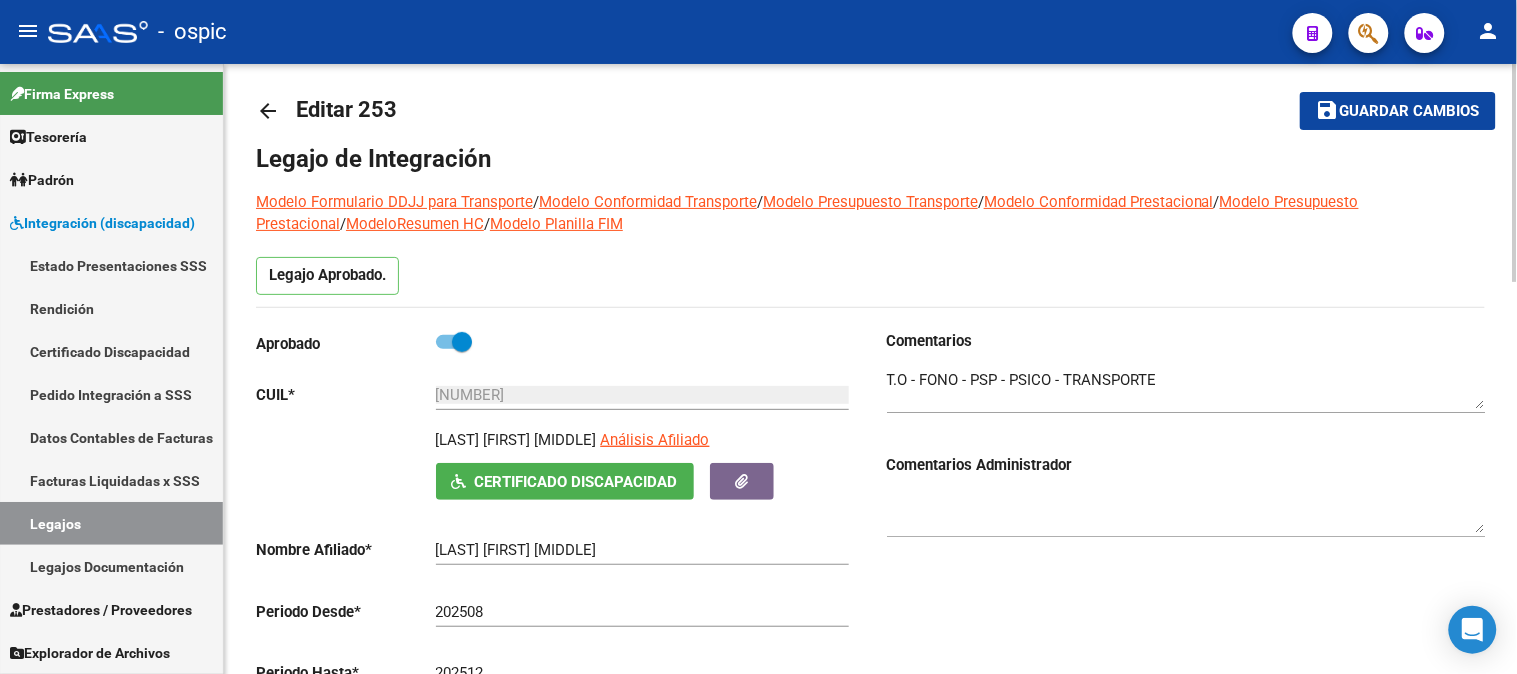 scroll, scrollTop: 0, scrollLeft: 0, axis: both 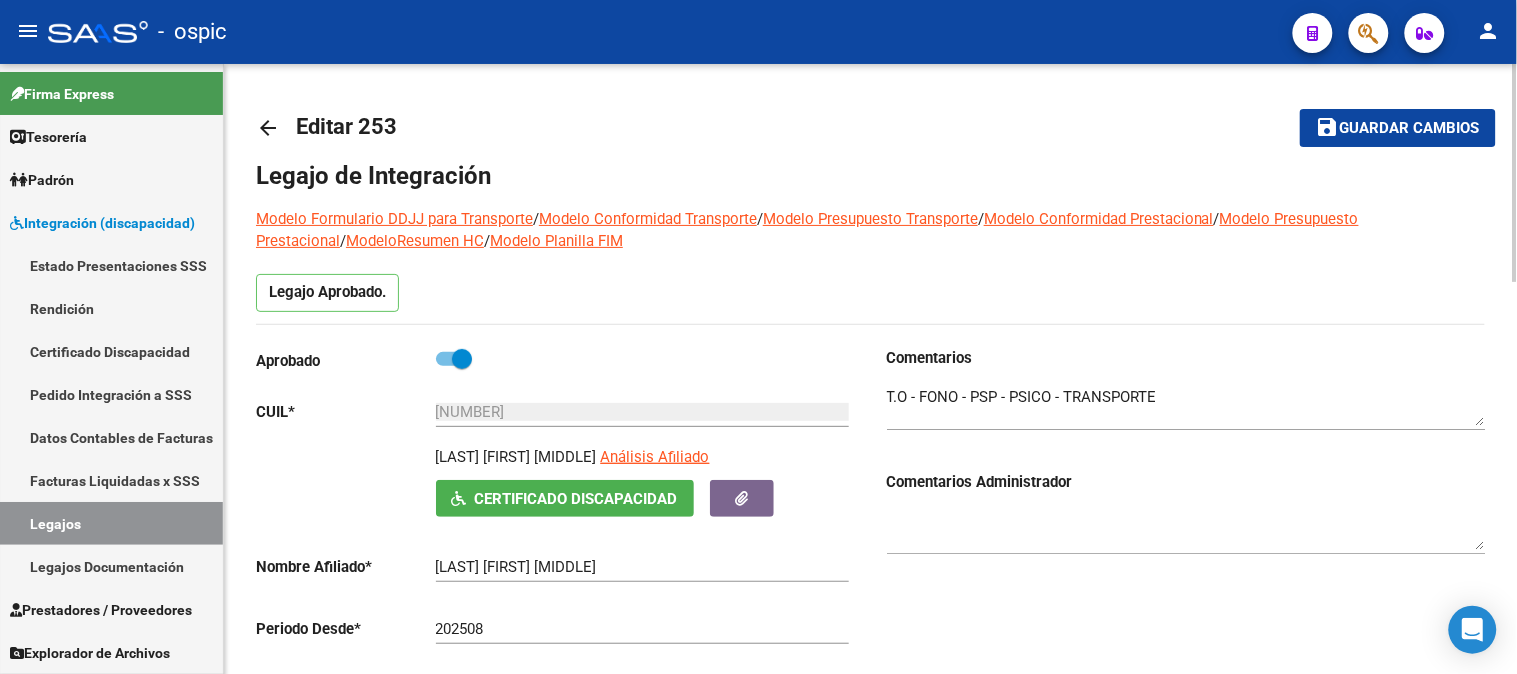 click 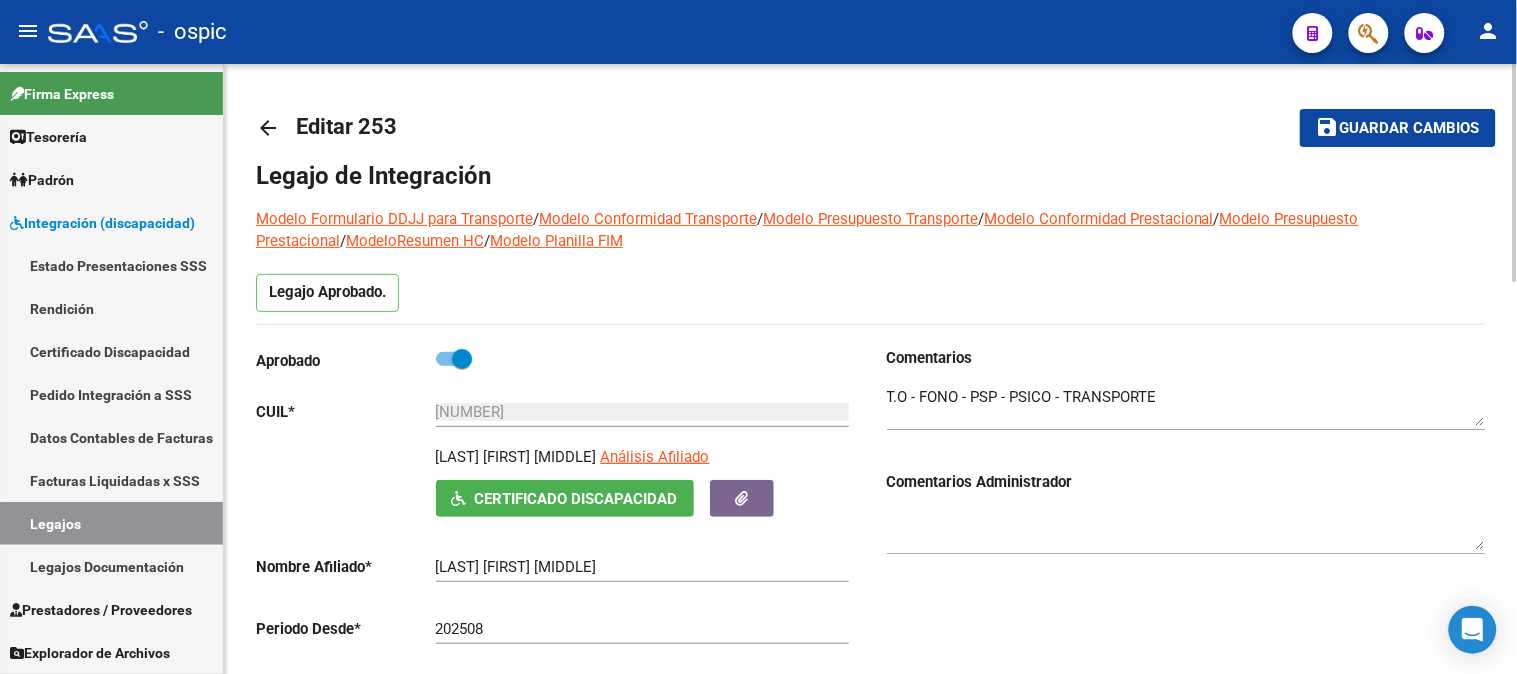click on "arrow_back" 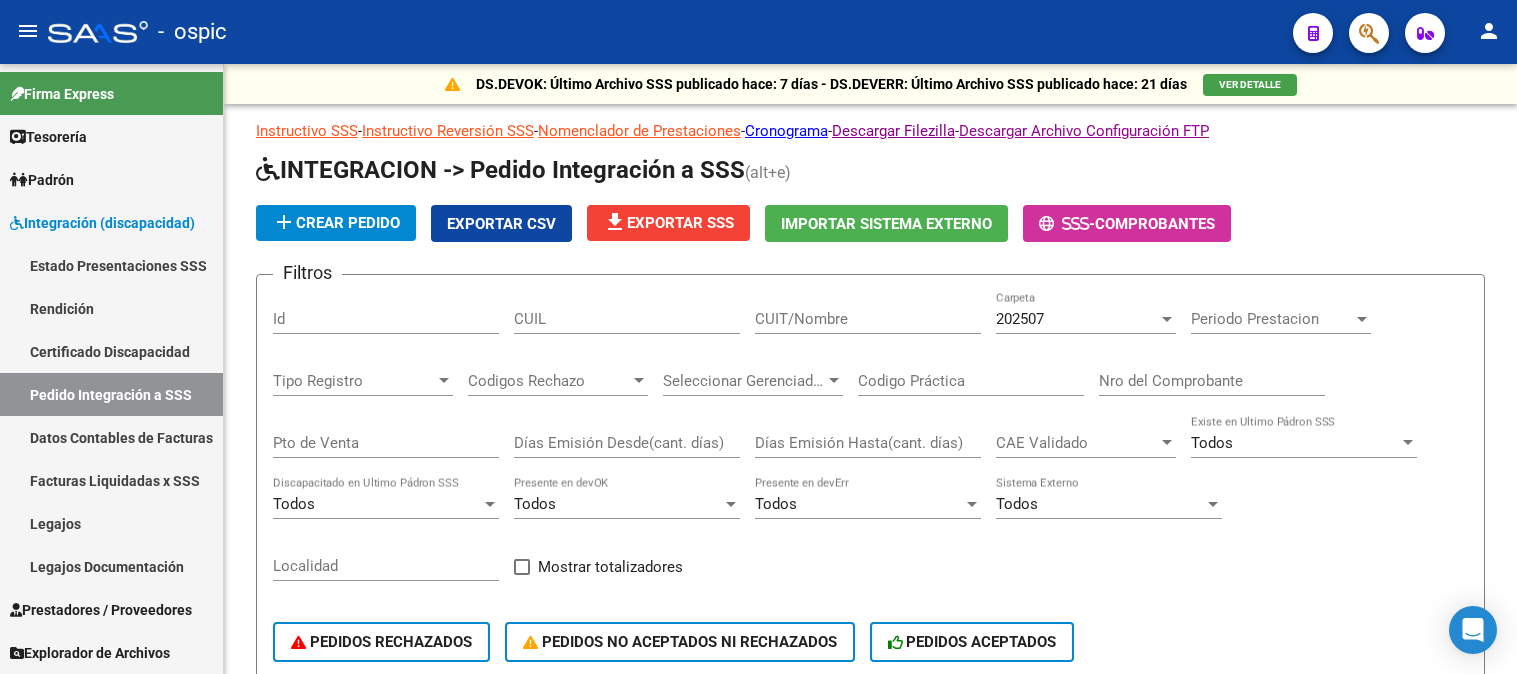 scroll, scrollTop: 0, scrollLeft: 0, axis: both 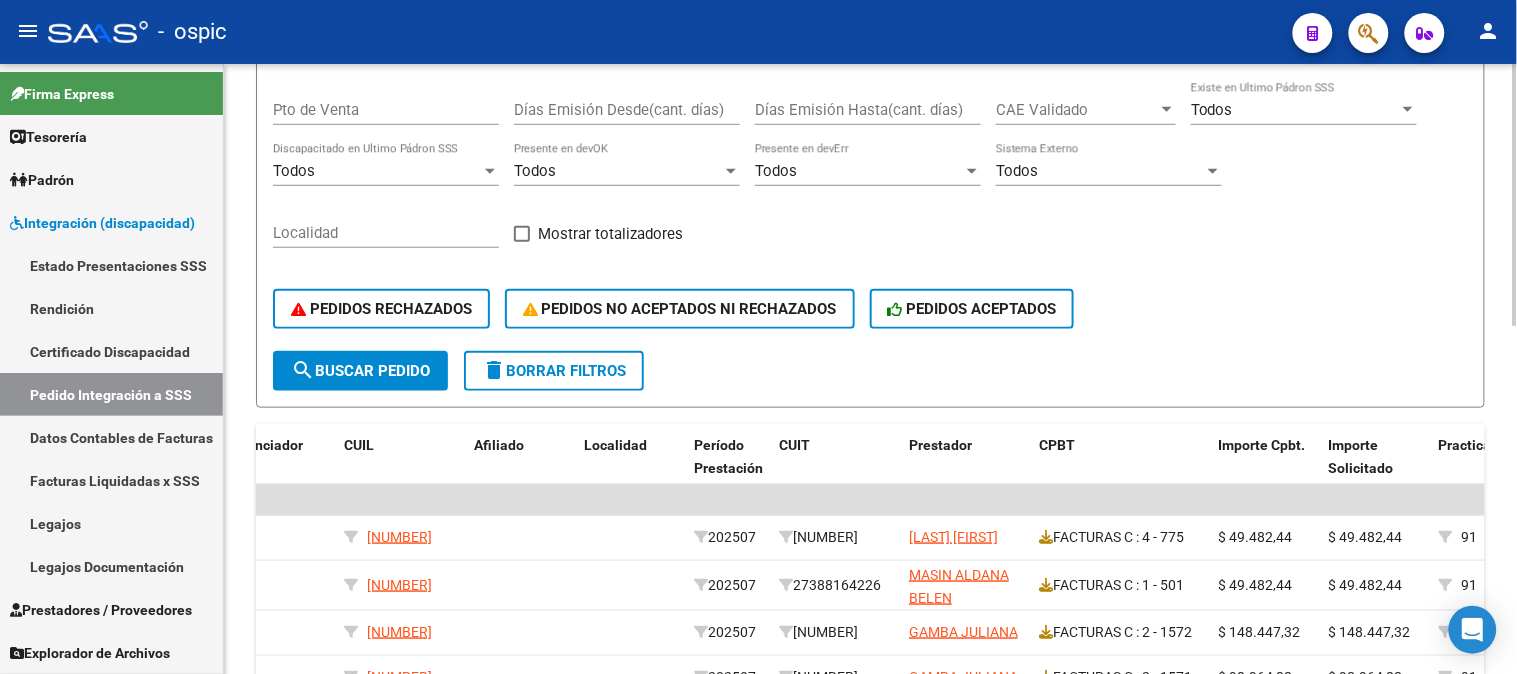 click on "delete  Borrar Filtros" 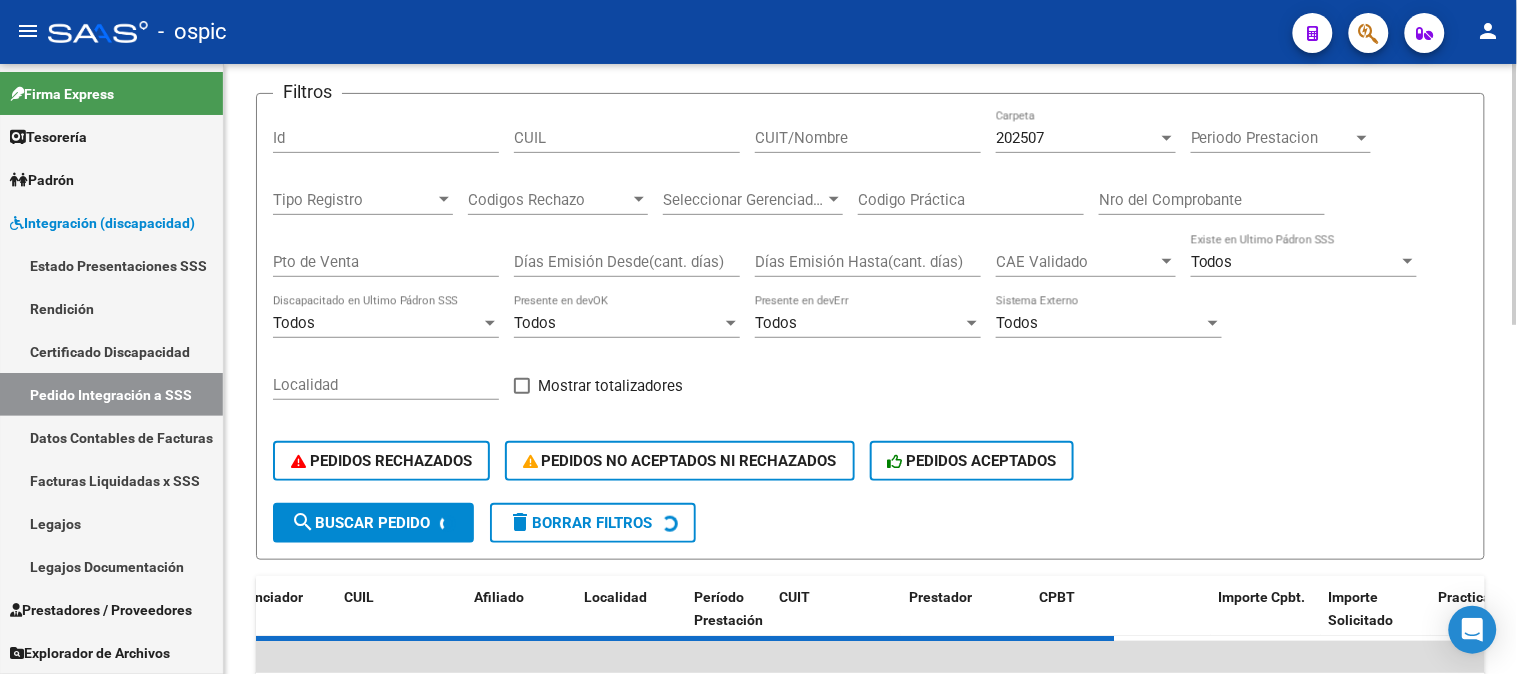 scroll, scrollTop: 0, scrollLeft: 0, axis: both 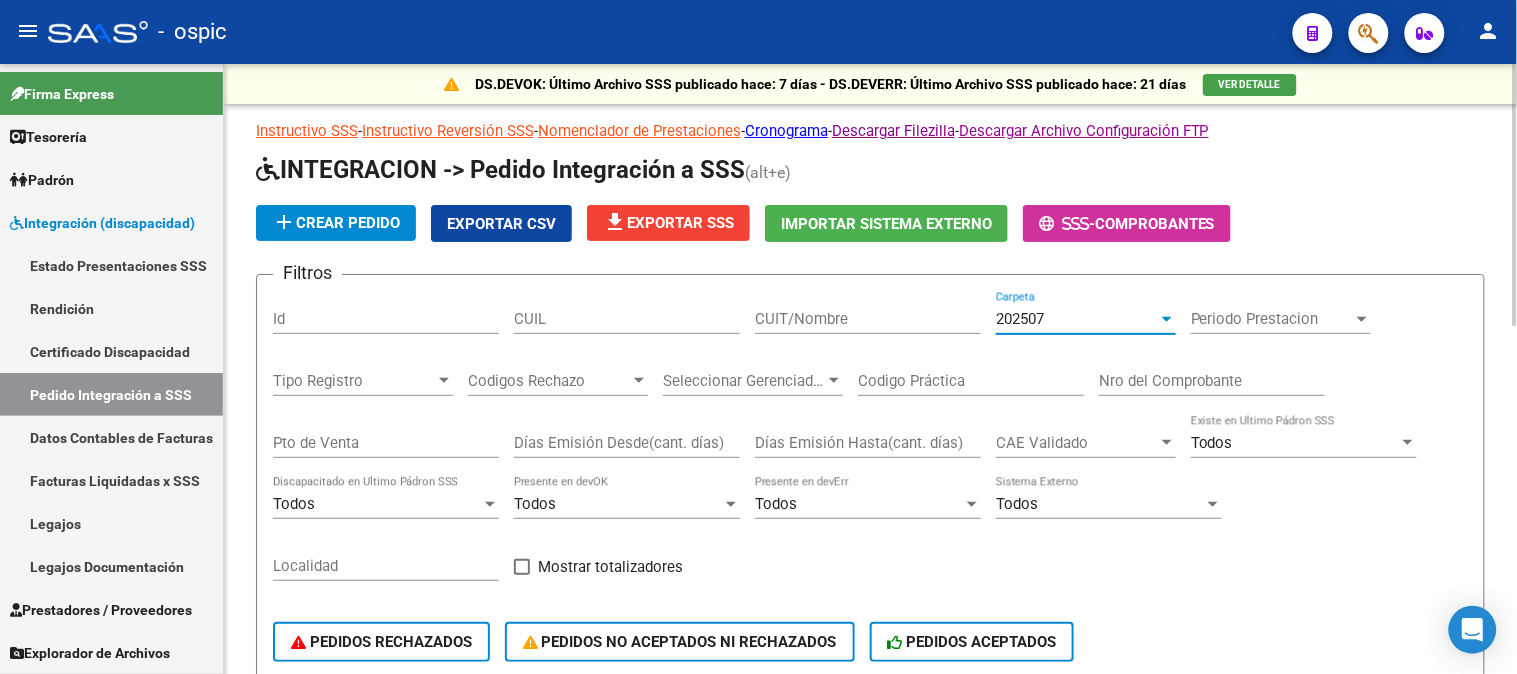 click on "202507" at bounding box center [1077, 319] 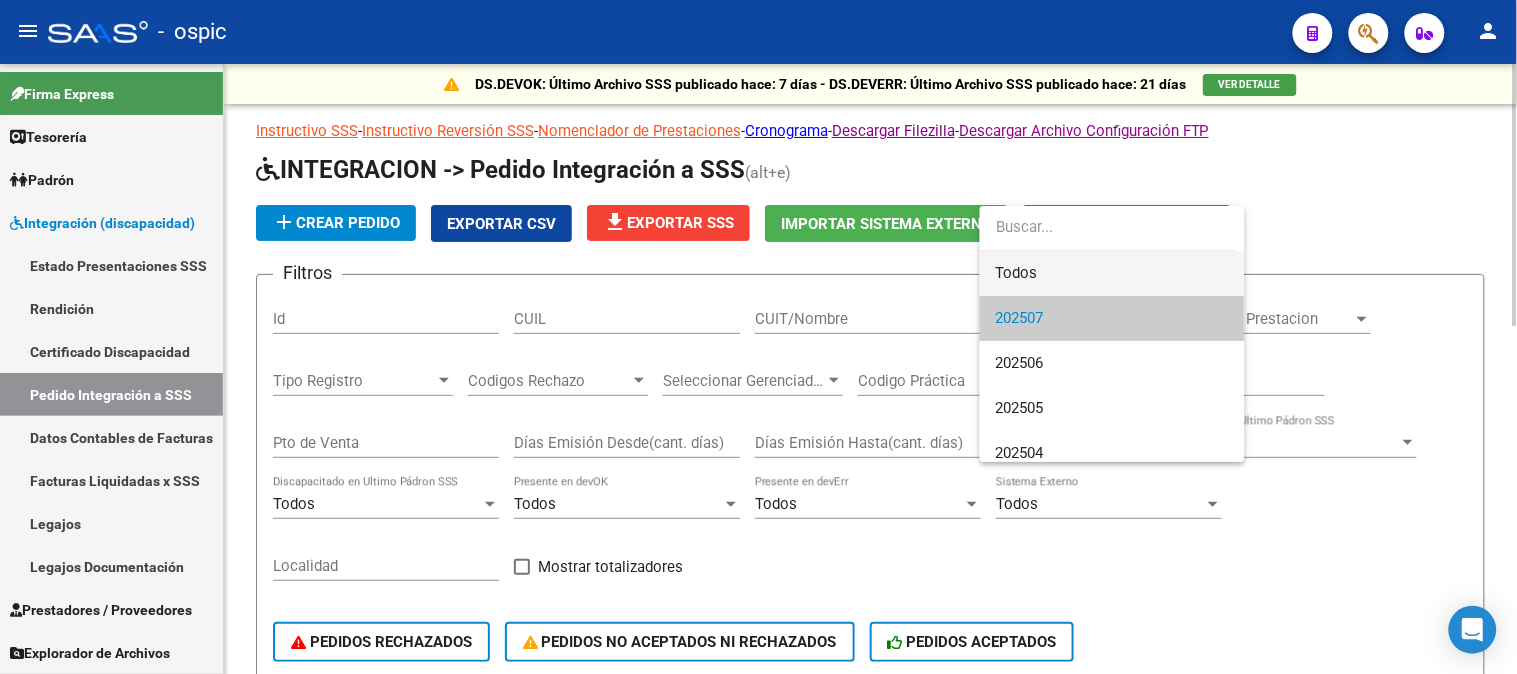 drag, startPoint x: 1037, startPoint y: 266, endPoint x: 747, endPoint y: 348, distance: 301.3702 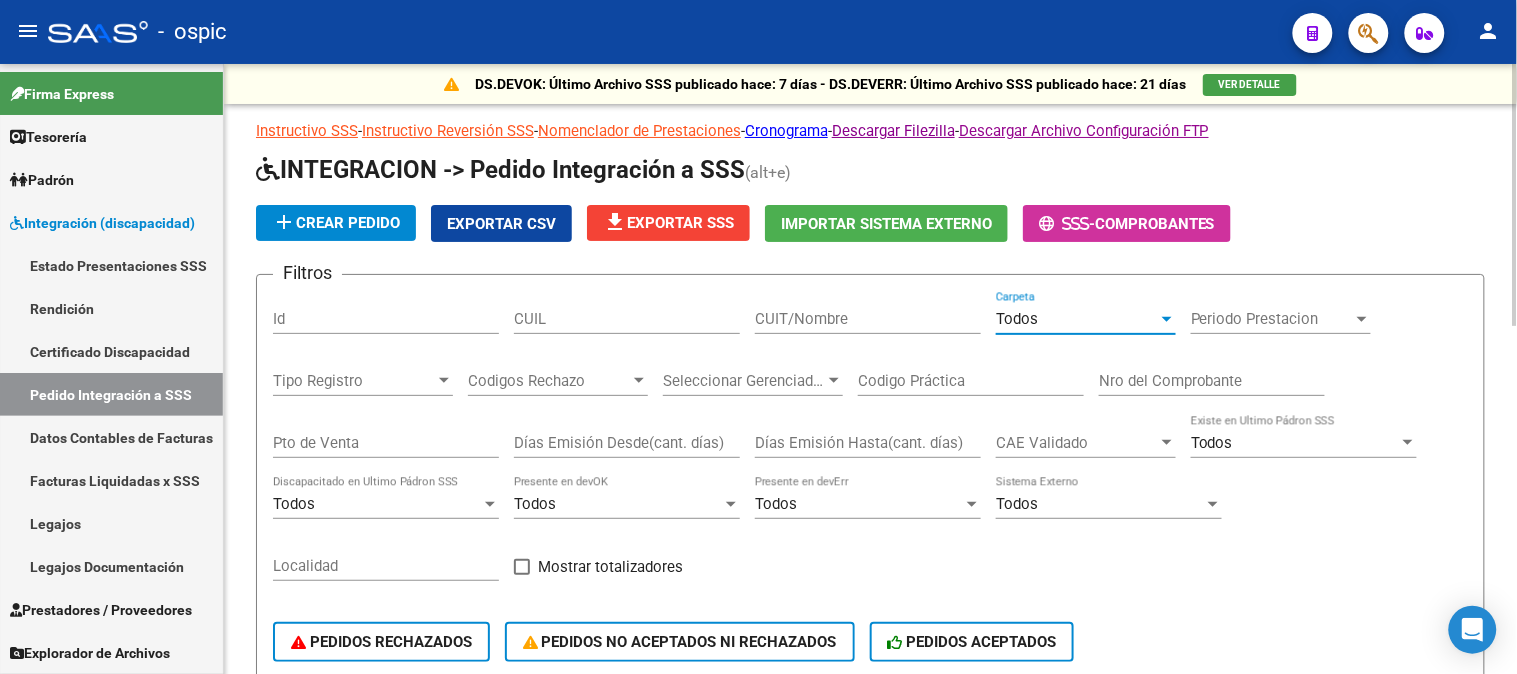 click on "CUIT/Nombre" at bounding box center [868, 319] 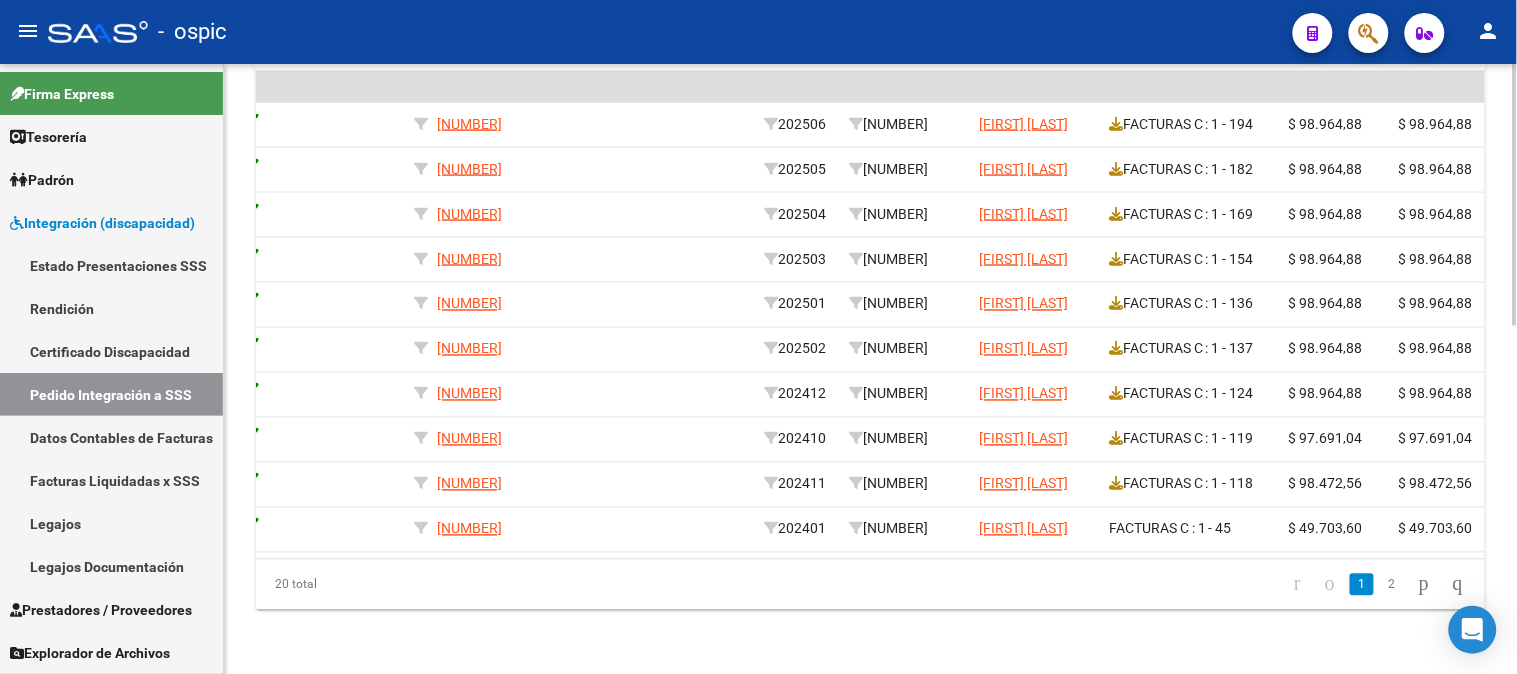 scroll, scrollTop: 715, scrollLeft: 0, axis: vertical 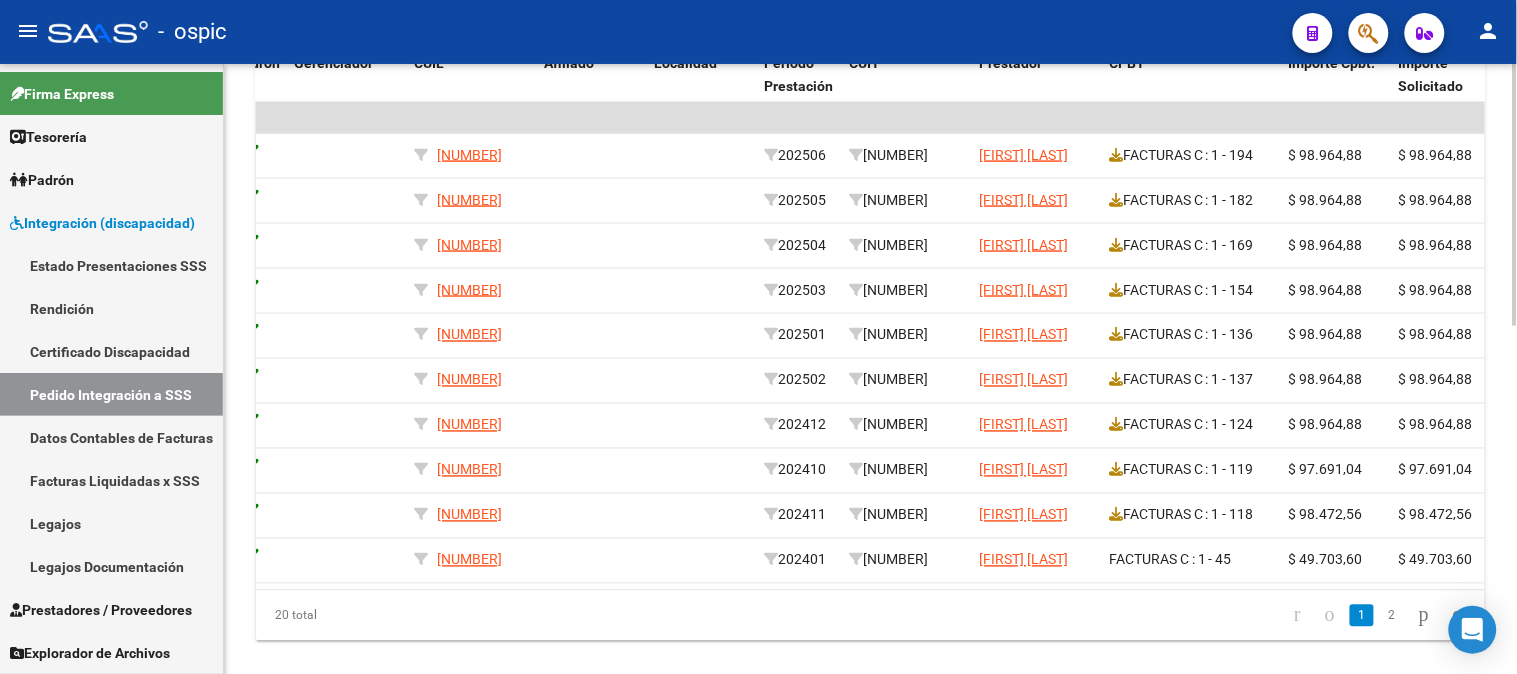 click 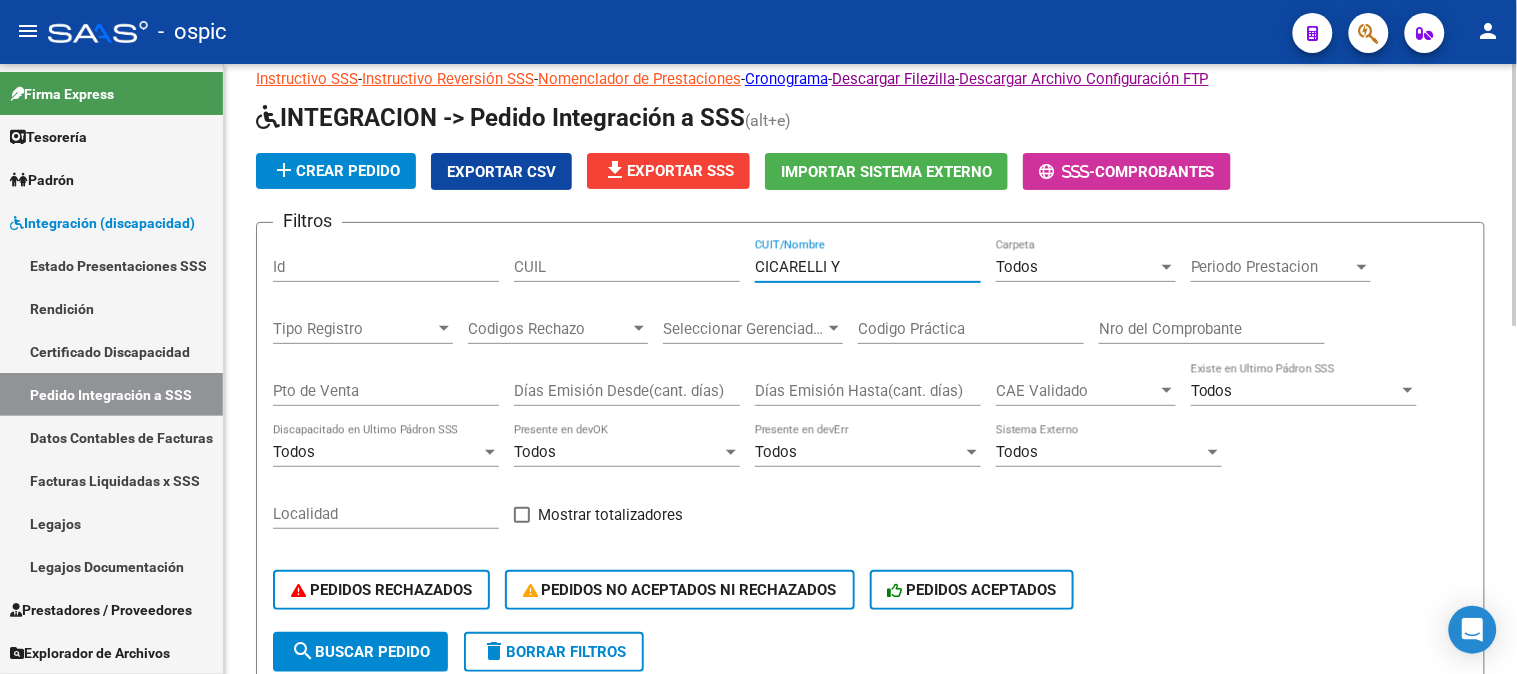 scroll, scrollTop: 48, scrollLeft: 0, axis: vertical 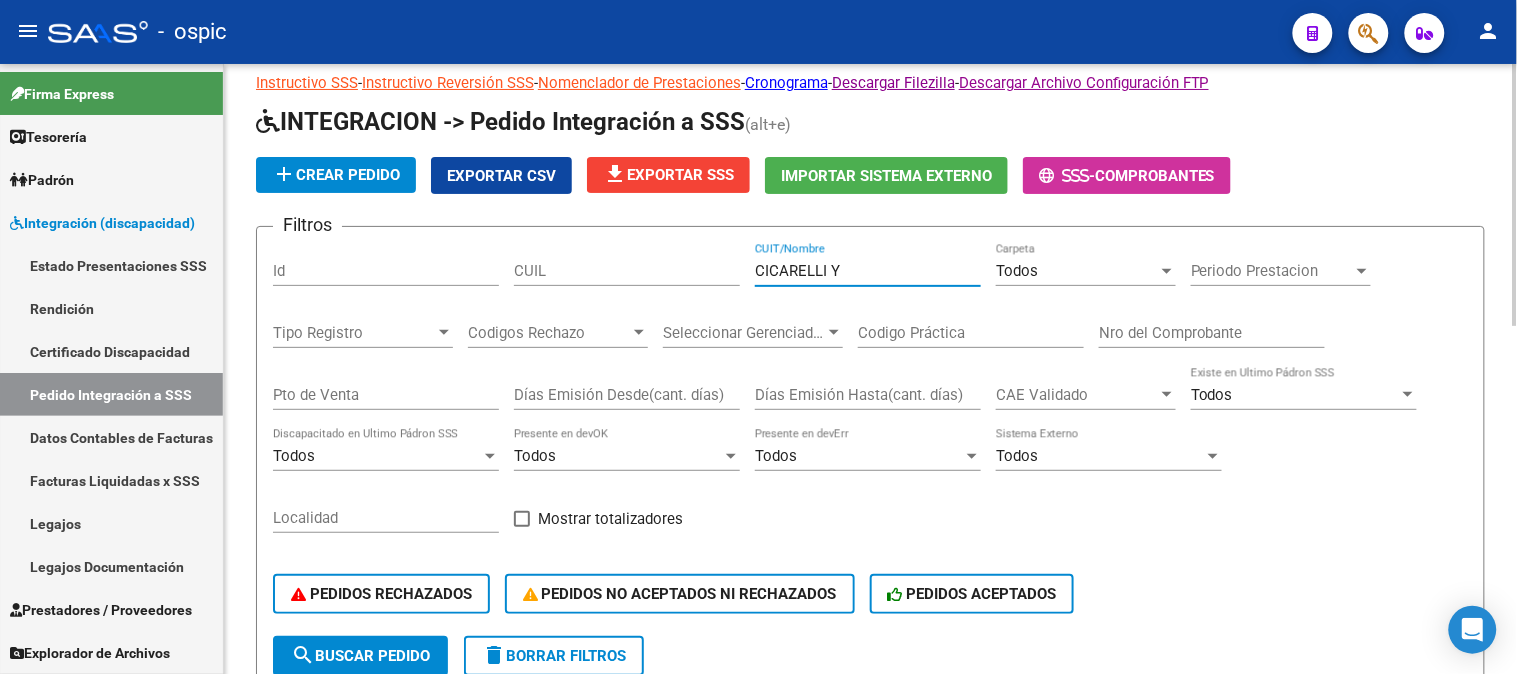 type on "CICARELLI Y" 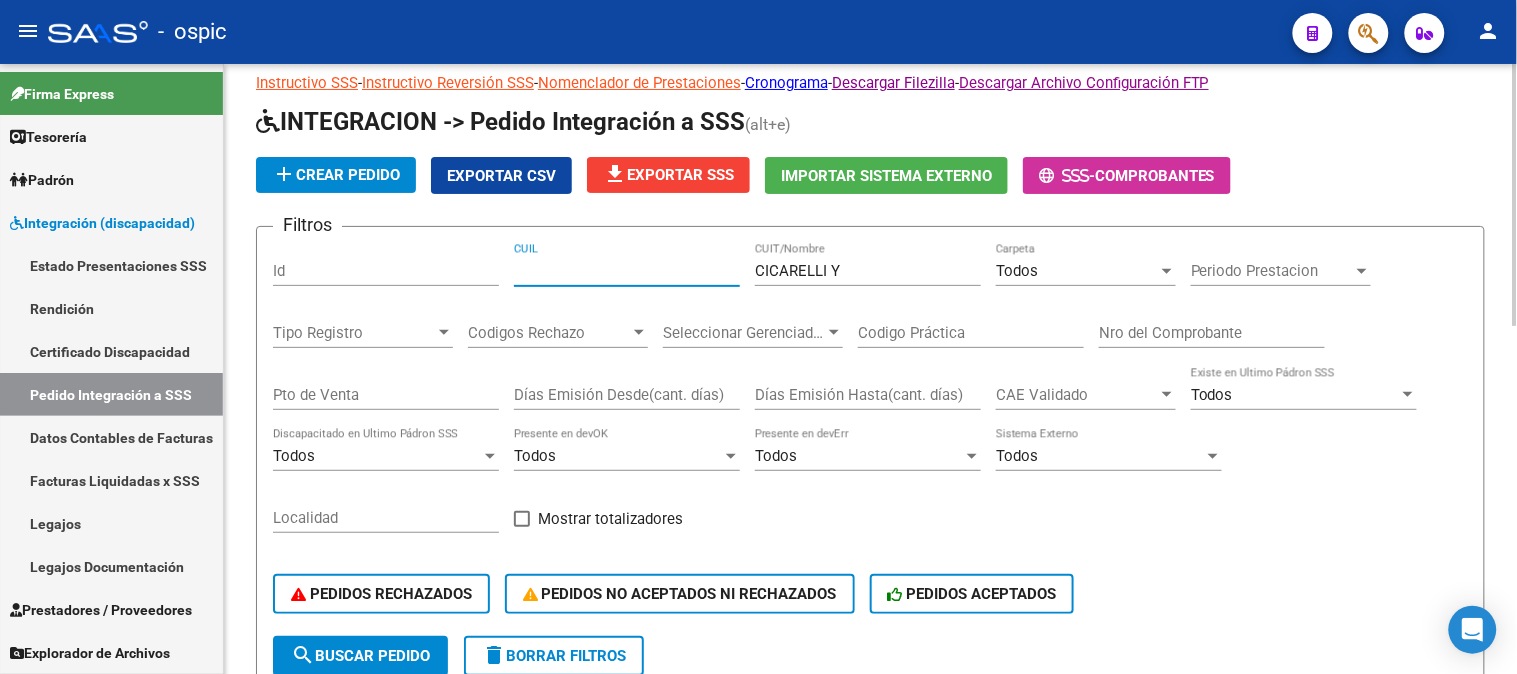 paste on "[CUIL]" 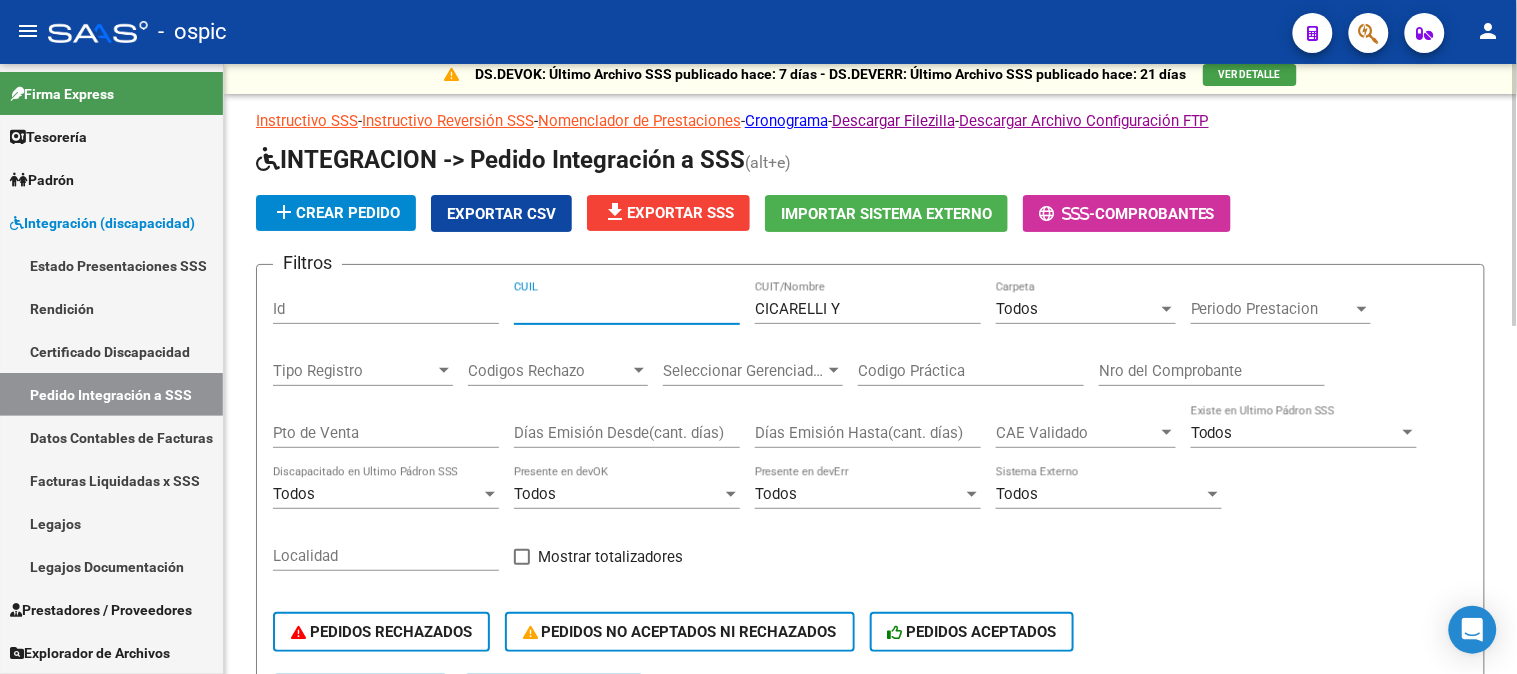 scroll, scrollTop: 0, scrollLeft: 0, axis: both 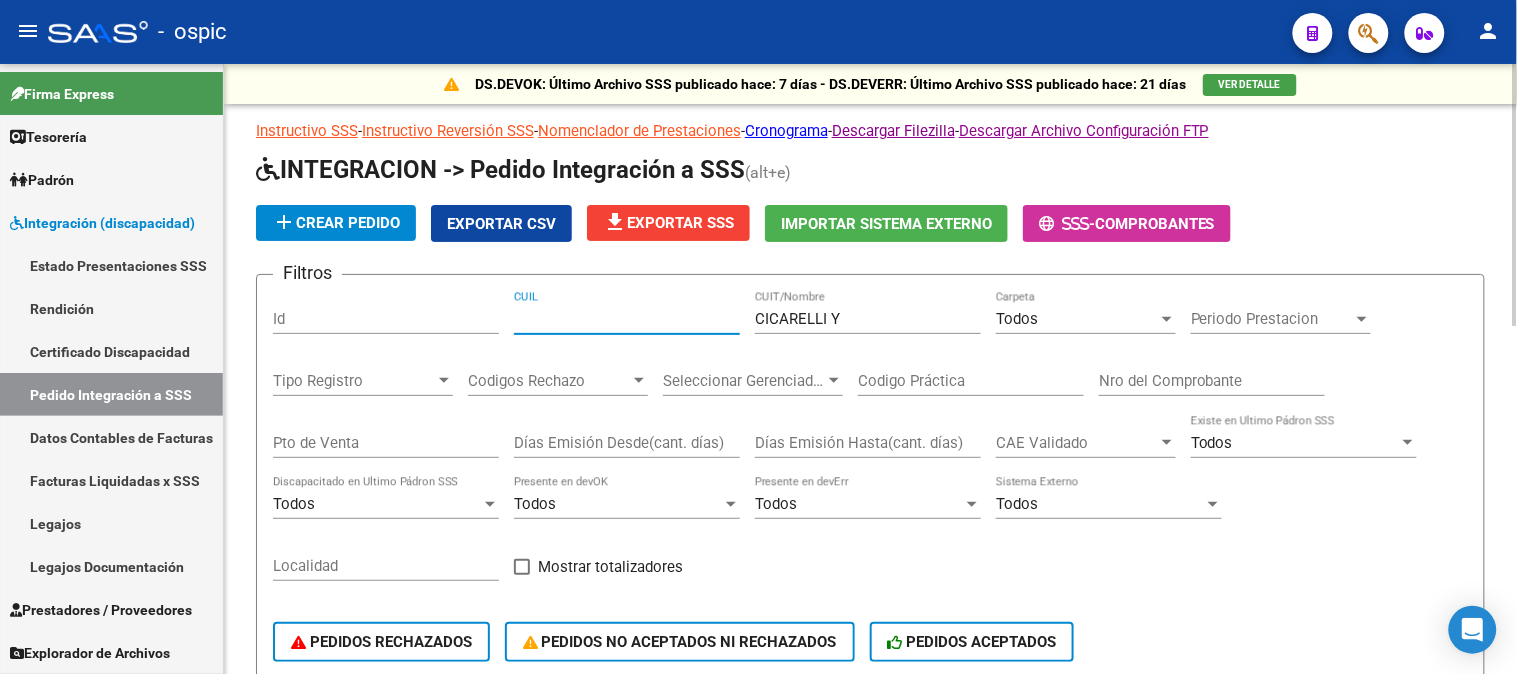 type on "[CUIL]" 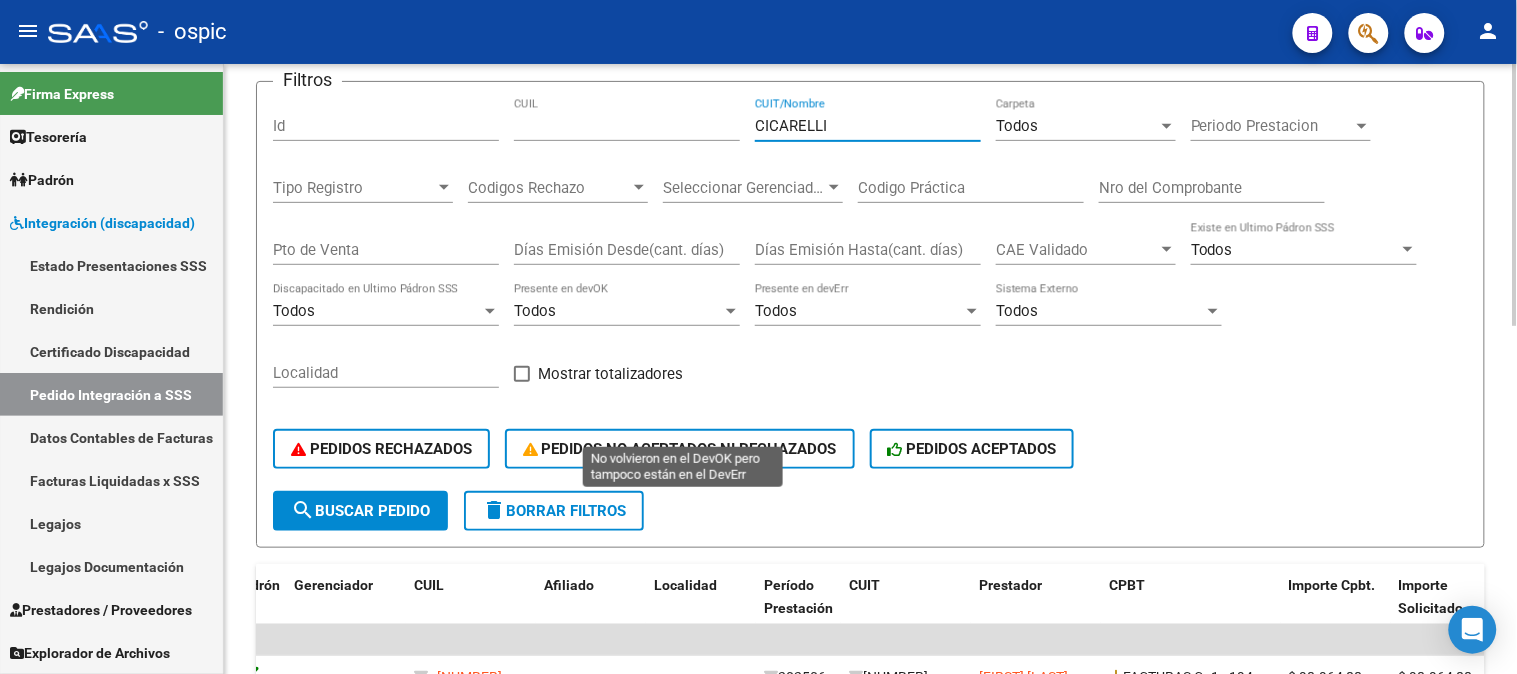scroll, scrollTop: 222, scrollLeft: 0, axis: vertical 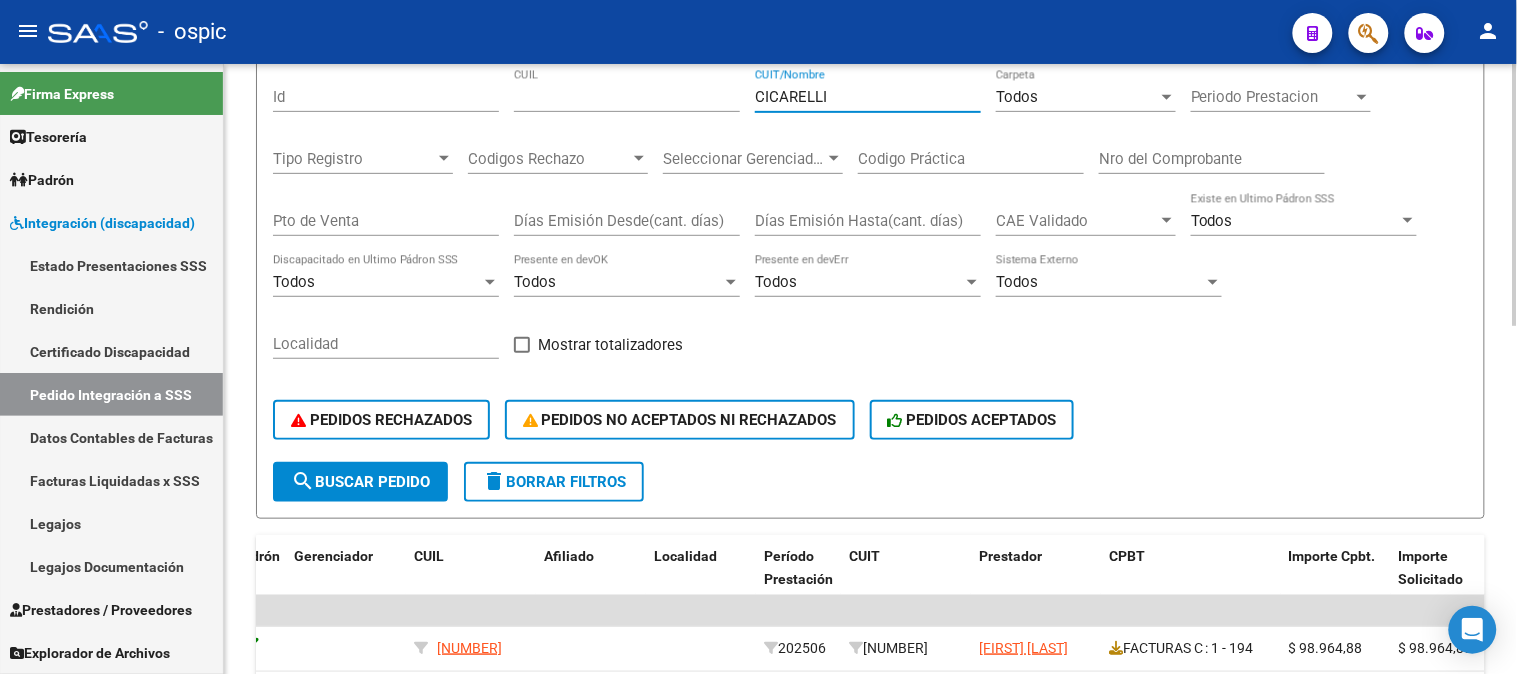 type on "CICARELLI" 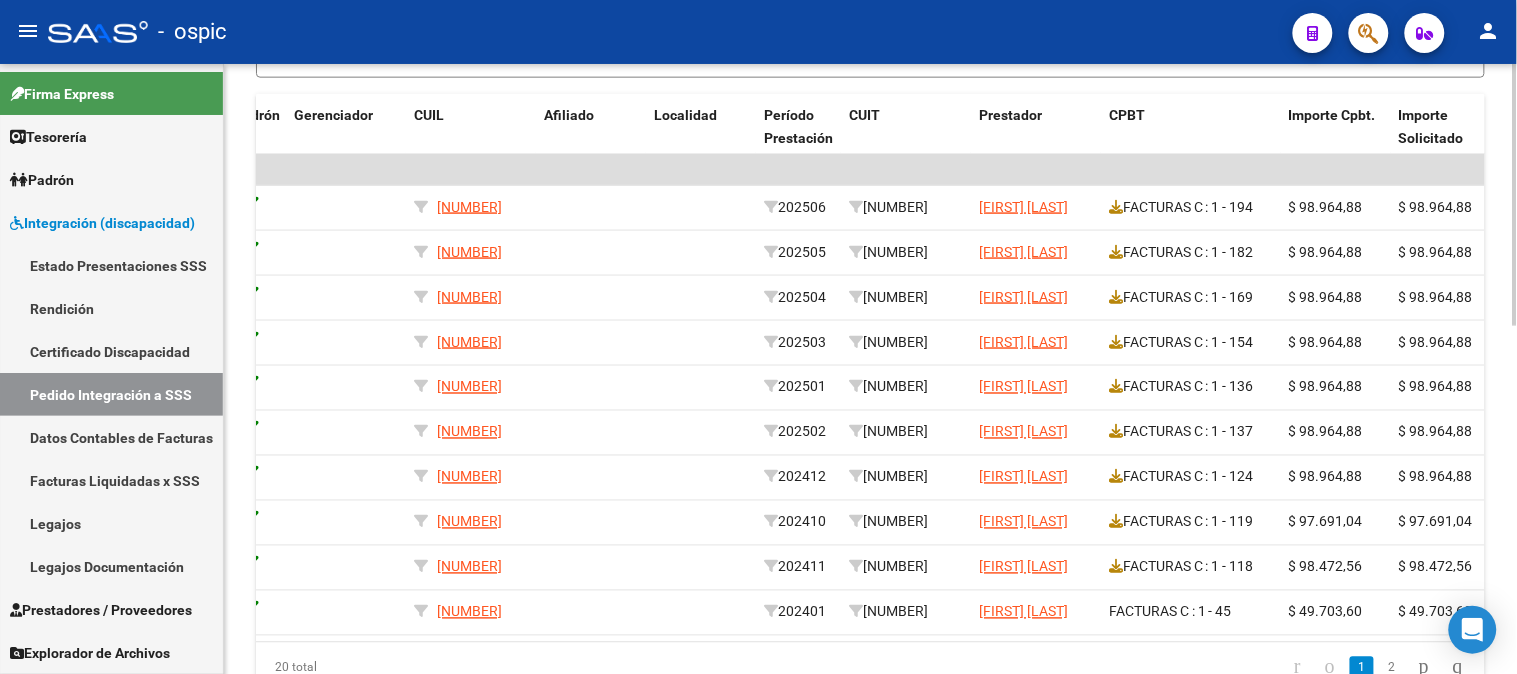 scroll, scrollTop: 666, scrollLeft: 0, axis: vertical 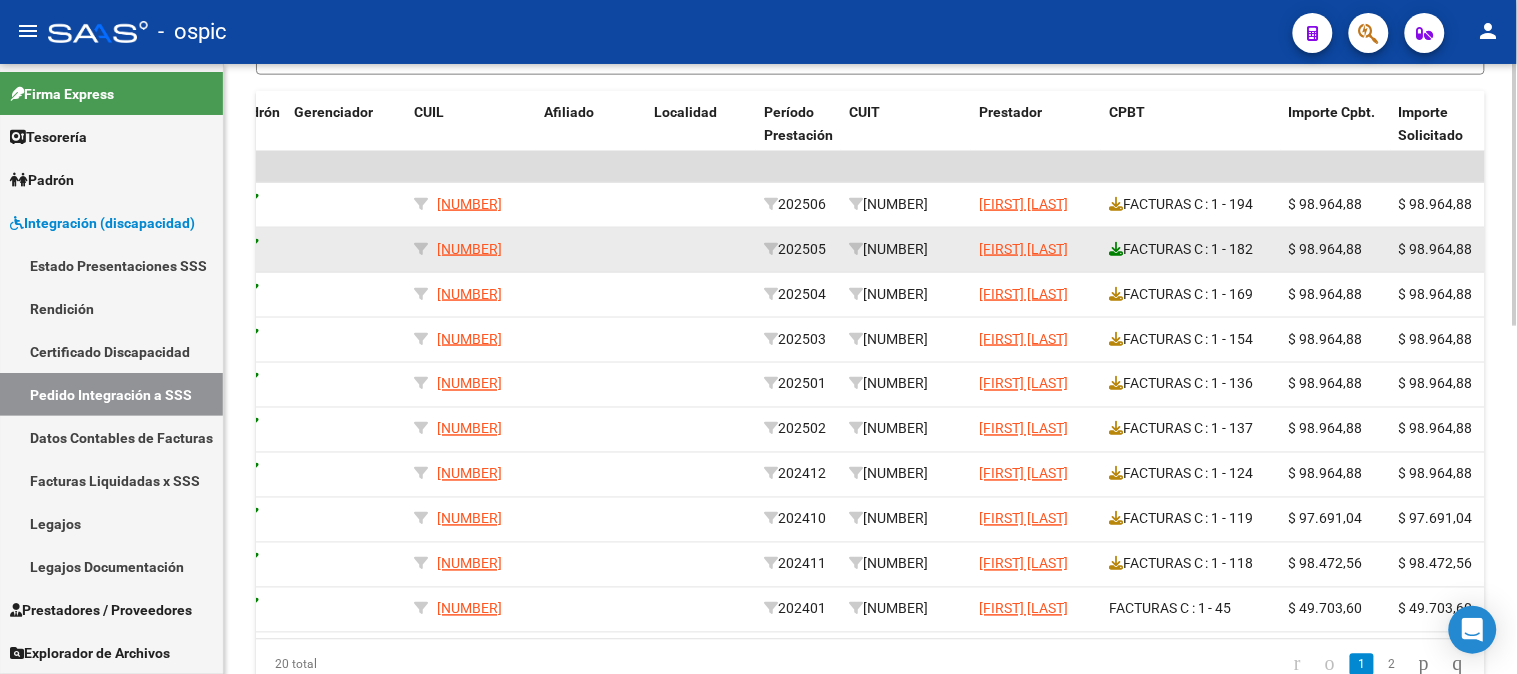 click 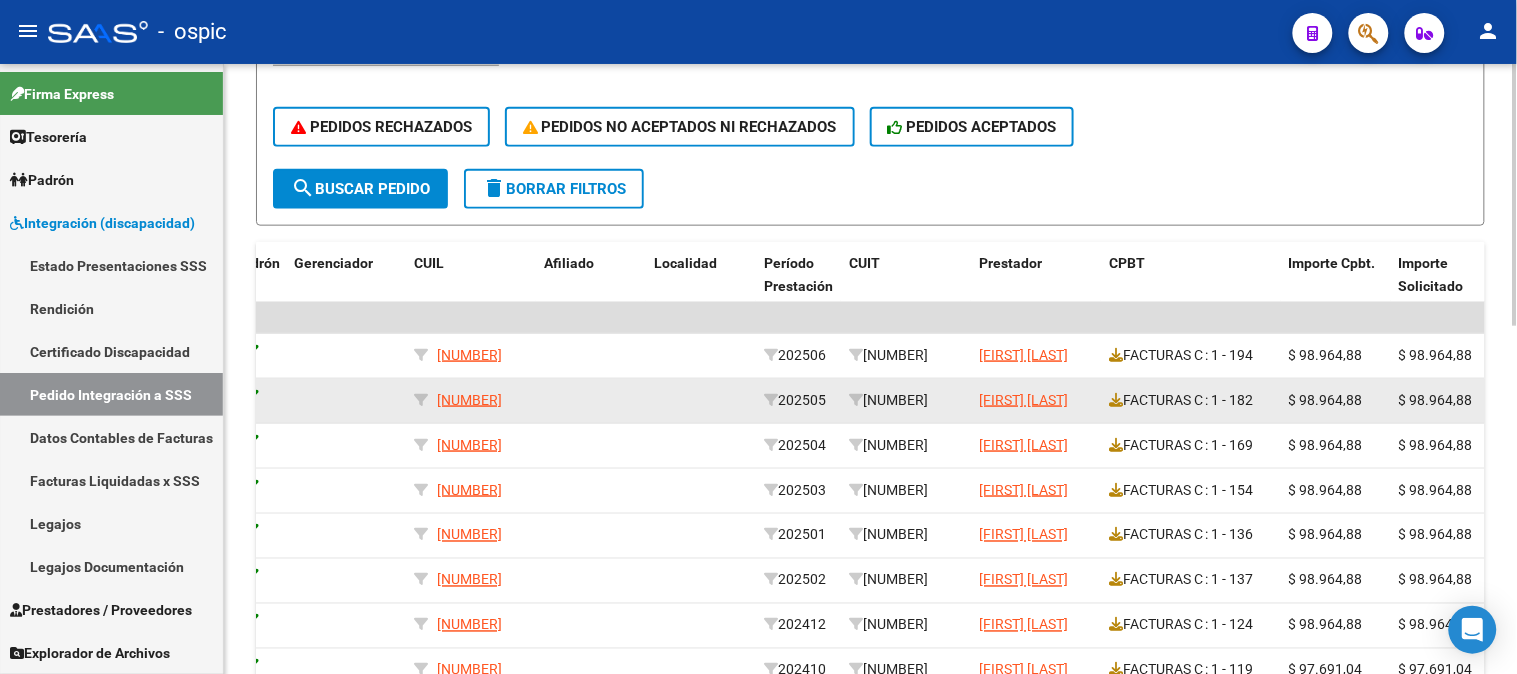 scroll, scrollTop: 333, scrollLeft: 0, axis: vertical 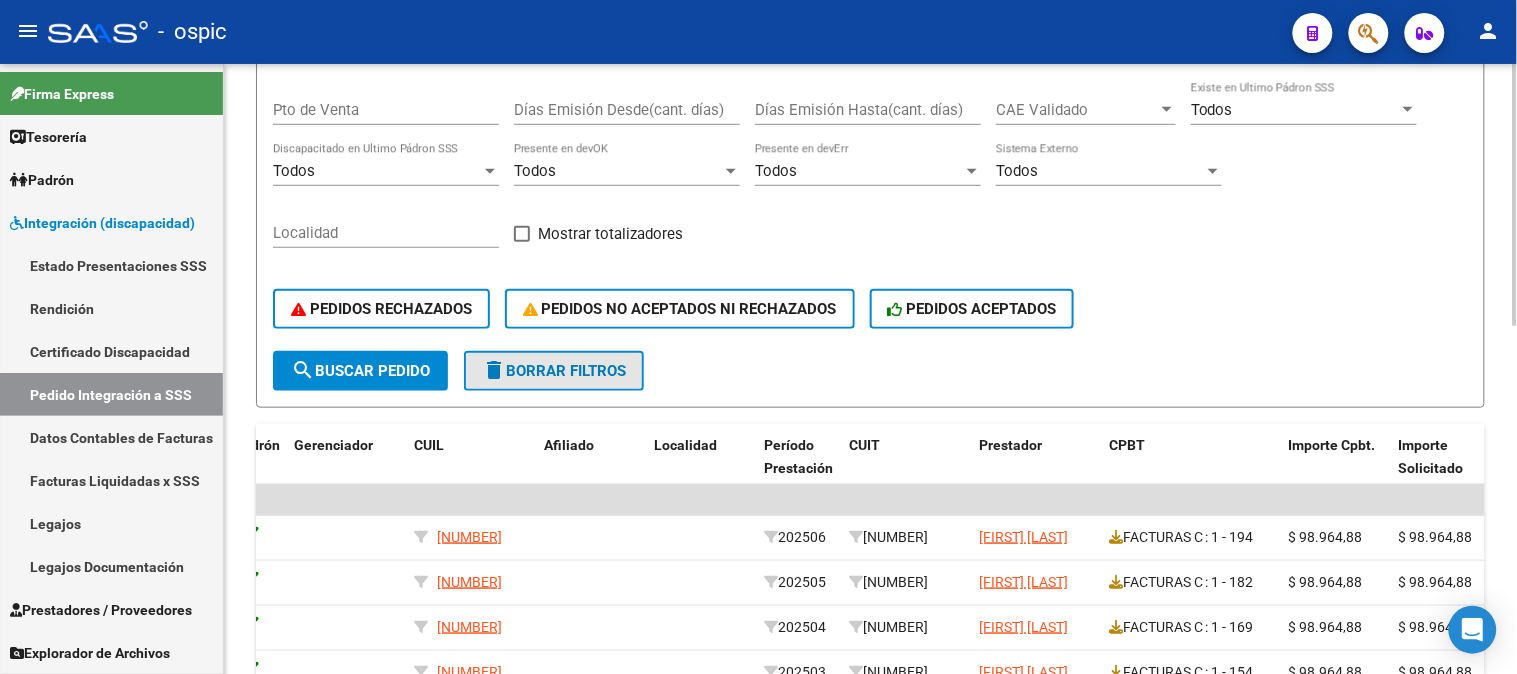 click on "delete  Borrar Filtros" 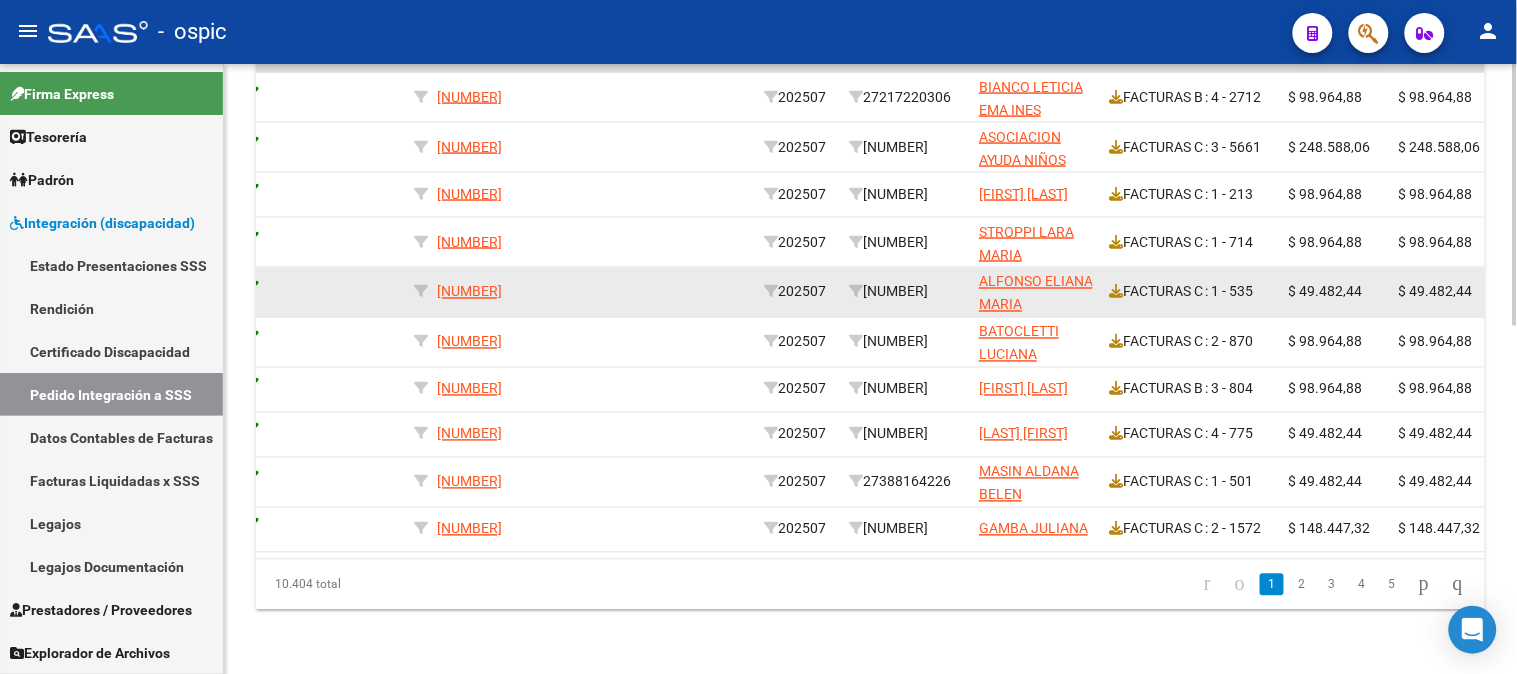 scroll, scrollTop: 666, scrollLeft: 0, axis: vertical 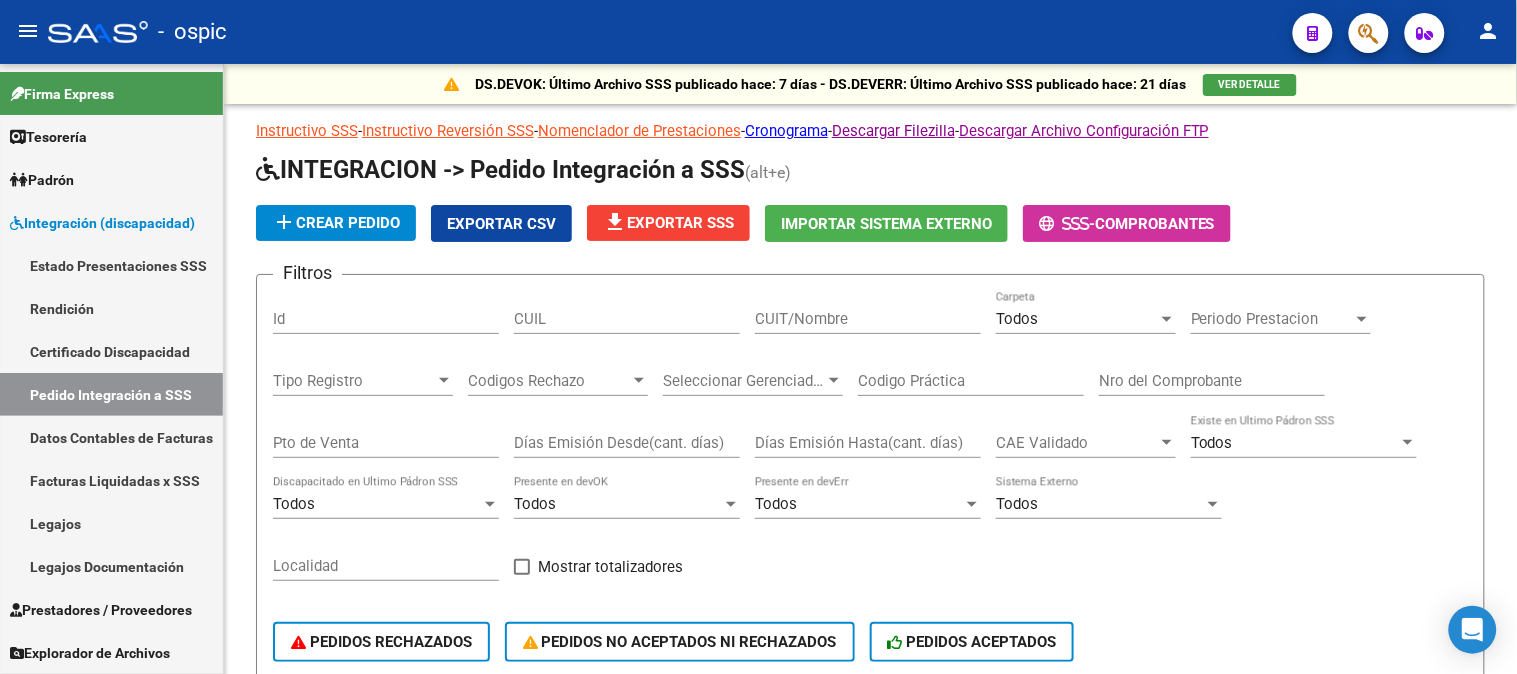 click on "Integración (discapacidad)" at bounding box center (102, 223) 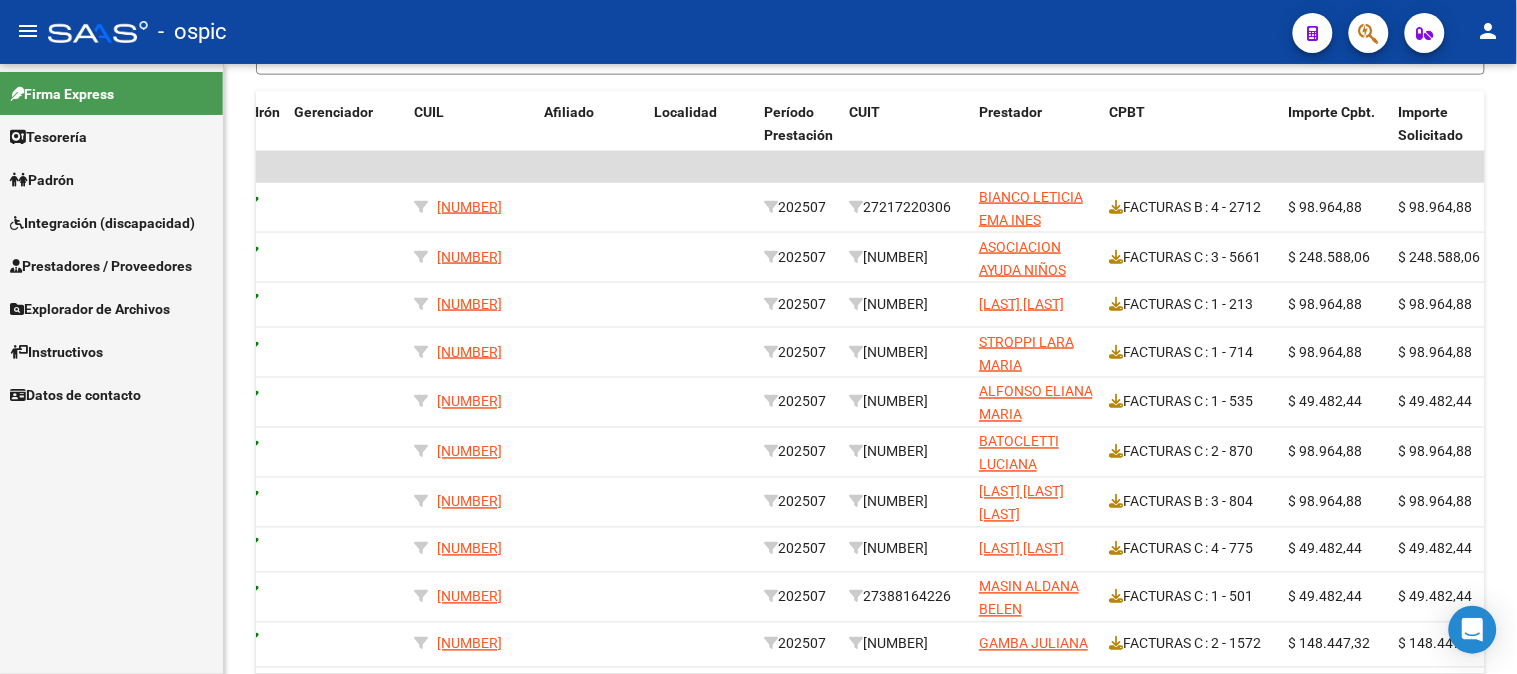 click on "Integración (discapacidad)" at bounding box center (102, 223) 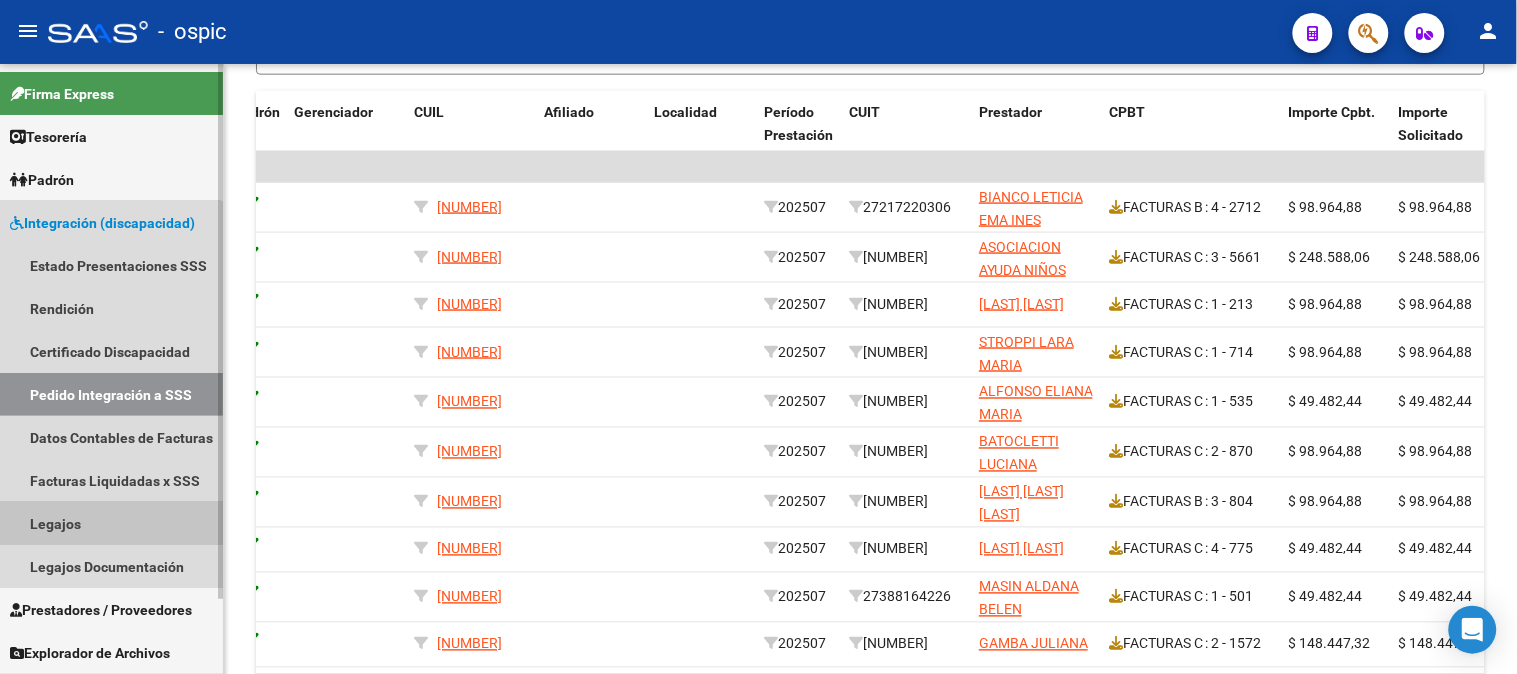click on "Legajos" at bounding box center (111, 523) 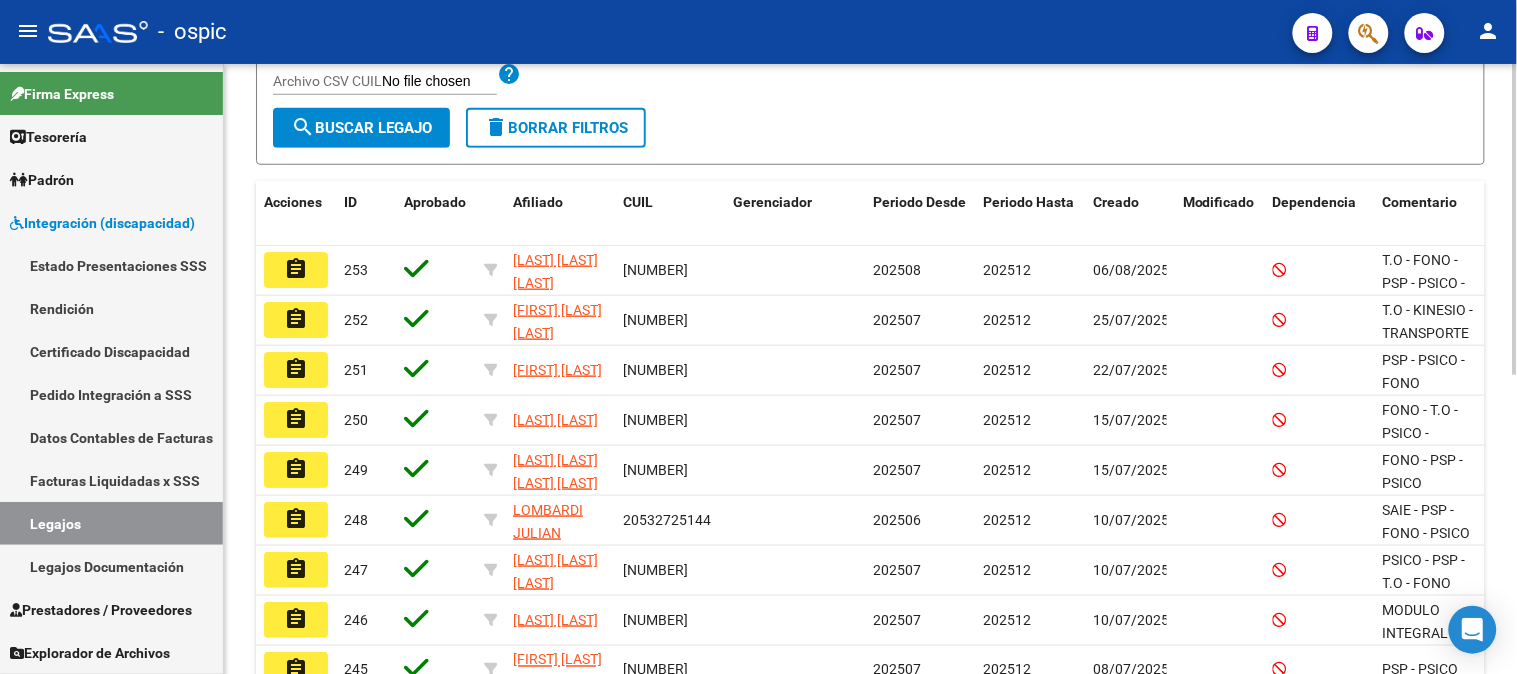 scroll, scrollTop: 353, scrollLeft: 0, axis: vertical 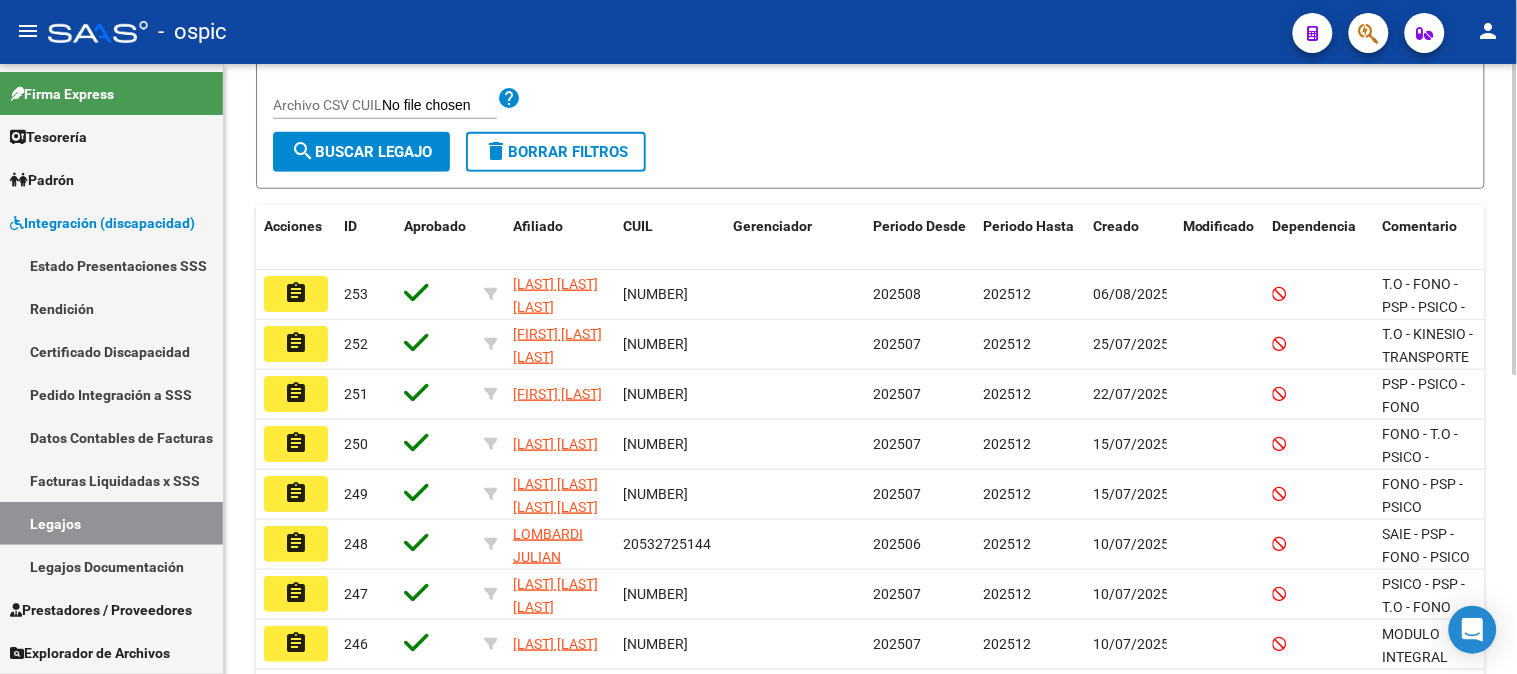 click 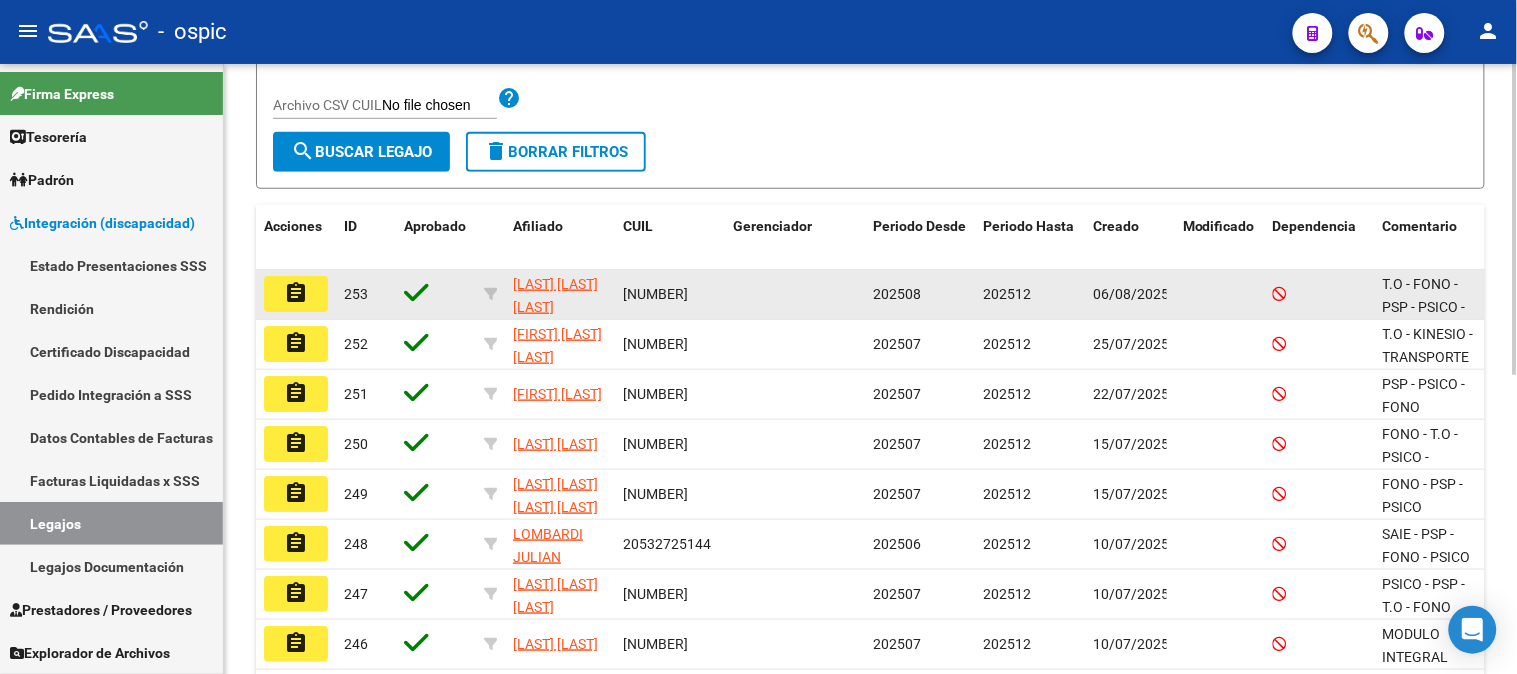 click on "assignment" 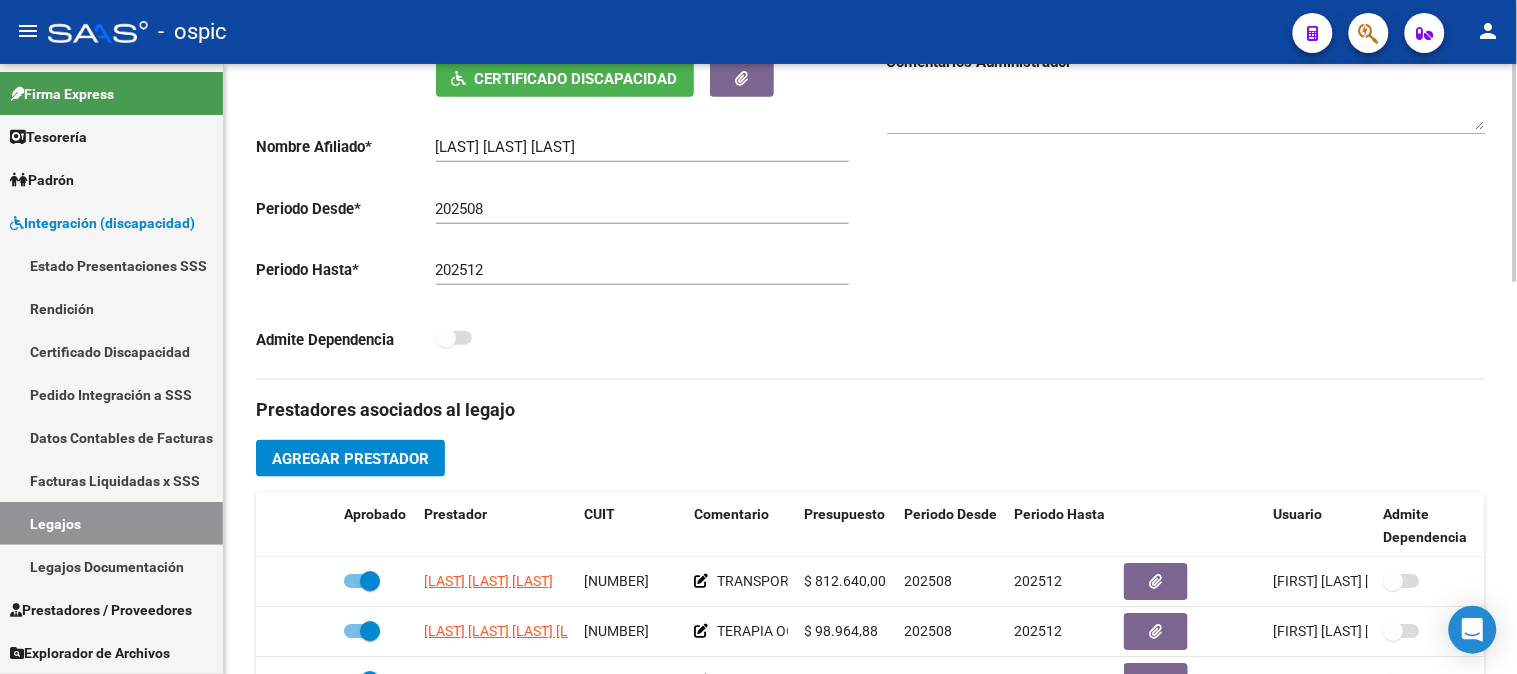 scroll, scrollTop: 555, scrollLeft: 0, axis: vertical 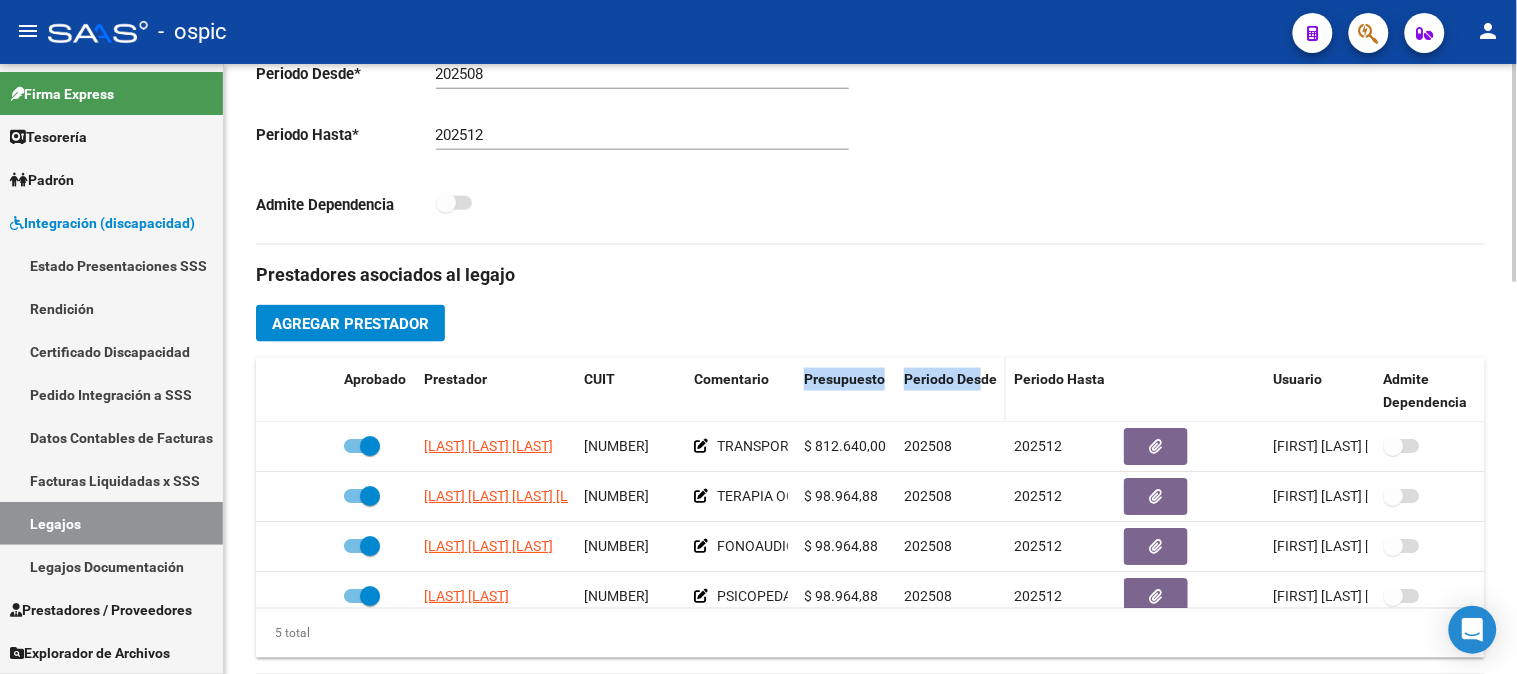 drag, startPoint x: 796, startPoint y: 400, endPoint x: 984, endPoint y: 404, distance: 188.04254 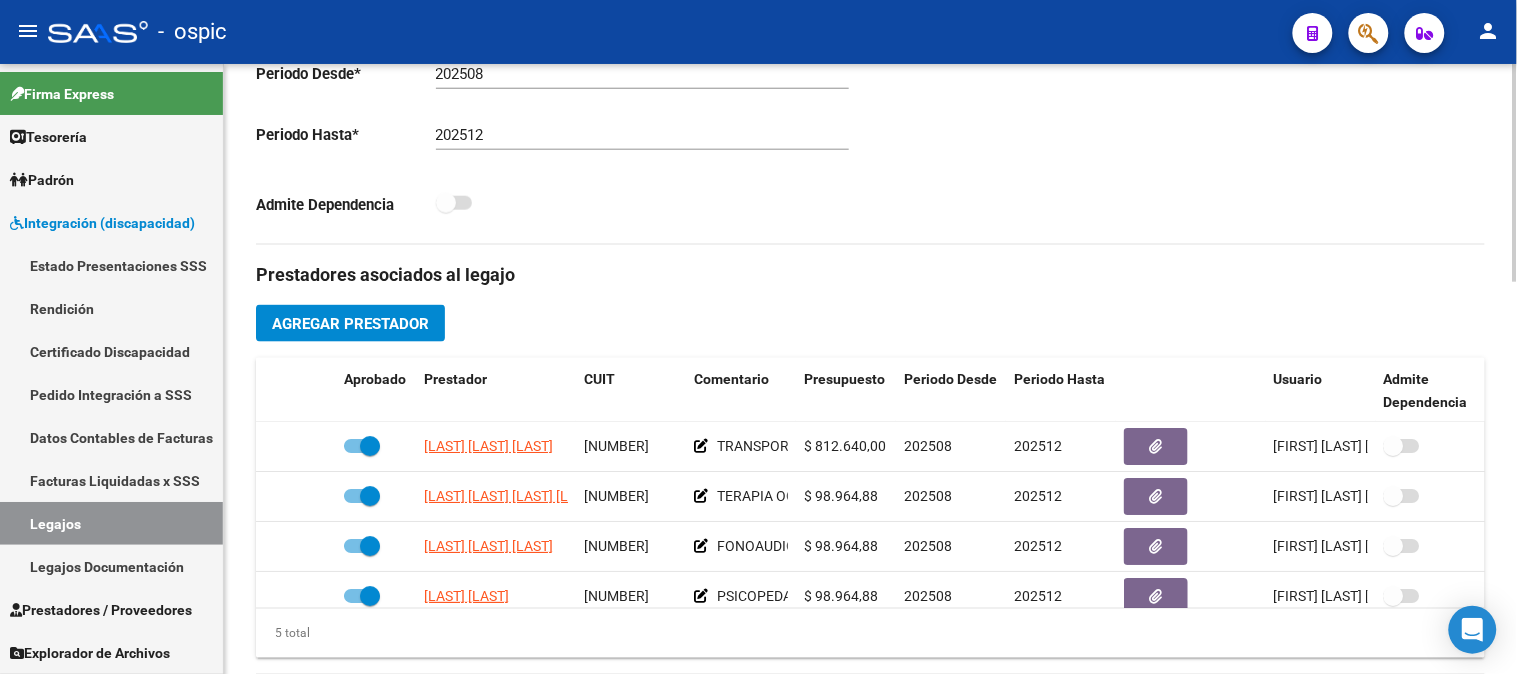 click on "Prestadores asociados al legajo Agregar Prestador Aprobado Prestador CUIT Comentario Presupuesto Periodo Desde Periodo Hasta Usuario Admite Dependencia   OJEDA GUSTAVO DAVID 20257639879     TRANSPORTE 1.500 KM MENSUALES  $ 812.640,00  202508 202512 Ayelén  Rhiner    06/08/2025      MAGGIO BONET ANTONELA ANDREA 27323709535     TERAPIA OCUPACIONAL 8 SESIONES MENSUALES - MII  $ 98.964,88  202508 202512 Ayelén  Rhiner    06/08/2025      GAMBA GENOVESE ARIANA 27407030708     FONOAUDIOLOGIA 8 SESIONES MENSUALES - MII  $ 98.964,88  202508 202512 Ayelén  Rhiner    06/08/2025      LEGUIZAMON AGOSTINA 27360136707     PSICOPEDAGOGIA 8 SESIONES MENSUALES - MII  $ 98.964,88  202508 202512 Ayelén  Rhiner    06/08/2025    5 total Documentación respaldatoria del legajo - En este fichero se sube la documentación asociada al legajo. Es información del afiliado y del prestador para esta para este período (ordenes médicas, presupuestos, planilla fim, plan de trabajo, etc.) - Agregar Documentacion" 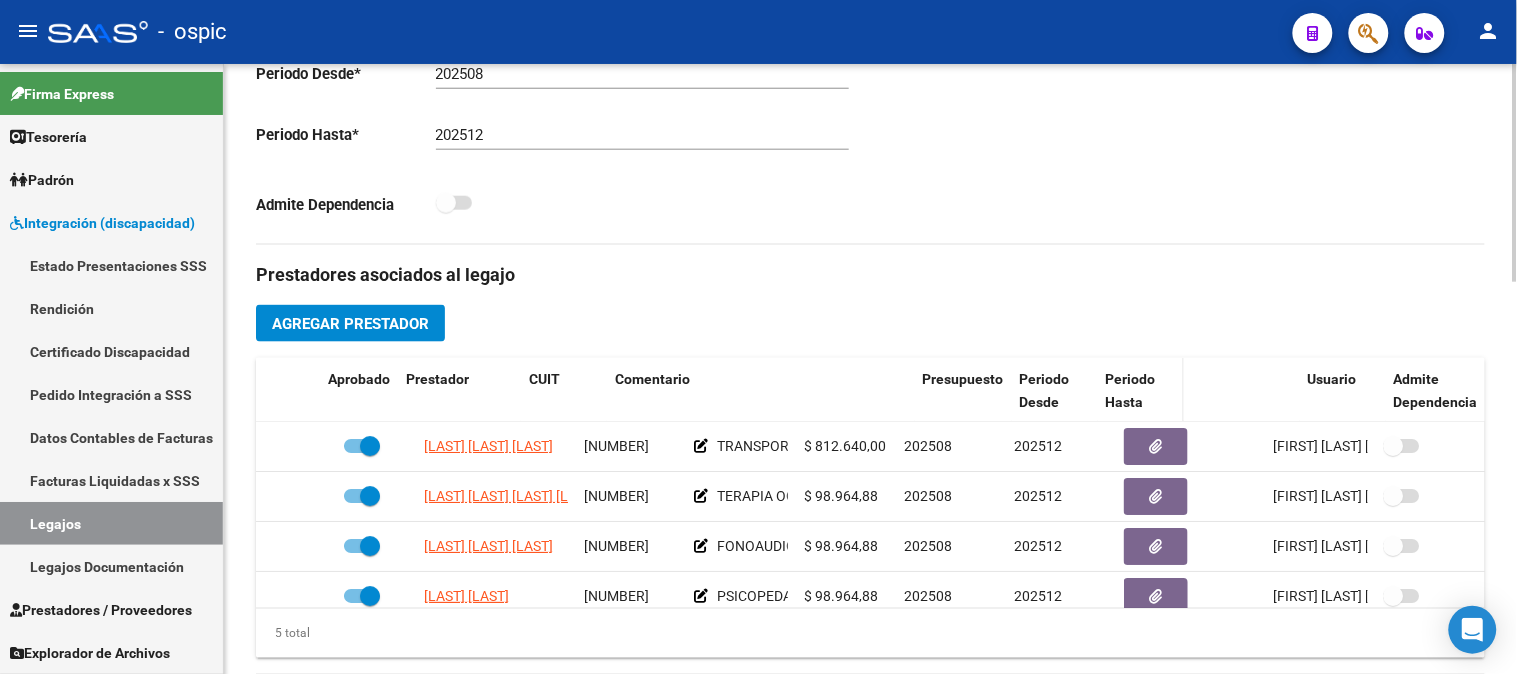 drag, startPoint x: 995, startPoint y: 411, endPoint x: 1118, endPoint y: 411, distance: 123 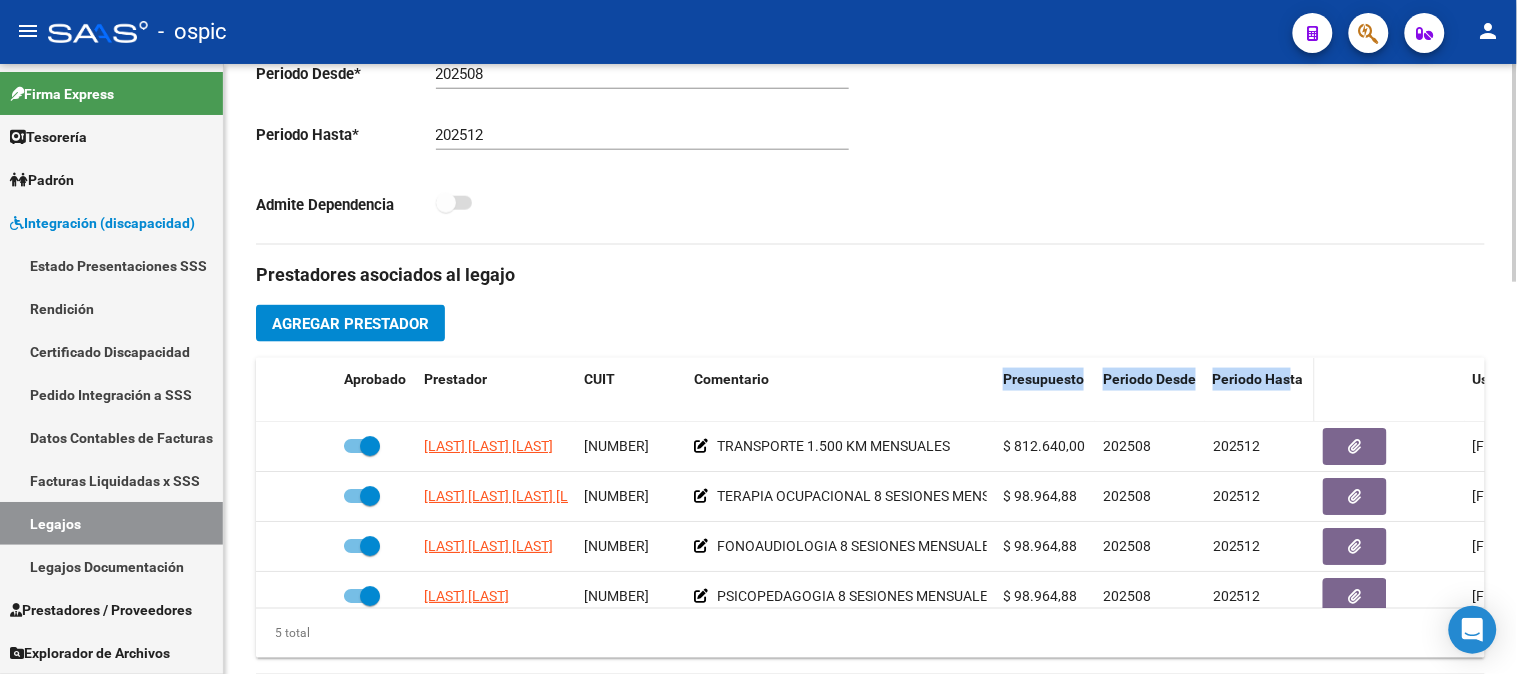 drag, startPoint x: 1264, startPoint y: 402, endPoint x: 1307, endPoint y: 397, distance: 43.289722 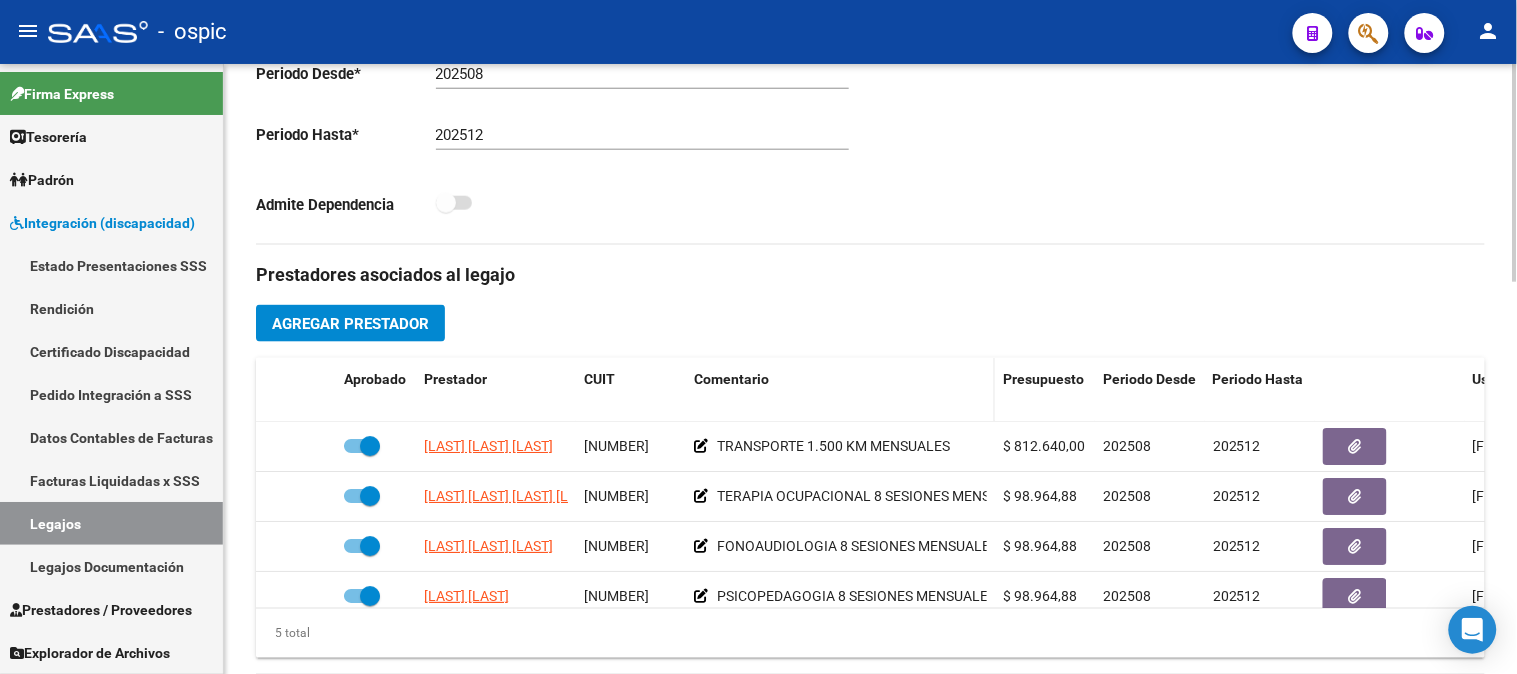 click 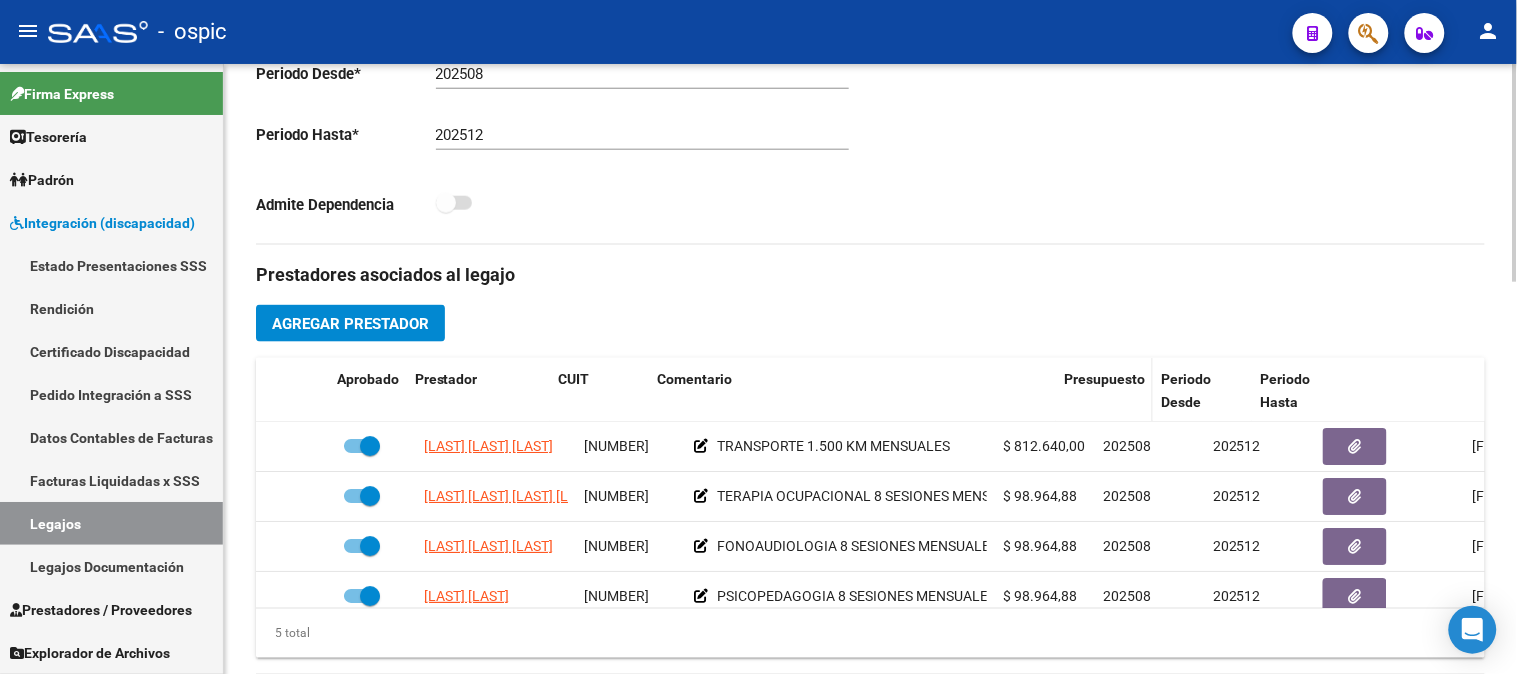 drag, startPoint x: 991, startPoint y: 397, endPoint x: 1161, endPoint y: 397, distance: 170 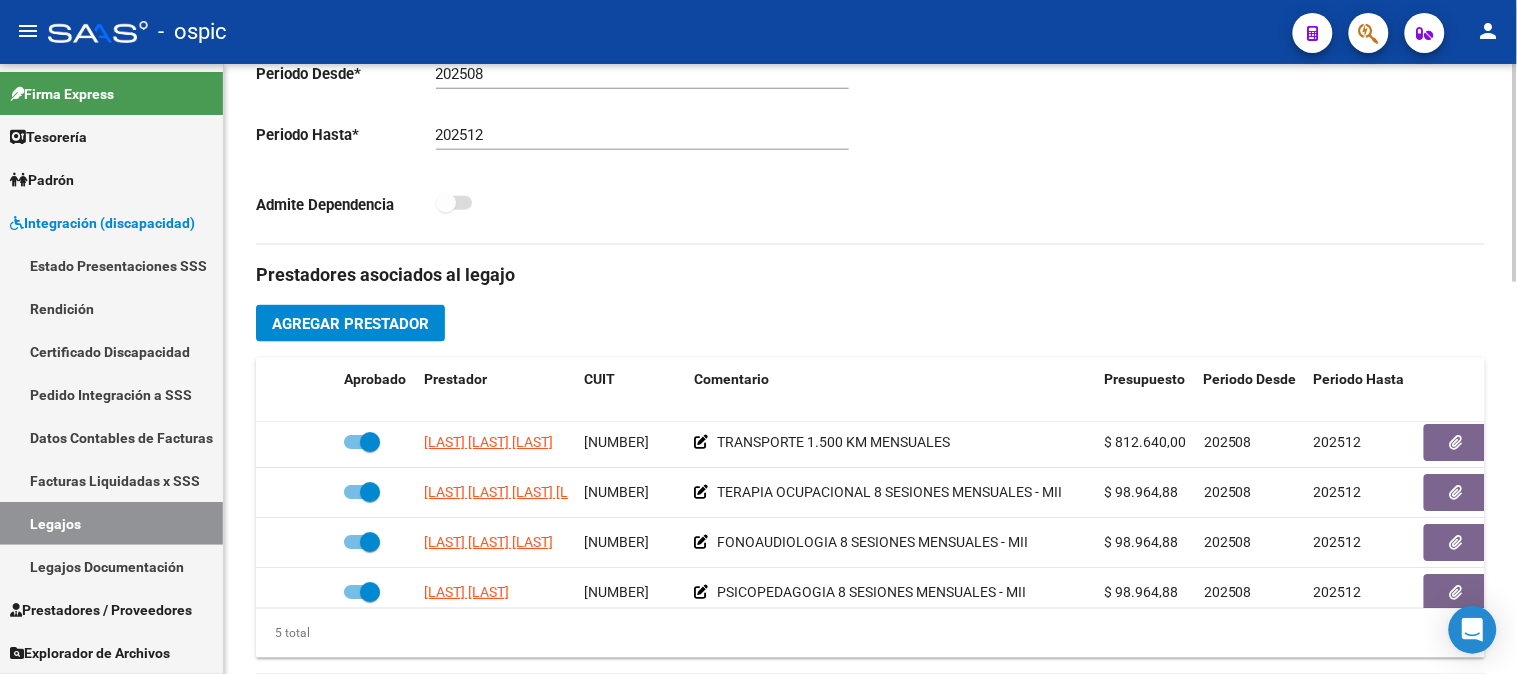 scroll, scrollTop: 0, scrollLeft: 0, axis: both 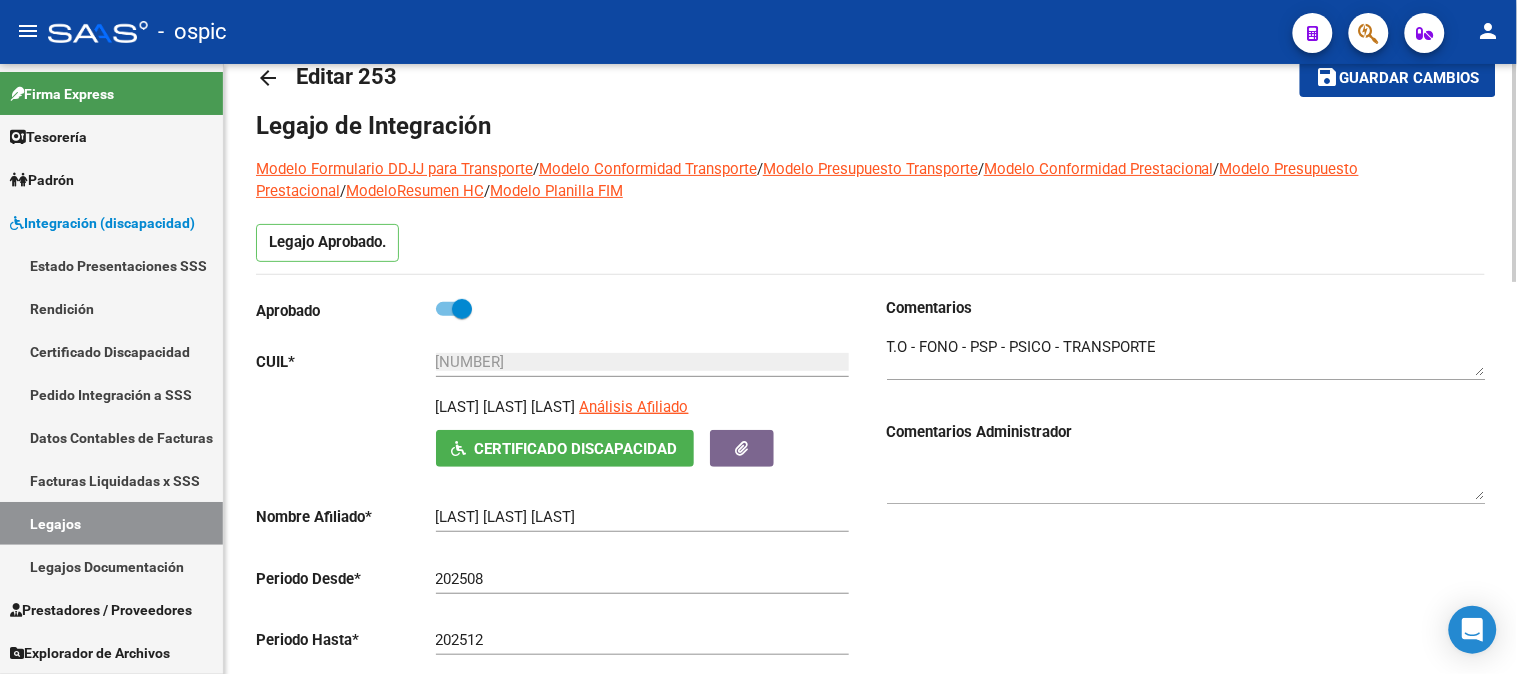 click 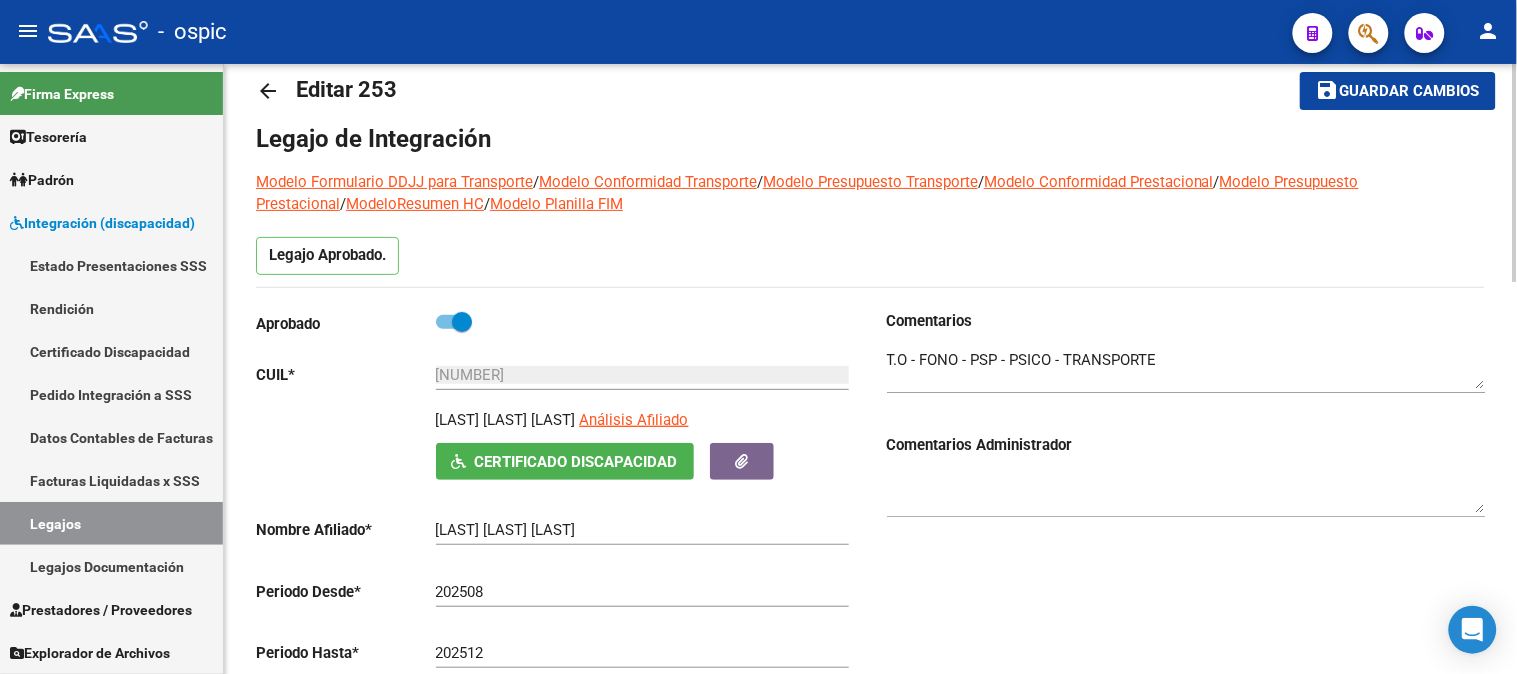 click on "Guardar cambios" 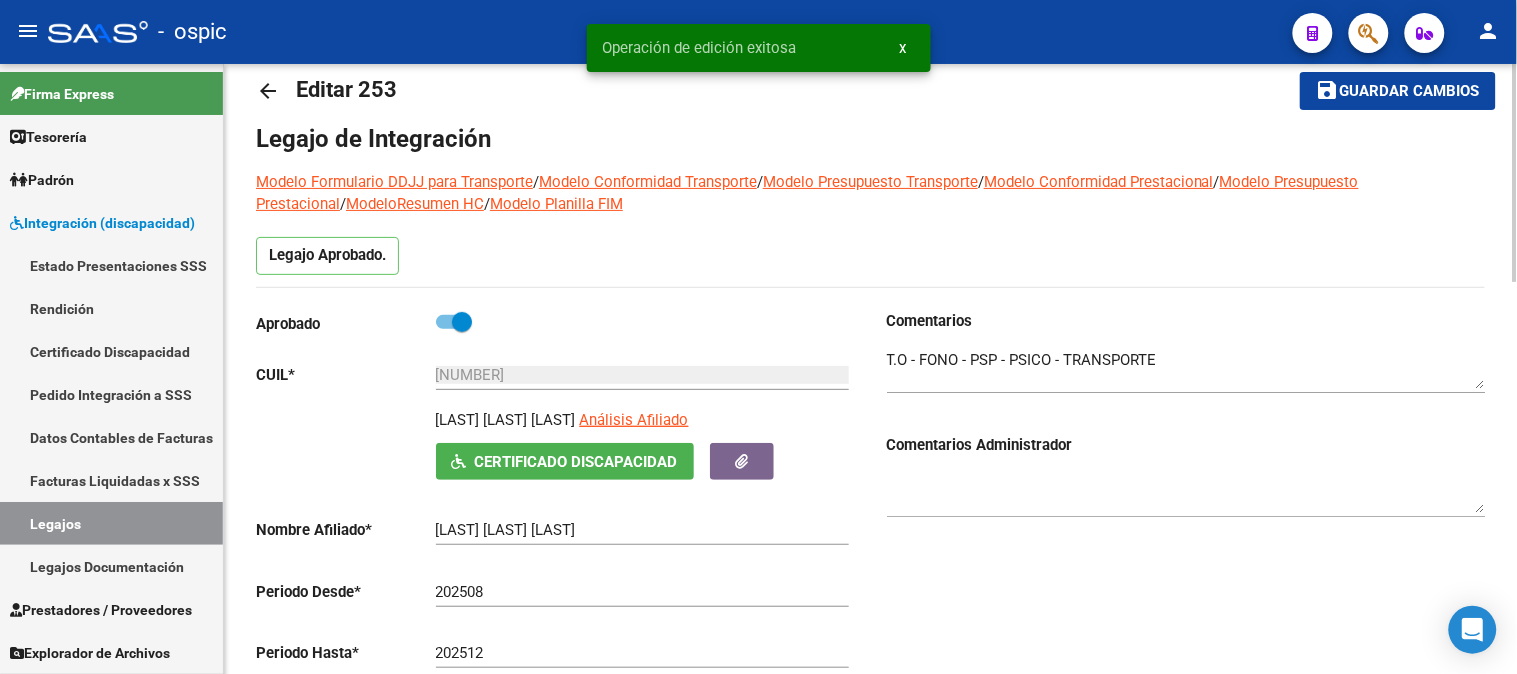 click on "arrow_back" 